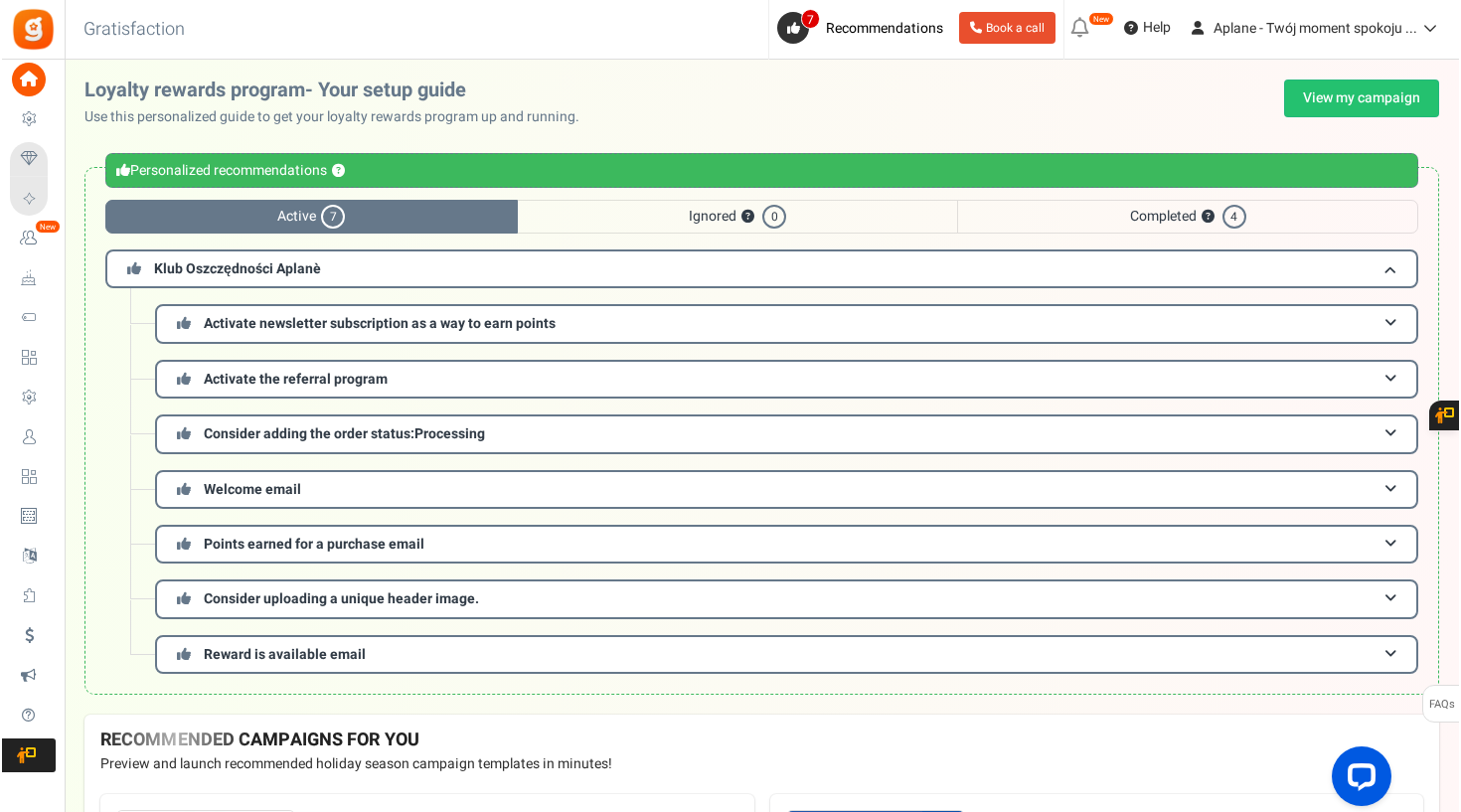scroll, scrollTop: 0, scrollLeft: 0, axis: both 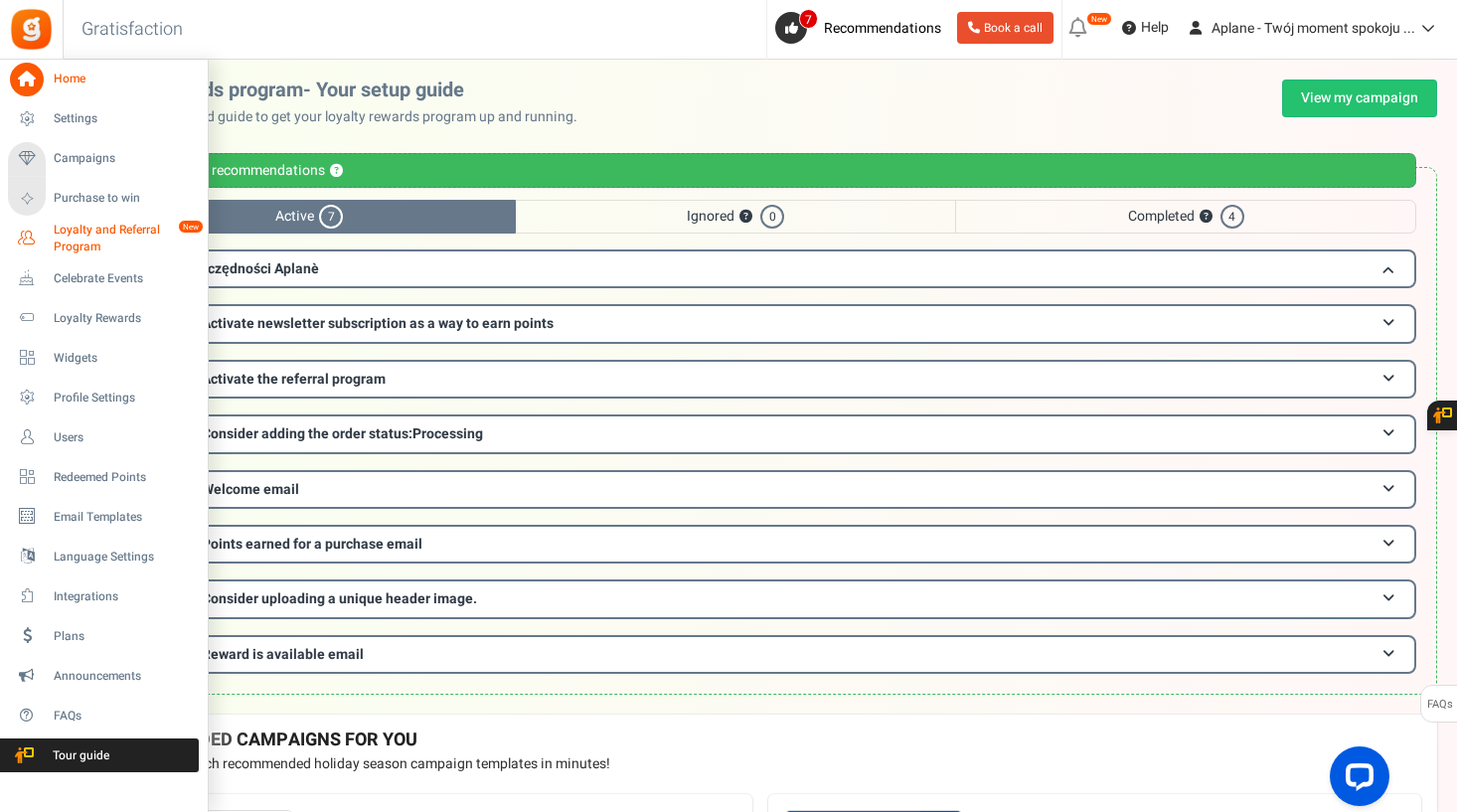 click on "Loyalty and Referral Program" at bounding box center [126, 239] 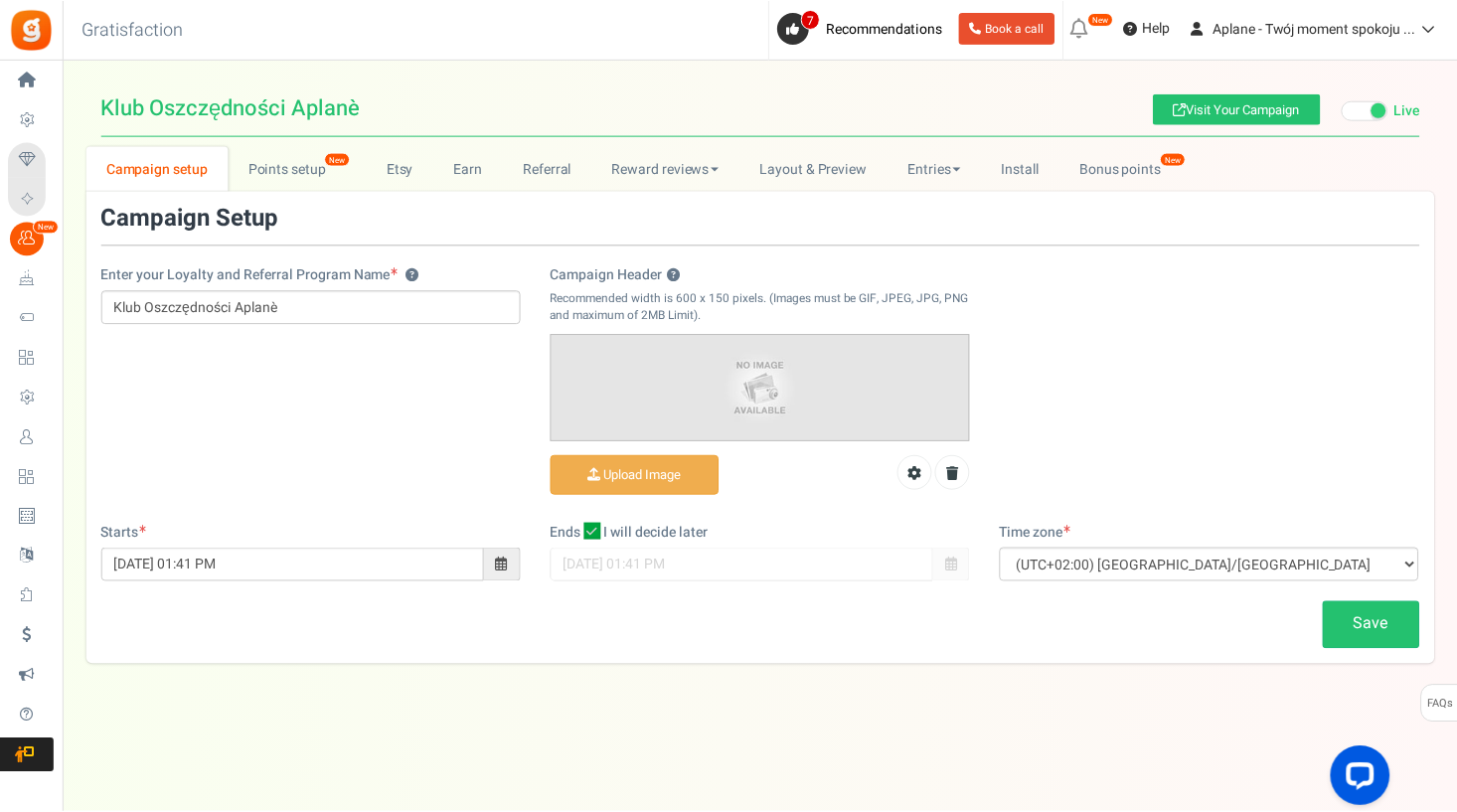 scroll, scrollTop: 0, scrollLeft: 0, axis: both 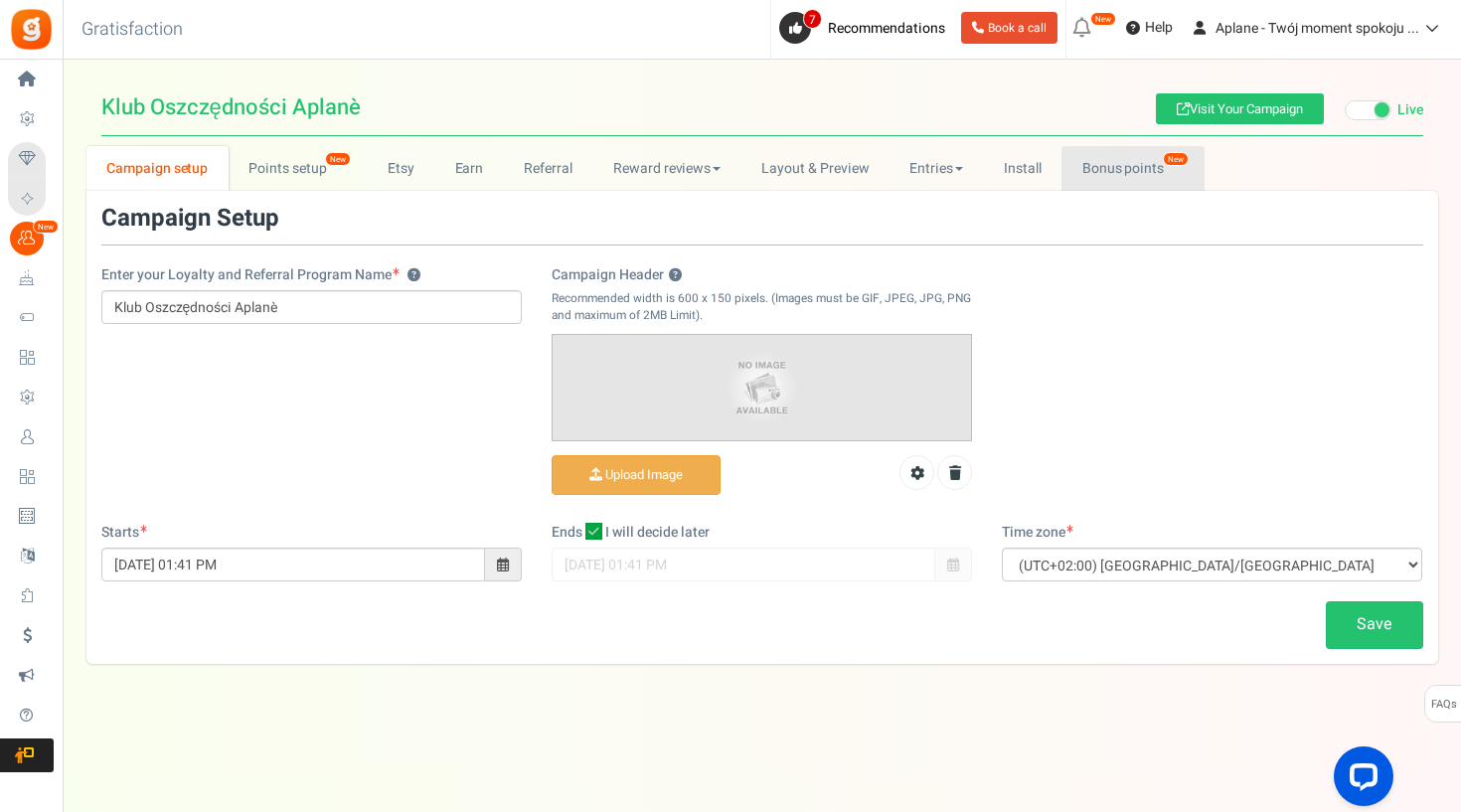 click on "Bonus points
New" at bounding box center (1132, 168) 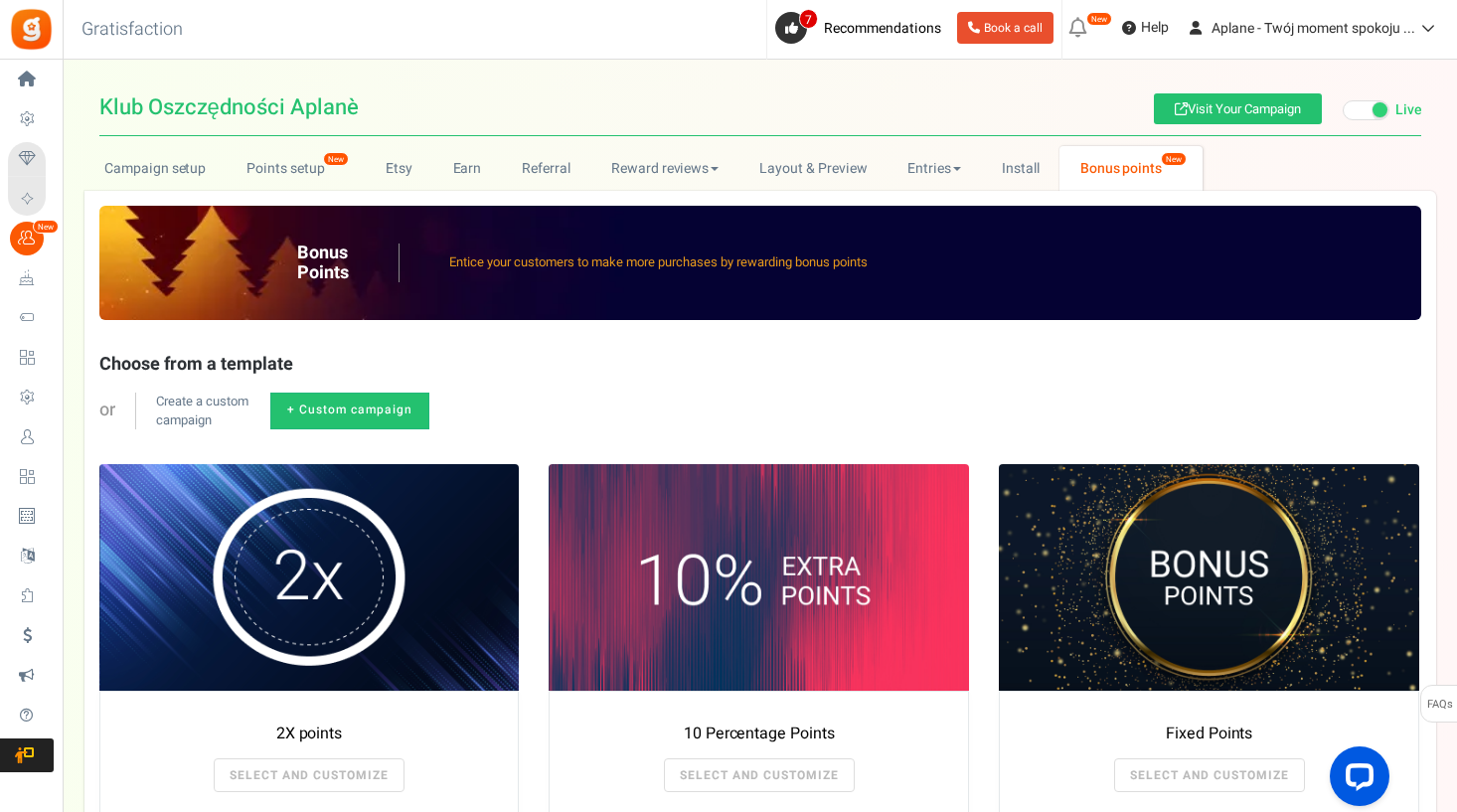 scroll, scrollTop: 0, scrollLeft: 0, axis: both 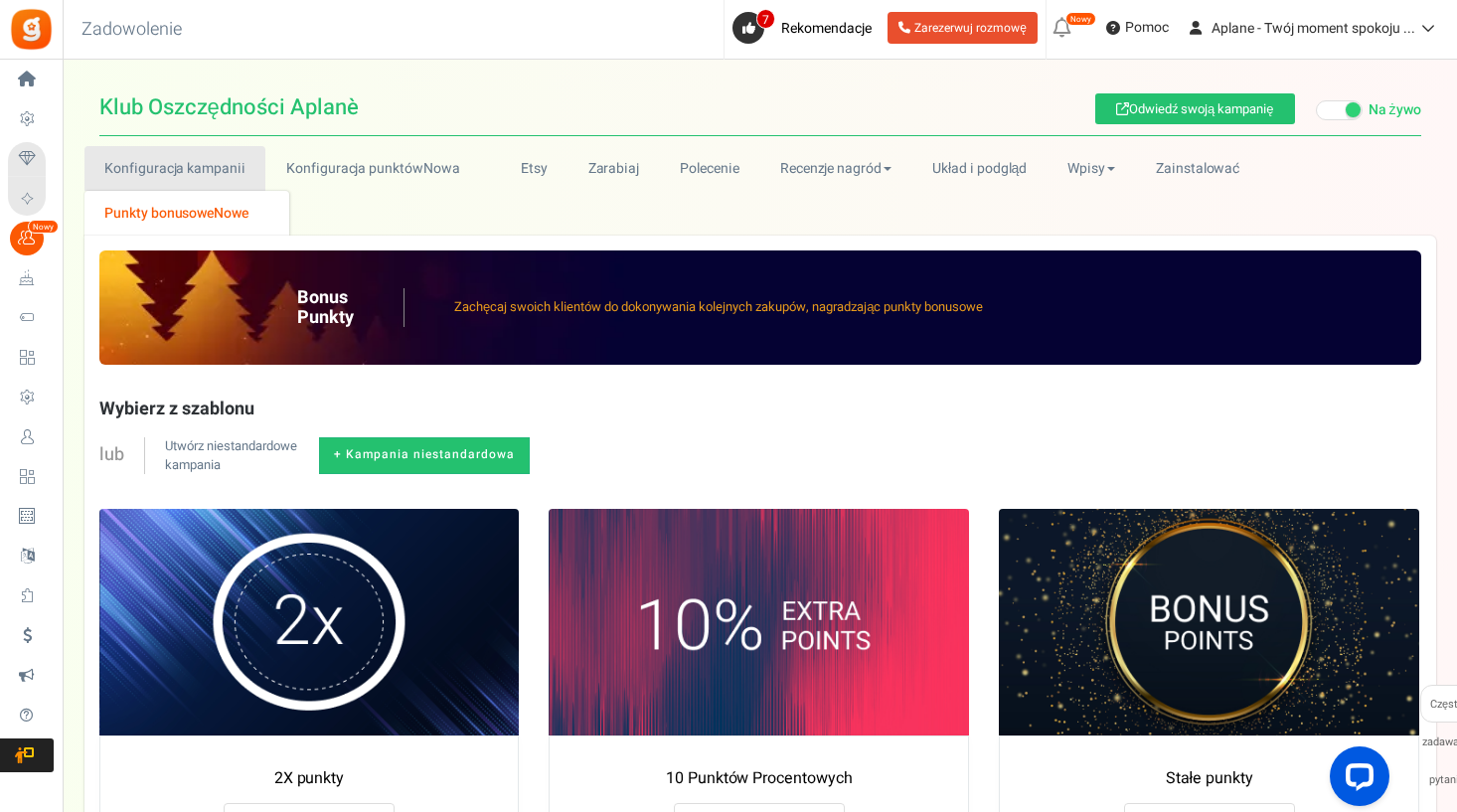 click on "Konfiguracja kampanii" at bounding box center (175, 168) 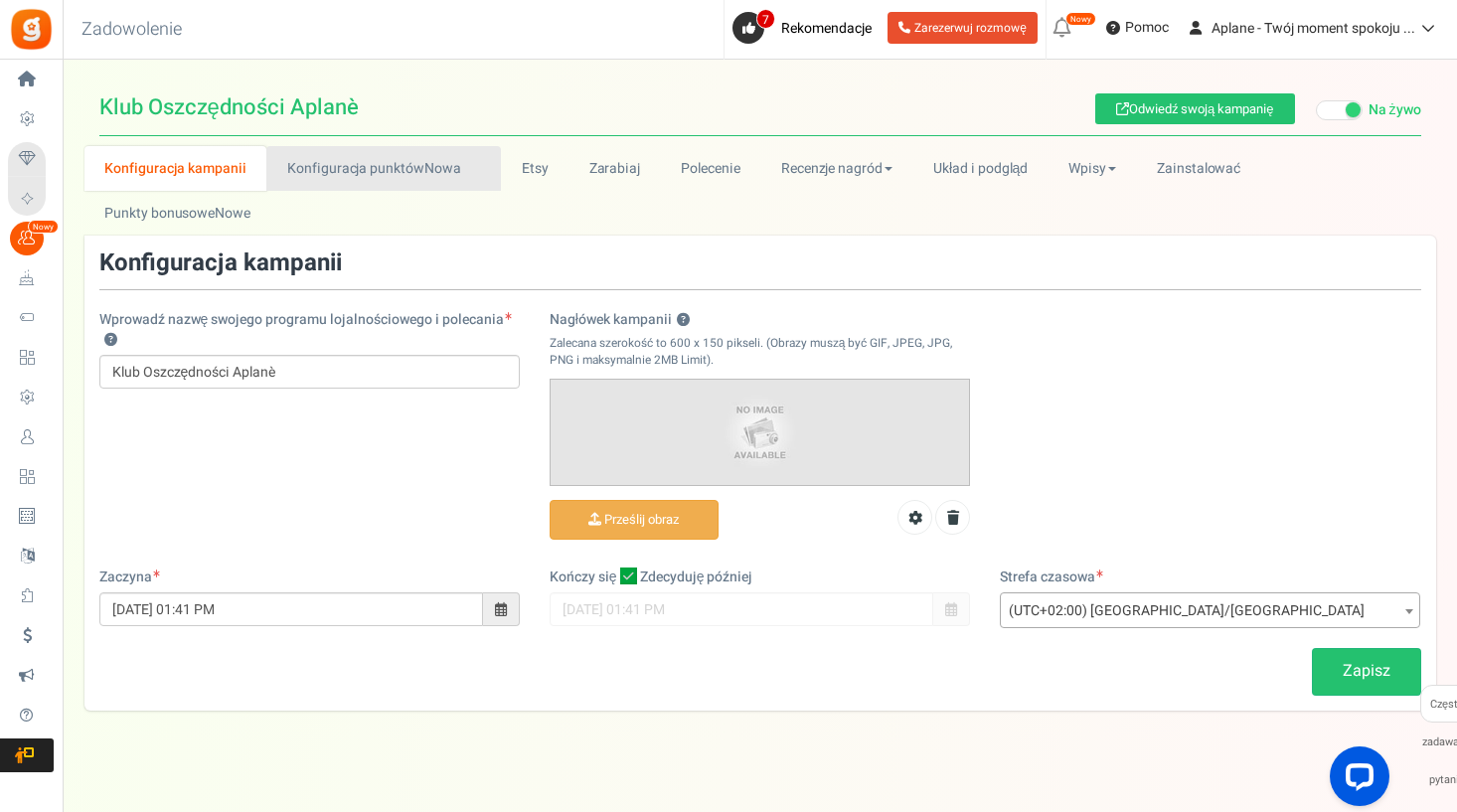 click on "Konfiguracja punktówNowa" at bounding box center (384, 168) 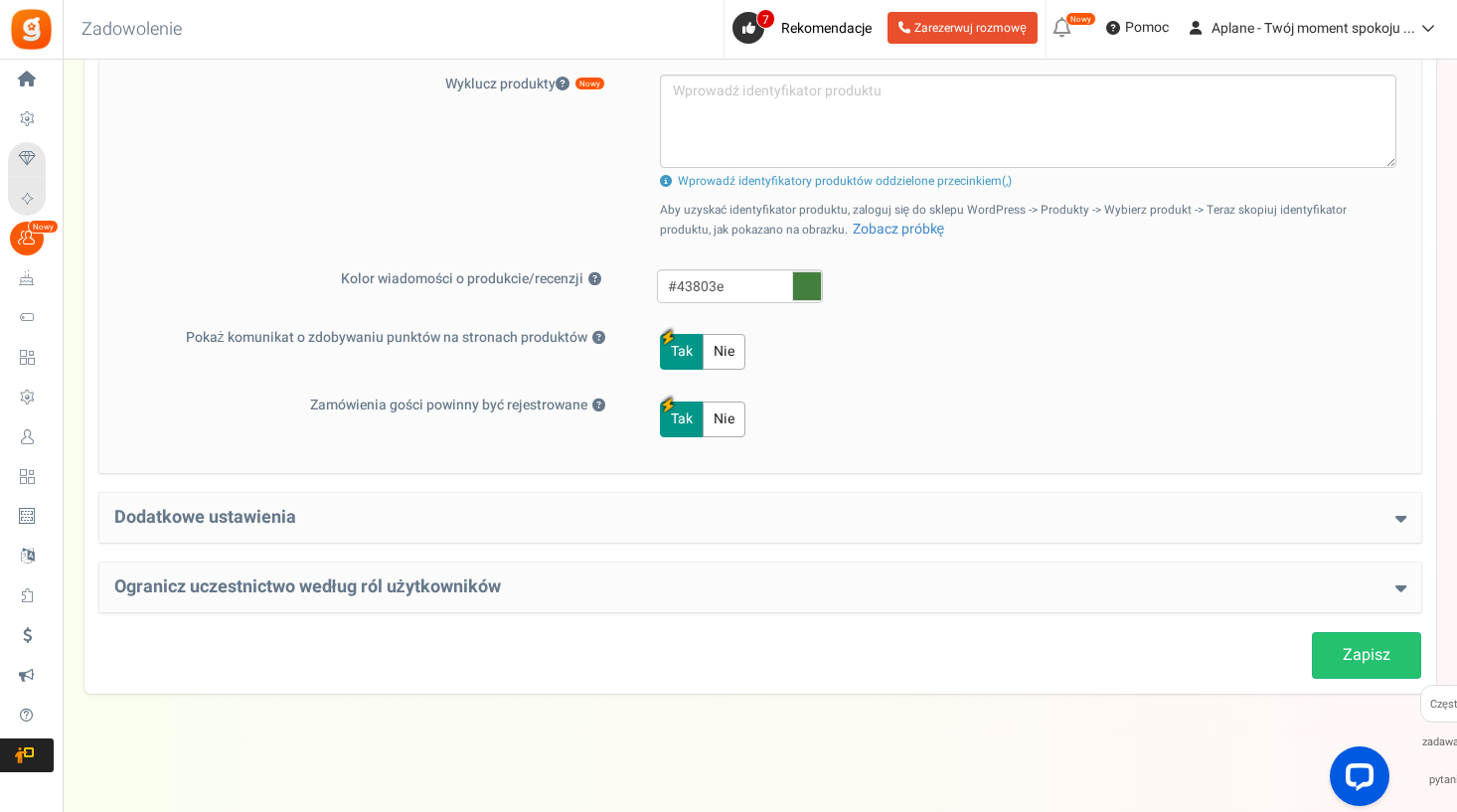 scroll, scrollTop: 971, scrollLeft: 0, axis: vertical 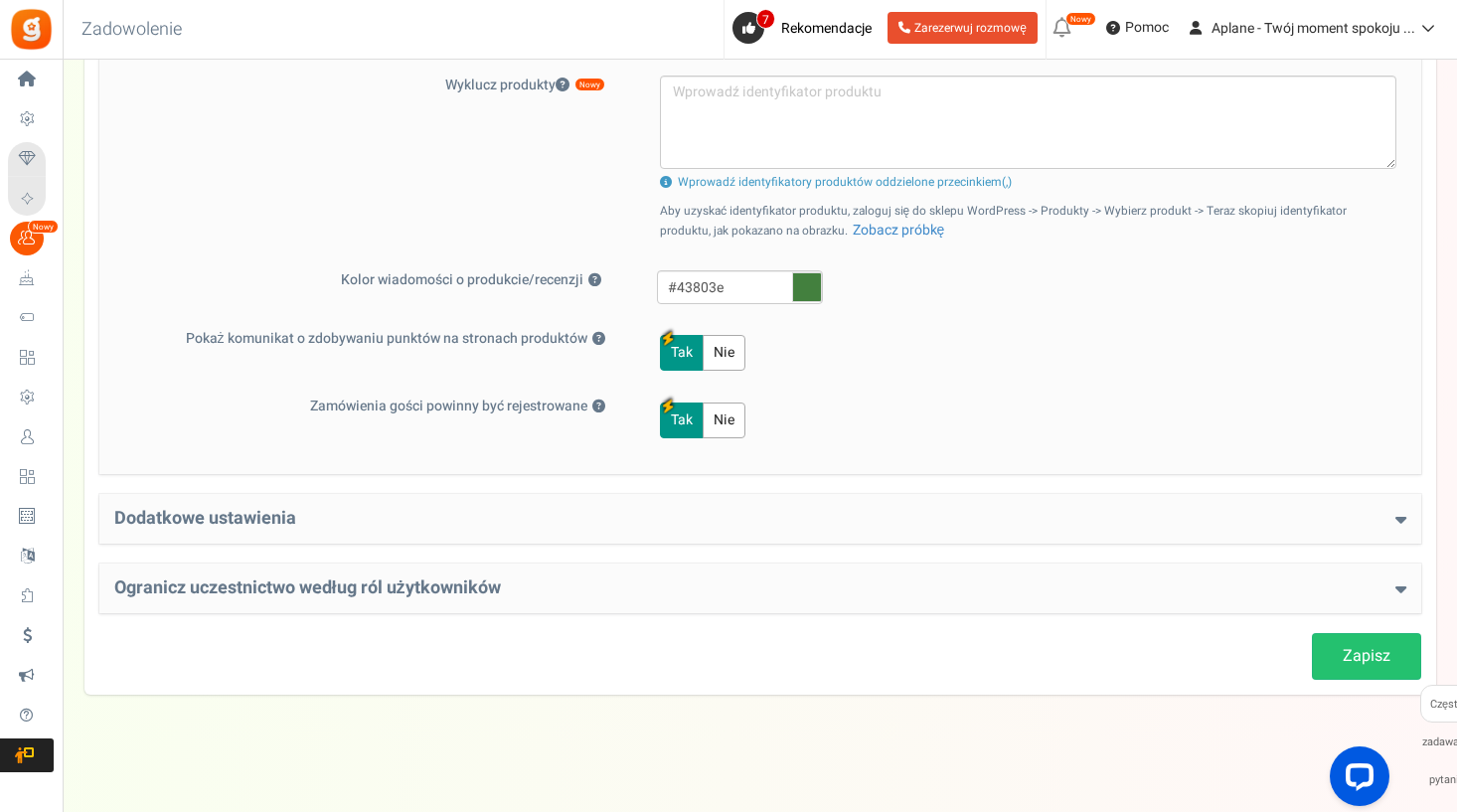 click on "Dodatkowe ustawienia" at bounding box center [760, 519] 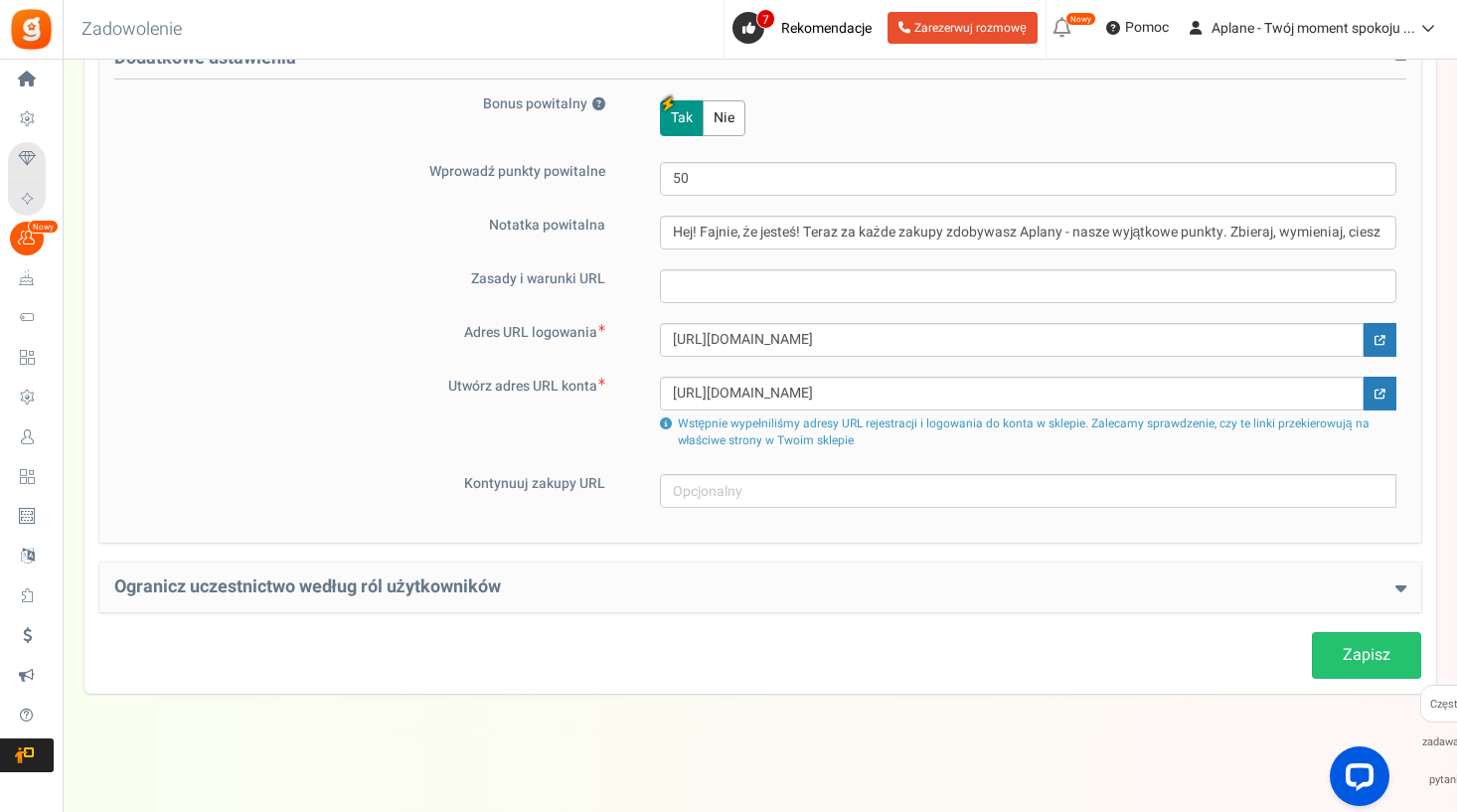 scroll, scrollTop: 1430, scrollLeft: 0, axis: vertical 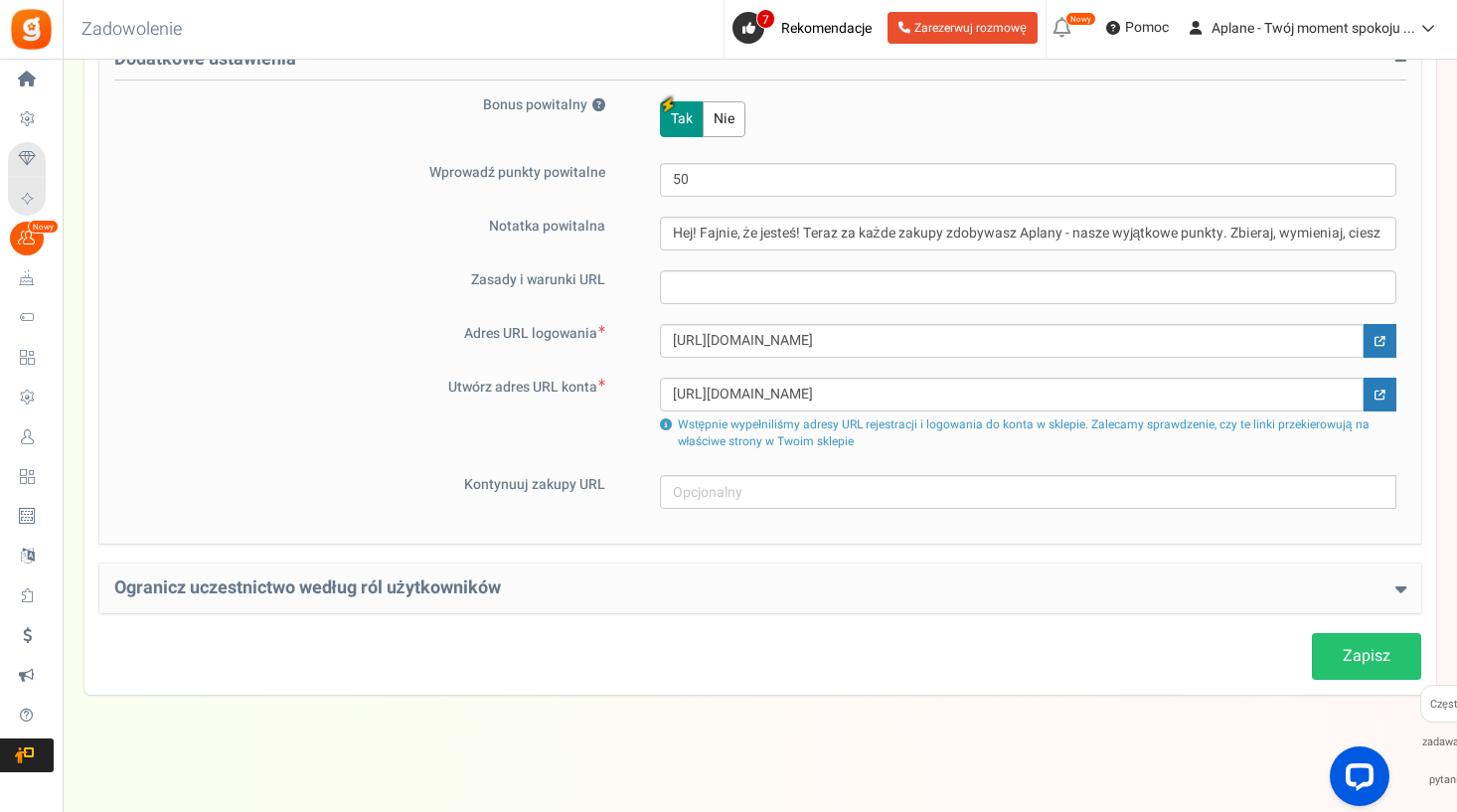 click on "Ogranicz uczestnictwo według ról użytkowników" at bounding box center [760, 588] 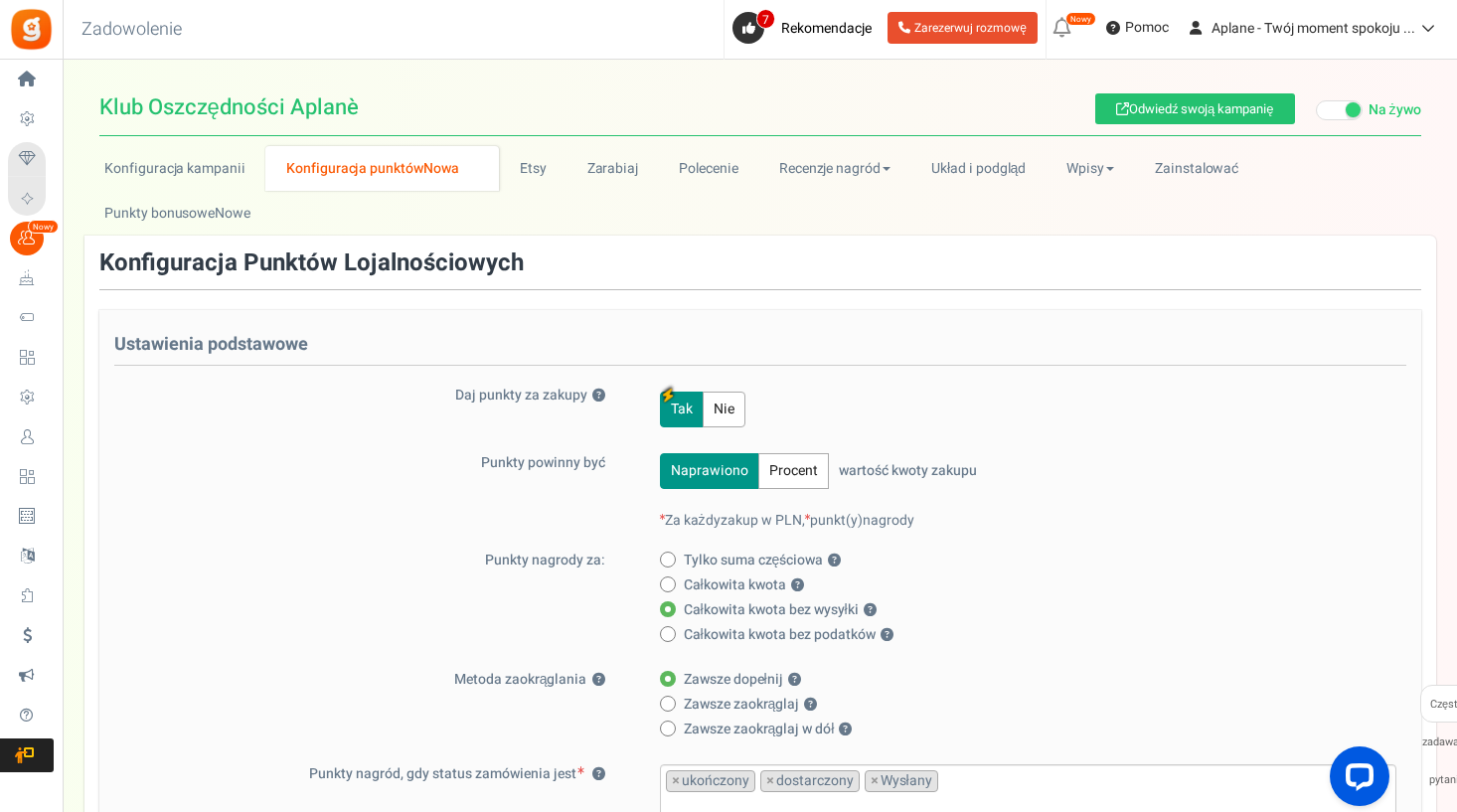 scroll, scrollTop: 0, scrollLeft: 0, axis: both 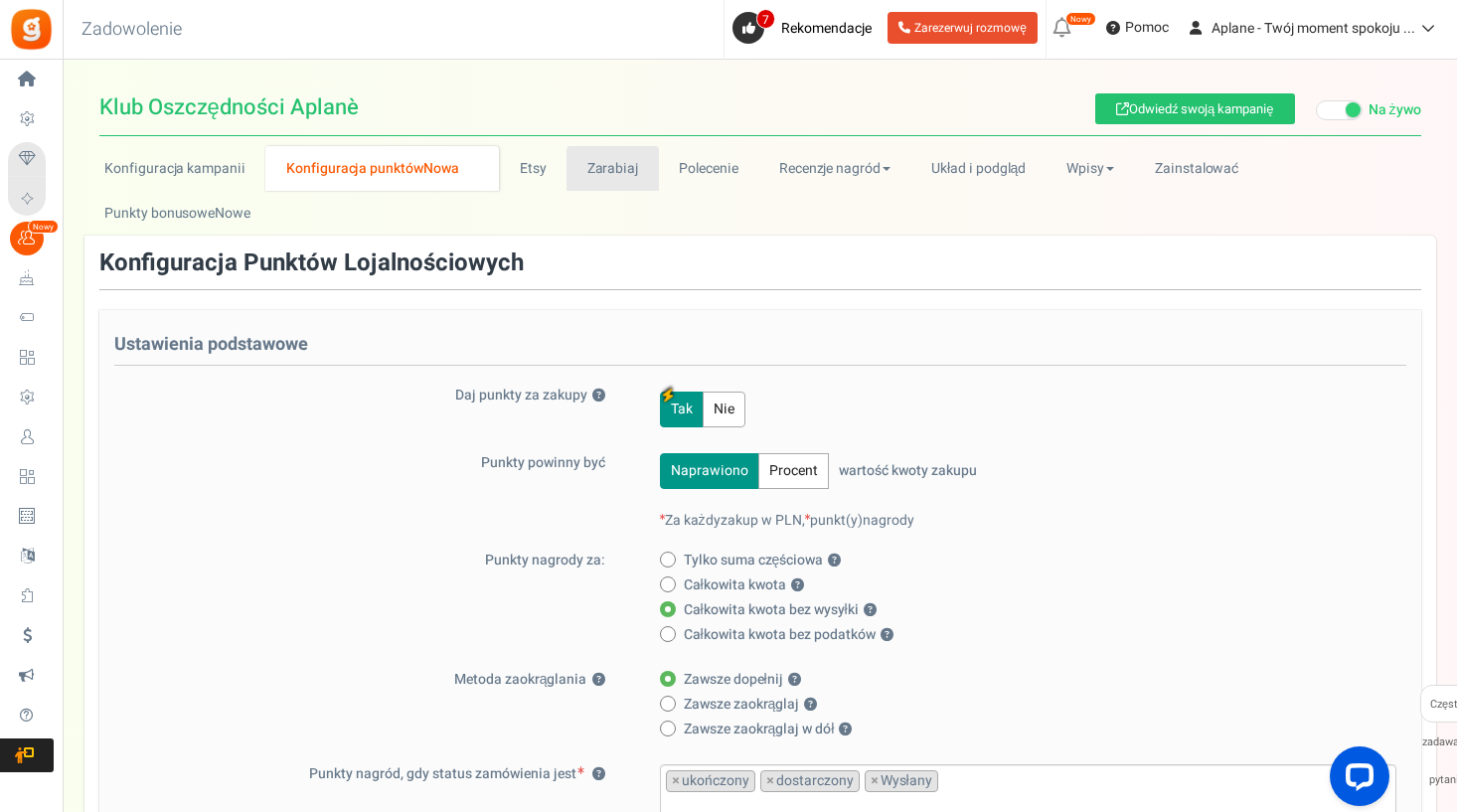click on "Zarabiaj" at bounding box center [612, 168] 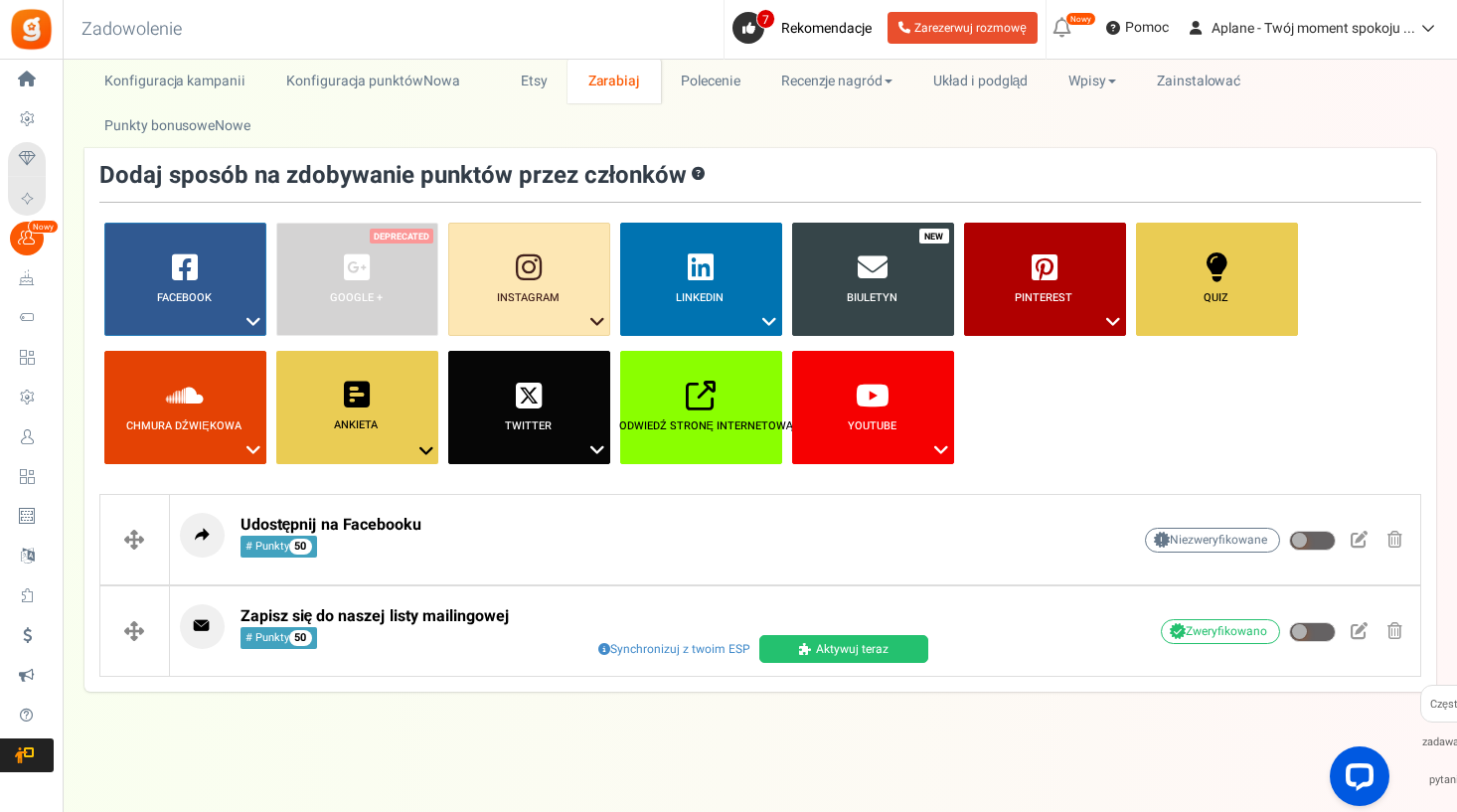 scroll, scrollTop: 87, scrollLeft: 0, axis: vertical 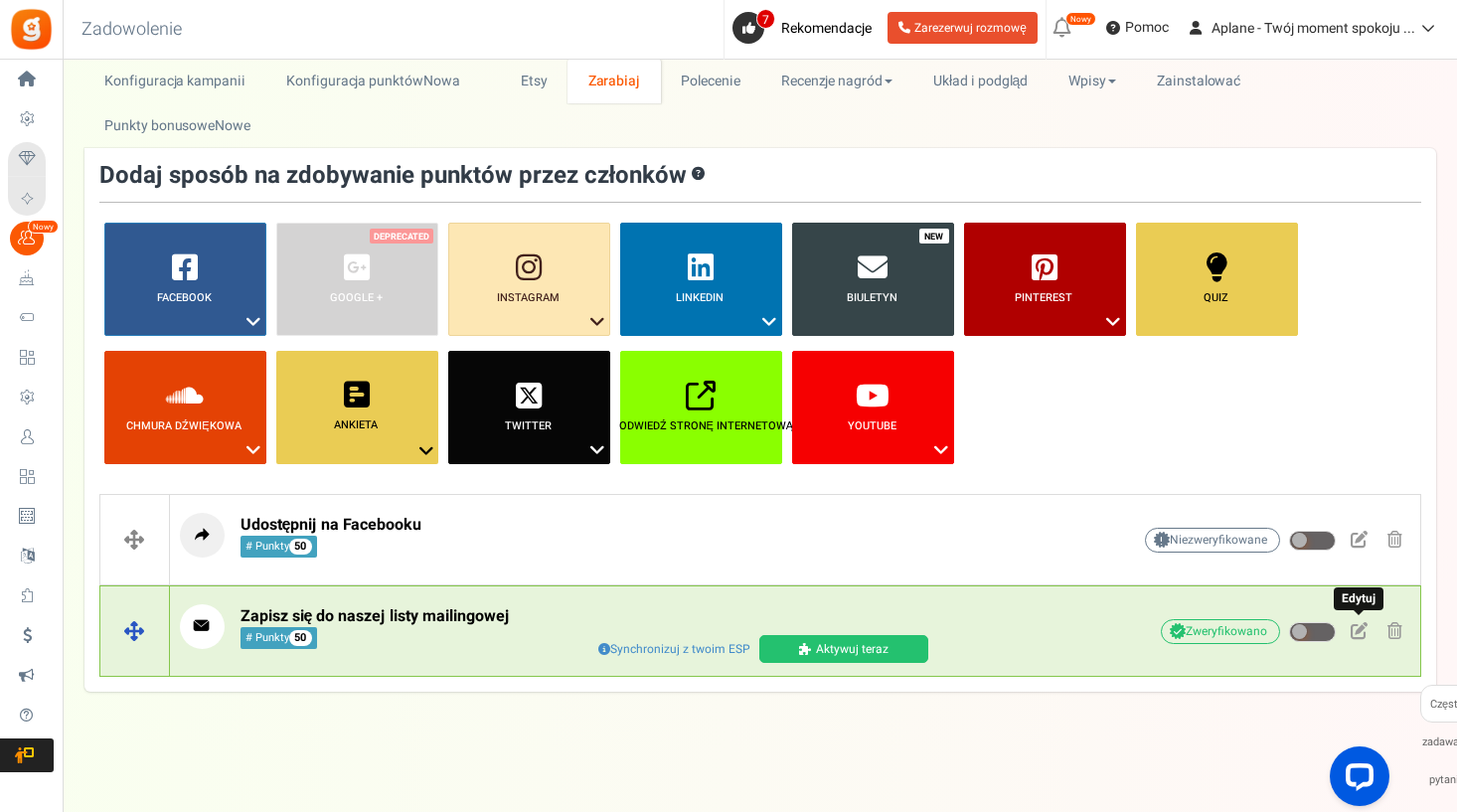 click at bounding box center (1359, 630) 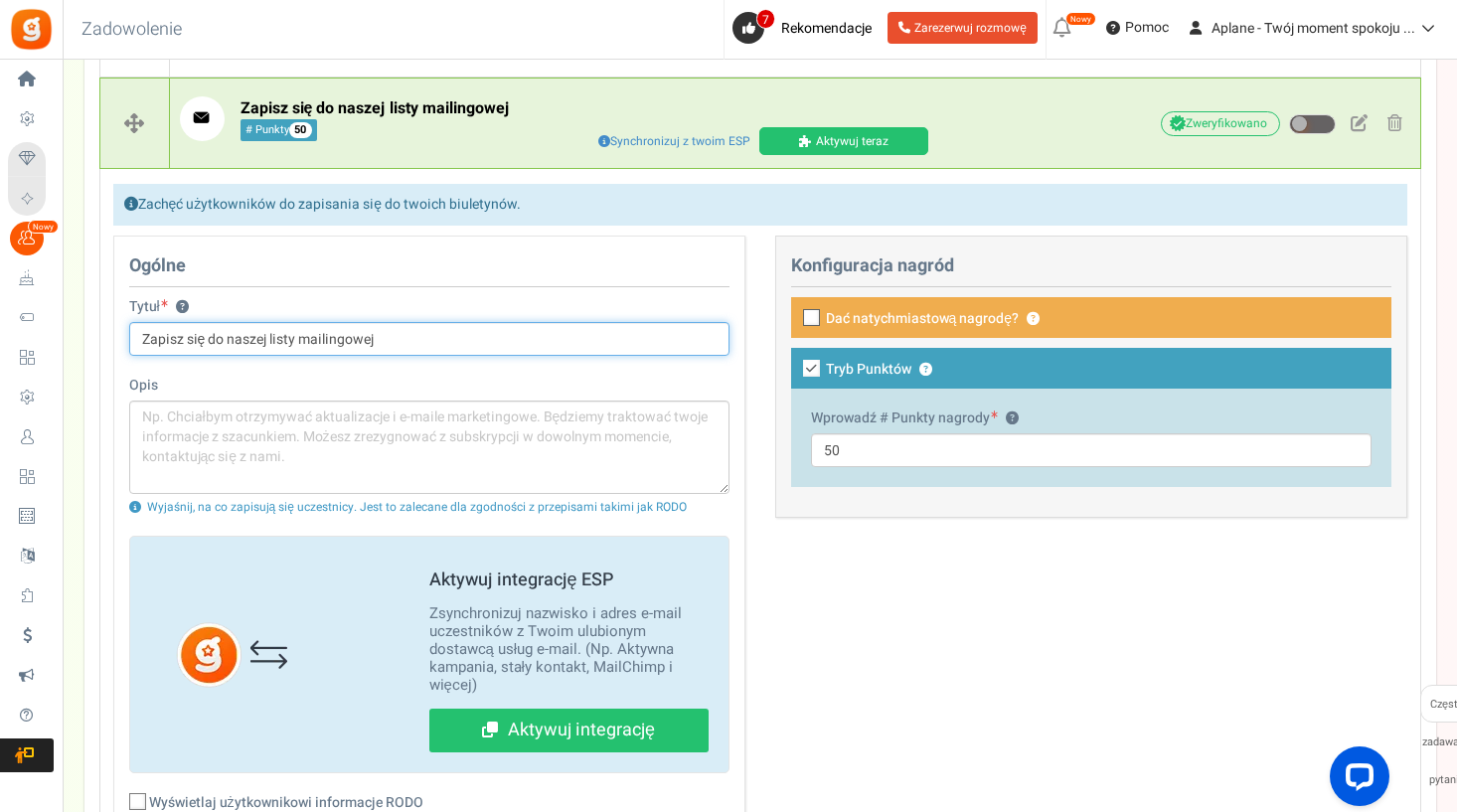 scroll, scrollTop: 596, scrollLeft: 0, axis: vertical 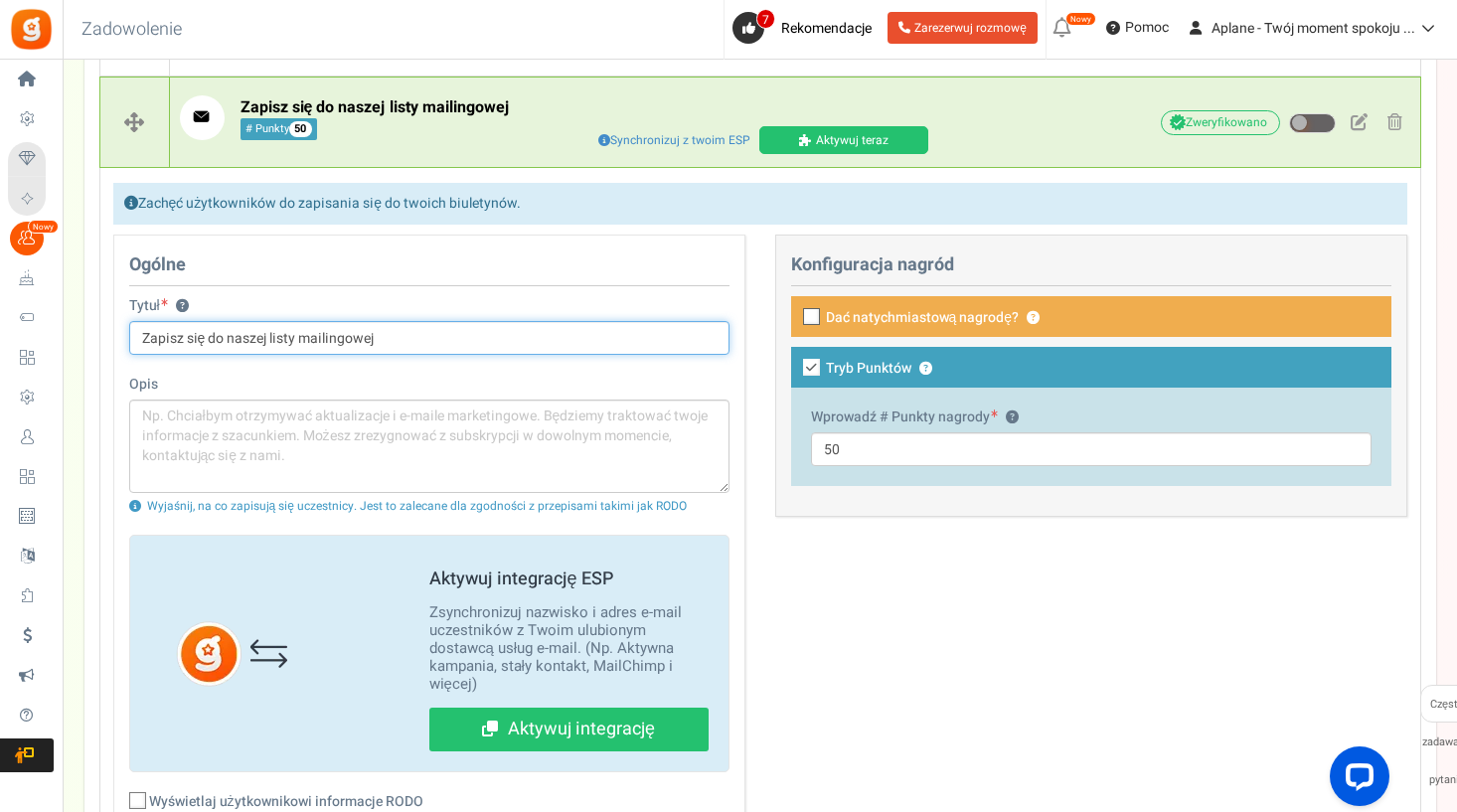click on "Zapisz się do naszej listy mailingowej" at bounding box center (429, 338) 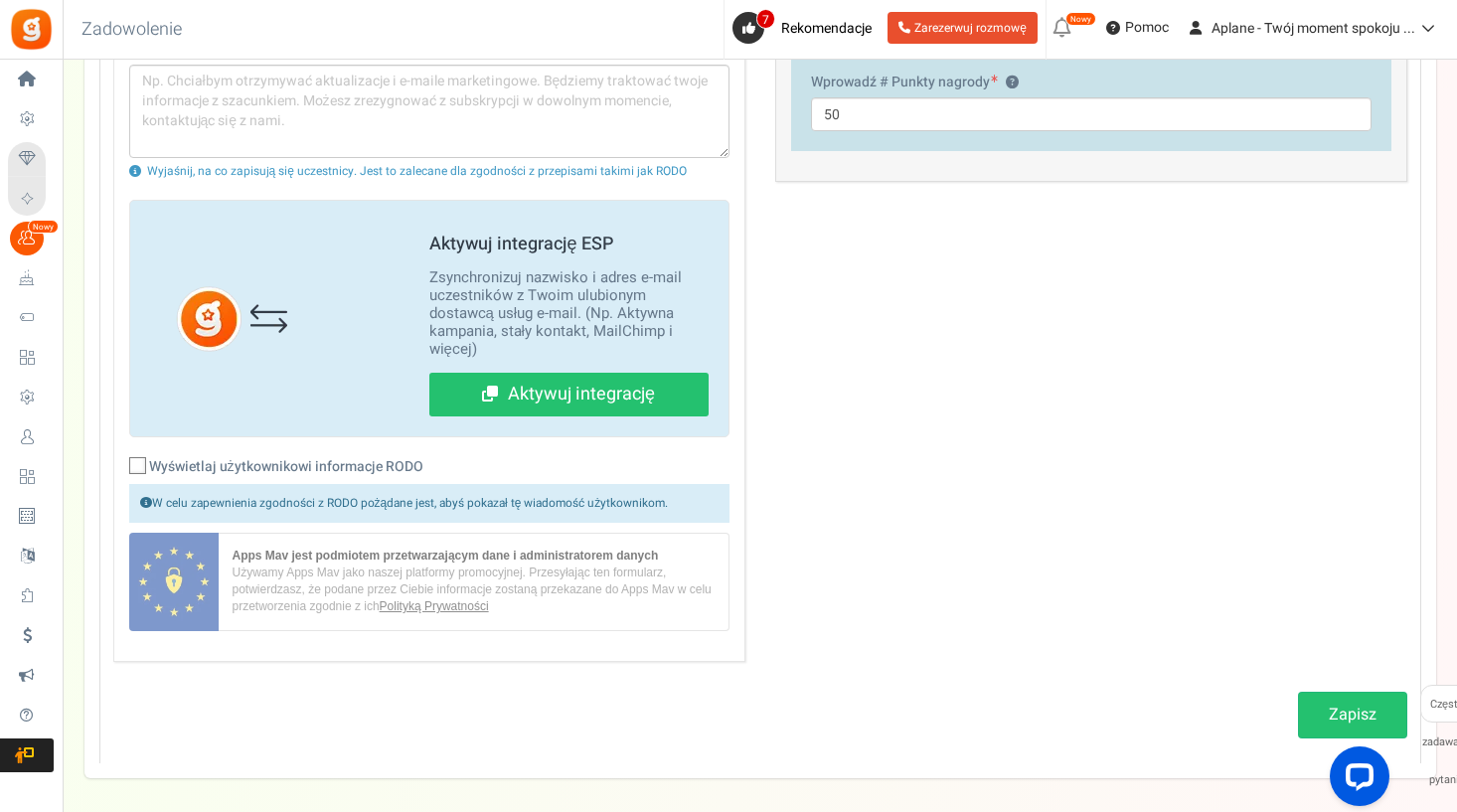 scroll, scrollTop: 934, scrollLeft: 0, axis: vertical 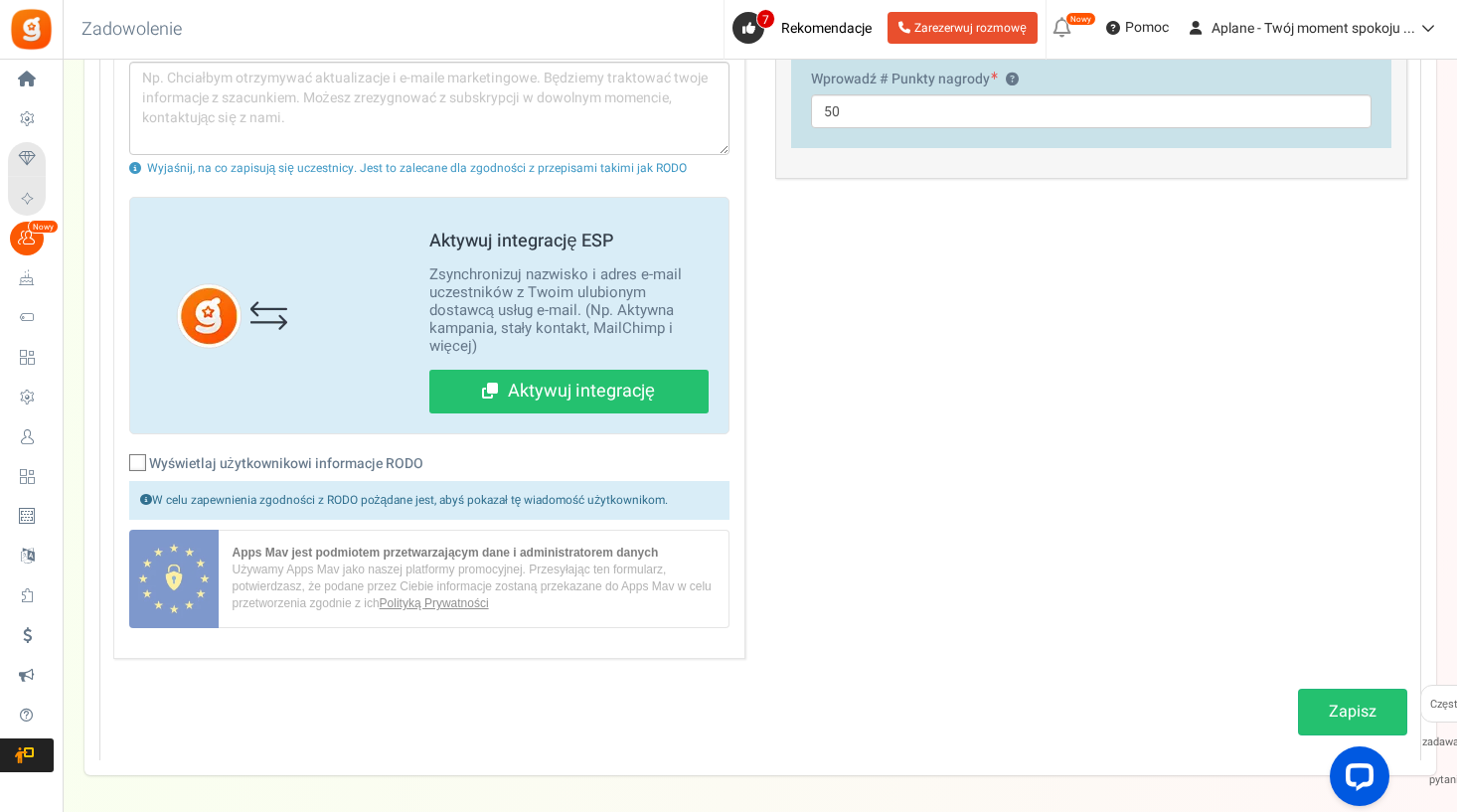 click on "Wyświetlaj użytkownikowi informacje RODO" at bounding box center [429, 467] 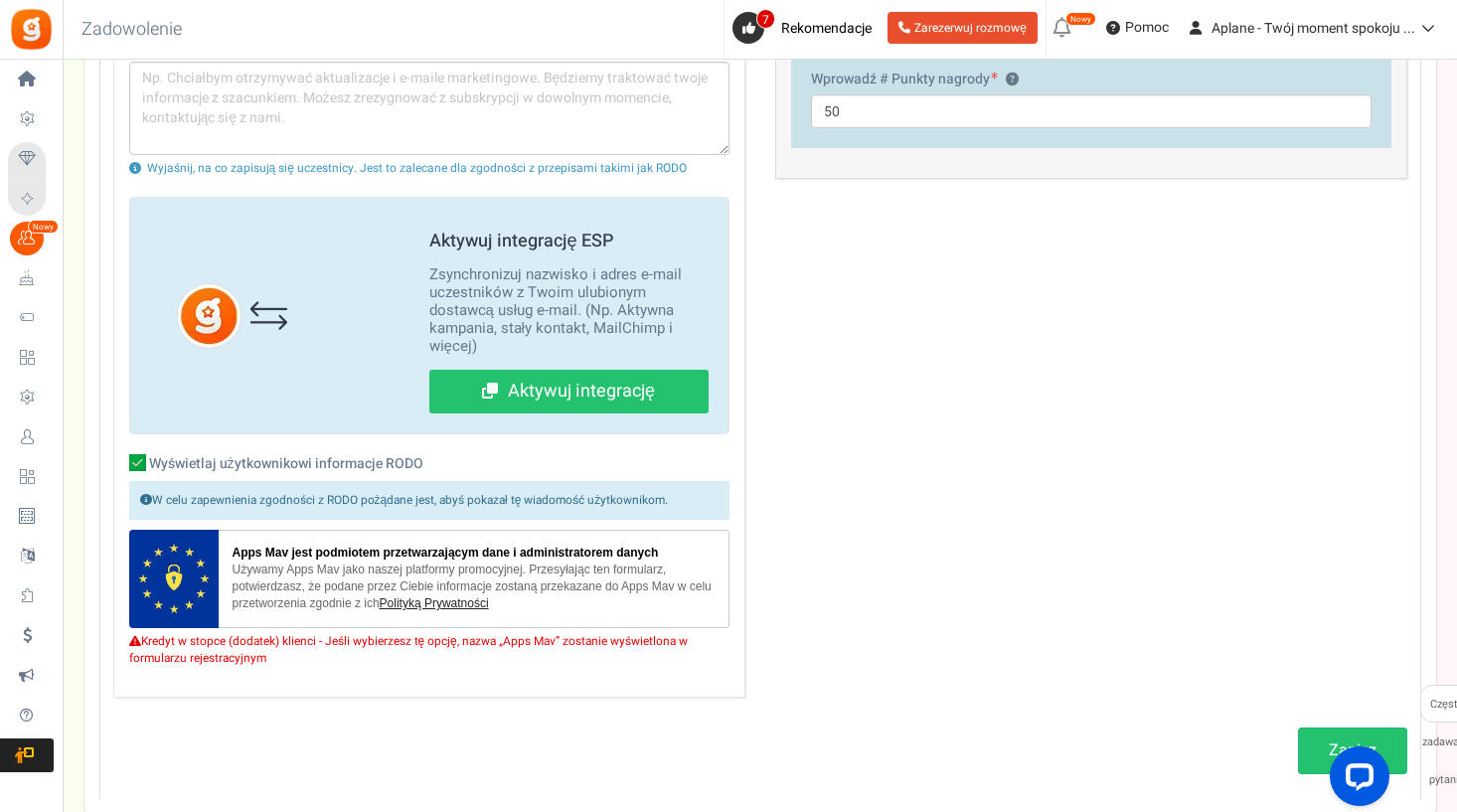 click at bounding box center [137, 462] 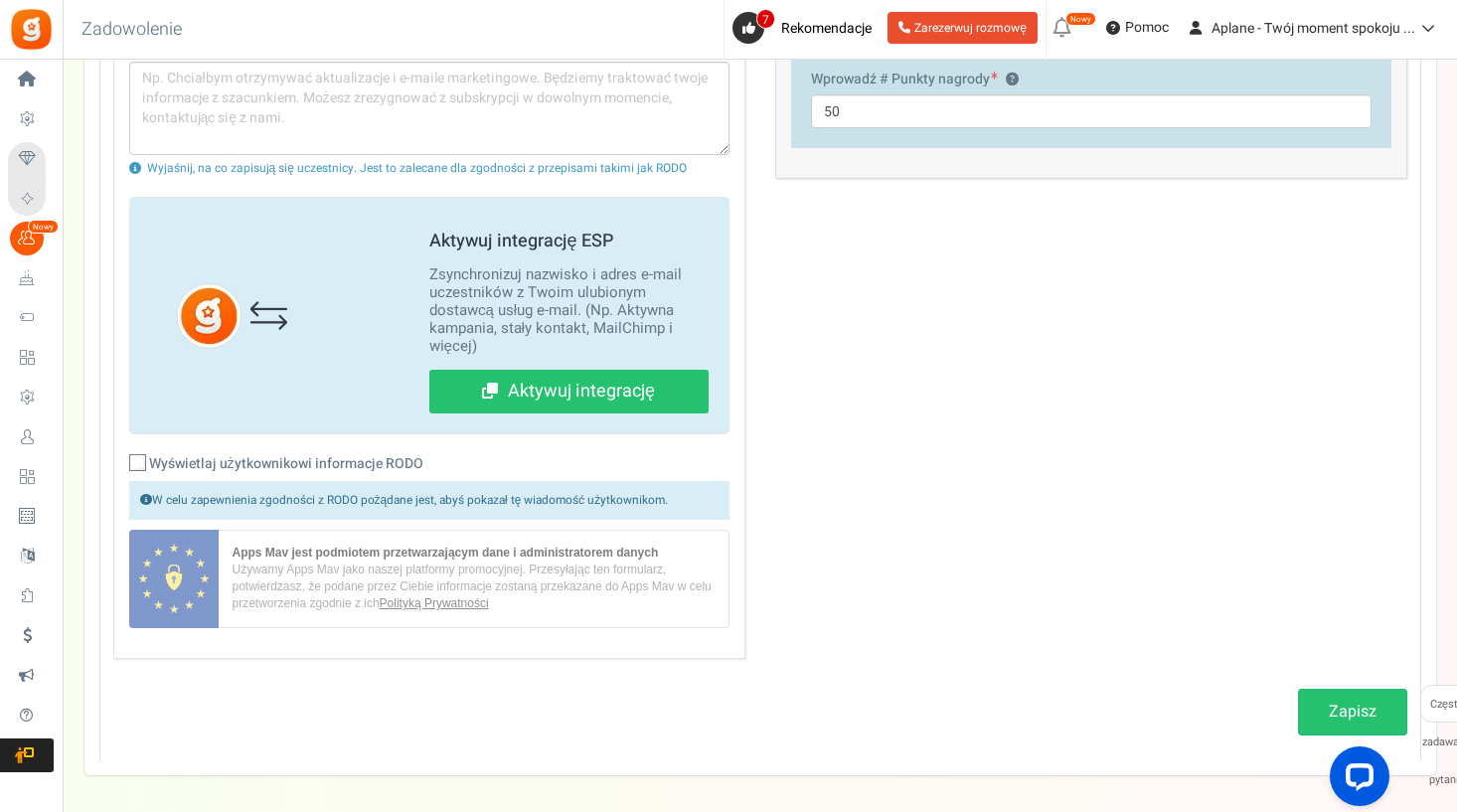 click at bounding box center (138, 463) 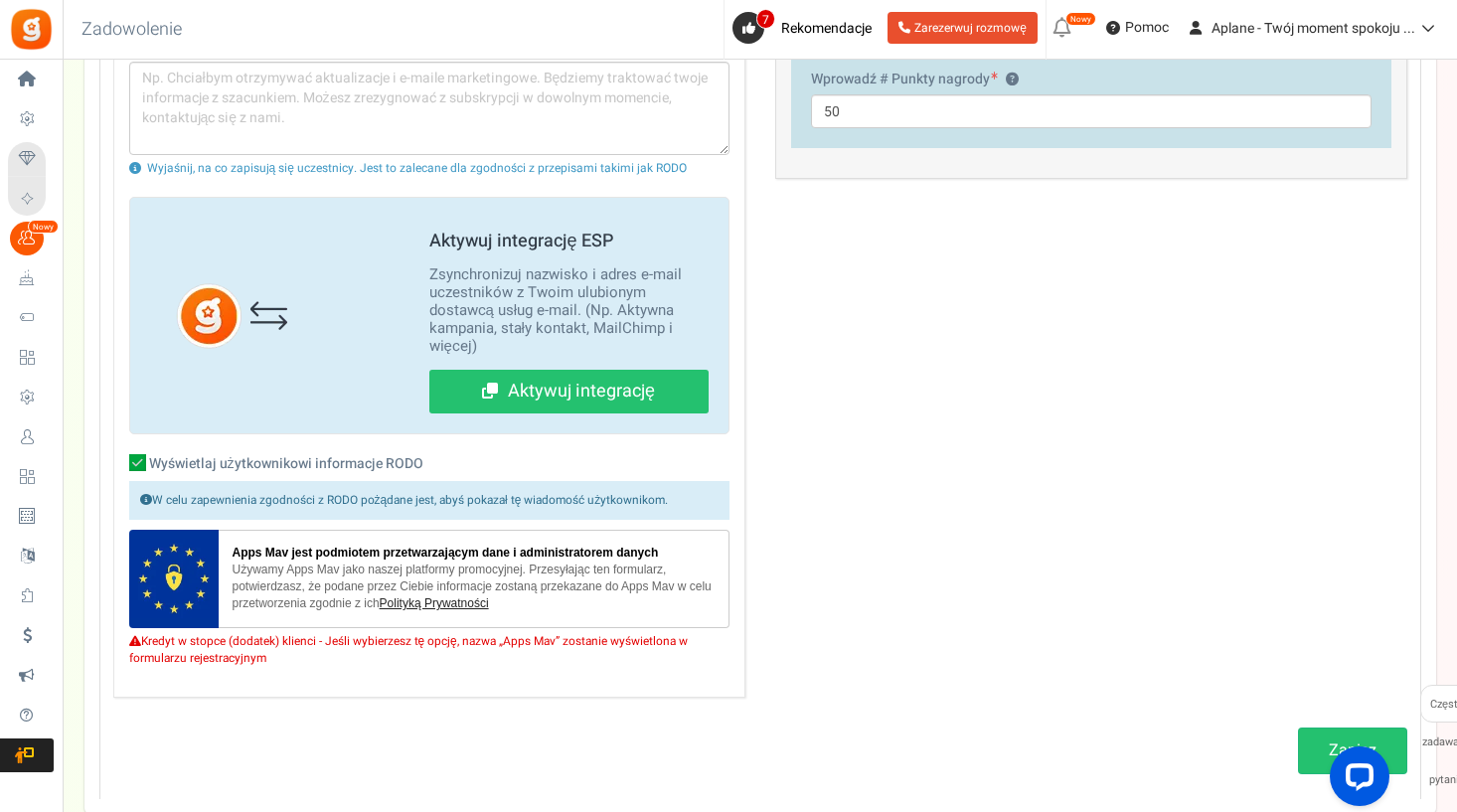 click at bounding box center (137, 462) 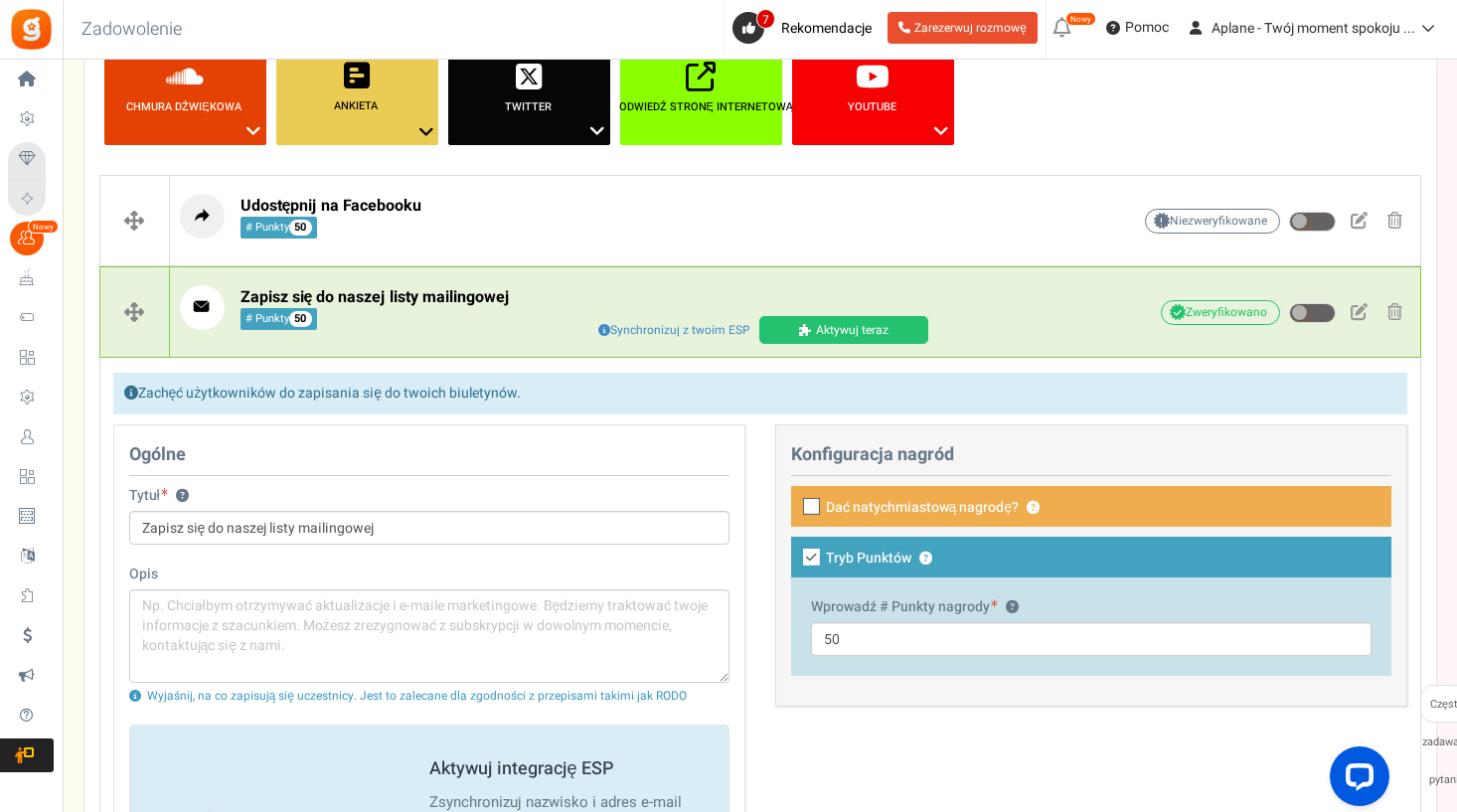 scroll, scrollTop: 405, scrollLeft: 0, axis: vertical 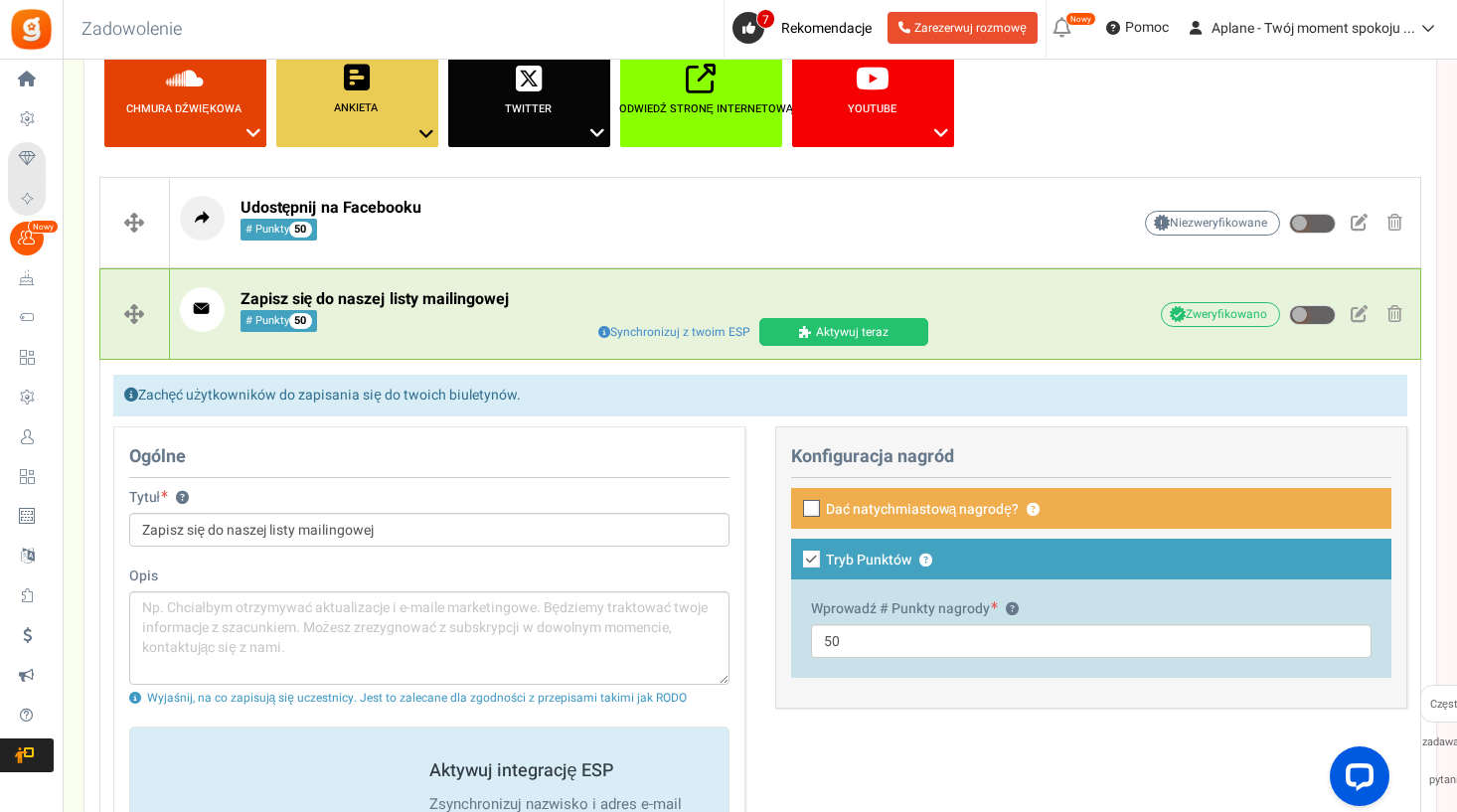 click at bounding box center (812, 509) 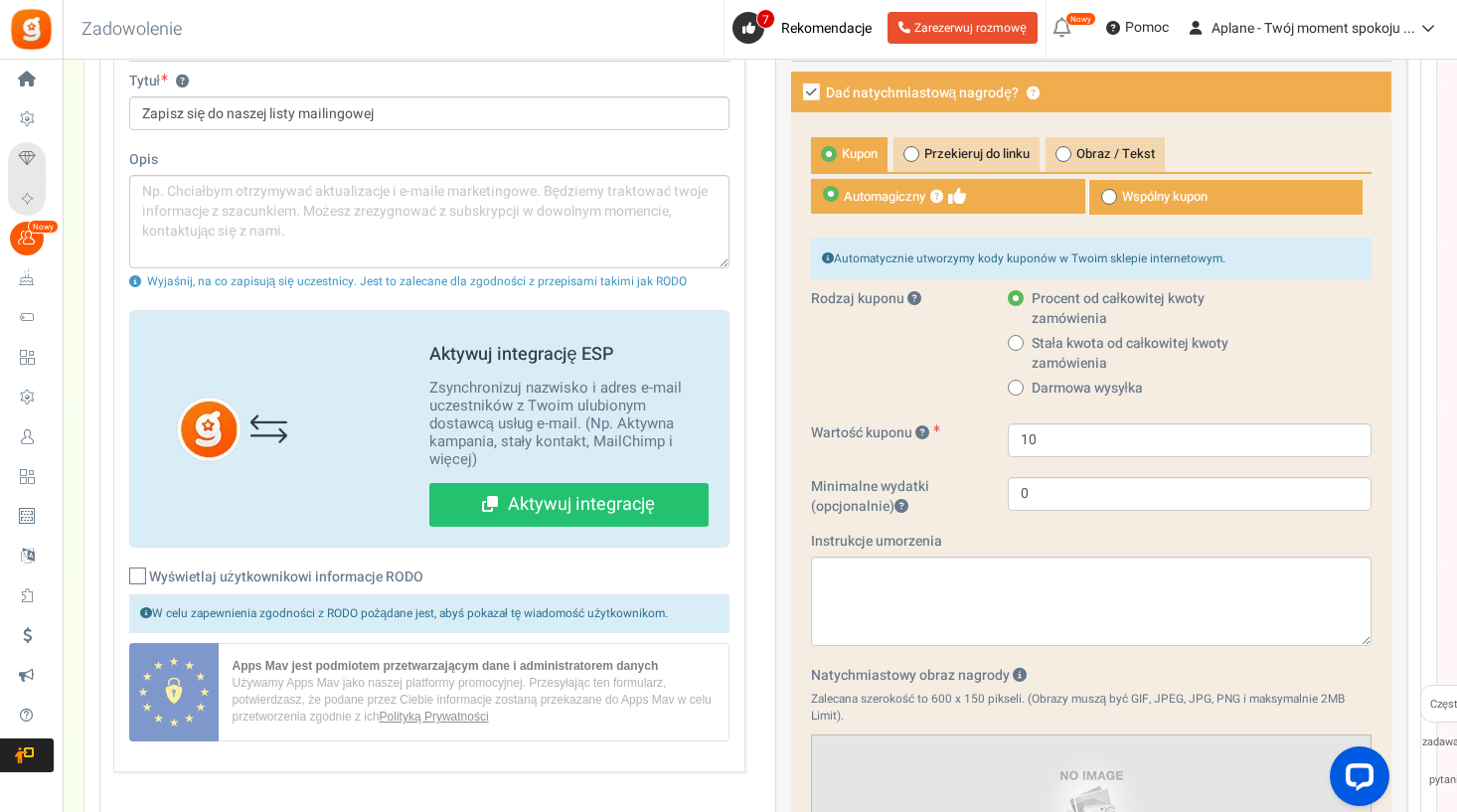 scroll, scrollTop: 819, scrollLeft: 0, axis: vertical 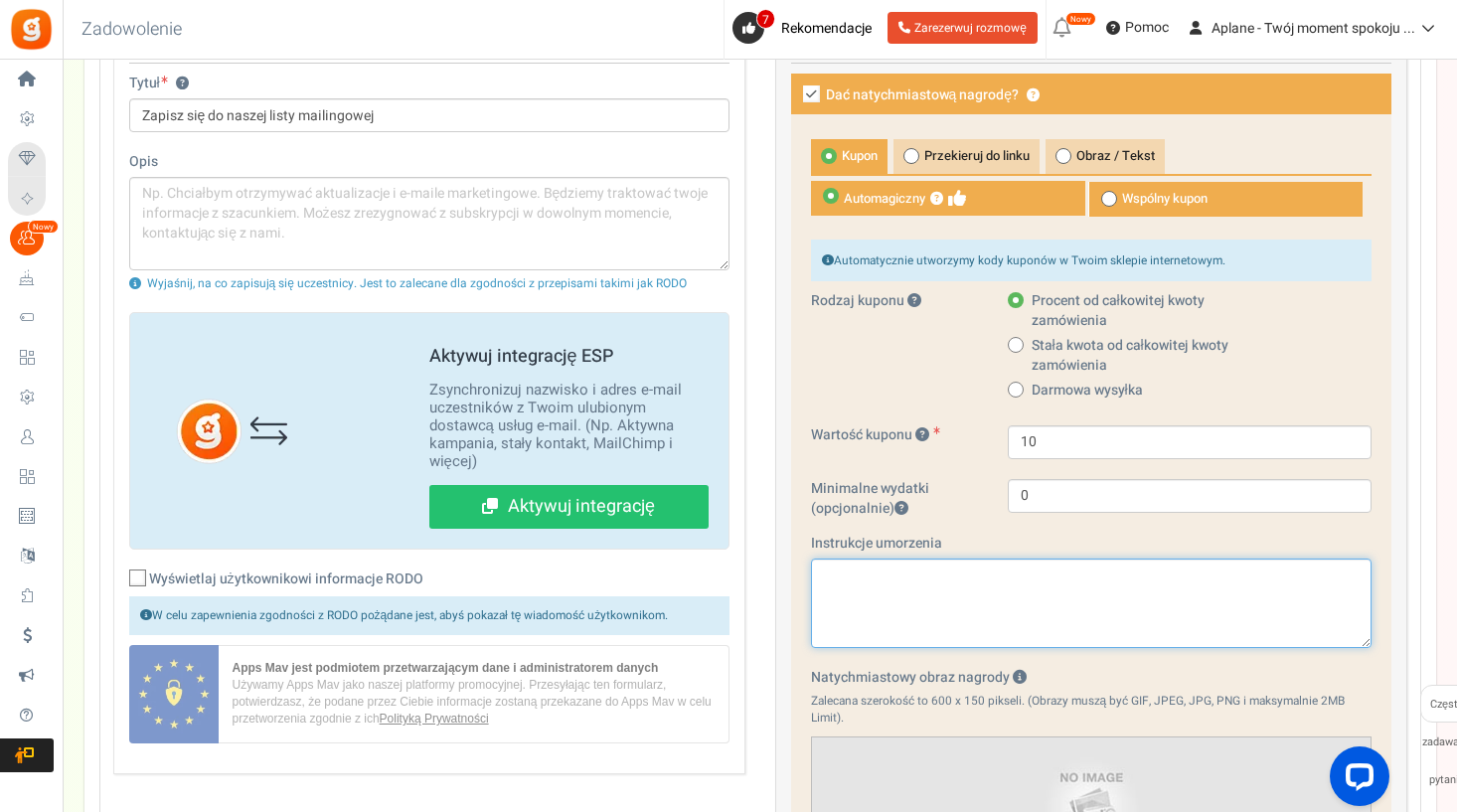 drag, startPoint x: 899, startPoint y: 615, endPoint x: 890, endPoint y: 617, distance: 9.219544 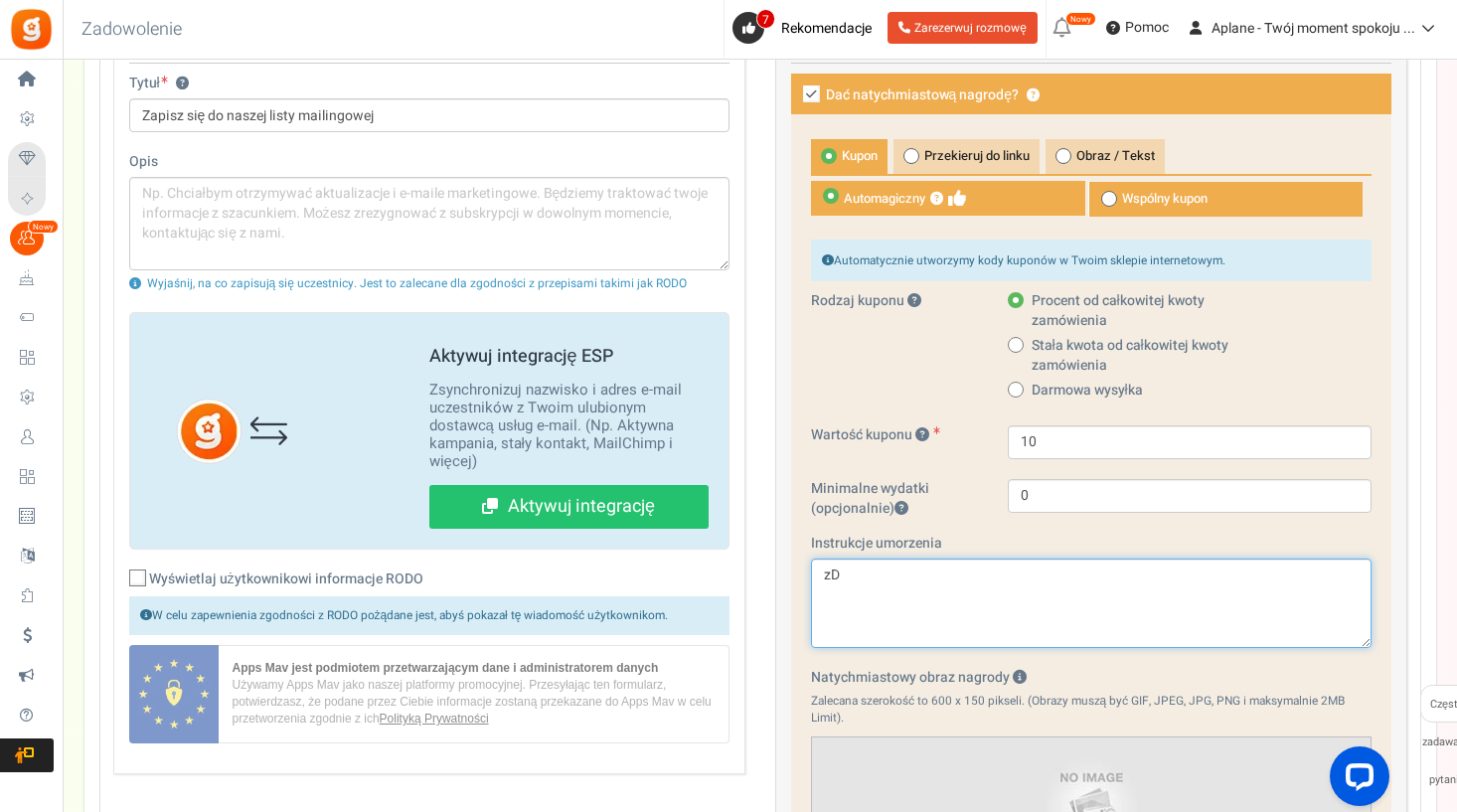 type on "z" 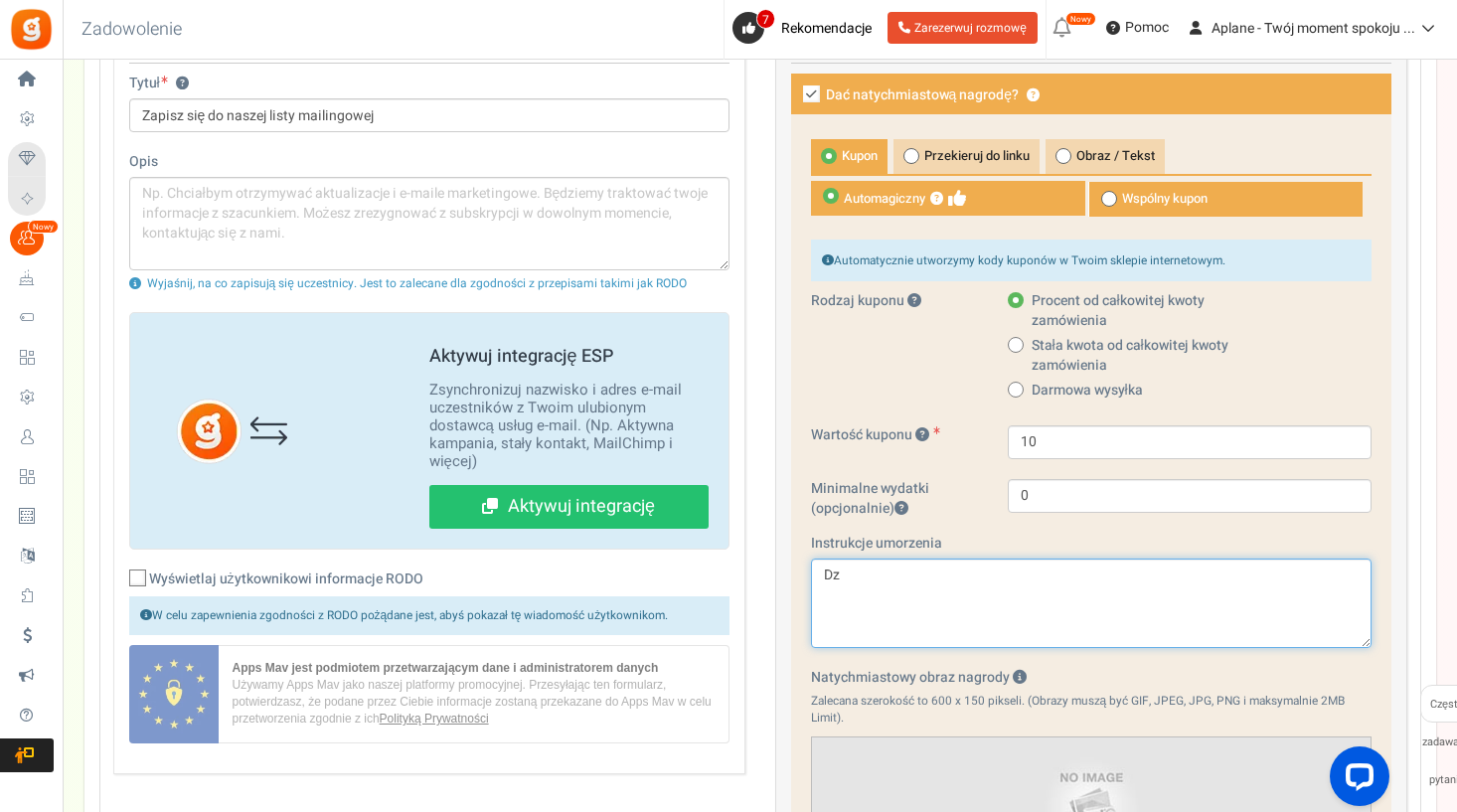 type on "D" 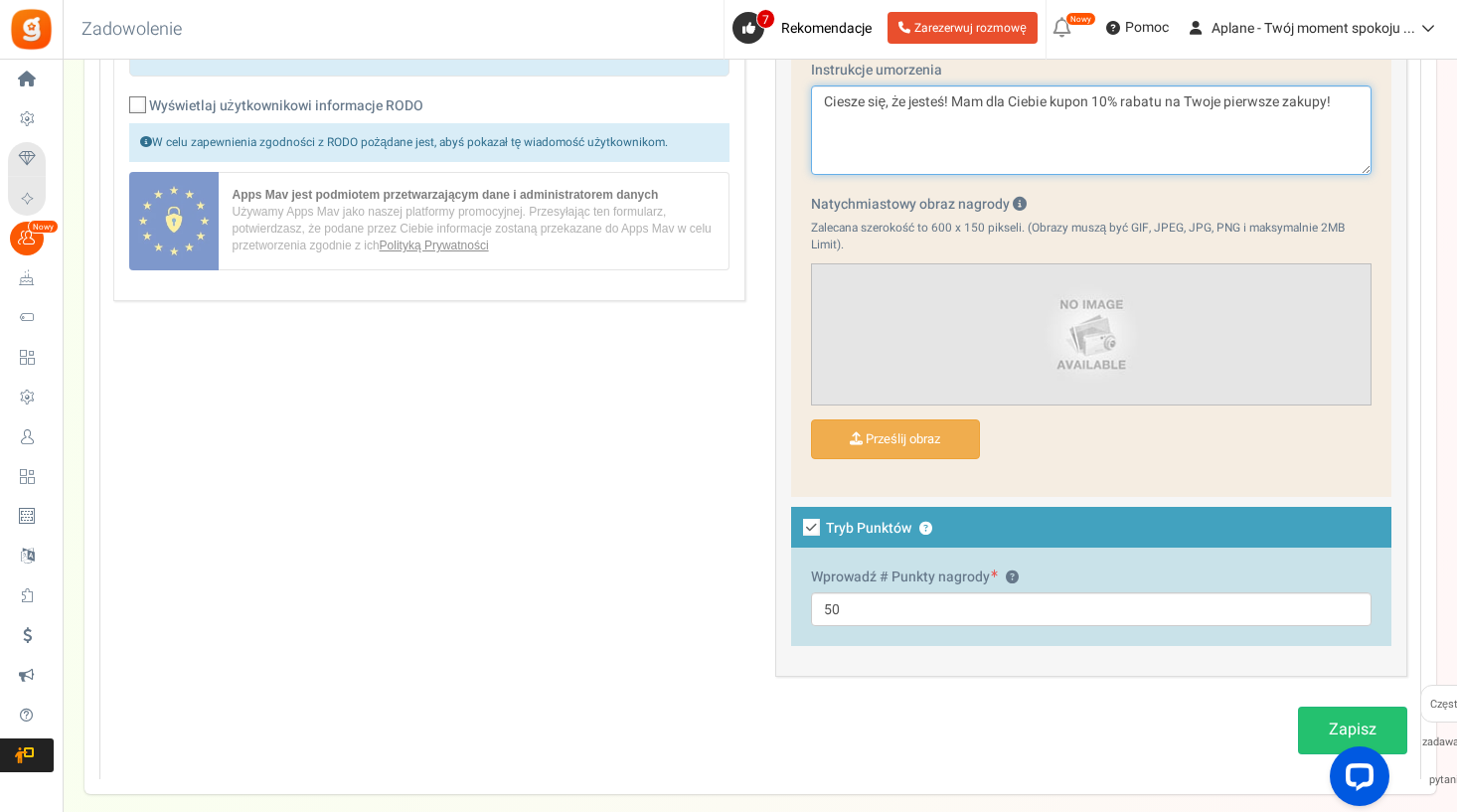scroll, scrollTop: 1294, scrollLeft: 0, axis: vertical 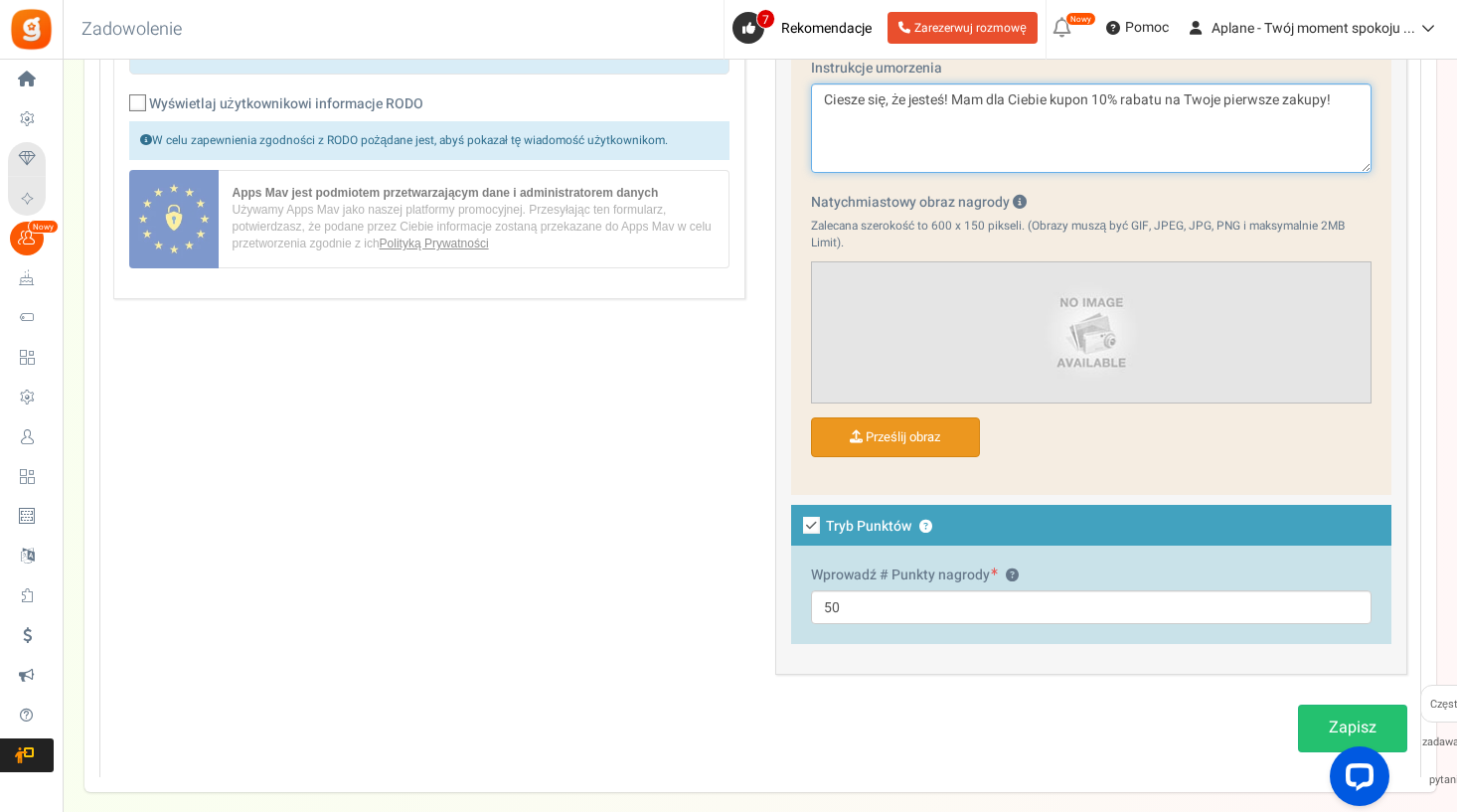 type on "Ciesze się, że jesteś! Mam dla Ciebie kupon 10% rabatu na Twoje pierwsze zakupy!" 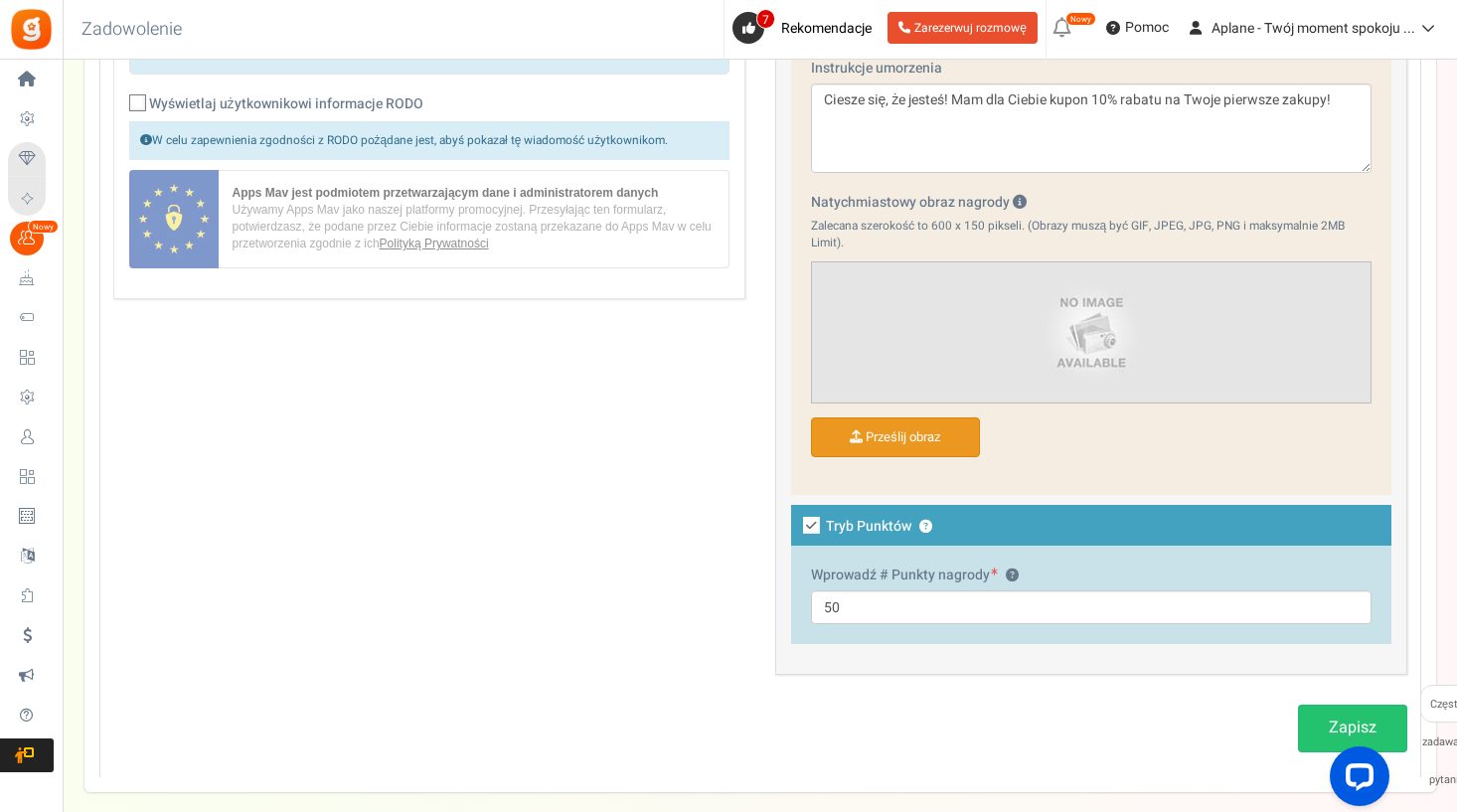 click on "Natychmiastowy obraz nagrody" at bounding box center [895, 437] 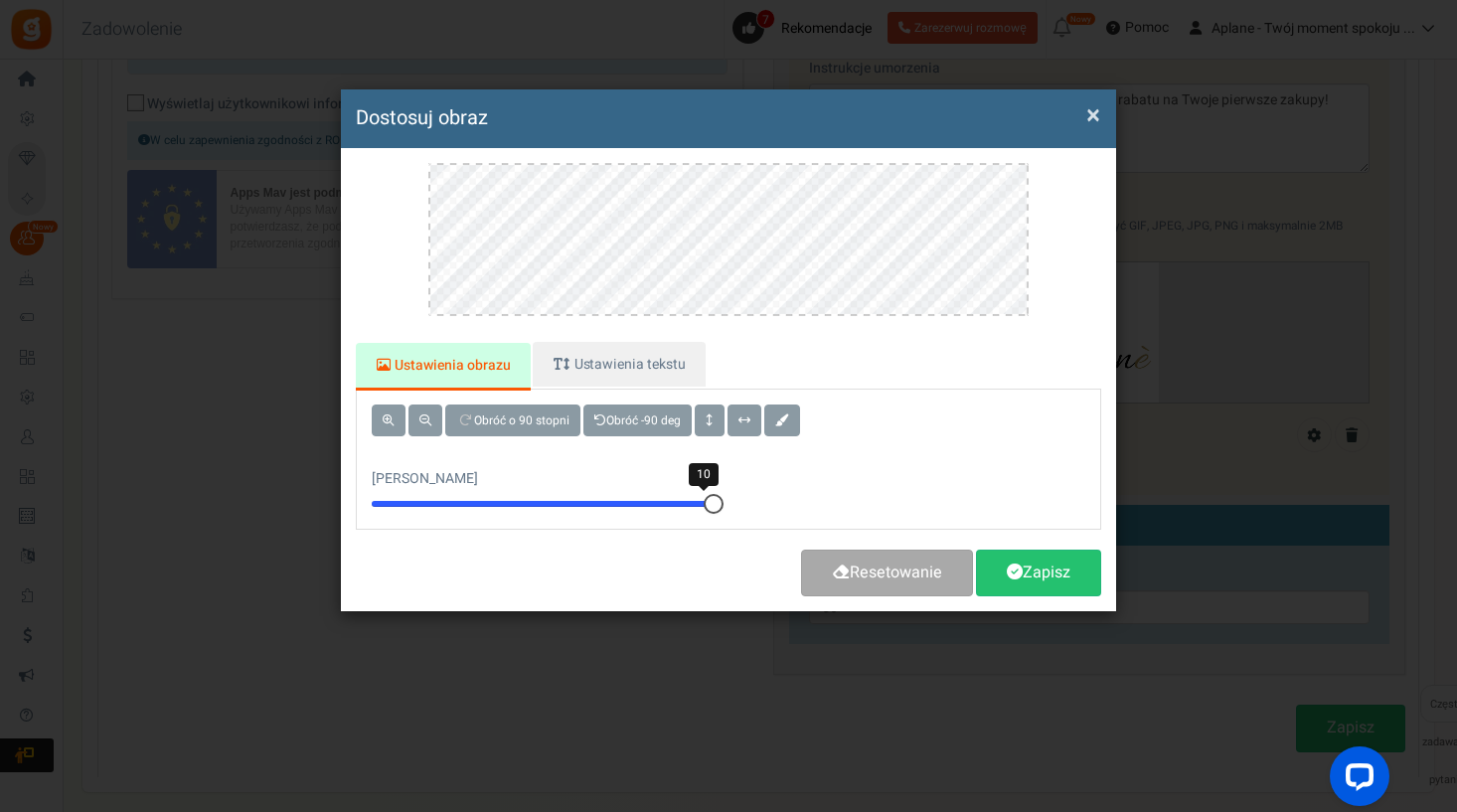drag, startPoint x: 715, startPoint y: 501, endPoint x: 800, endPoint y: 512, distance: 85.70881 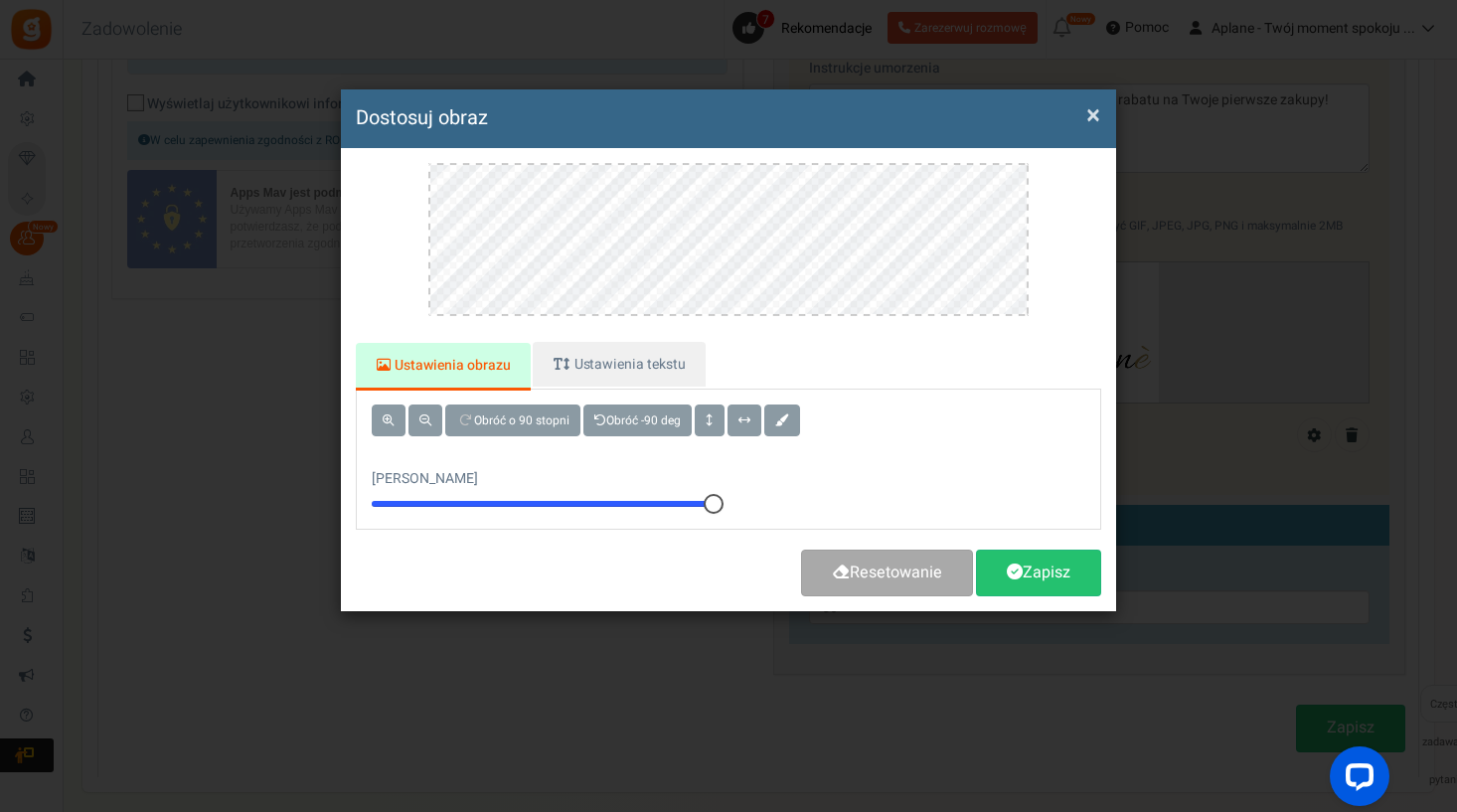 click at bounding box center (728, 252) 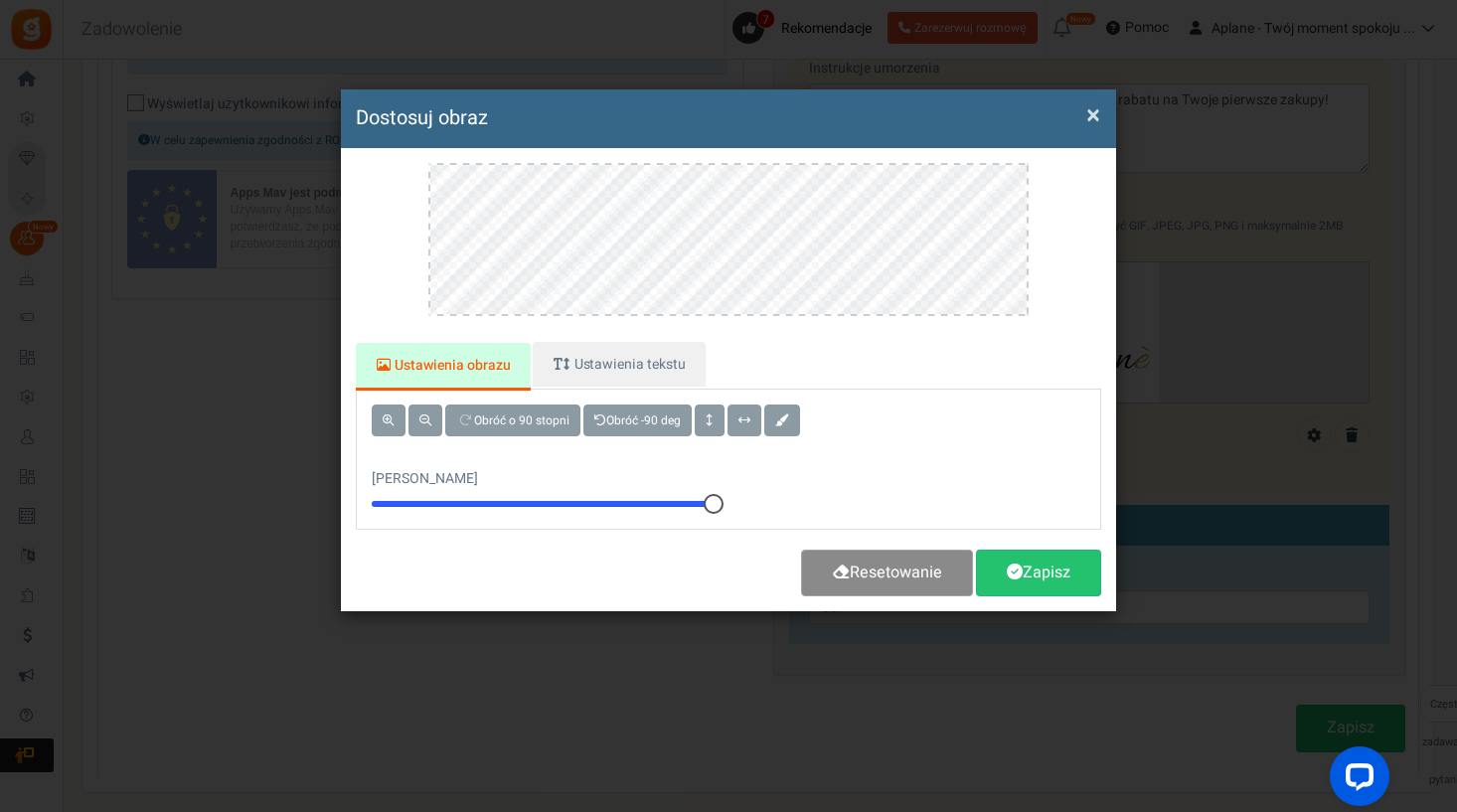 click on "Resetowanie" at bounding box center [887, 572] 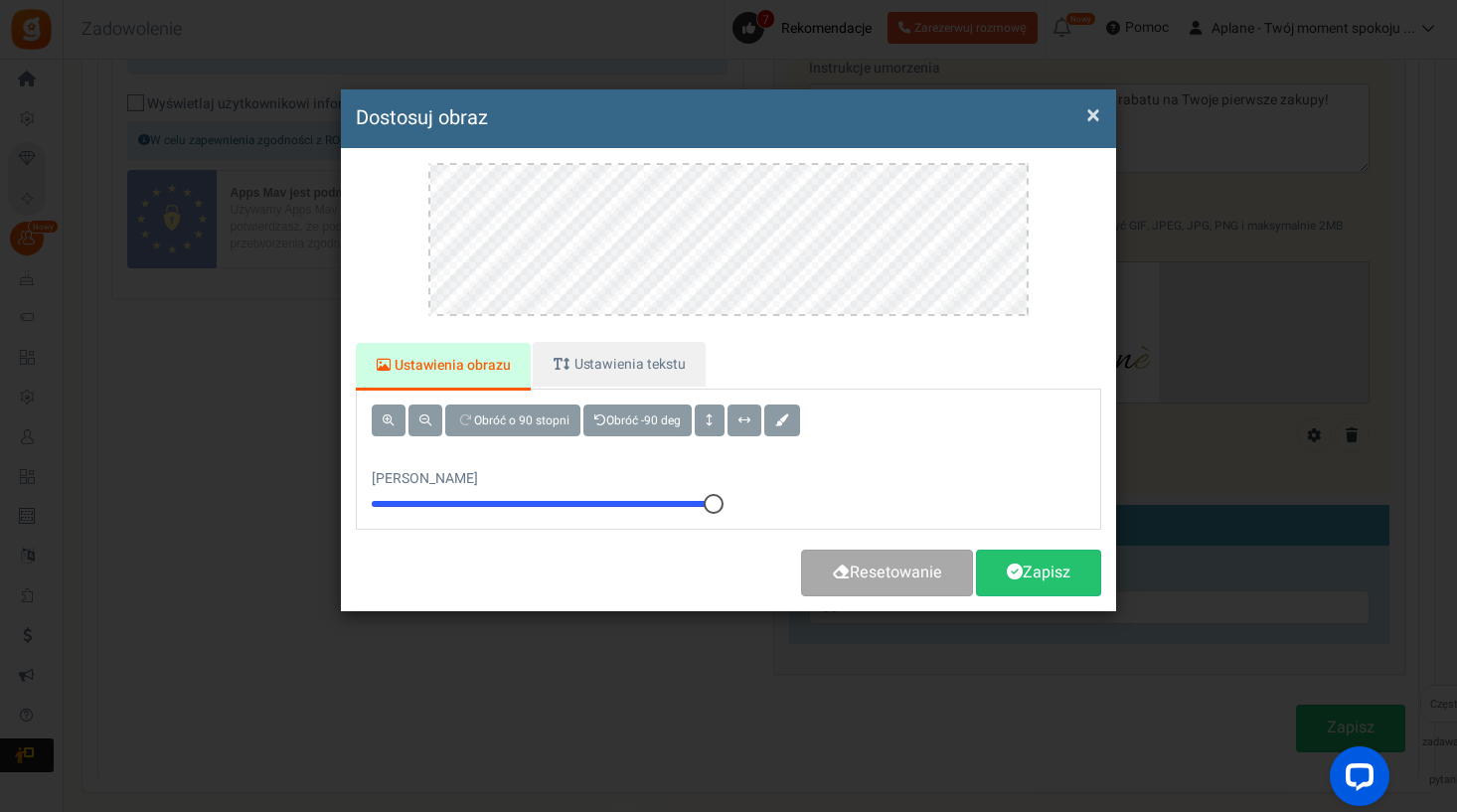click on "×" at bounding box center [1093, 115] 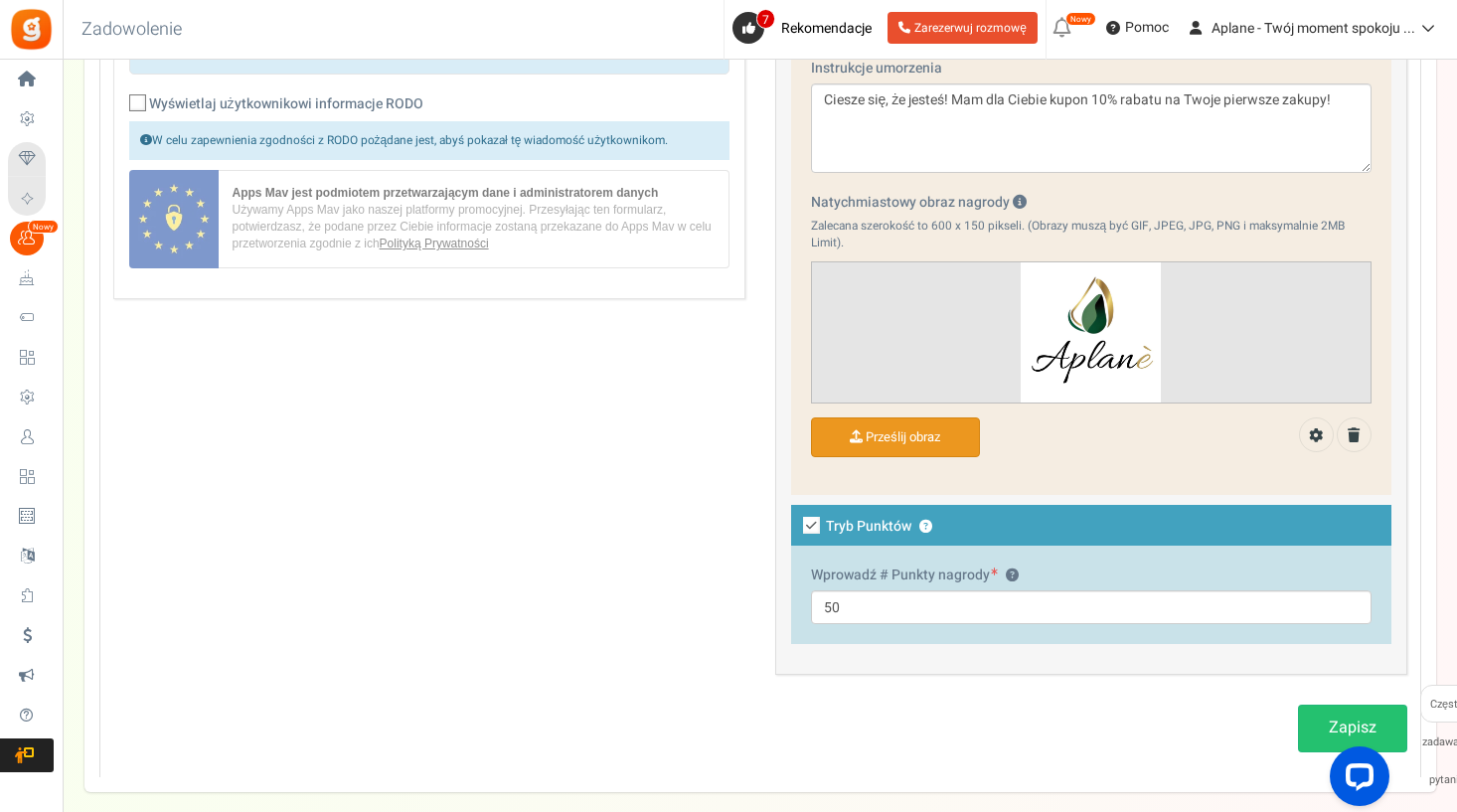 click on "Prześlij obraz" at bounding box center [1091, 441] 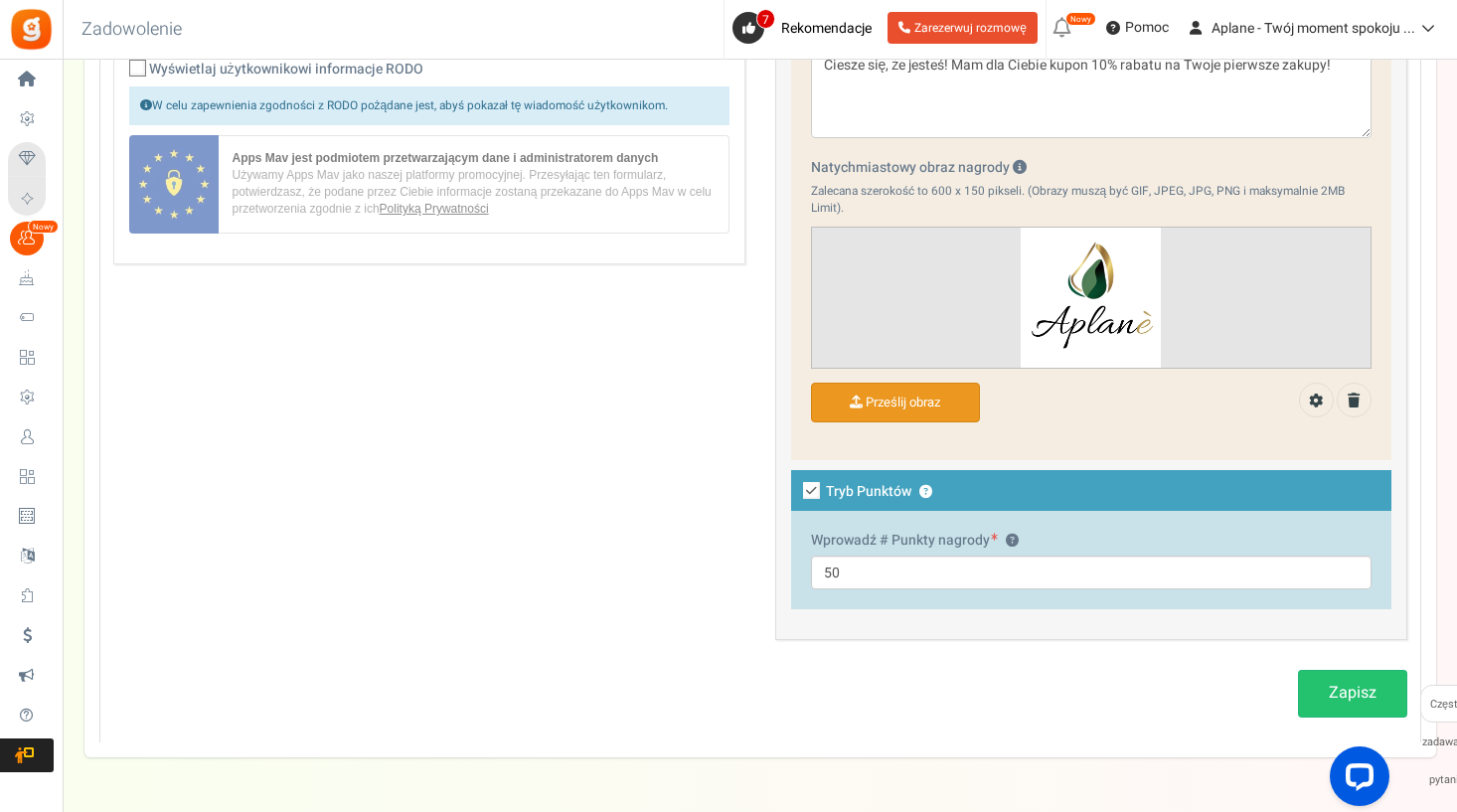scroll, scrollTop: 1331, scrollLeft: 0, axis: vertical 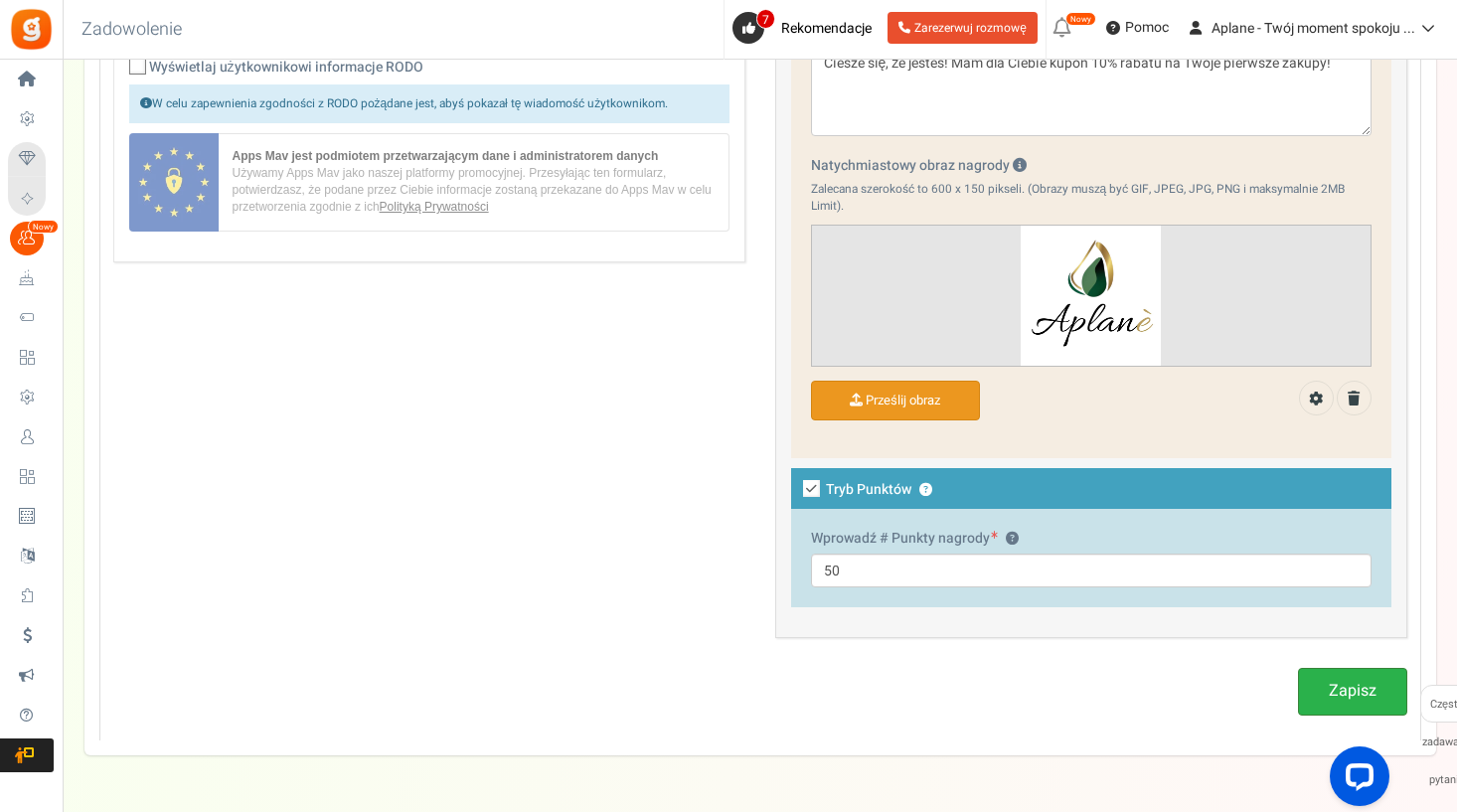click on "Zapisz" at bounding box center [1353, 691] 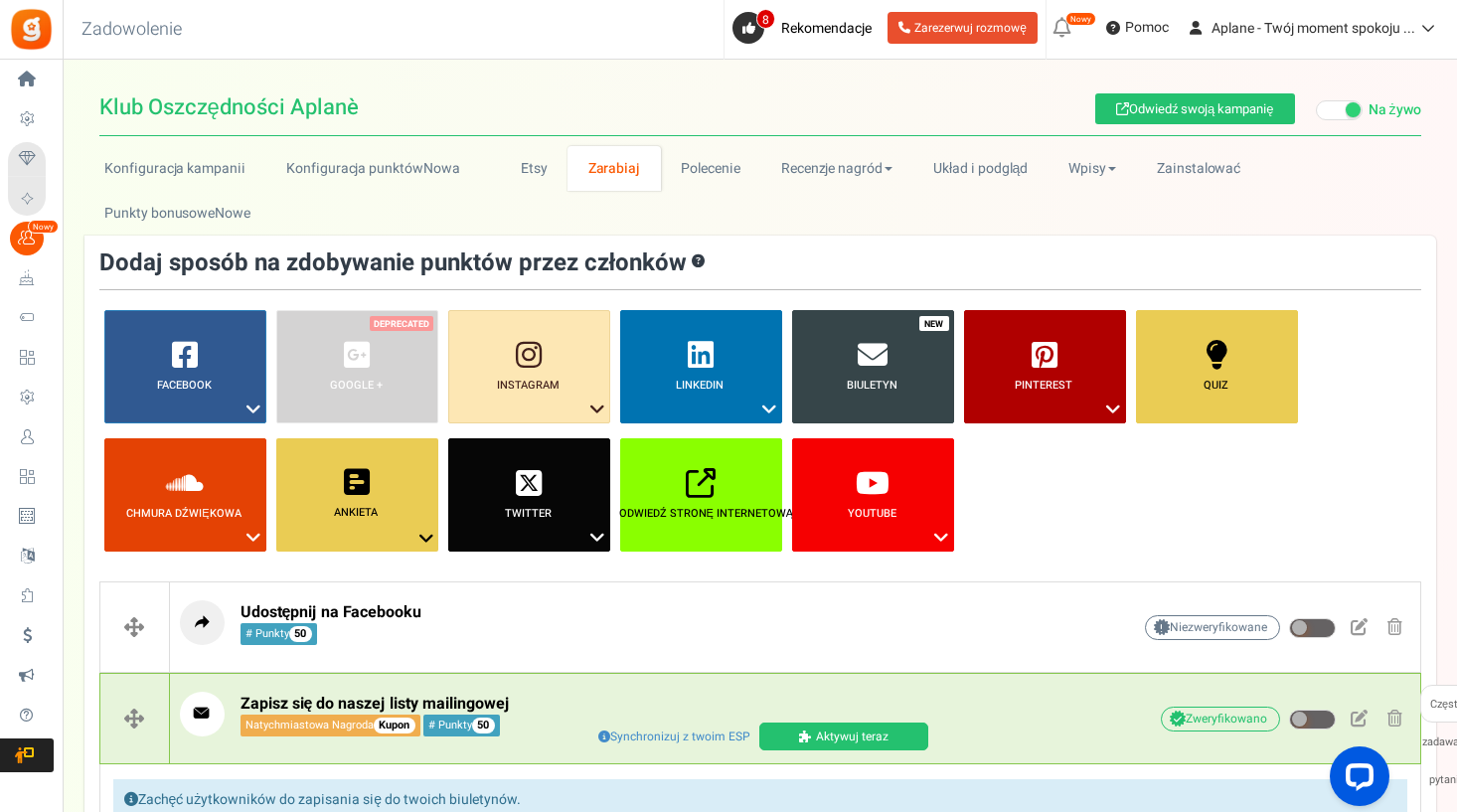 scroll, scrollTop: 0, scrollLeft: 0, axis: both 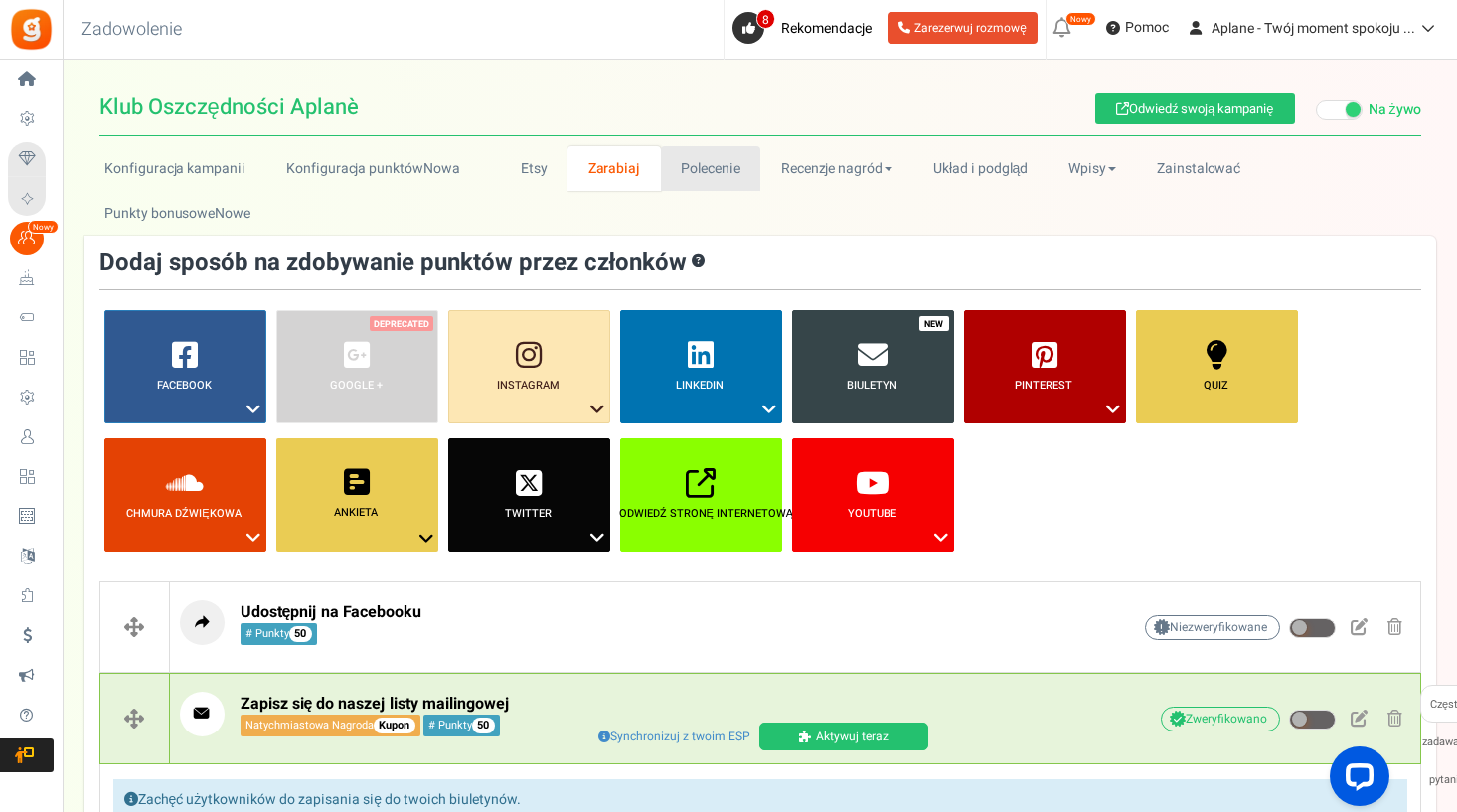 click on "Polecenie" at bounding box center [711, 168] 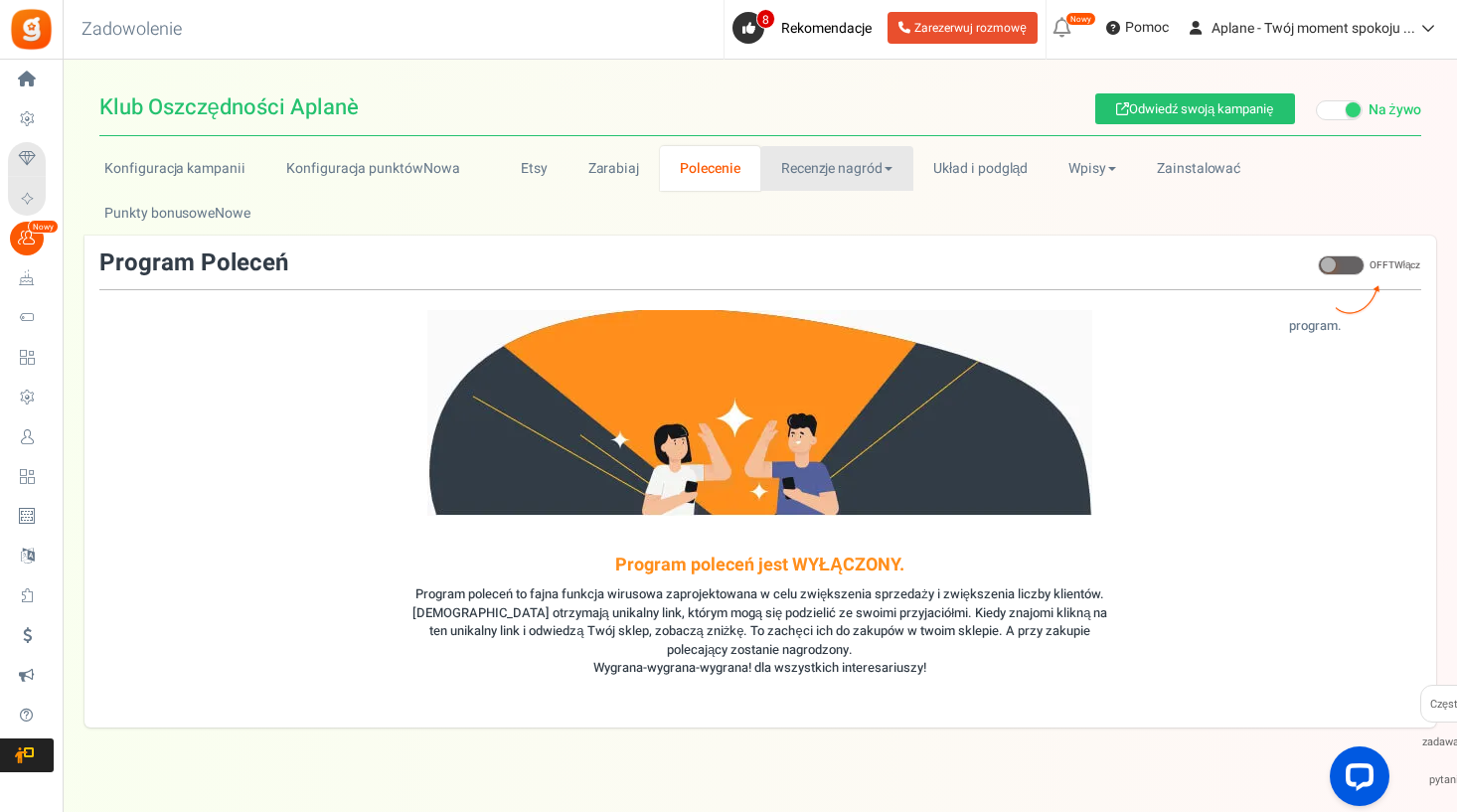 click on "Recenzje nagród" at bounding box center [836, 168] 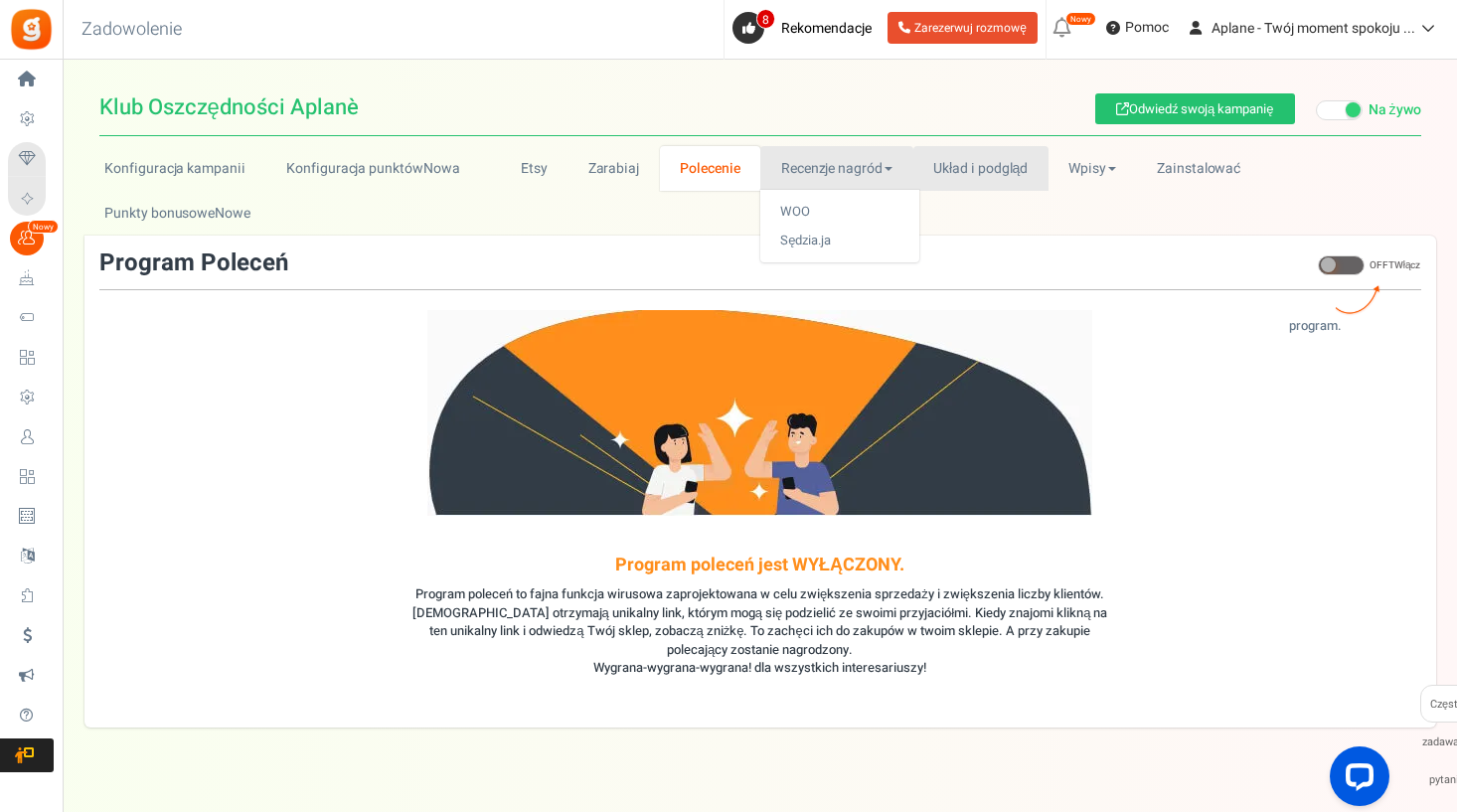 click on "Układ i podgląd" at bounding box center [981, 168] 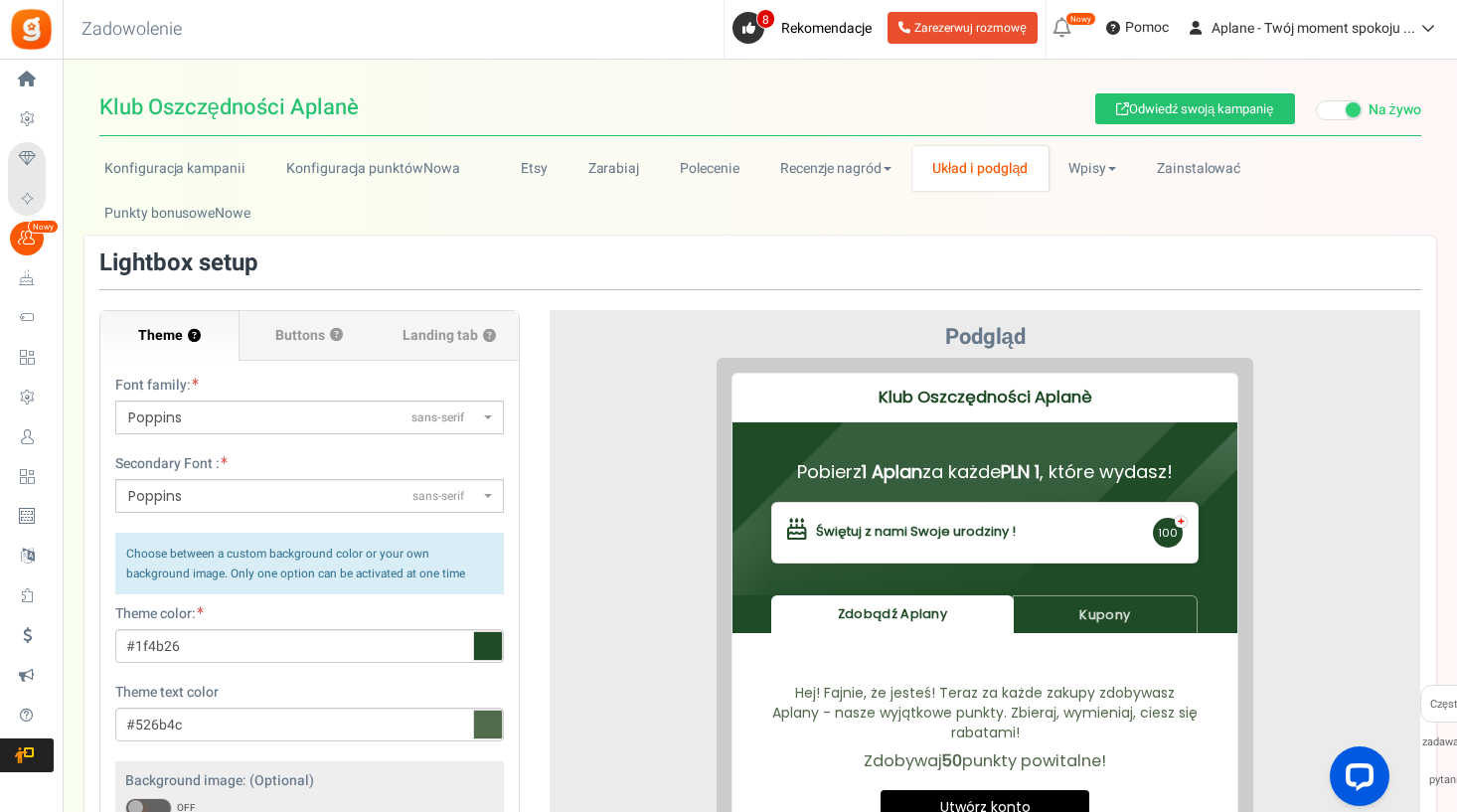 click on "Układ i podgląd" at bounding box center (980, 168) 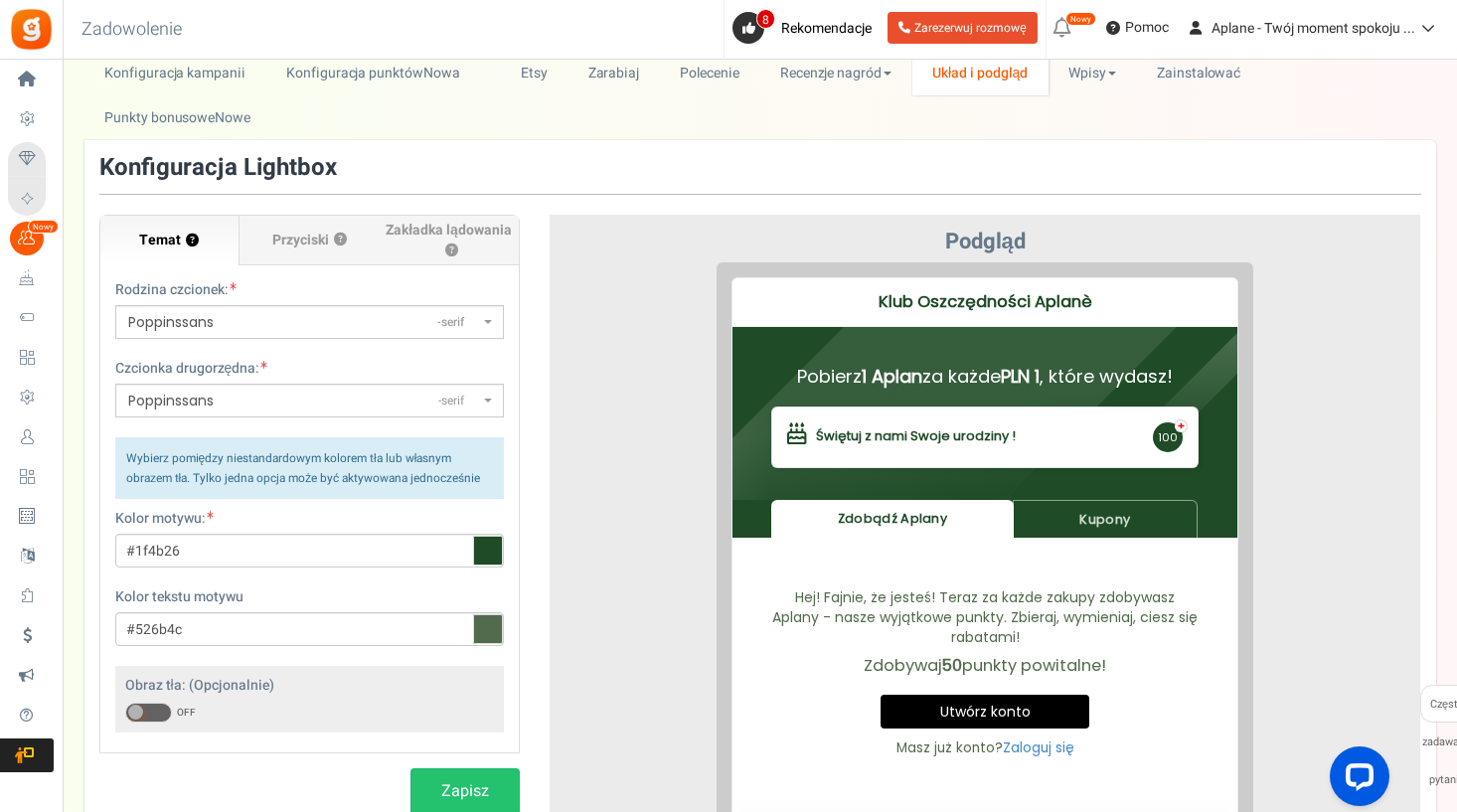 scroll, scrollTop: 96, scrollLeft: 0, axis: vertical 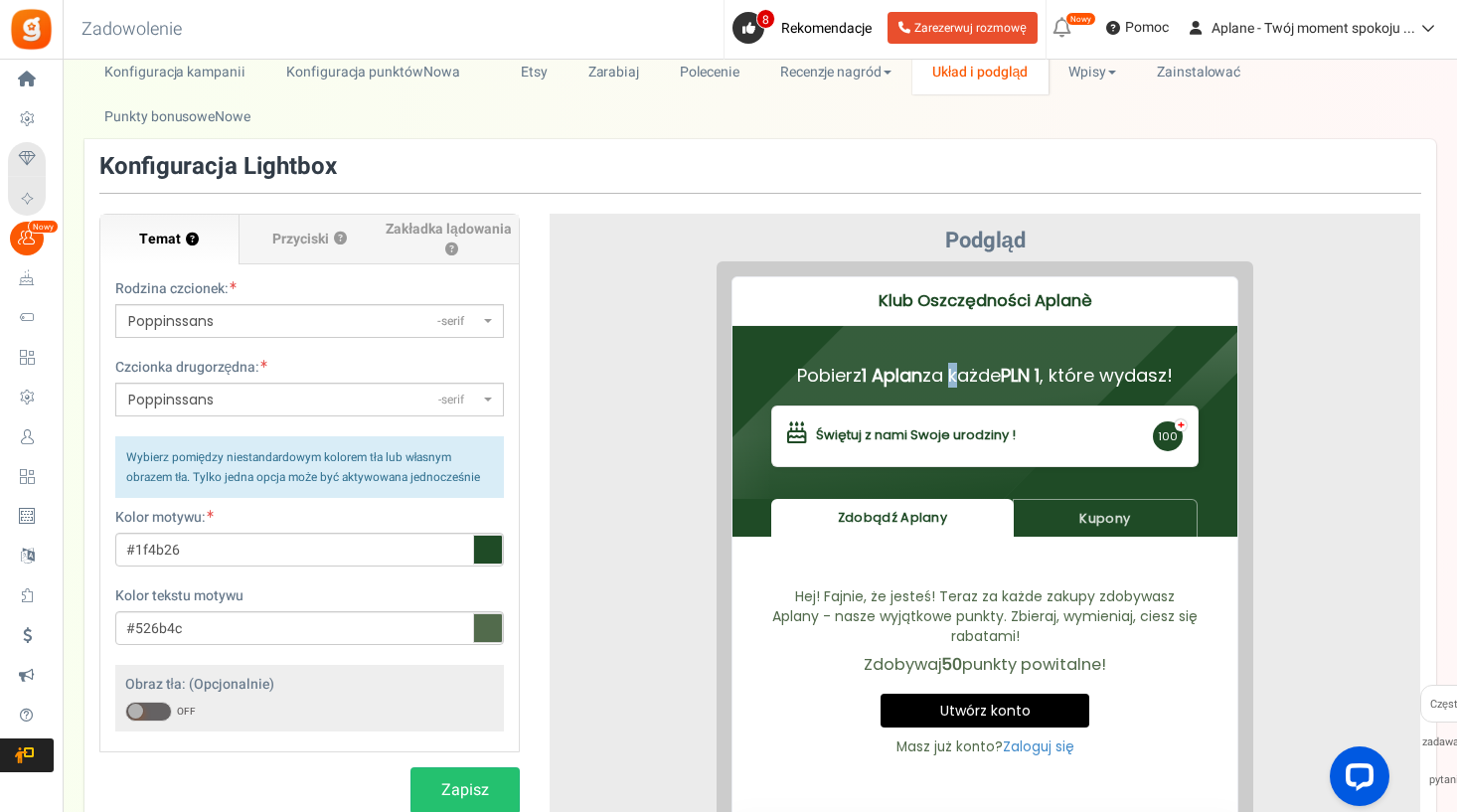 click on "Pobierz   1 Aplan   za każde   PLN 1  , które wydasz!" at bounding box center (970, 360) 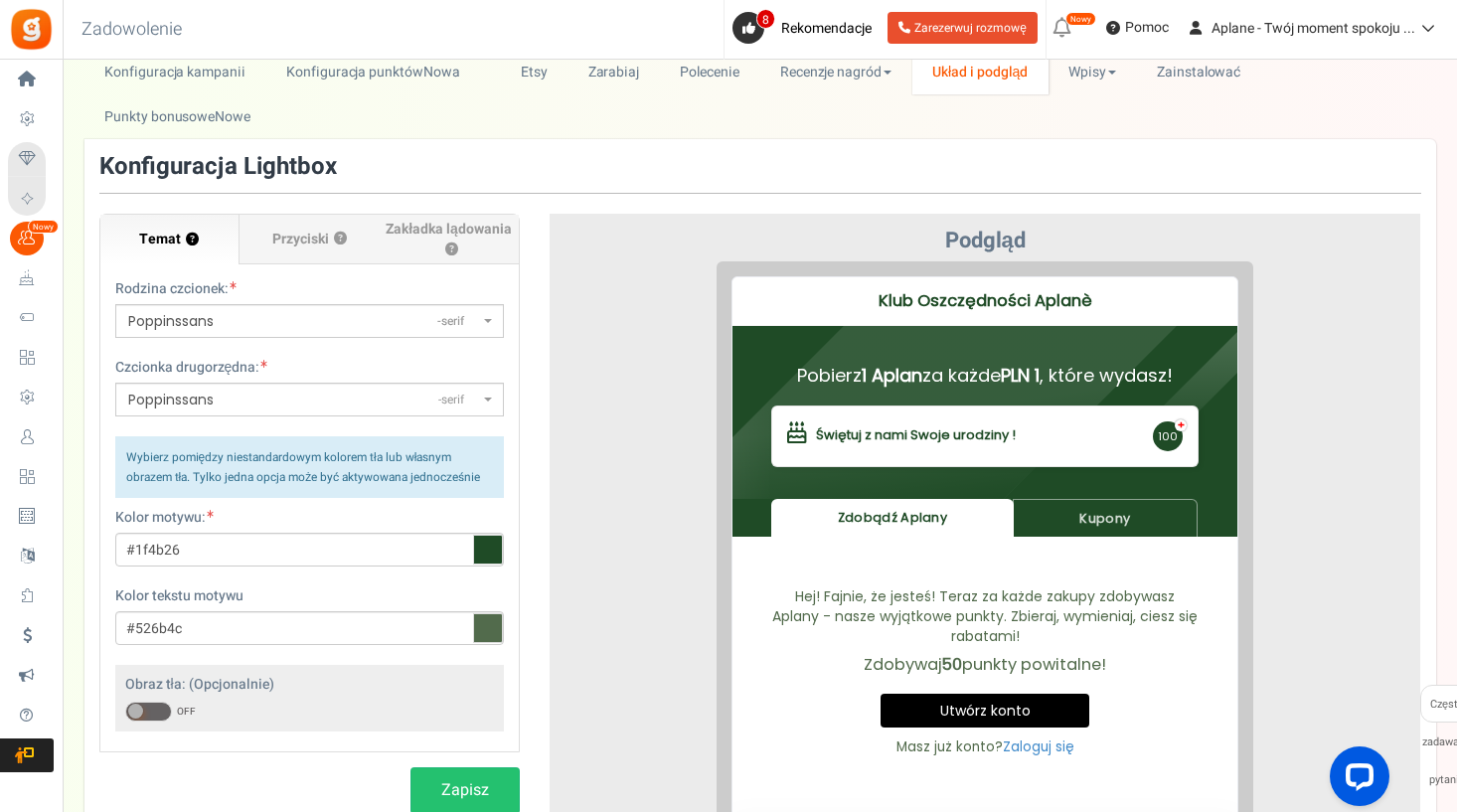 click on "Pobierz   1 Aplan   za każde   PLN 1  , które wydasz!" at bounding box center [970, 360] 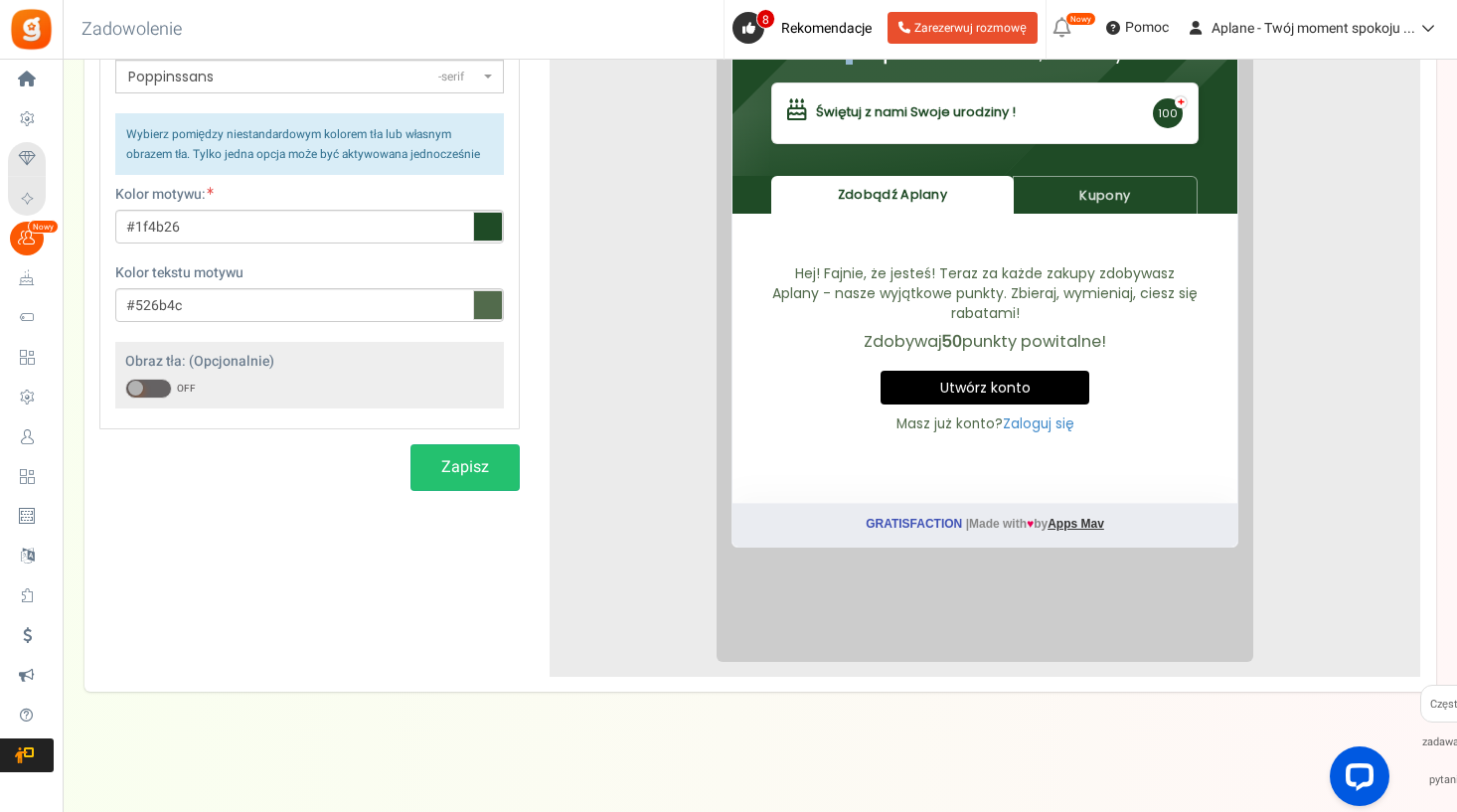scroll, scrollTop: 418, scrollLeft: 0, axis: vertical 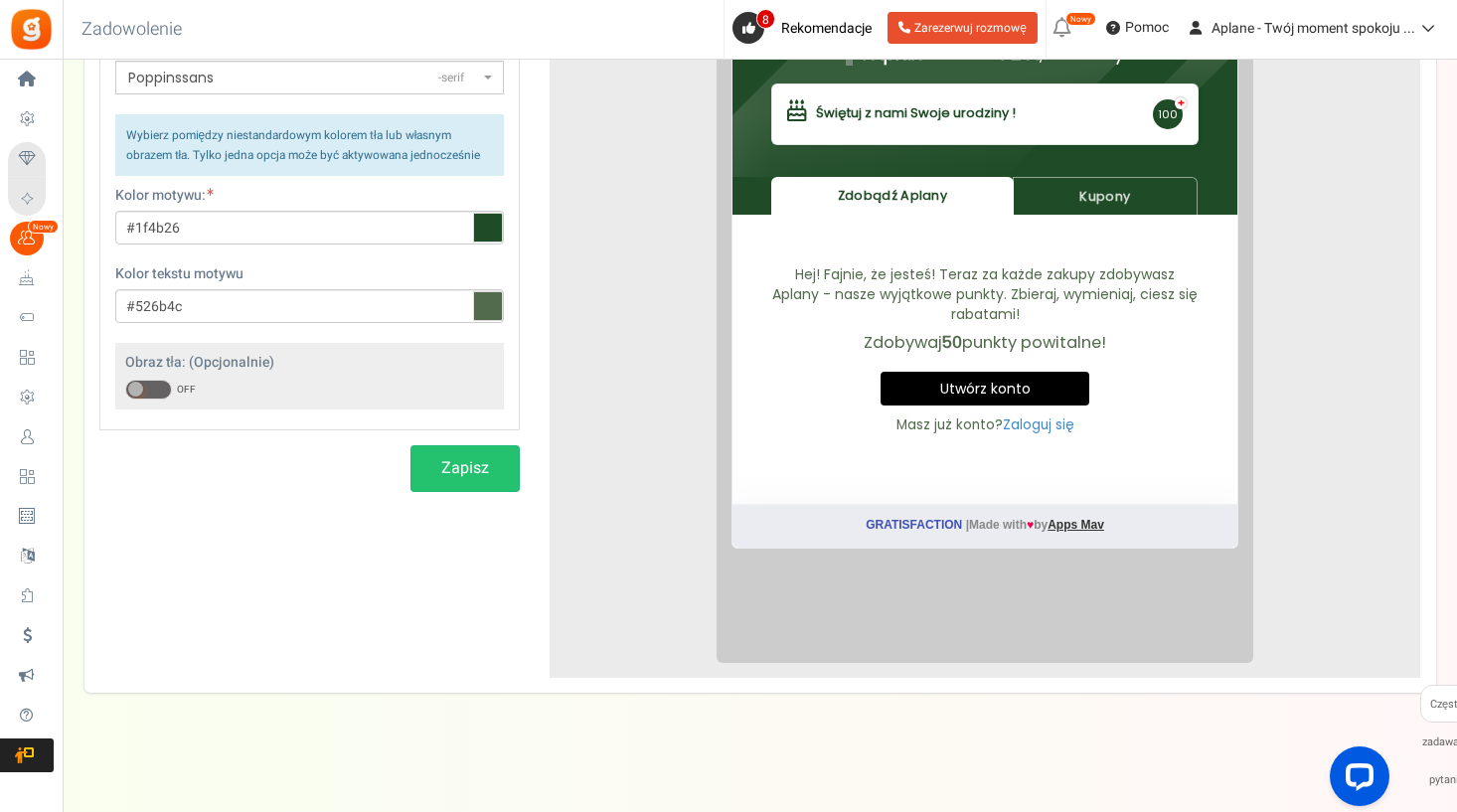 click at bounding box center [148, 390] 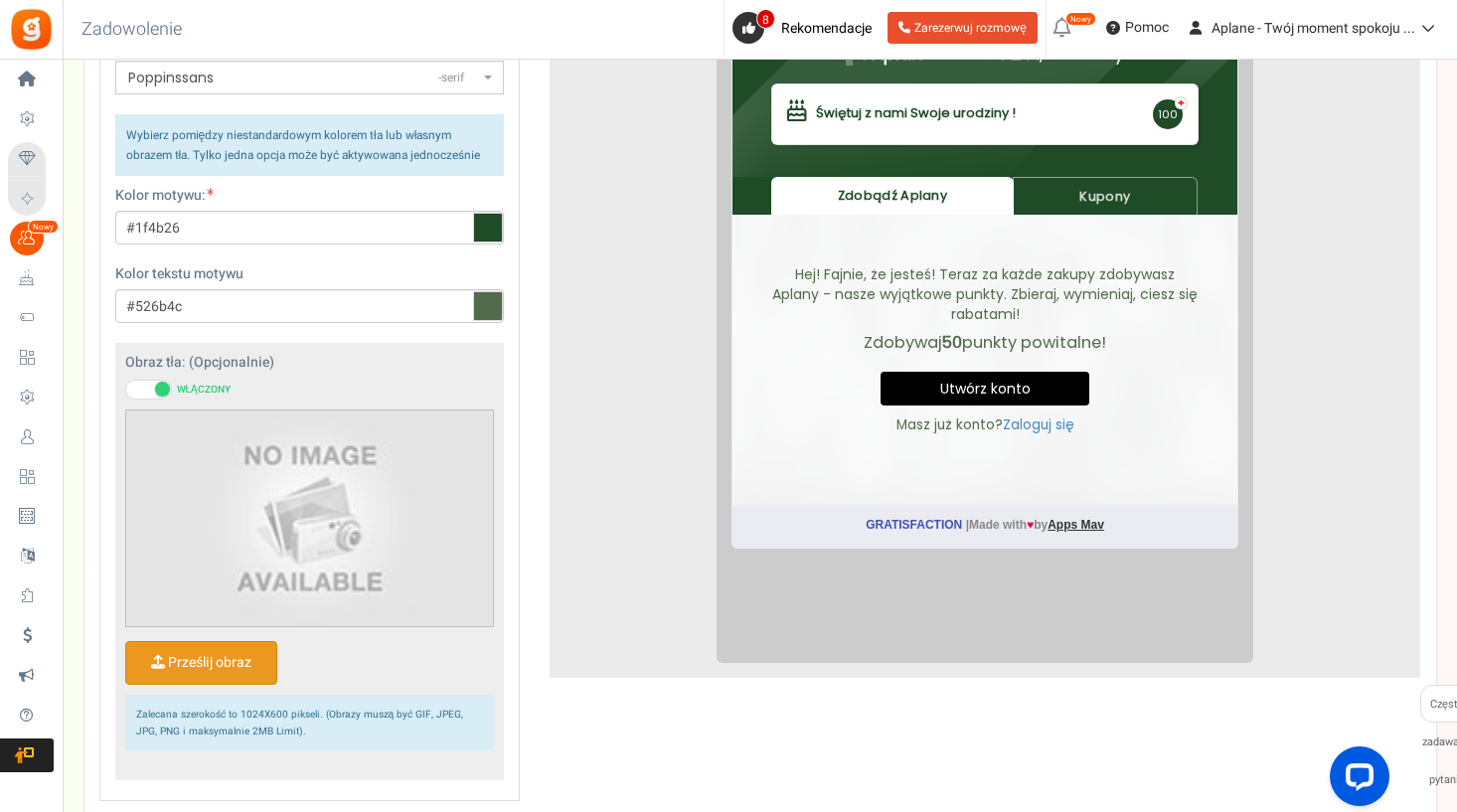 click on "Prześlij obraz" at bounding box center [201, 663] 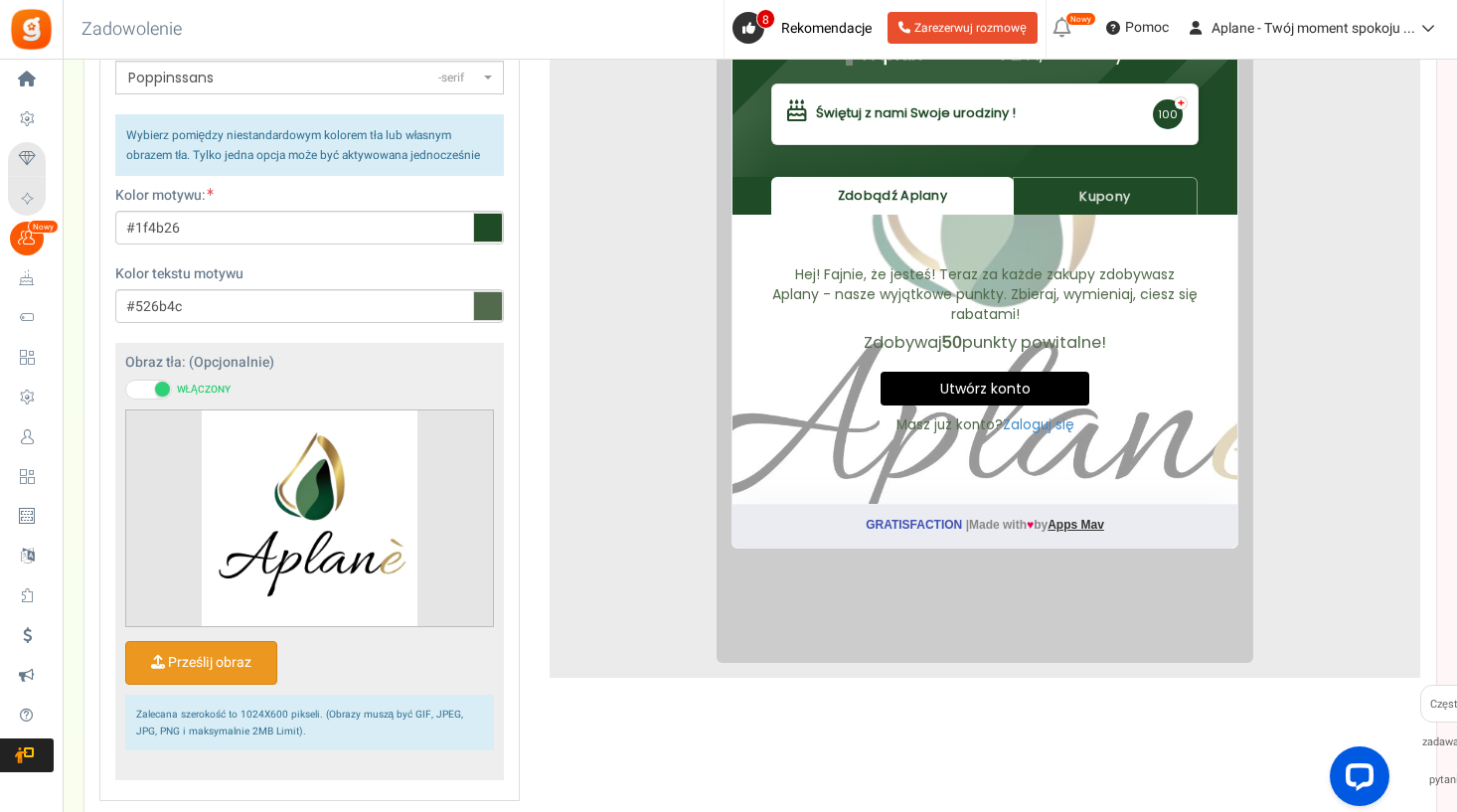 click at bounding box center [162, 389] 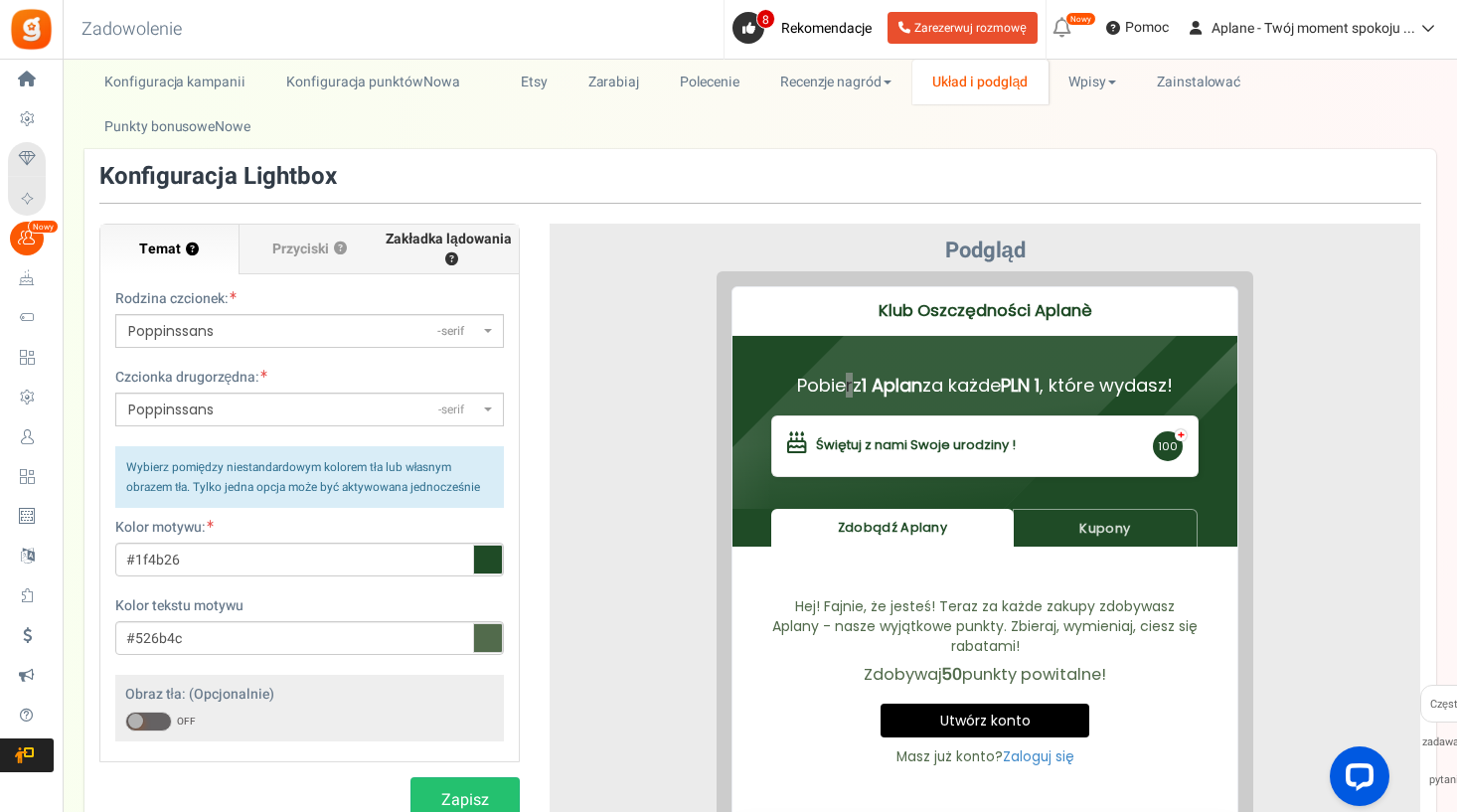 scroll, scrollTop: 83, scrollLeft: 0, axis: vertical 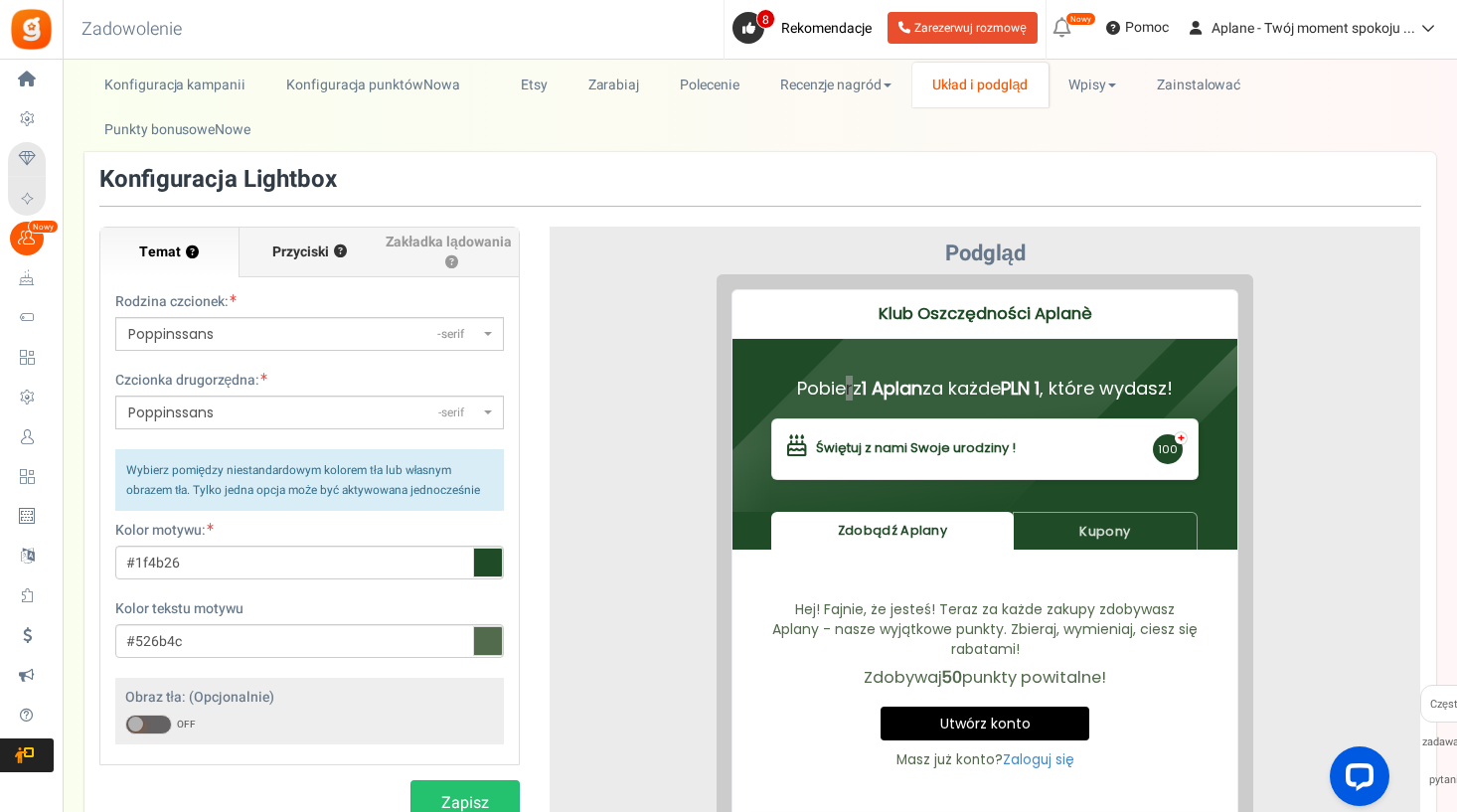 click on "Przyciski
?" at bounding box center (309, 252) 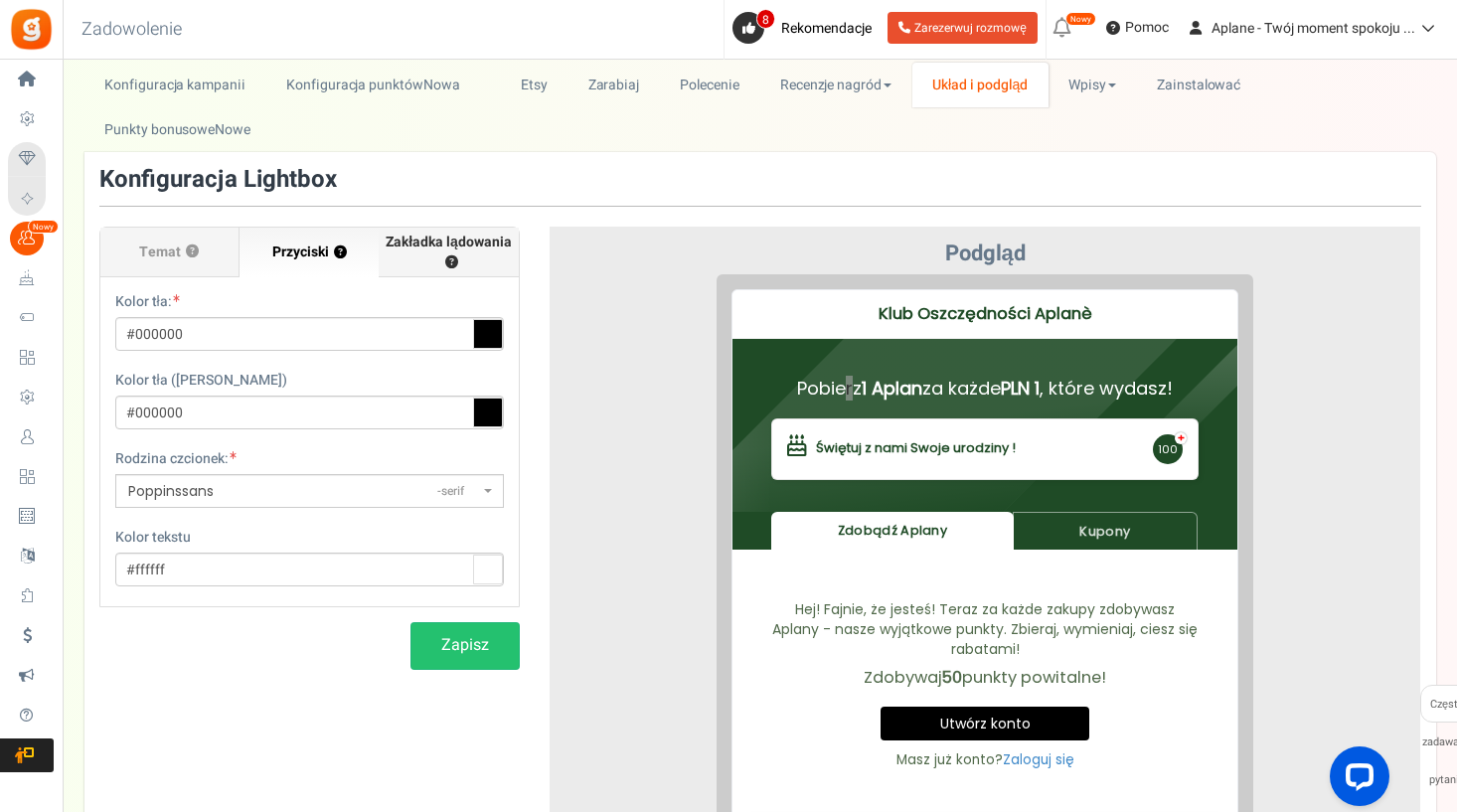 click on "Zakładka lądowania ?" at bounding box center (448, 252) 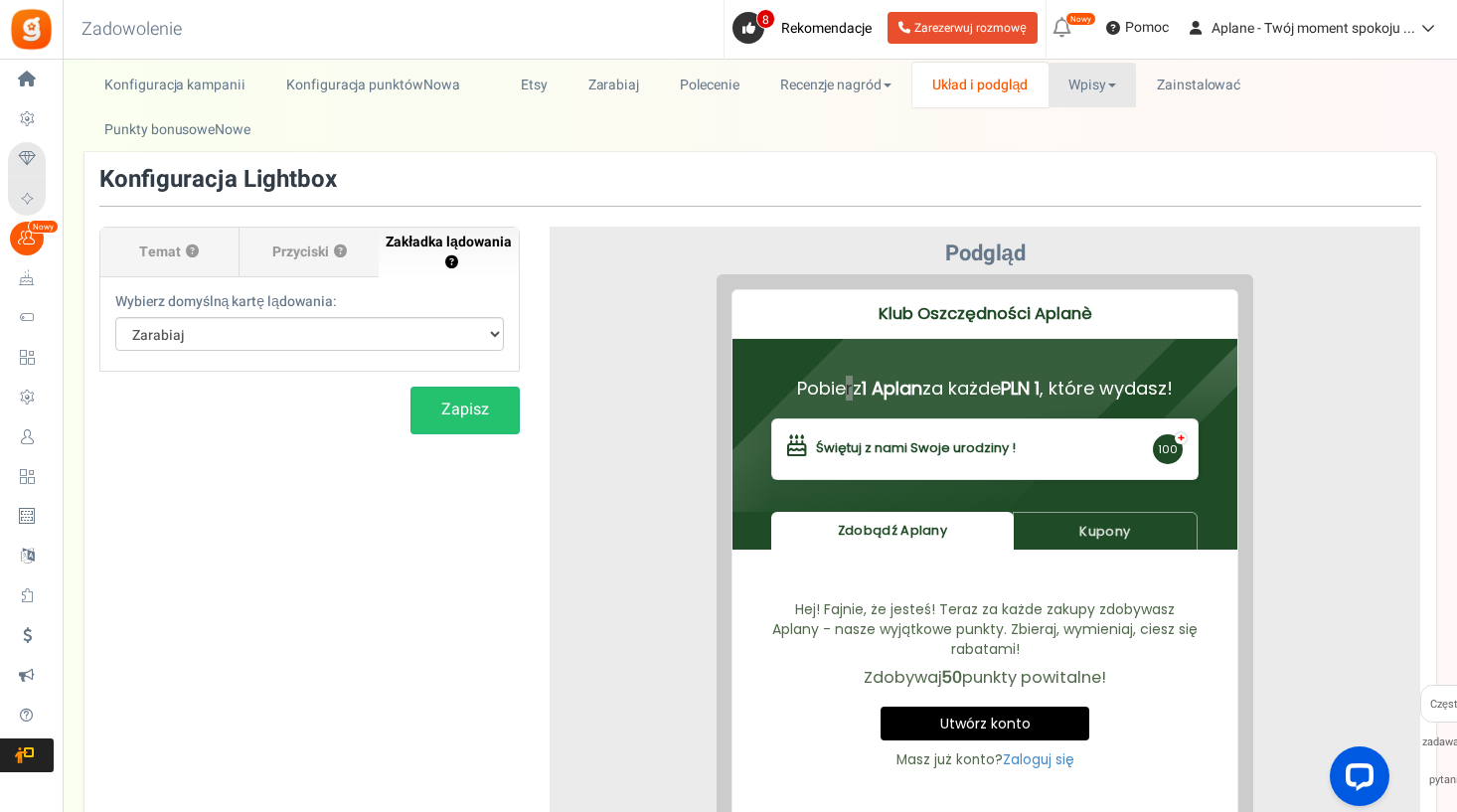 click on "Wpisy" at bounding box center (1092, 84) 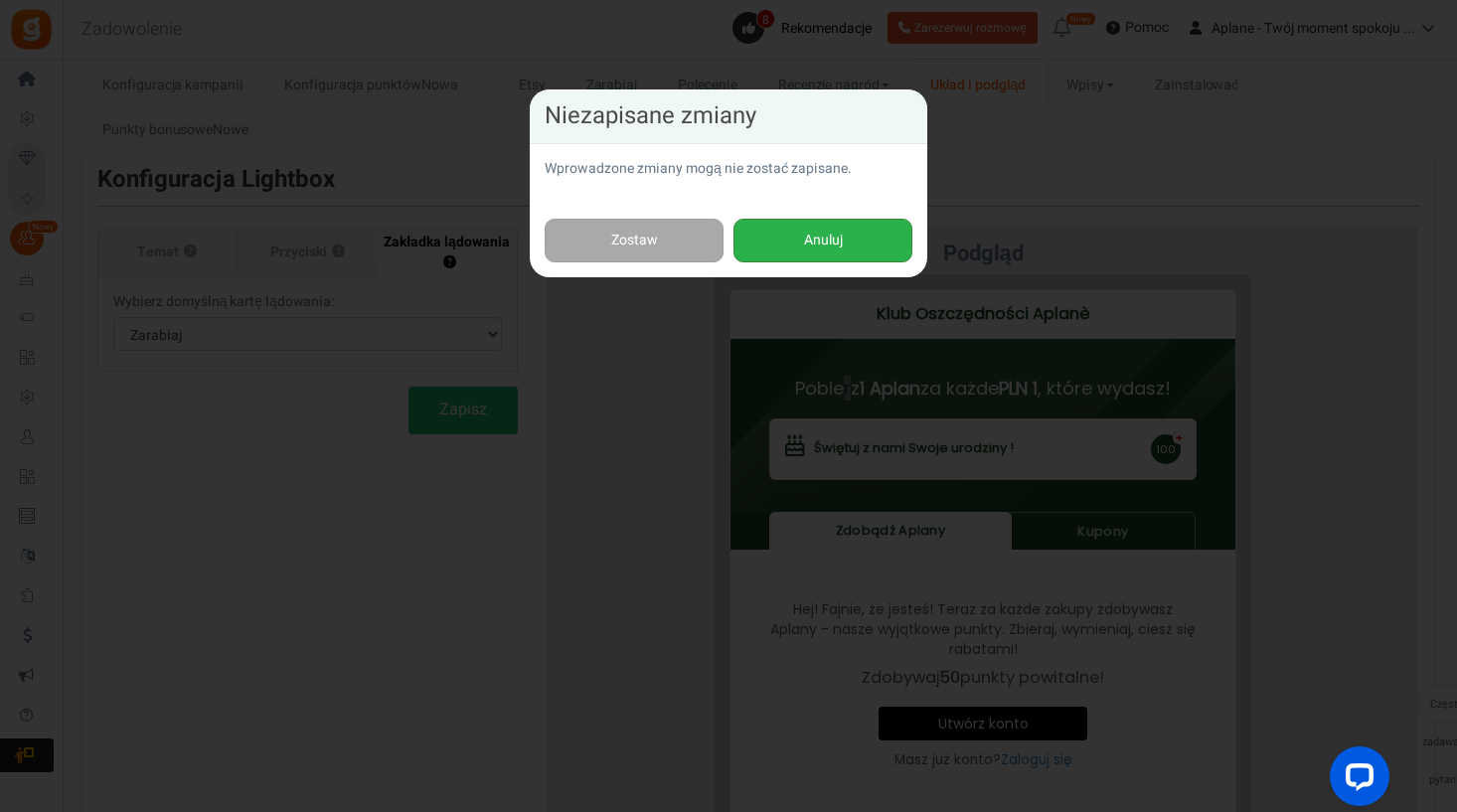 click on "Anuluj" at bounding box center [823, 241] 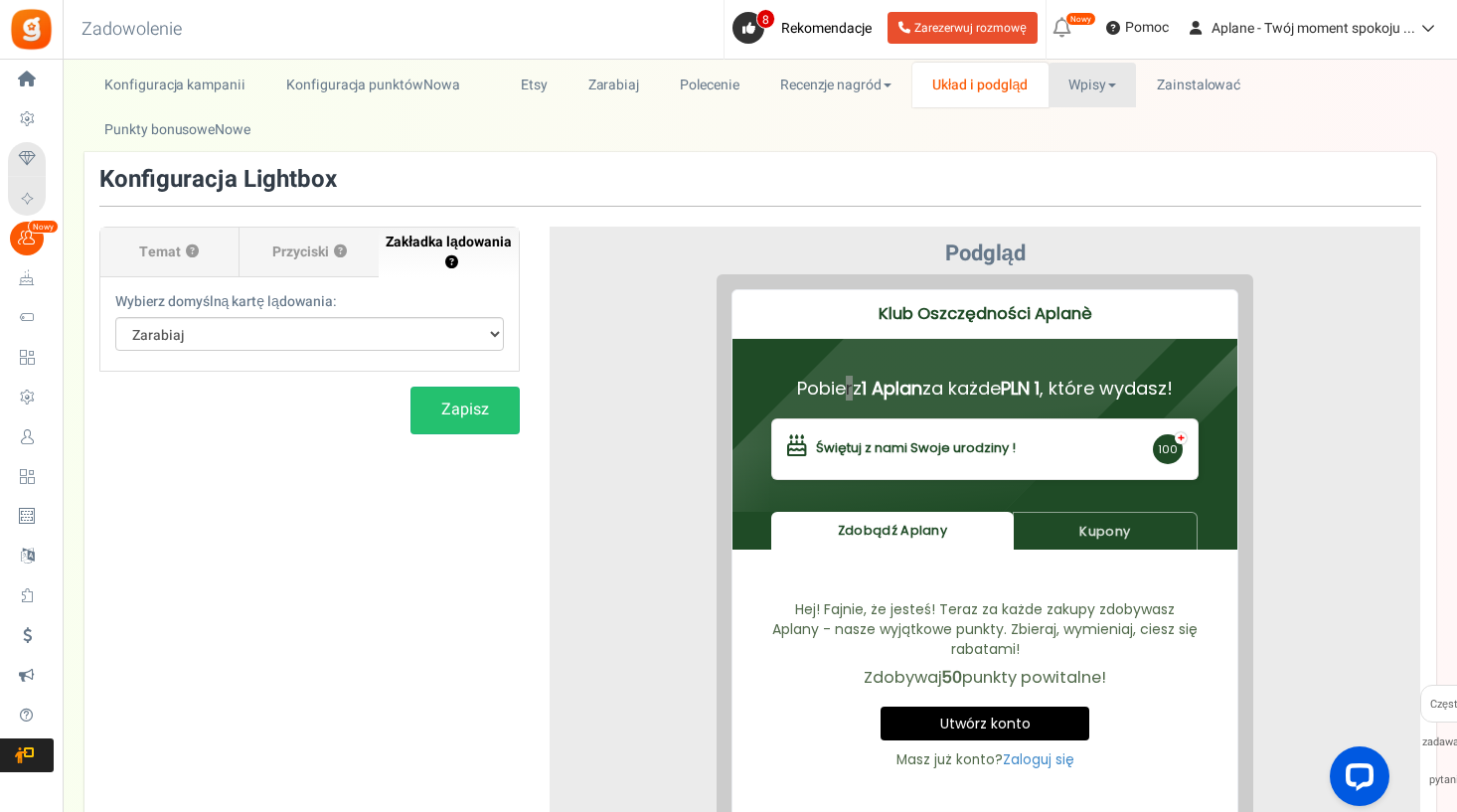 click on "Wpisy" at bounding box center (1092, 84) 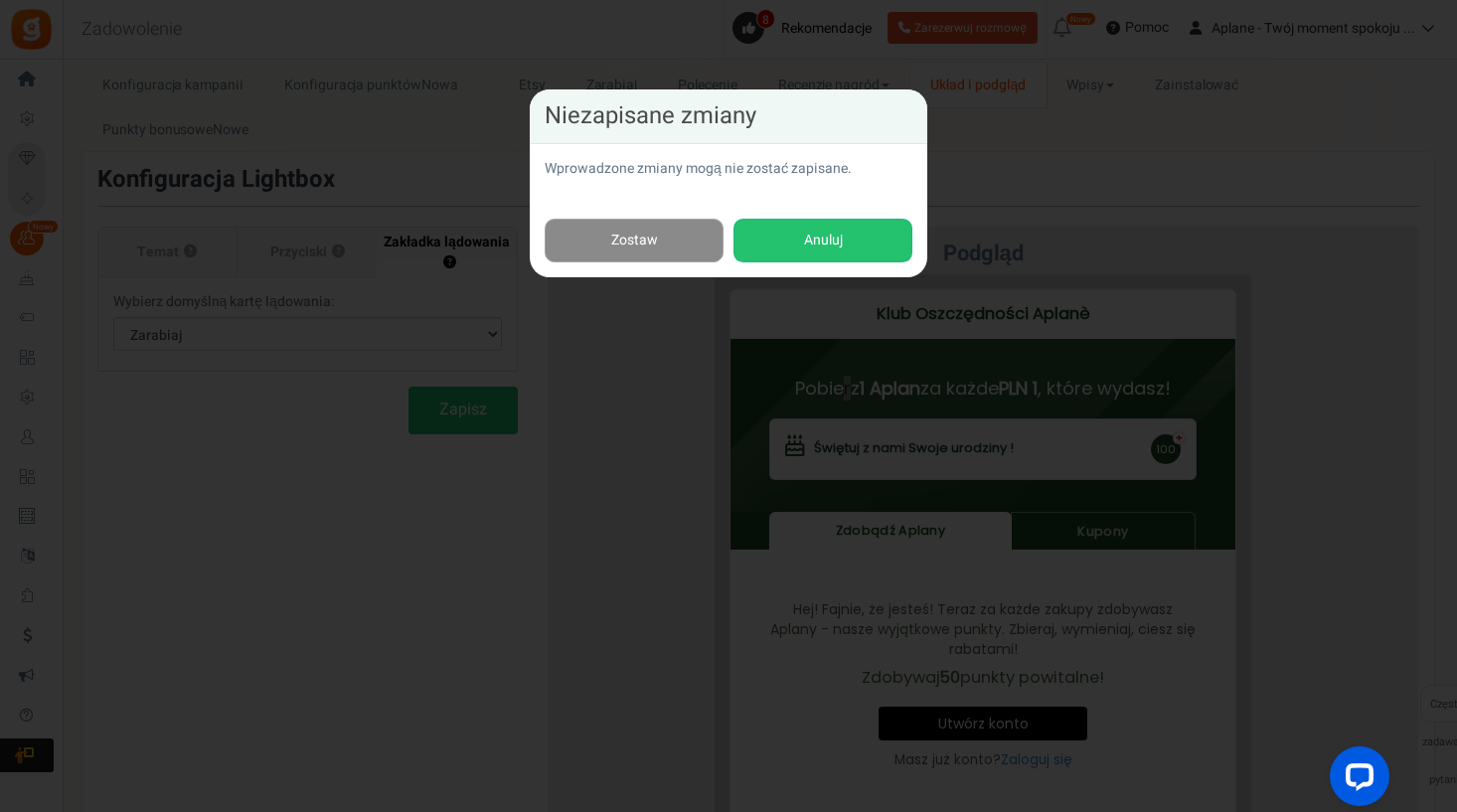 click on "Zostaw" at bounding box center [634, 241] 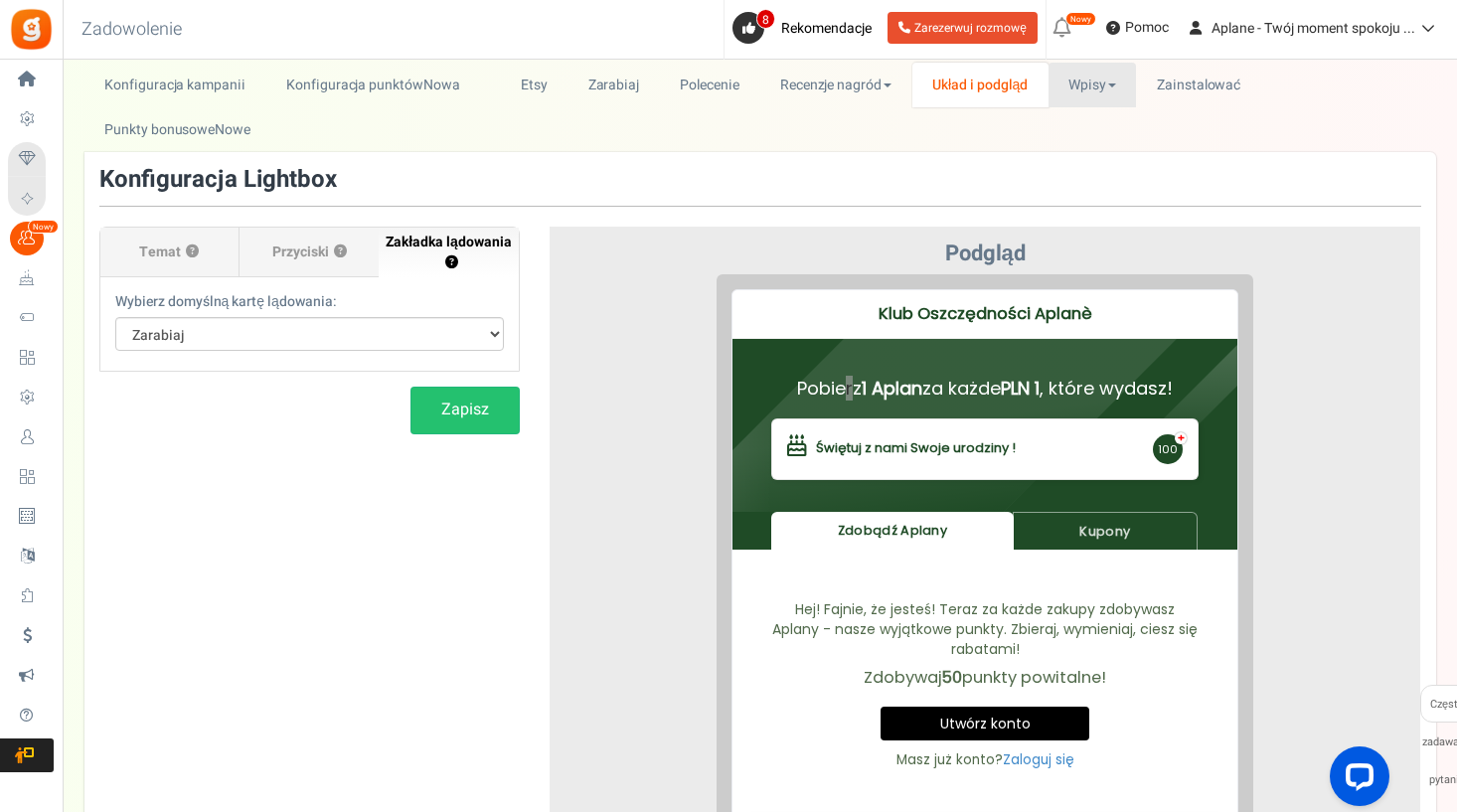 drag, startPoint x: 1103, startPoint y: 90, endPoint x: 1091, endPoint y: 92, distance: 12.165525 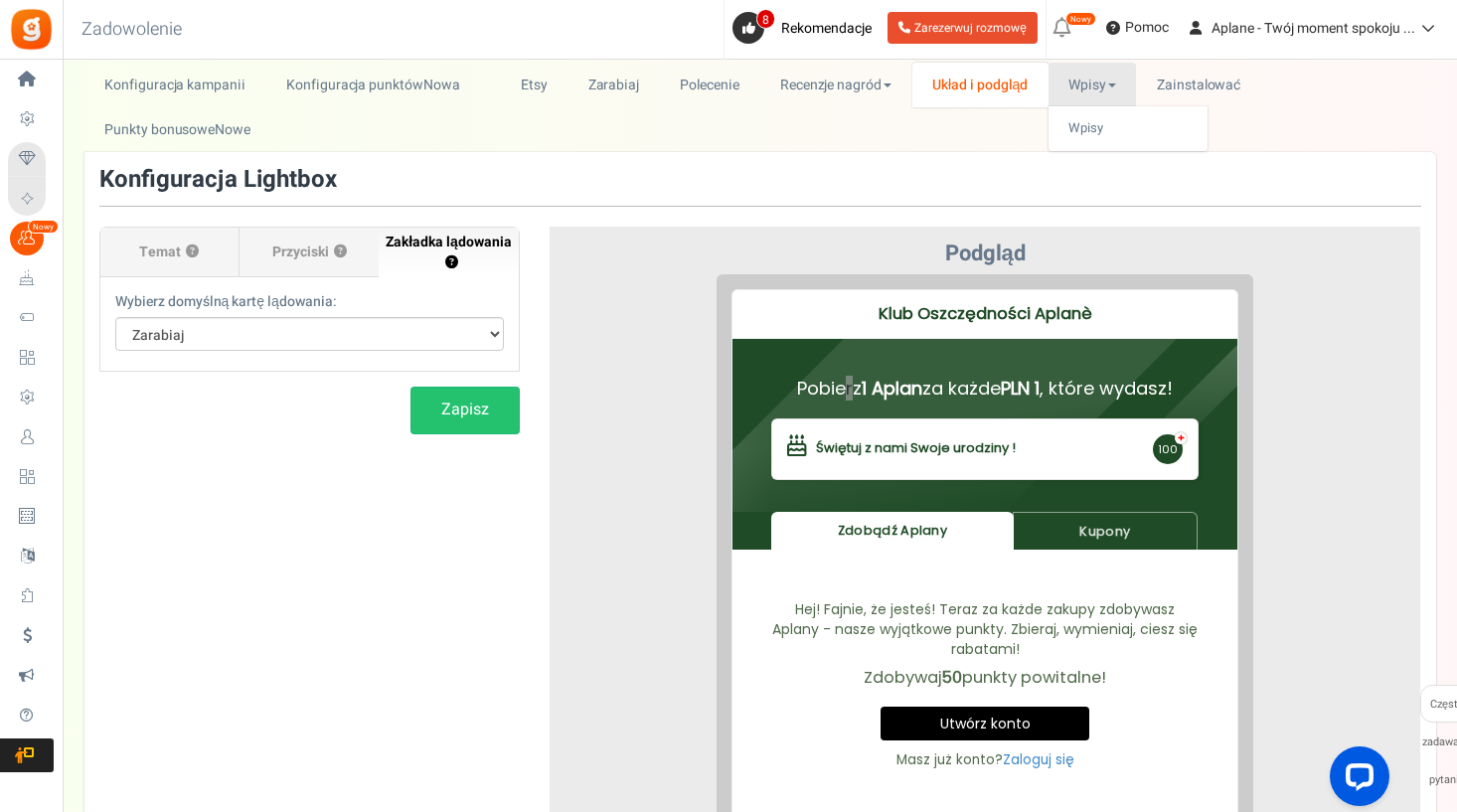 click on "Wpisy" at bounding box center [1128, 128] 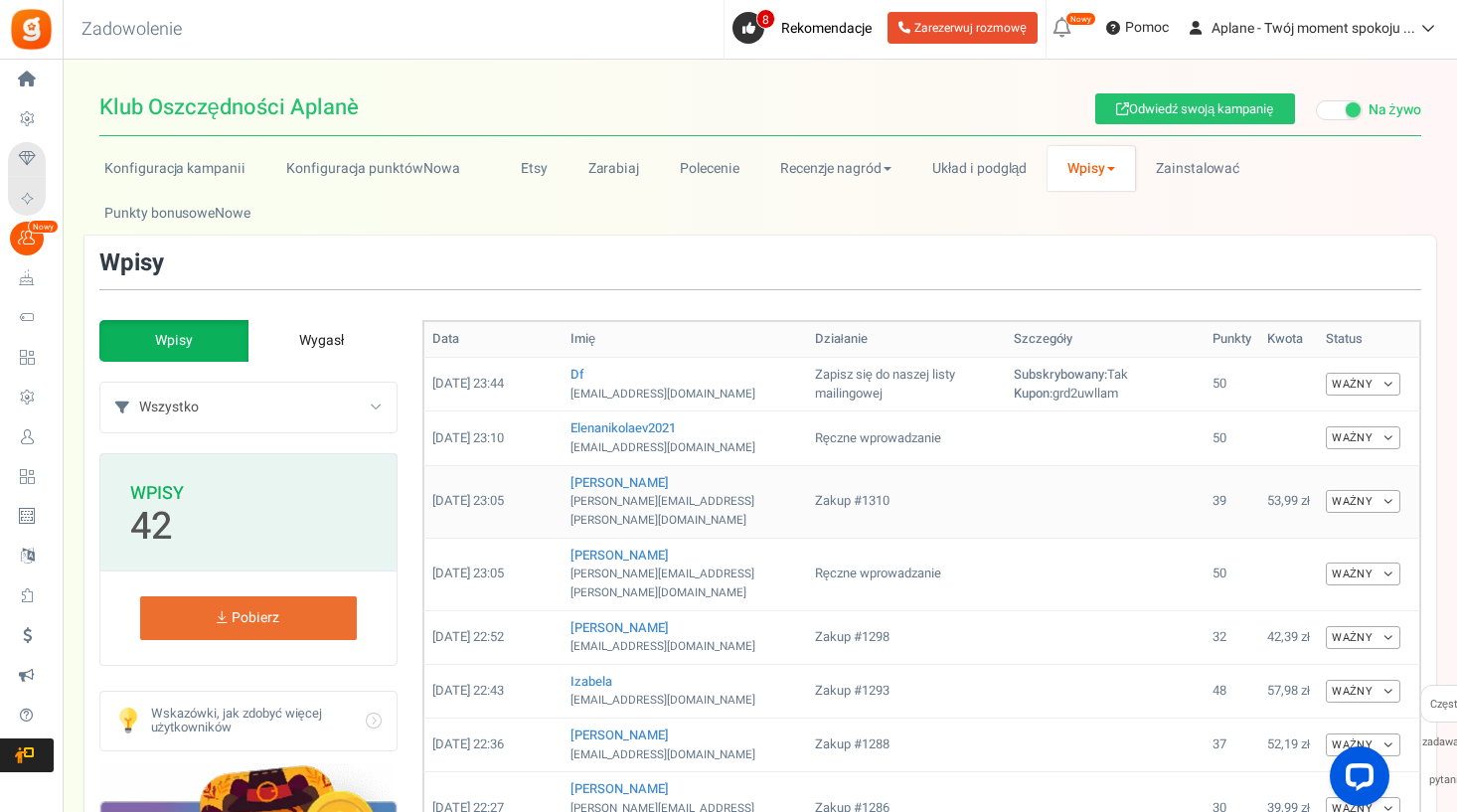 scroll, scrollTop: 0, scrollLeft: 0, axis: both 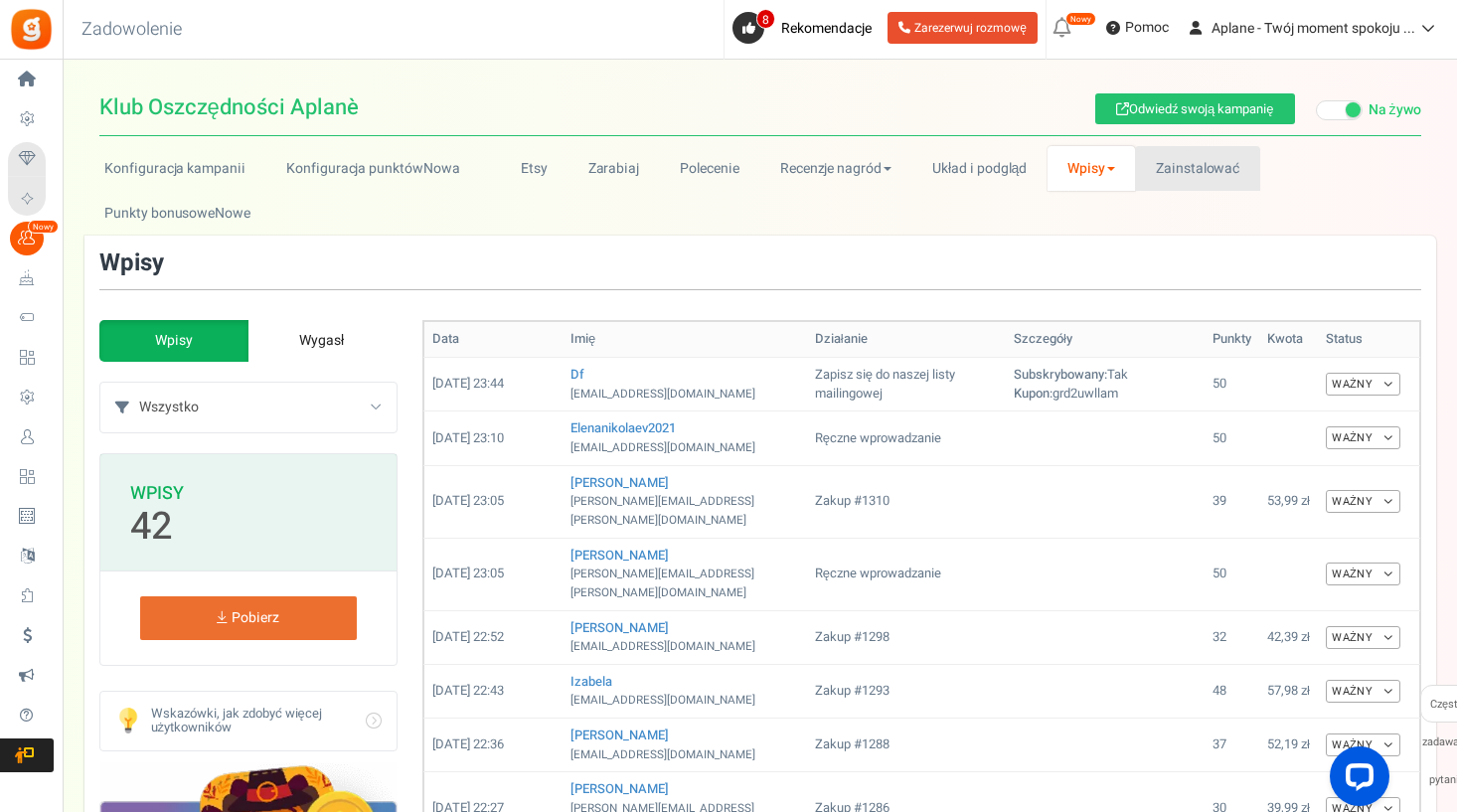 drag, startPoint x: 1213, startPoint y: 180, endPoint x: 1199, endPoint y: 178, distance: 14.142136 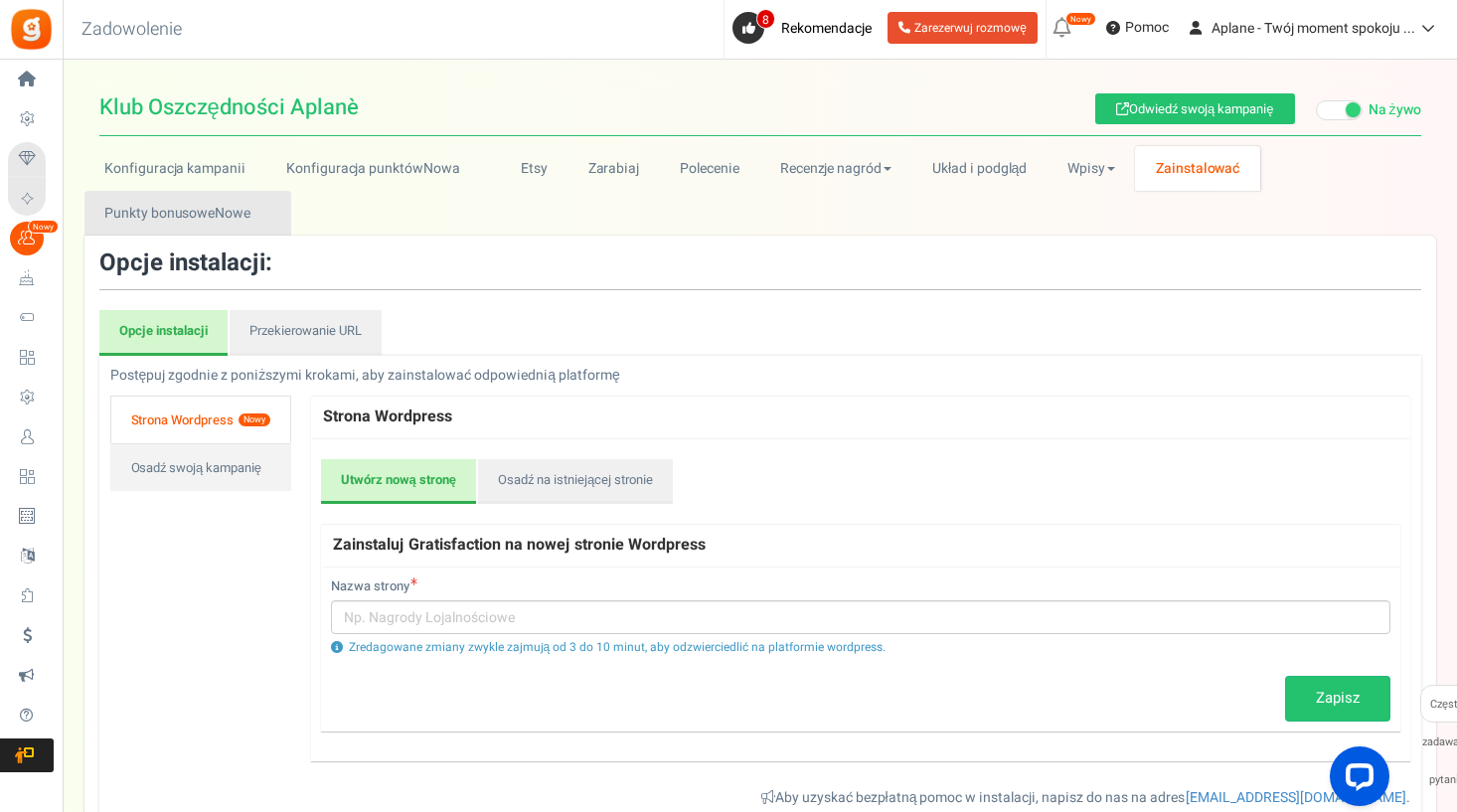 click on "Punkty bonusoweNowe" at bounding box center (188, 213) 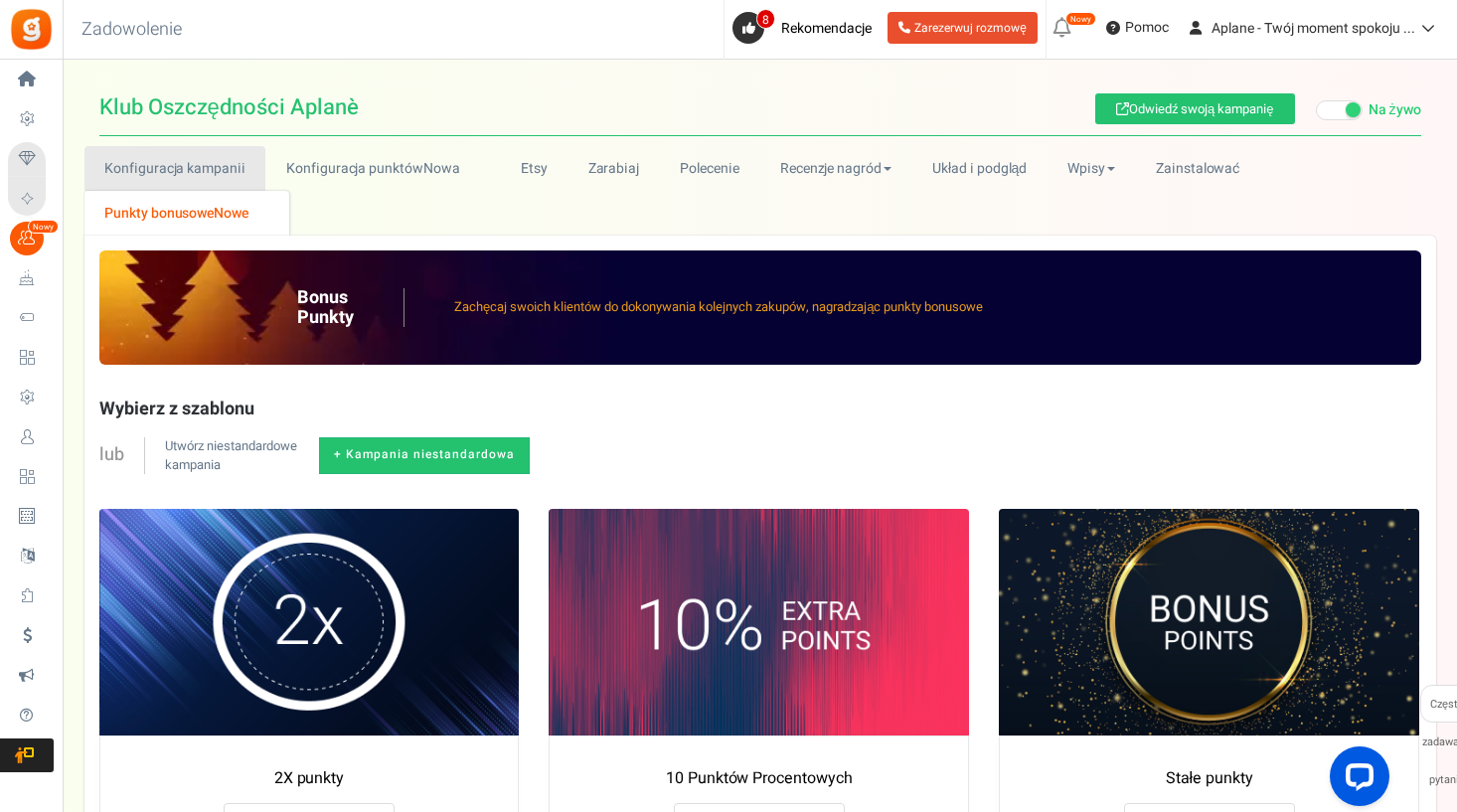 click on "Konfiguracja kampanii" at bounding box center (175, 168) 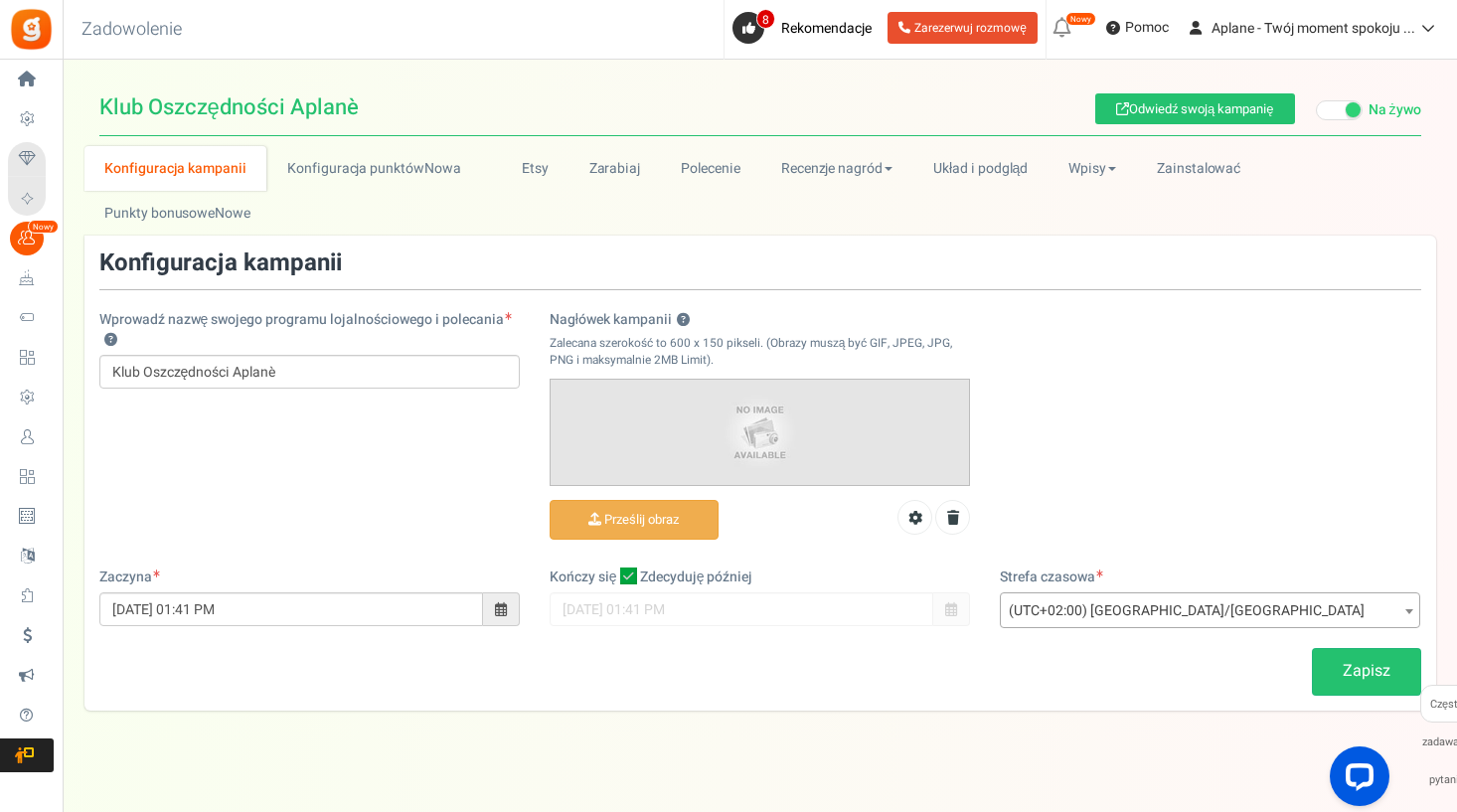 click on "Widżety" at bounding box center (0, 0) 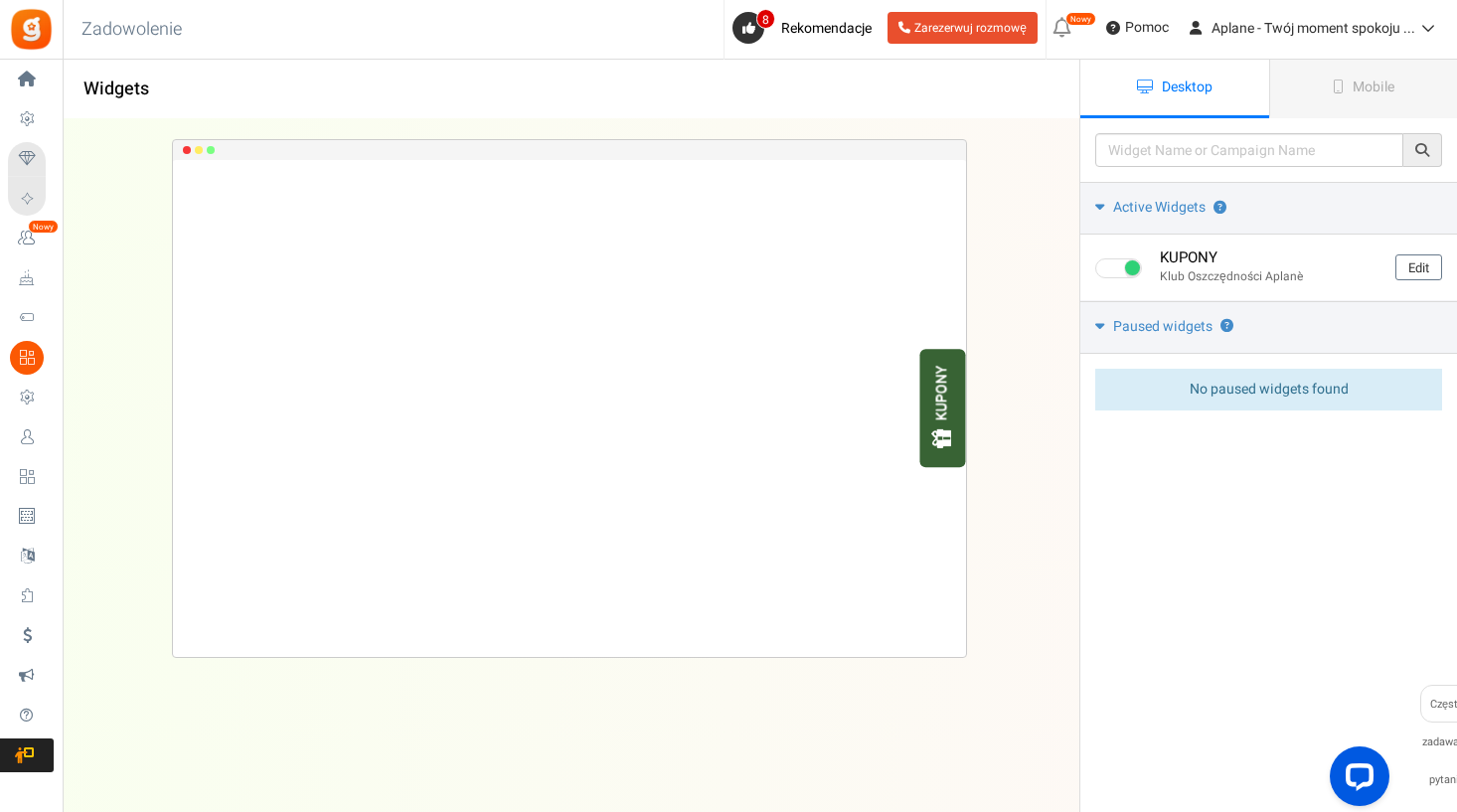 scroll, scrollTop: 0, scrollLeft: 0, axis: both 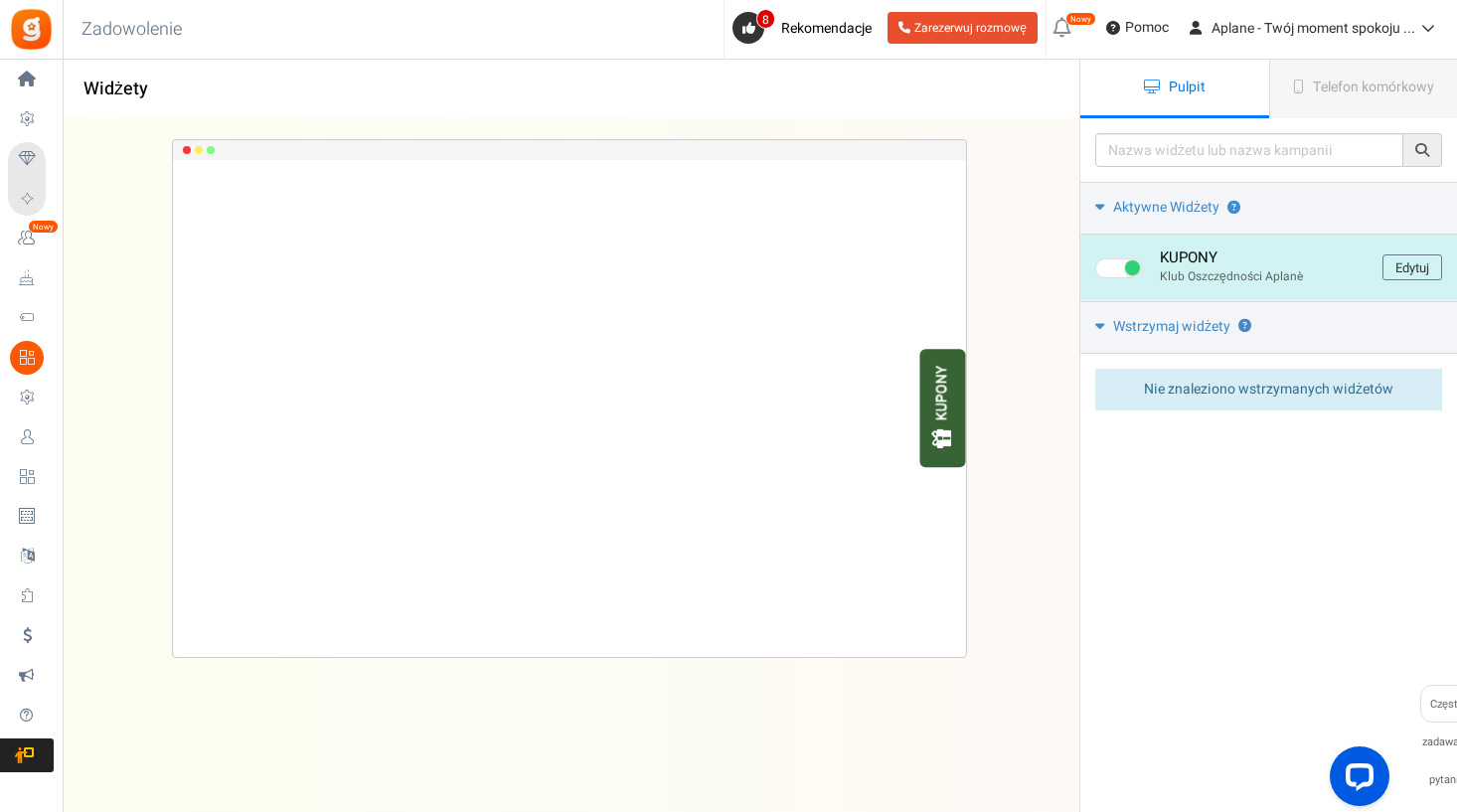 click on "Edytuj" at bounding box center [1412, 267] 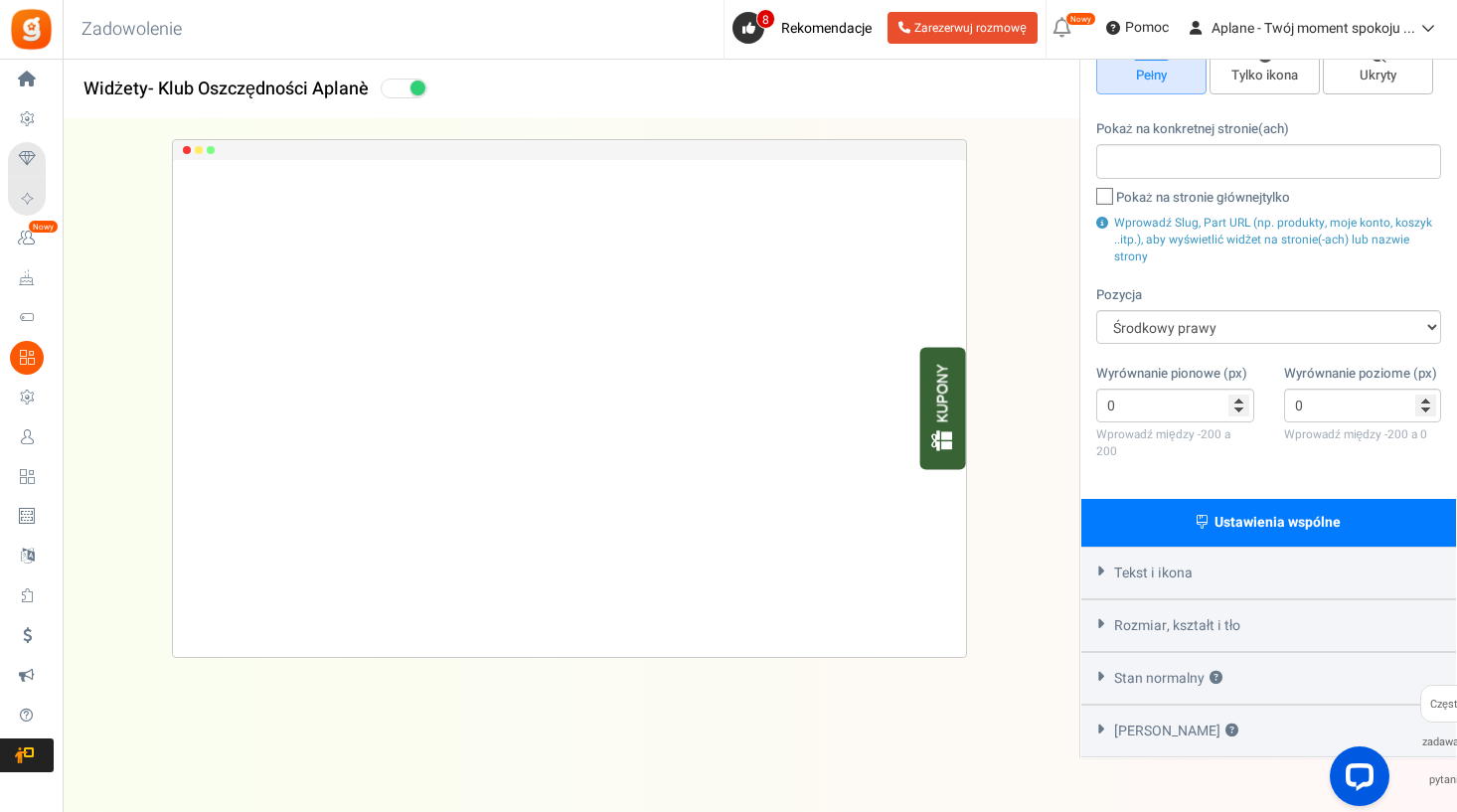 scroll, scrollTop: 185, scrollLeft: 0, axis: vertical 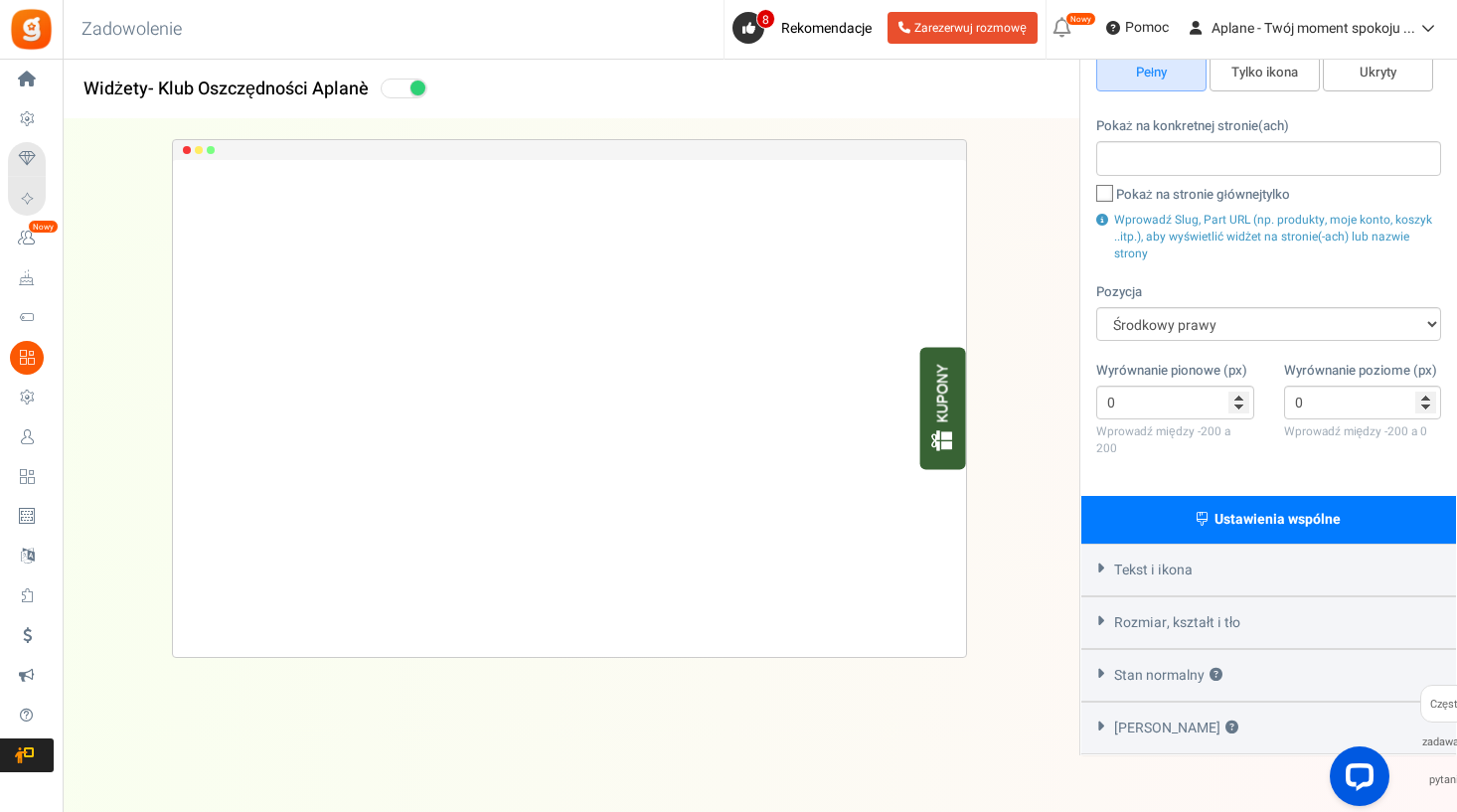 click on "Tekst i ikona" at bounding box center (1268, 569) 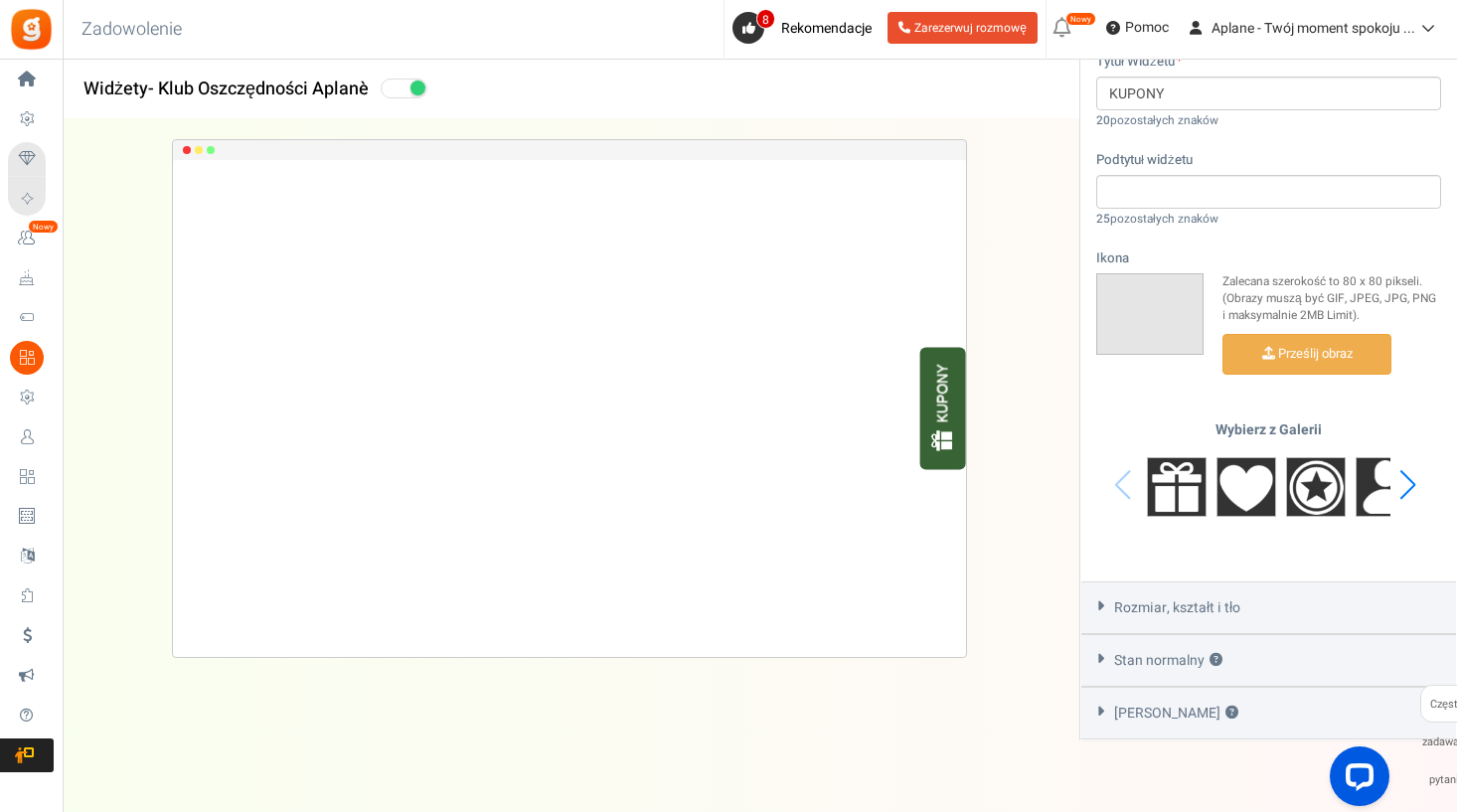 scroll, scrollTop: 743, scrollLeft: 0, axis: vertical 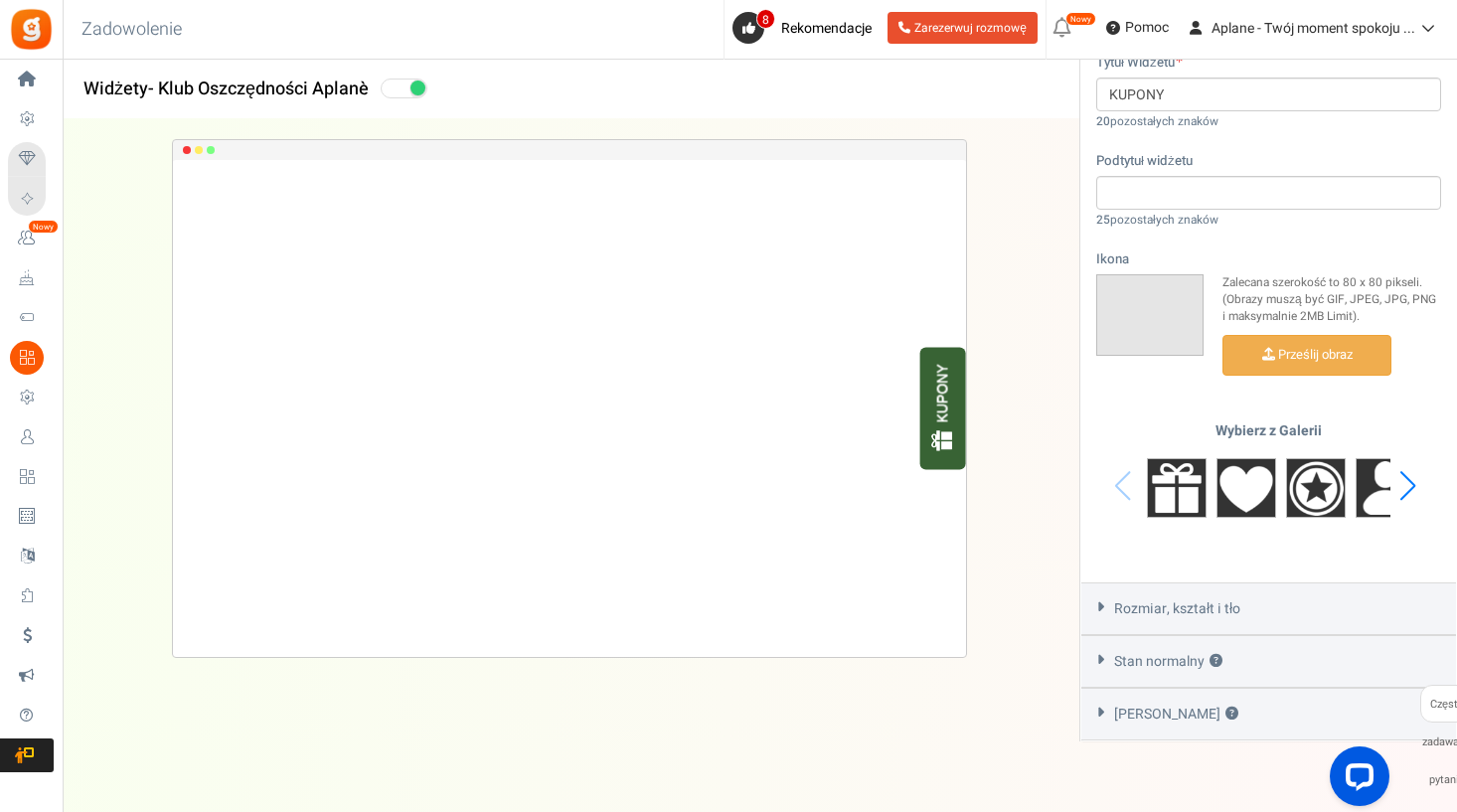 click on "Rozmiar, kształt i tło" at bounding box center [1177, 609] 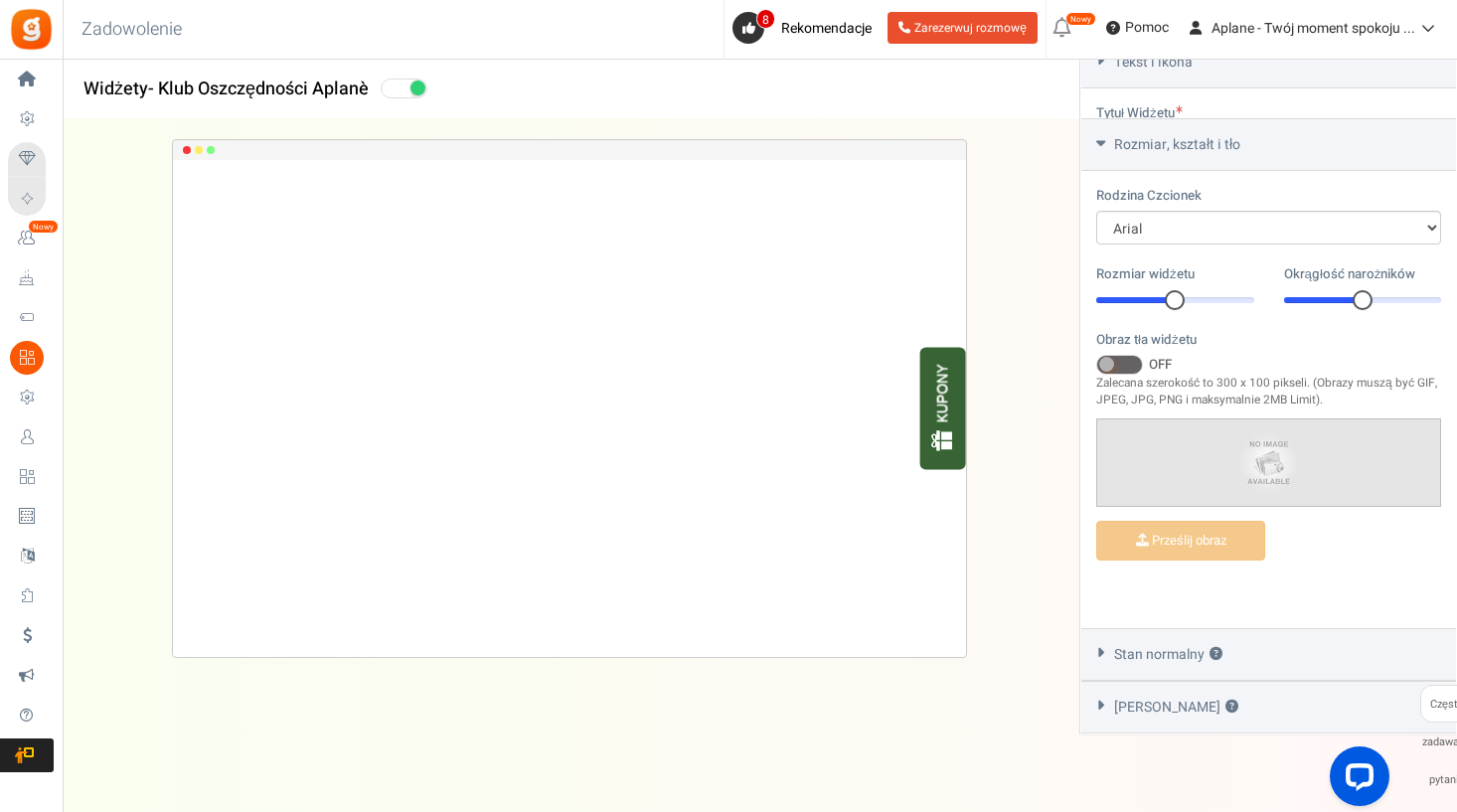 scroll, scrollTop: 633, scrollLeft: 0, axis: vertical 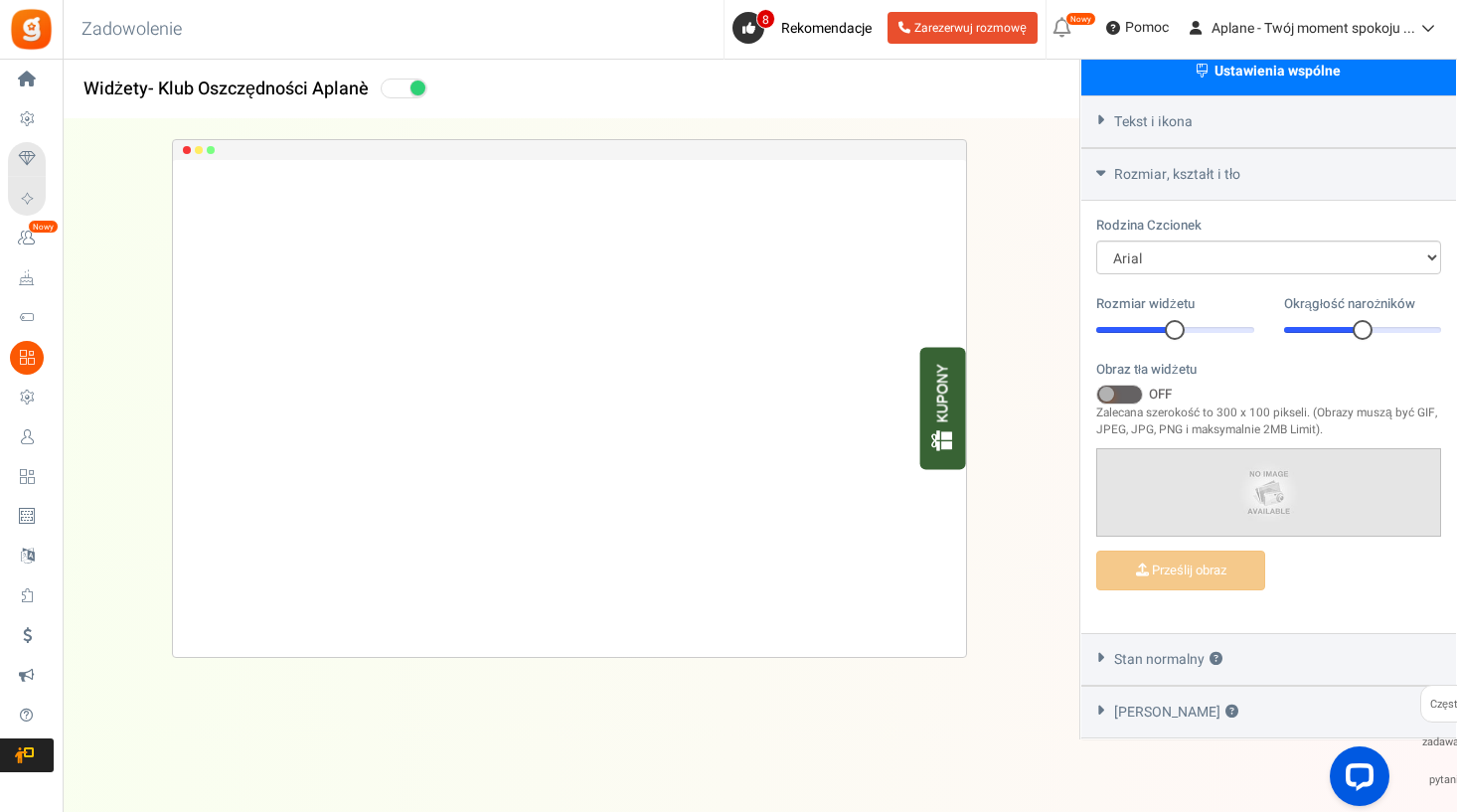 click on "Tekst i ikona" at bounding box center [1268, 121] 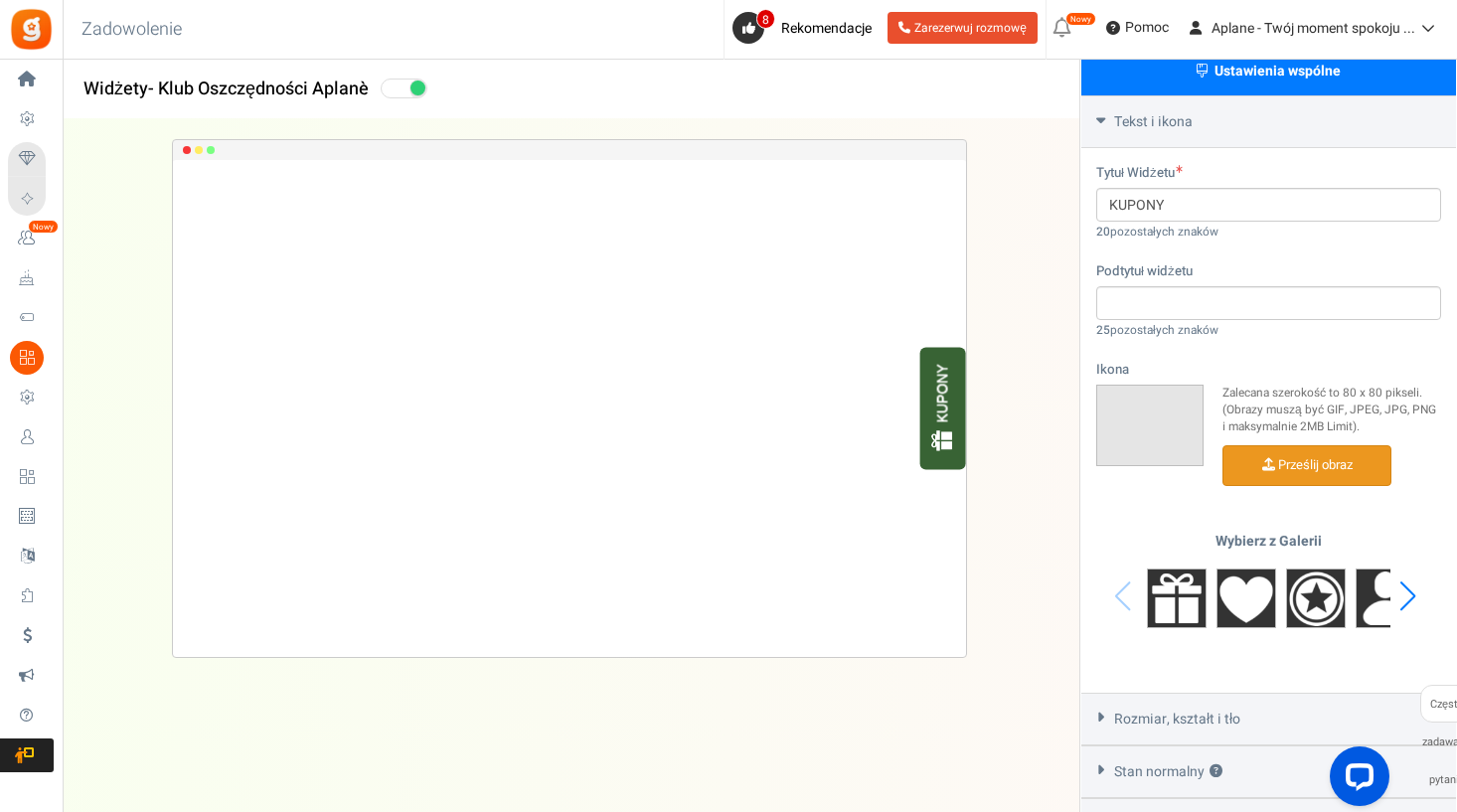 click at bounding box center (1307, 465) 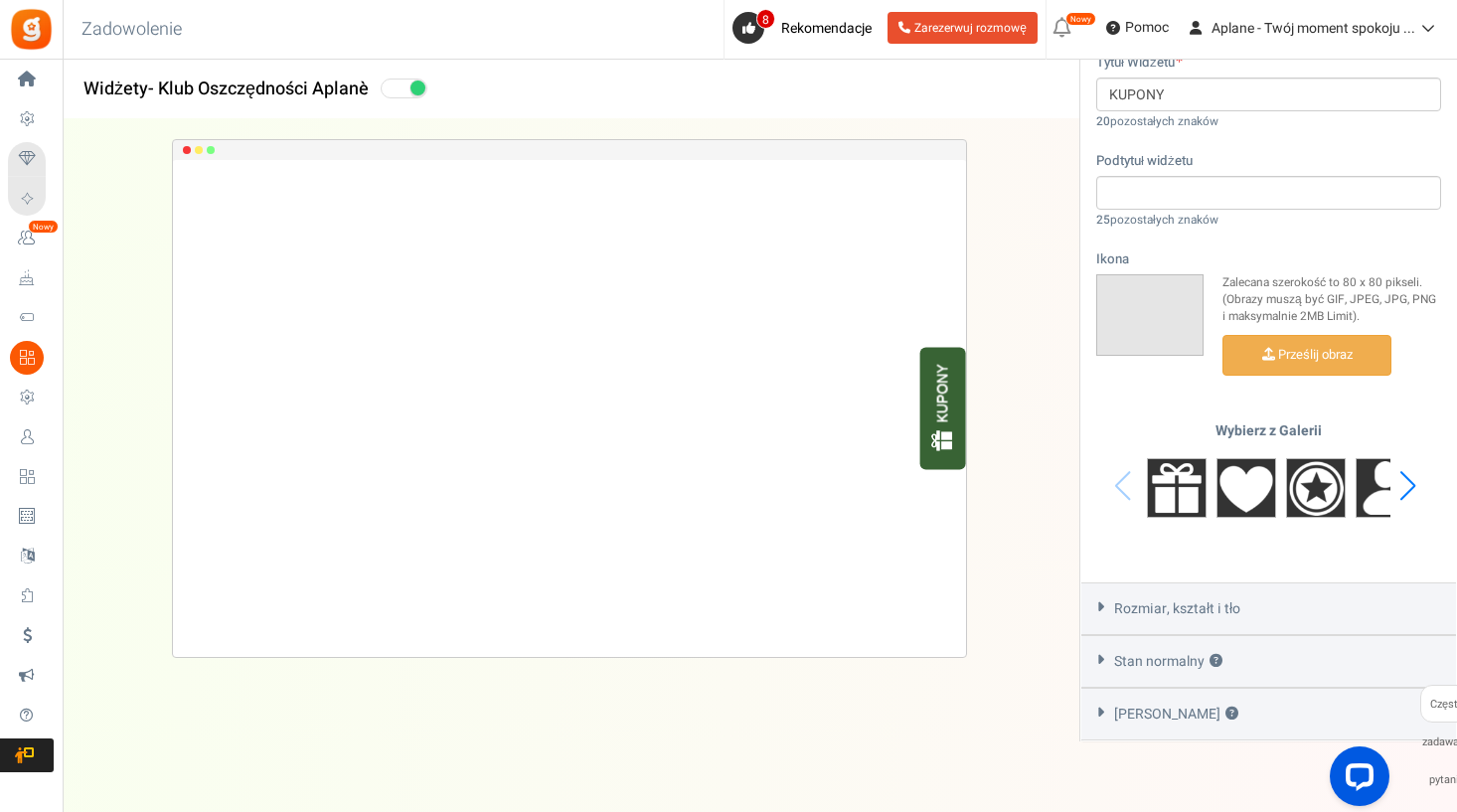 click on "[PERSON_NAME] najechania ?" at bounding box center [1176, 715] 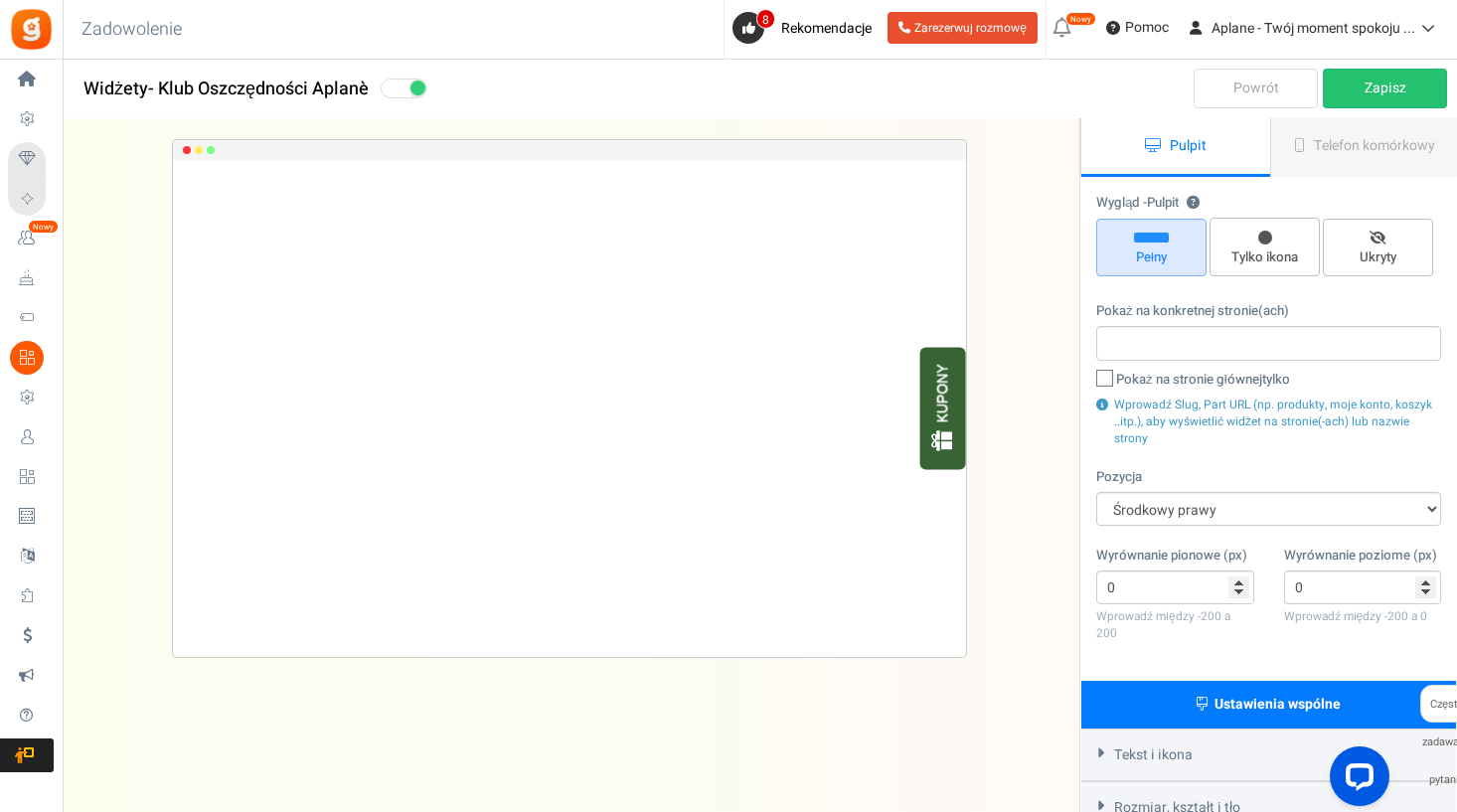 scroll, scrollTop: 0, scrollLeft: 0, axis: both 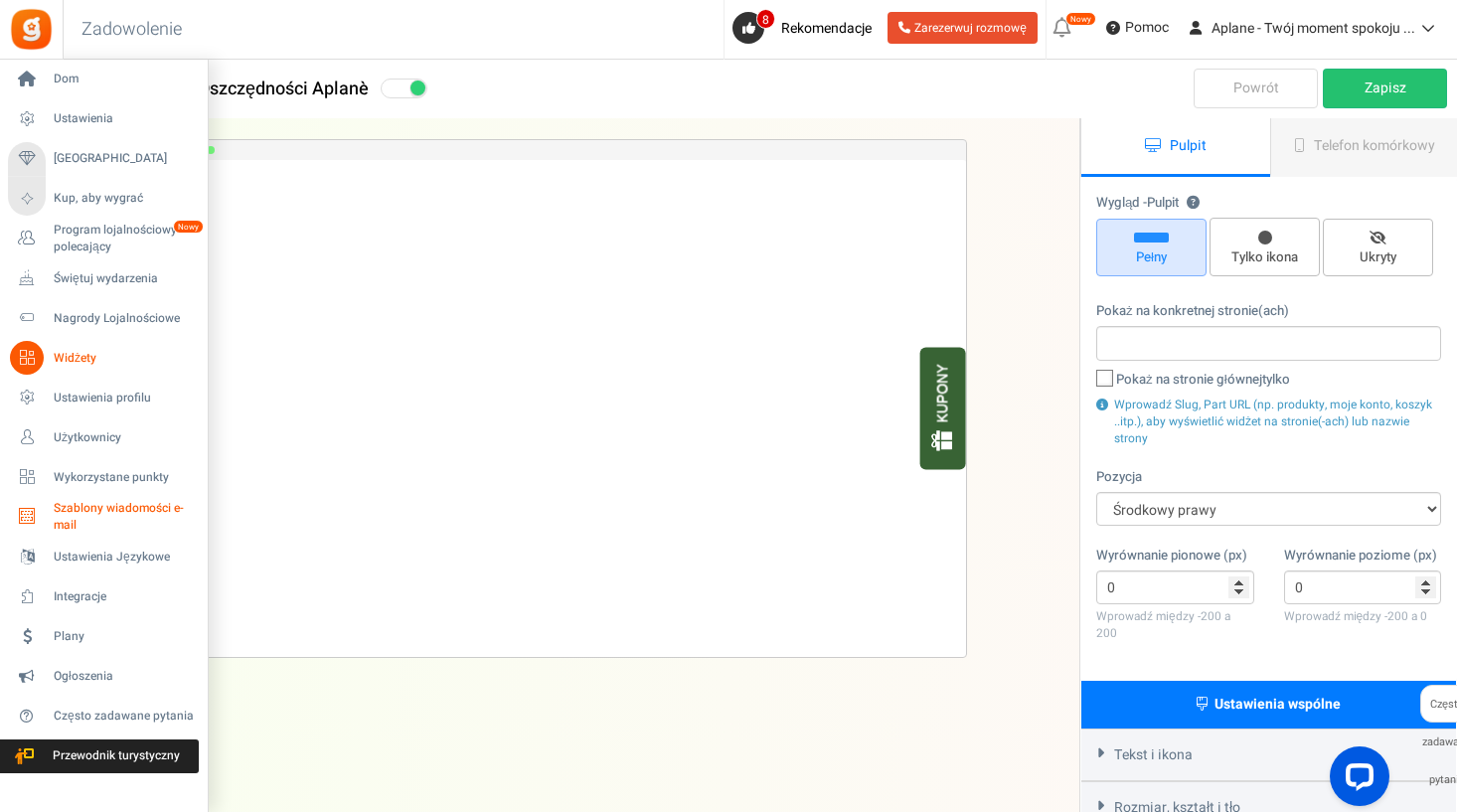 click on "Szablony wiadomości e-mail" at bounding box center (126, 517) 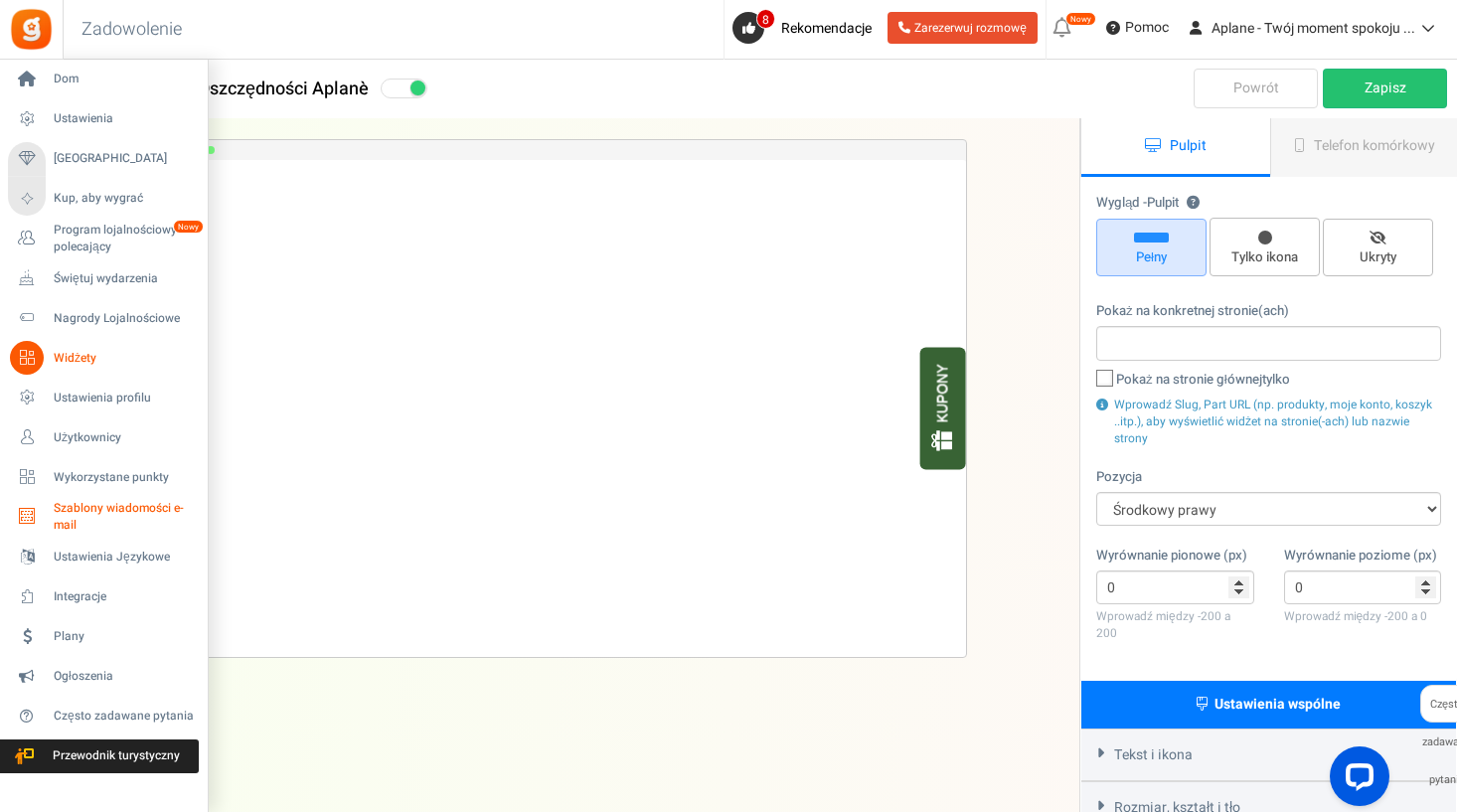 click on "Szablony wiadomości e-mail" at bounding box center (126, 517) 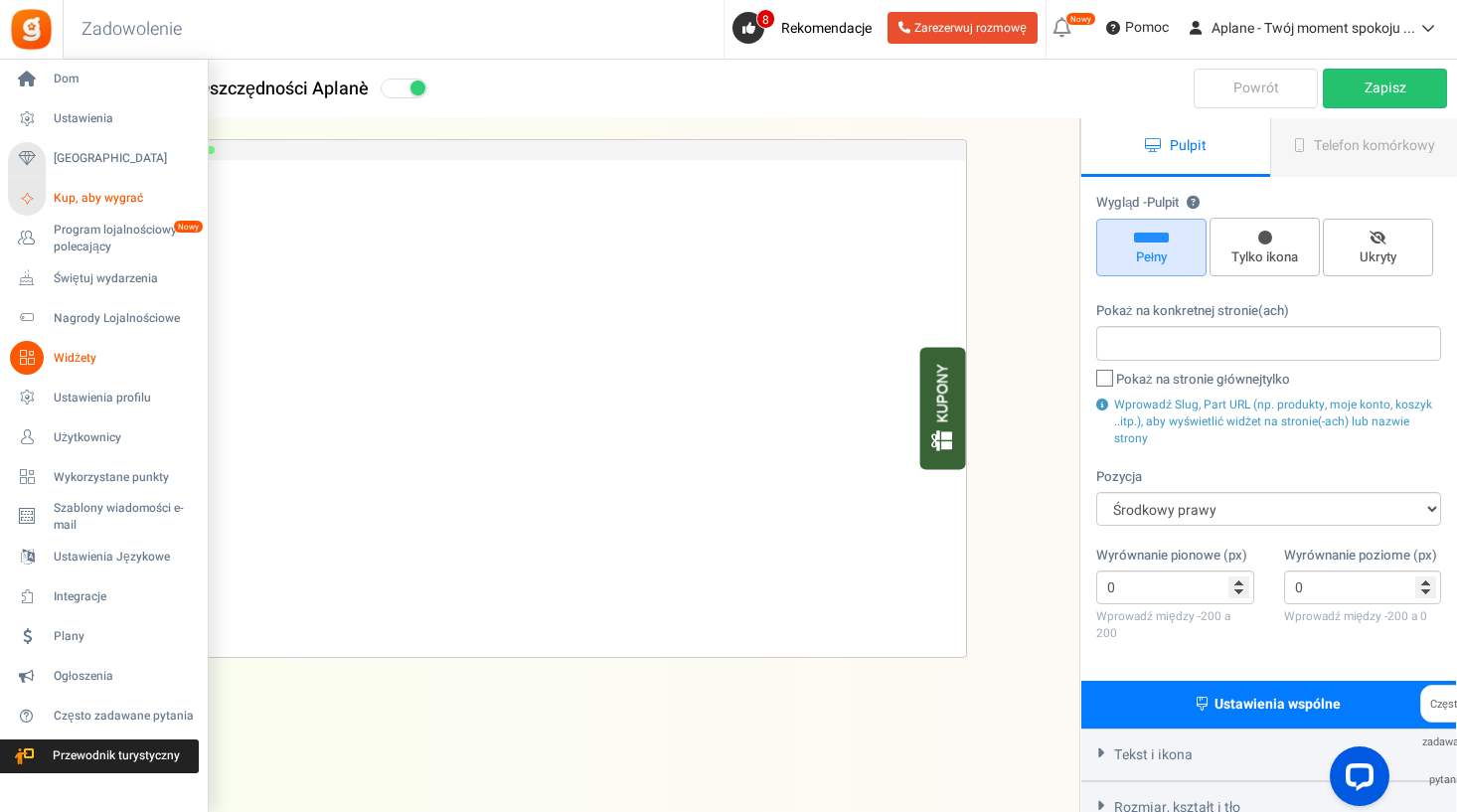 click on "Kup, aby wygrać" at bounding box center (123, 198) 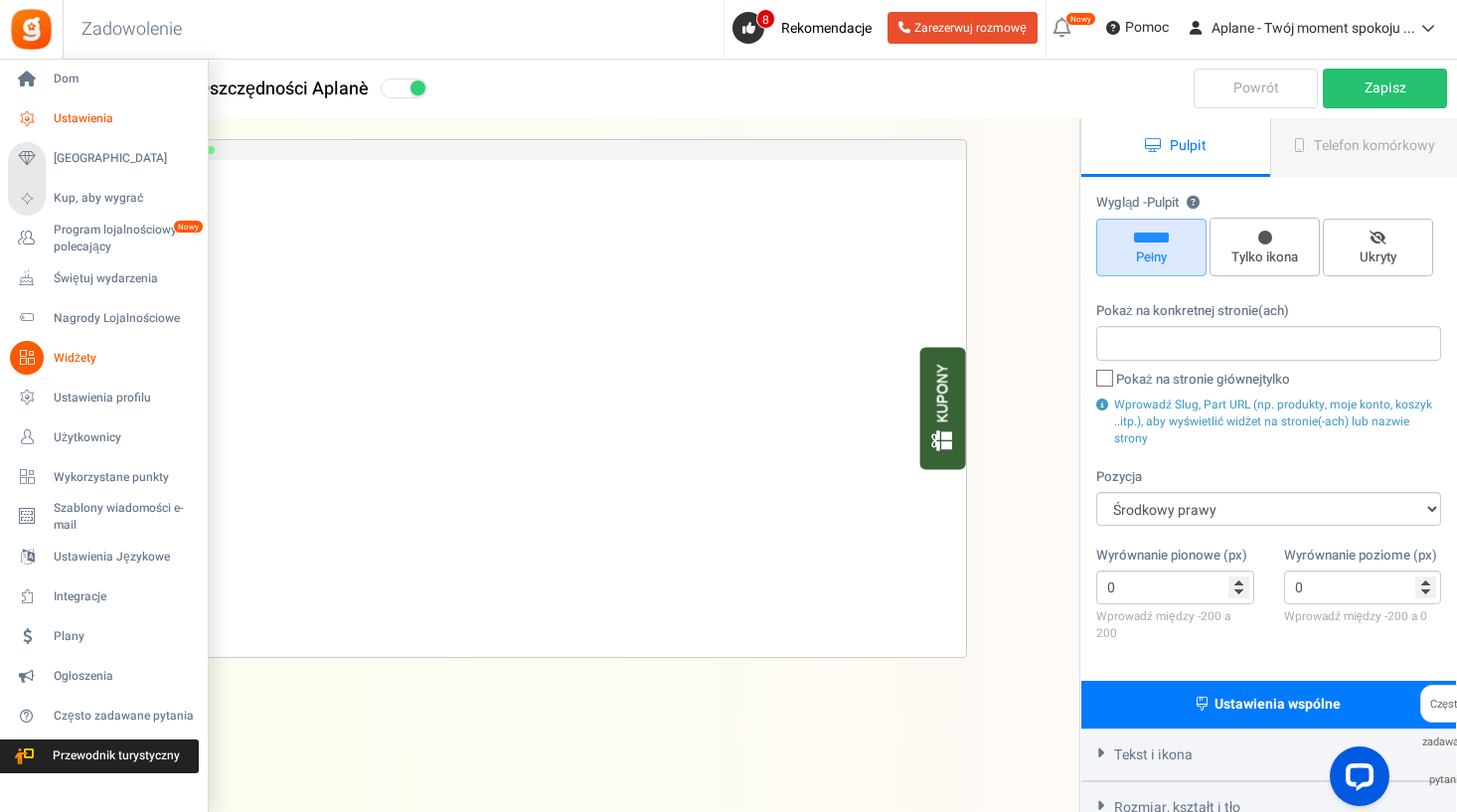 click on "Ustawienia" at bounding box center (123, 118) 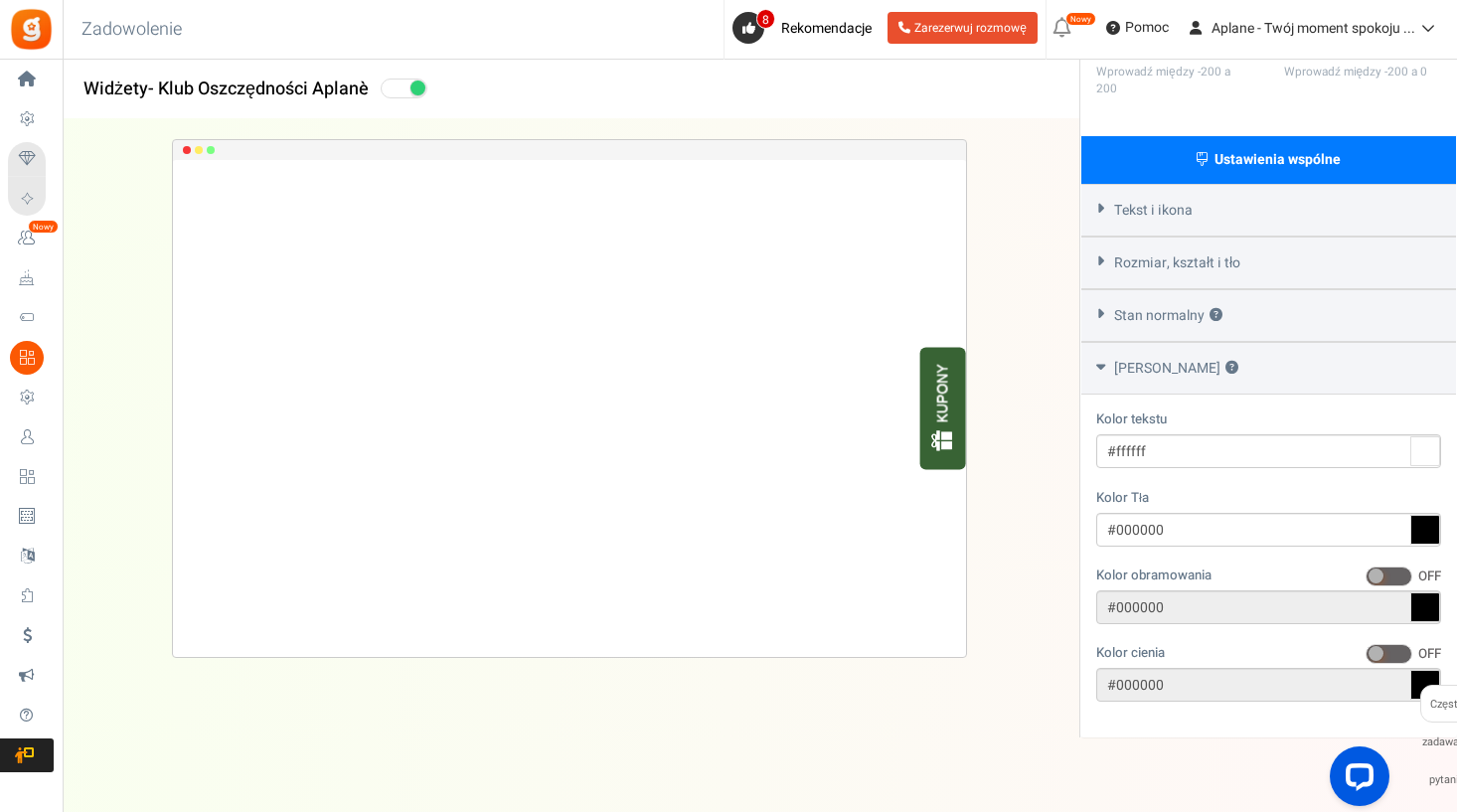scroll, scrollTop: 544, scrollLeft: 0, axis: vertical 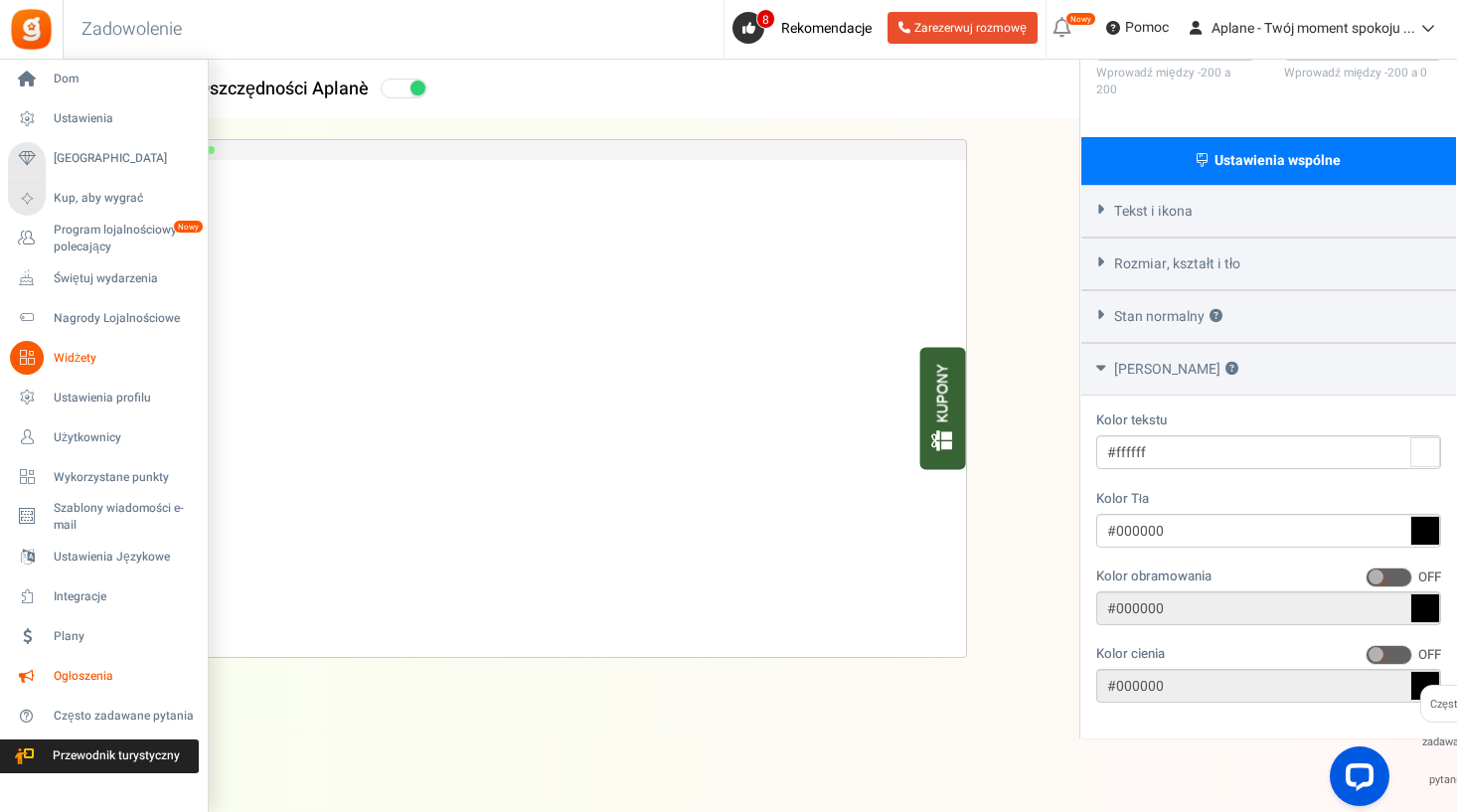 click on "Ogłoszenia" at bounding box center [123, 676] 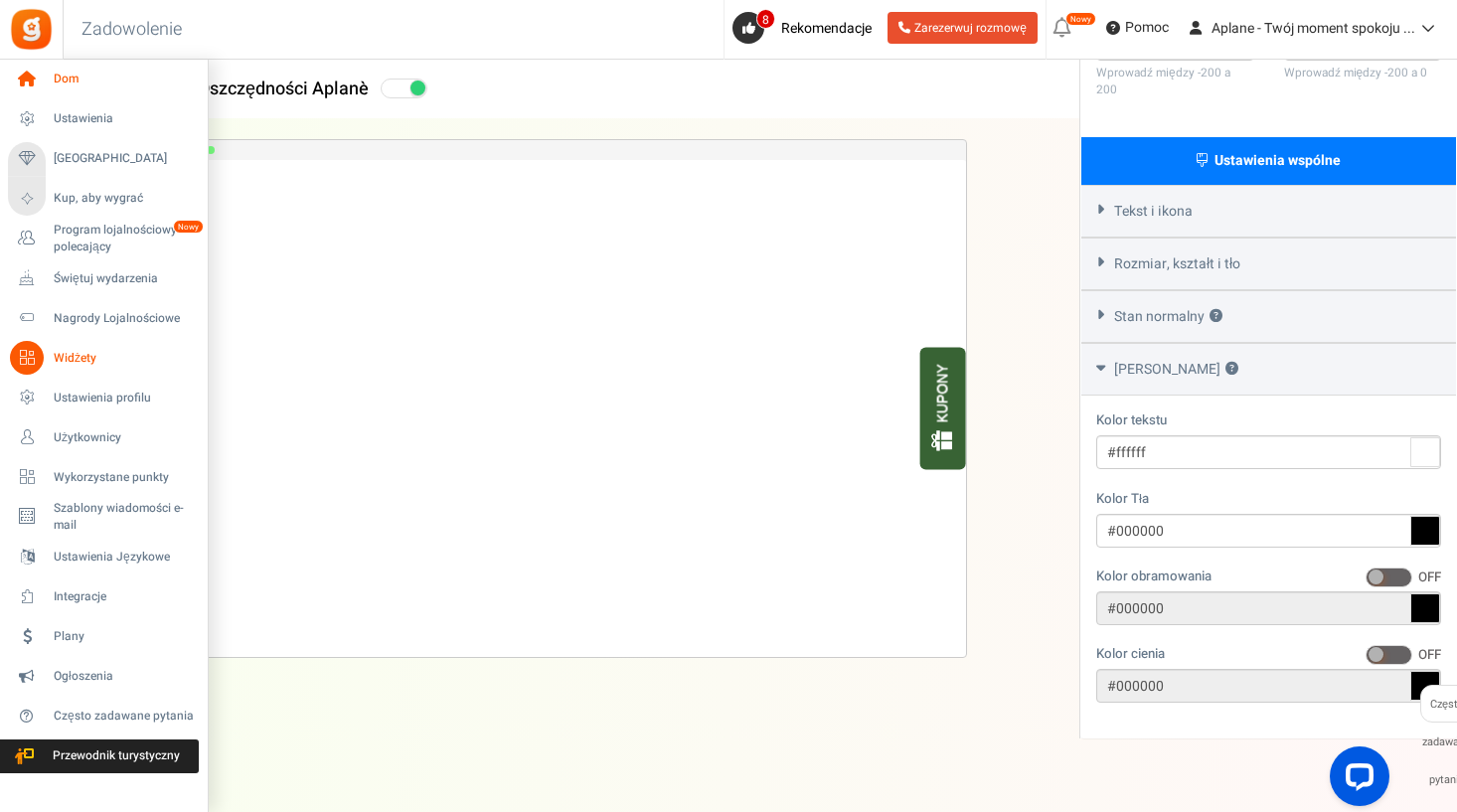 click on "Dom" at bounding box center (123, 79) 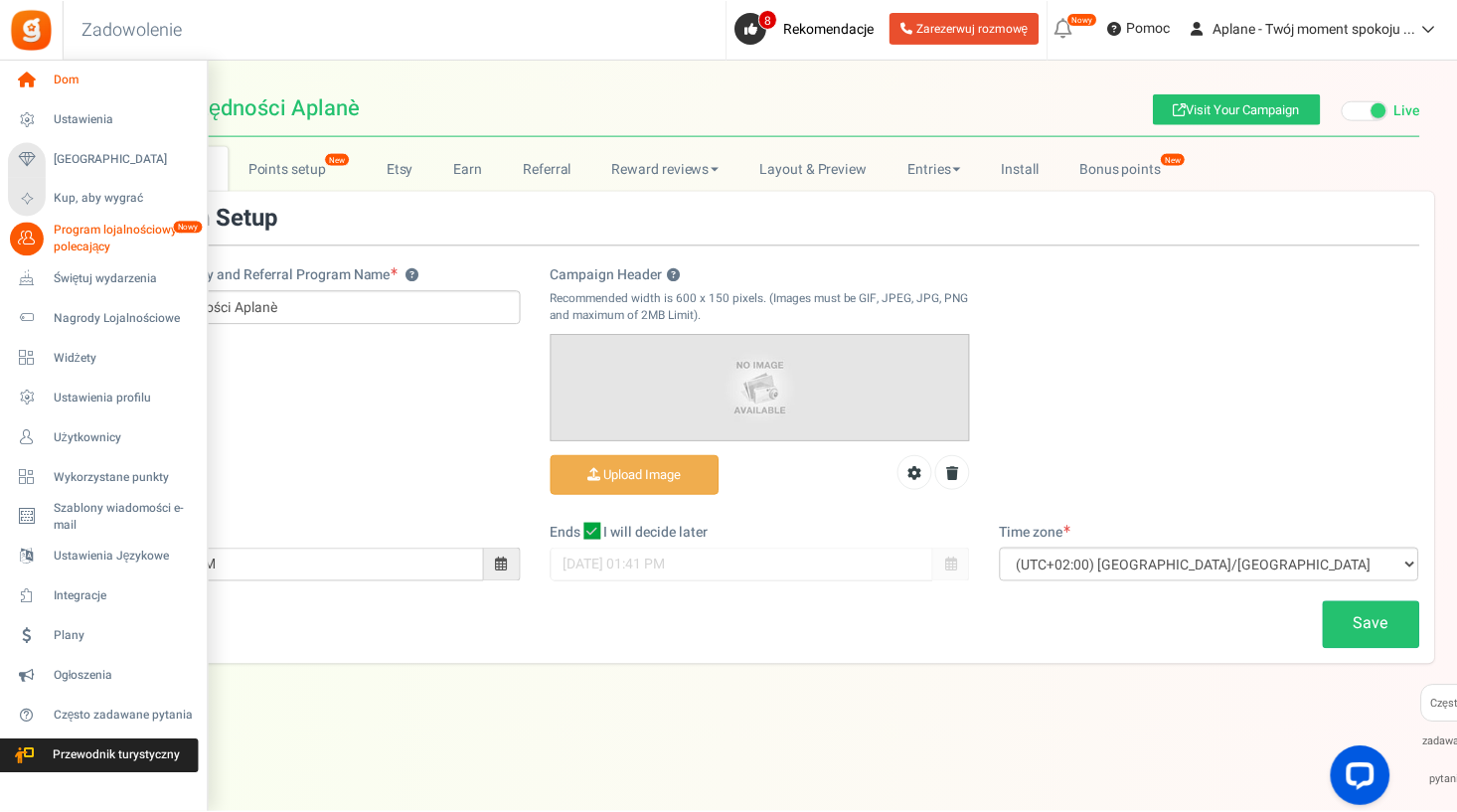 scroll, scrollTop: 0, scrollLeft: 0, axis: both 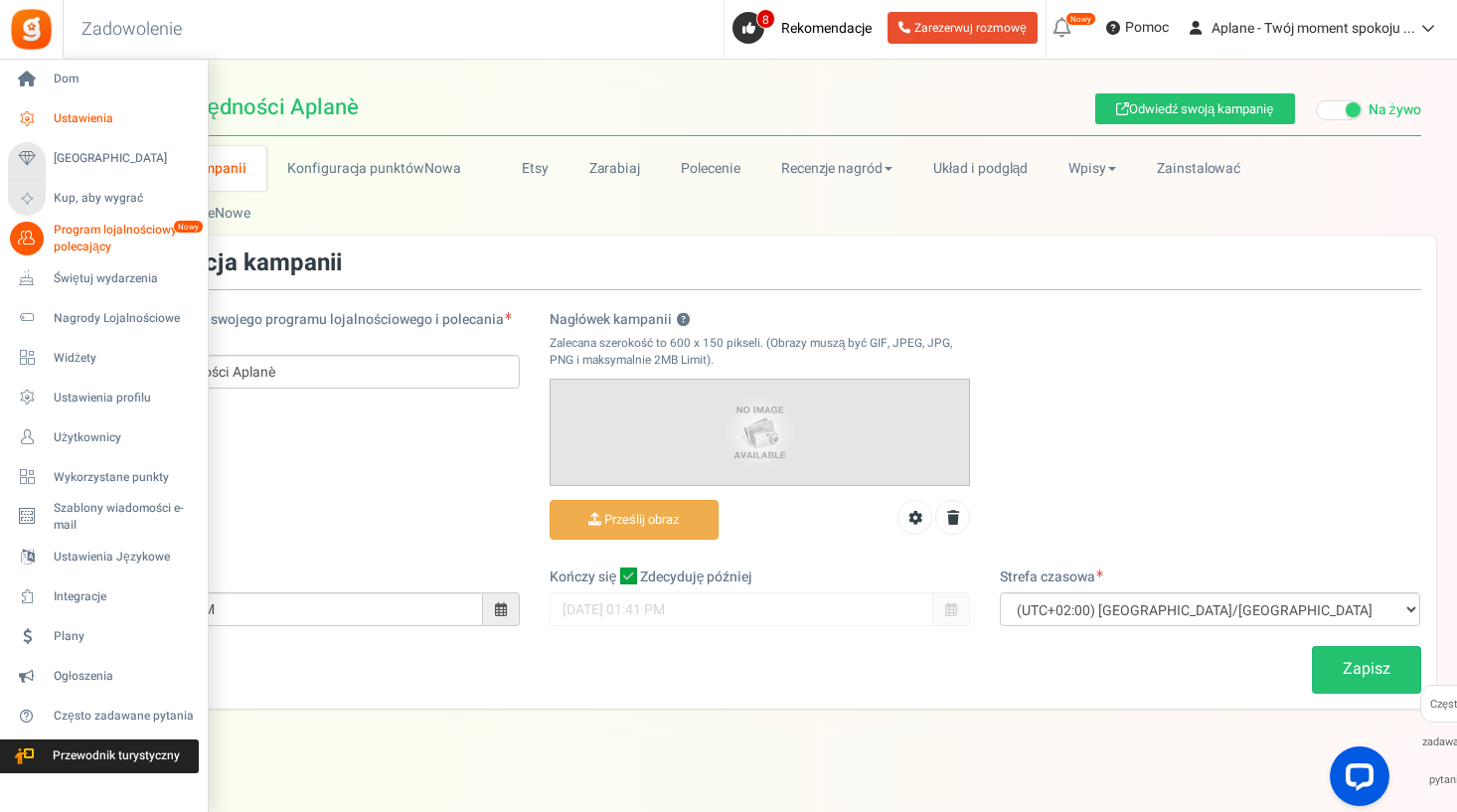 click on "Ustawienia" at bounding box center [123, 118] 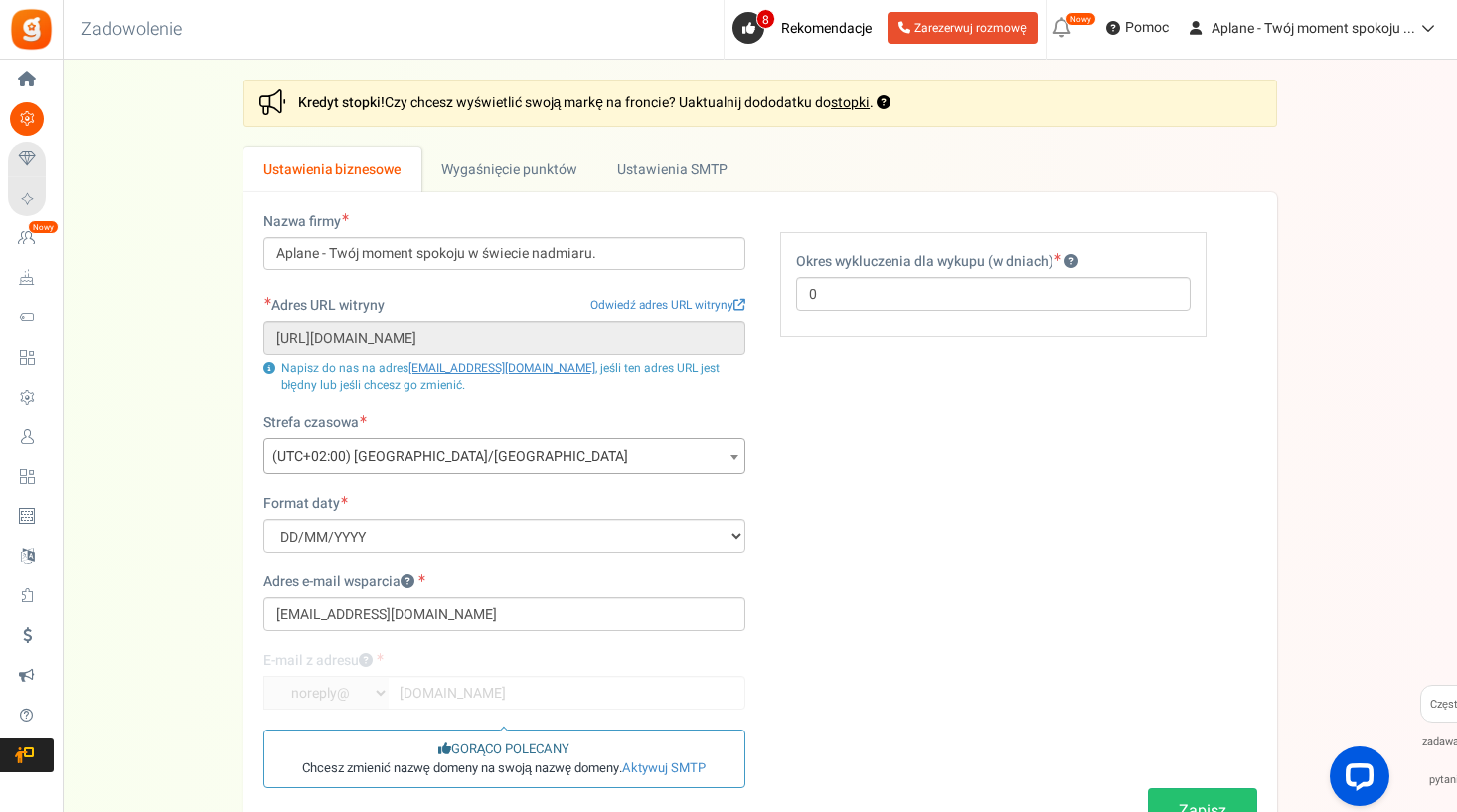 scroll, scrollTop: 0, scrollLeft: 0, axis: both 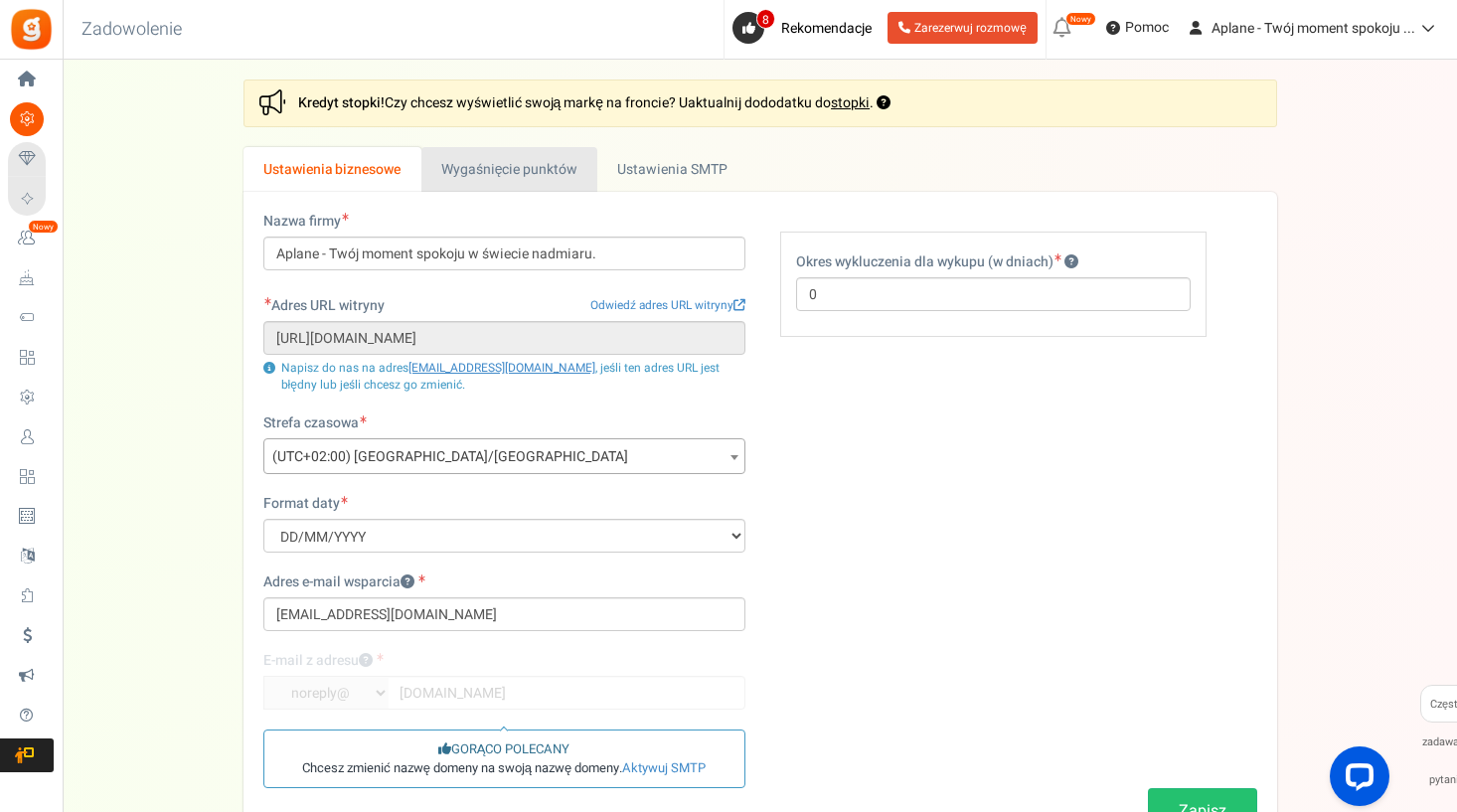 click on "Wygaśnięcie punktów" at bounding box center (510, 169) 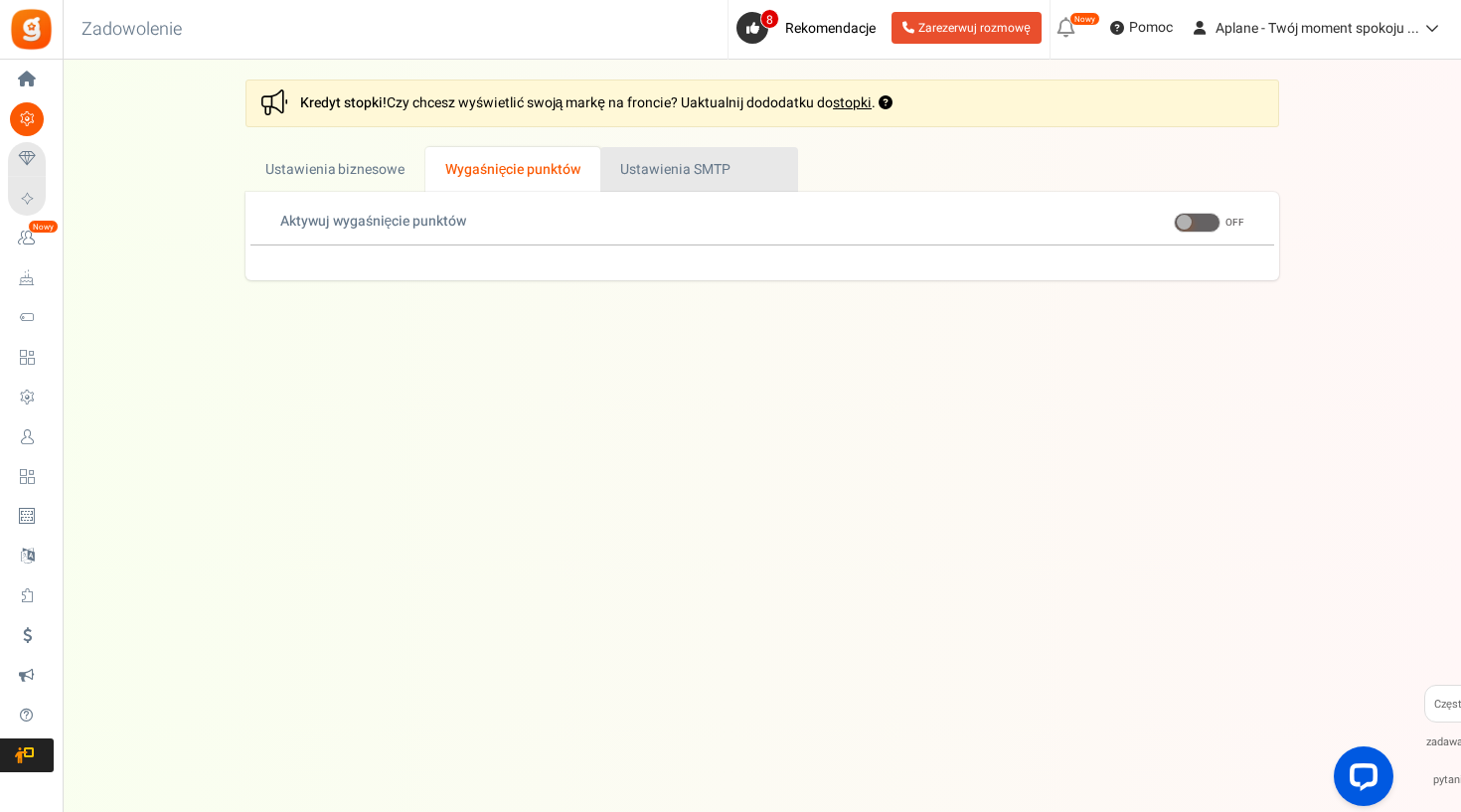 click on "Active Ustawienia SMTP" at bounding box center (699, 169) 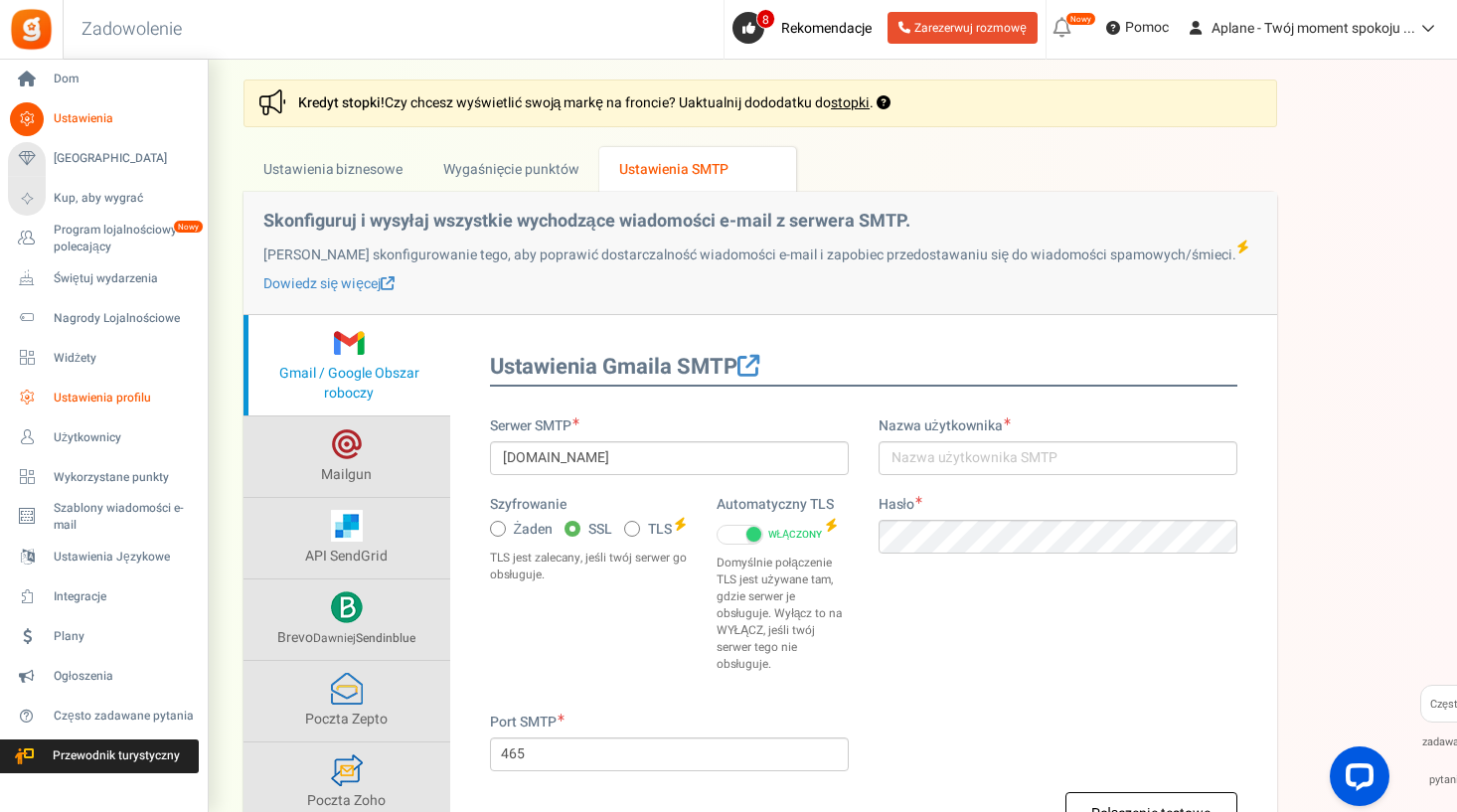 click on "Ustawienia profilu" at bounding box center [123, 398] 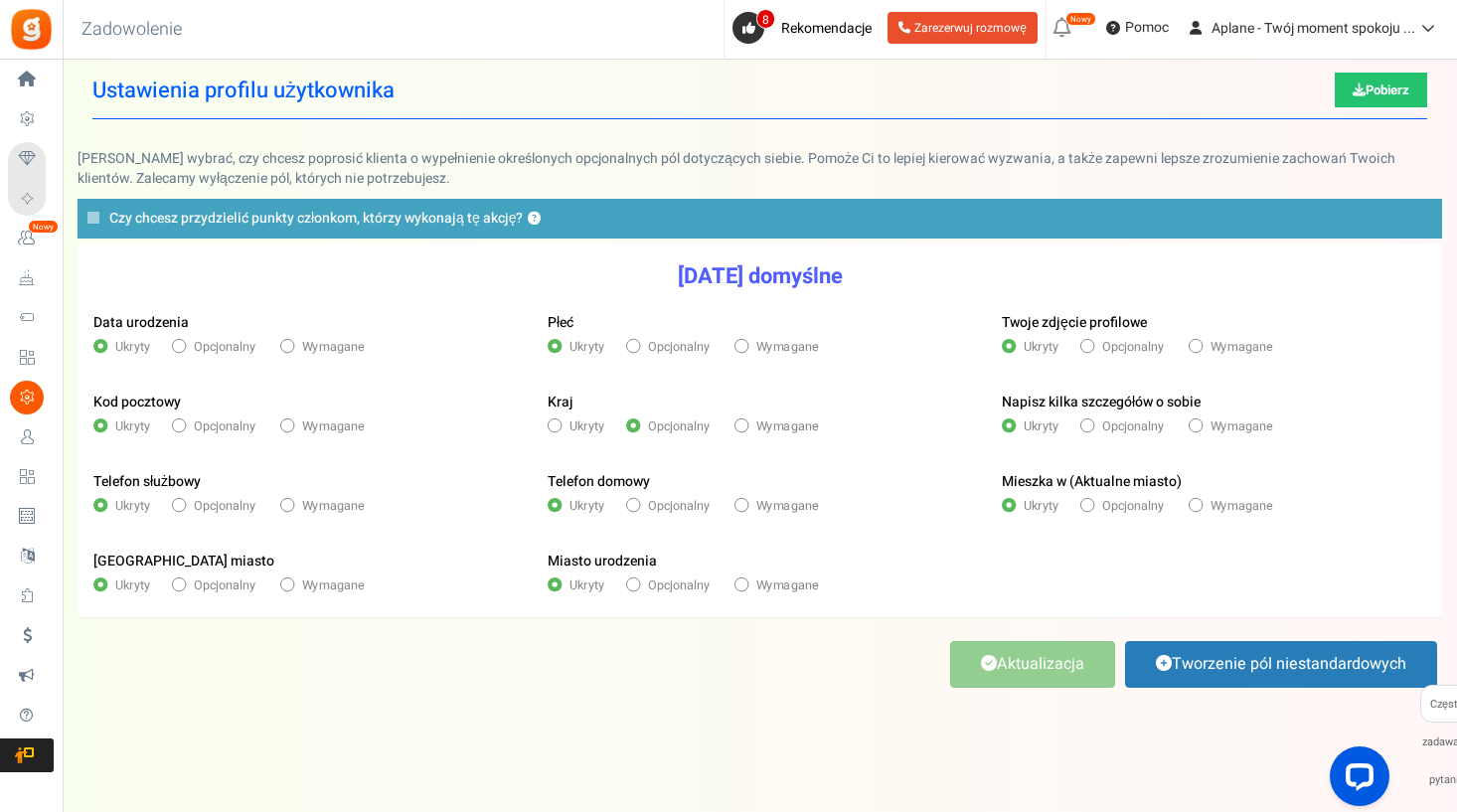 scroll, scrollTop: 17, scrollLeft: 0, axis: vertical 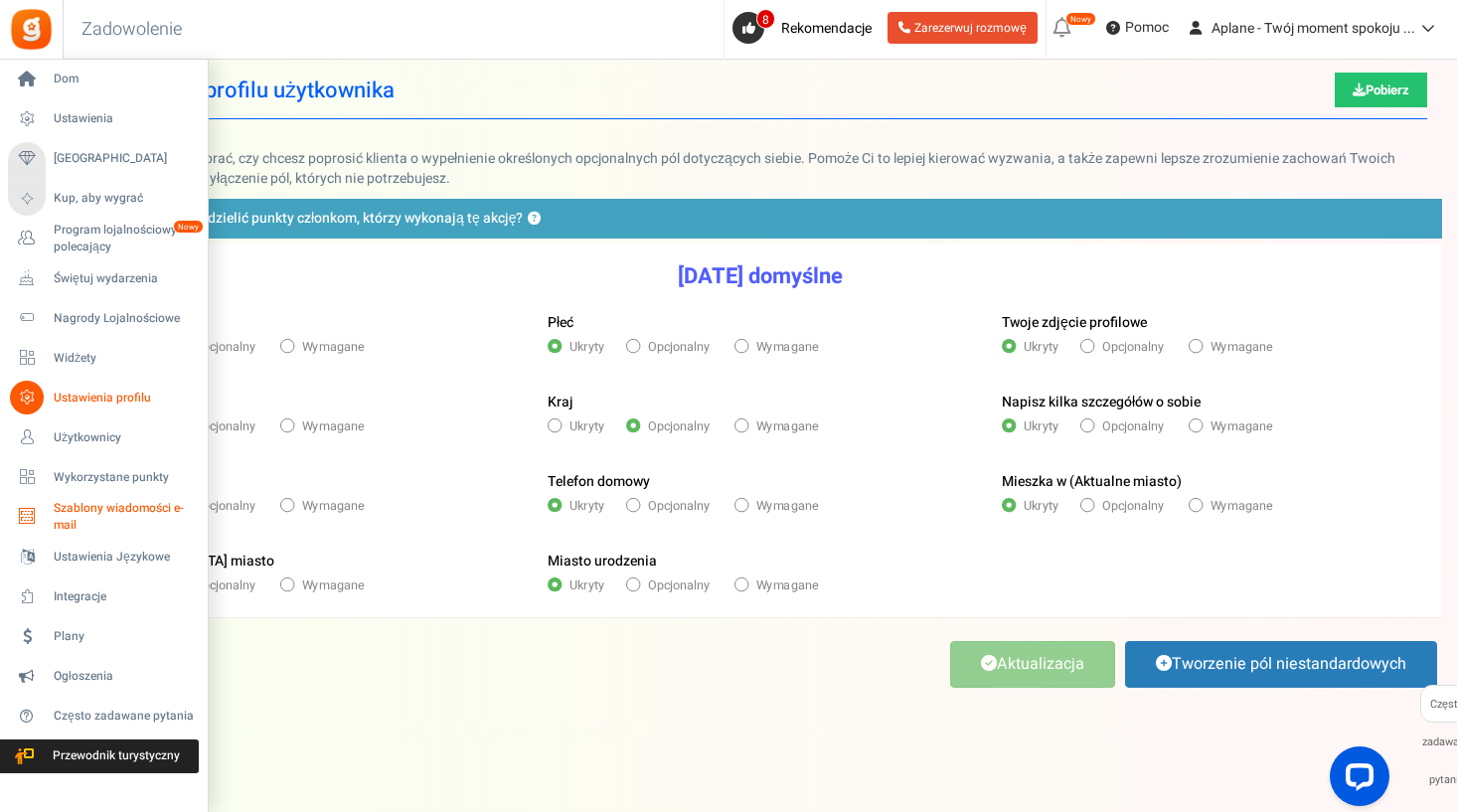 click on "Szablony wiadomości e-mail" at bounding box center (126, 517) 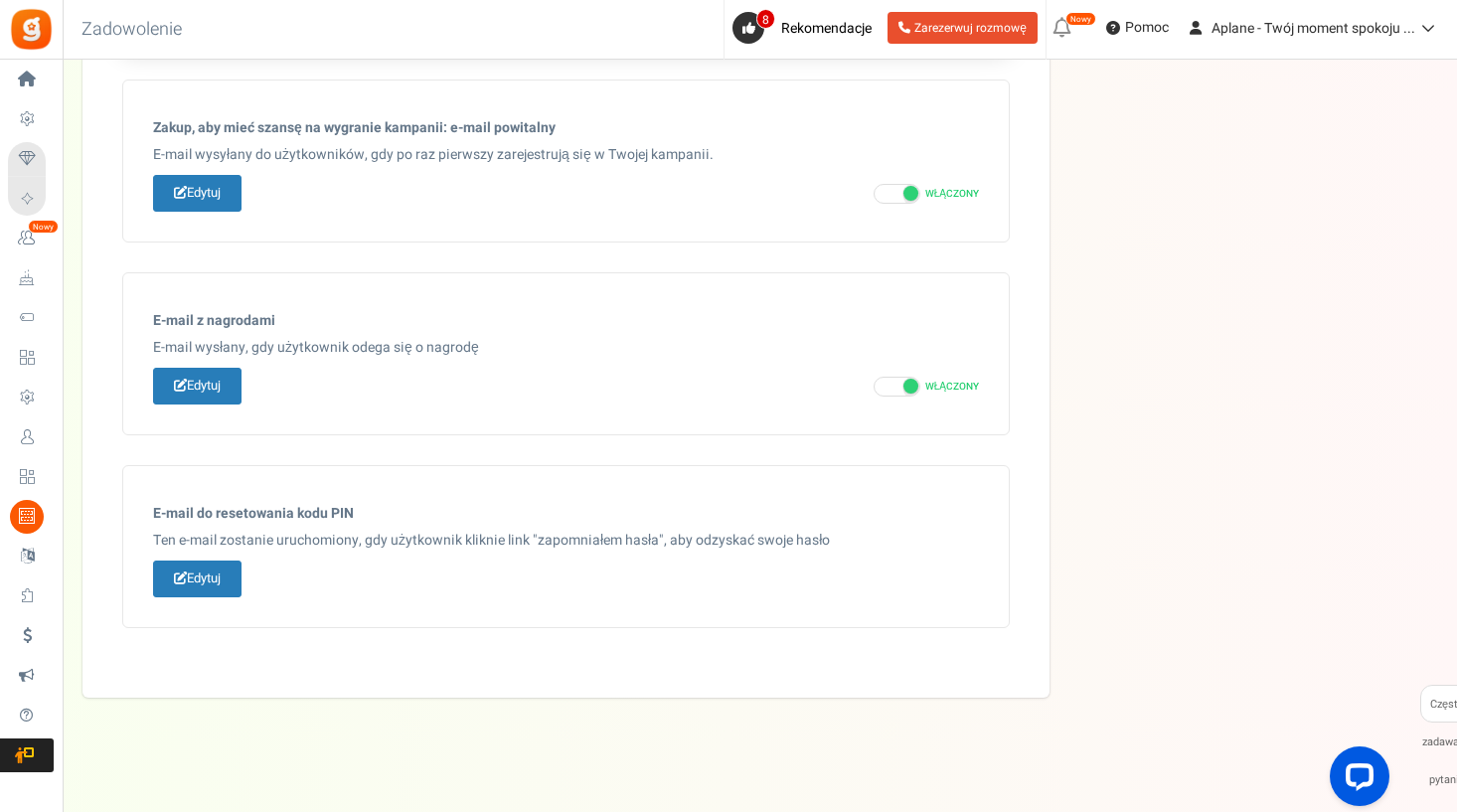 scroll, scrollTop: 994, scrollLeft: 0, axis: vertical 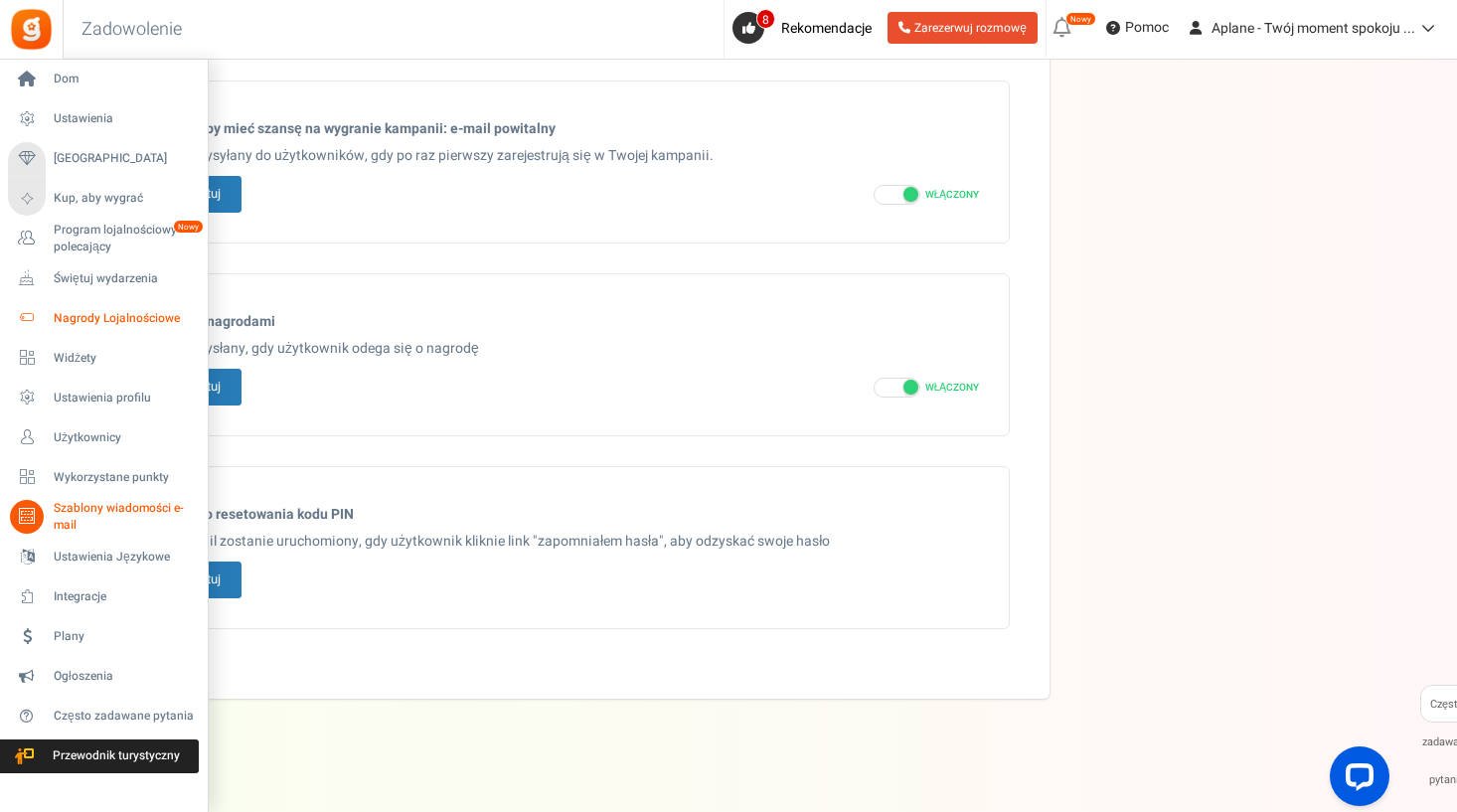 click on "Nagrody Lojalnościowe" at bounding box center [123, 318] 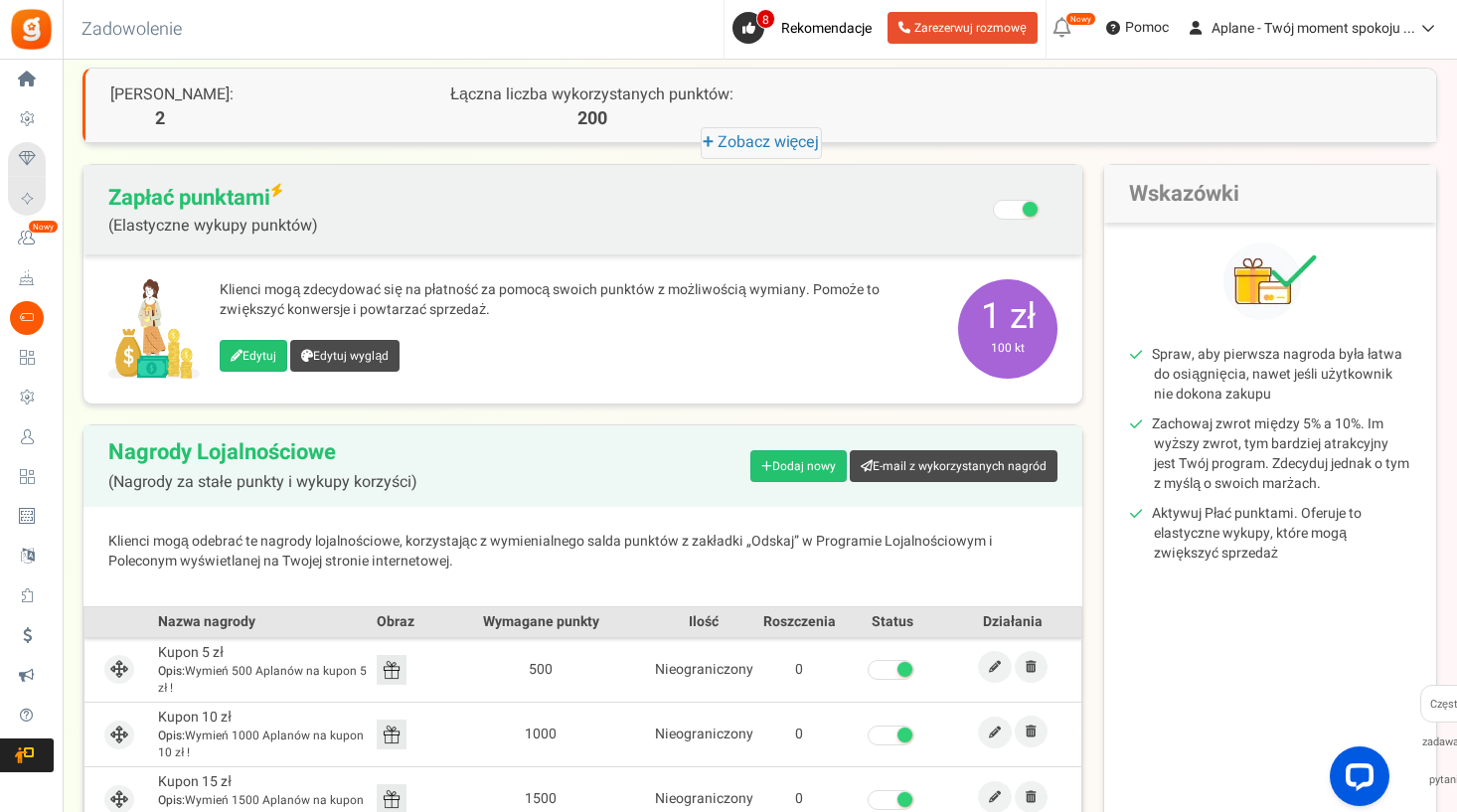 scroll, scrollTop: 88, scrollLeft: 0, axis: vertical 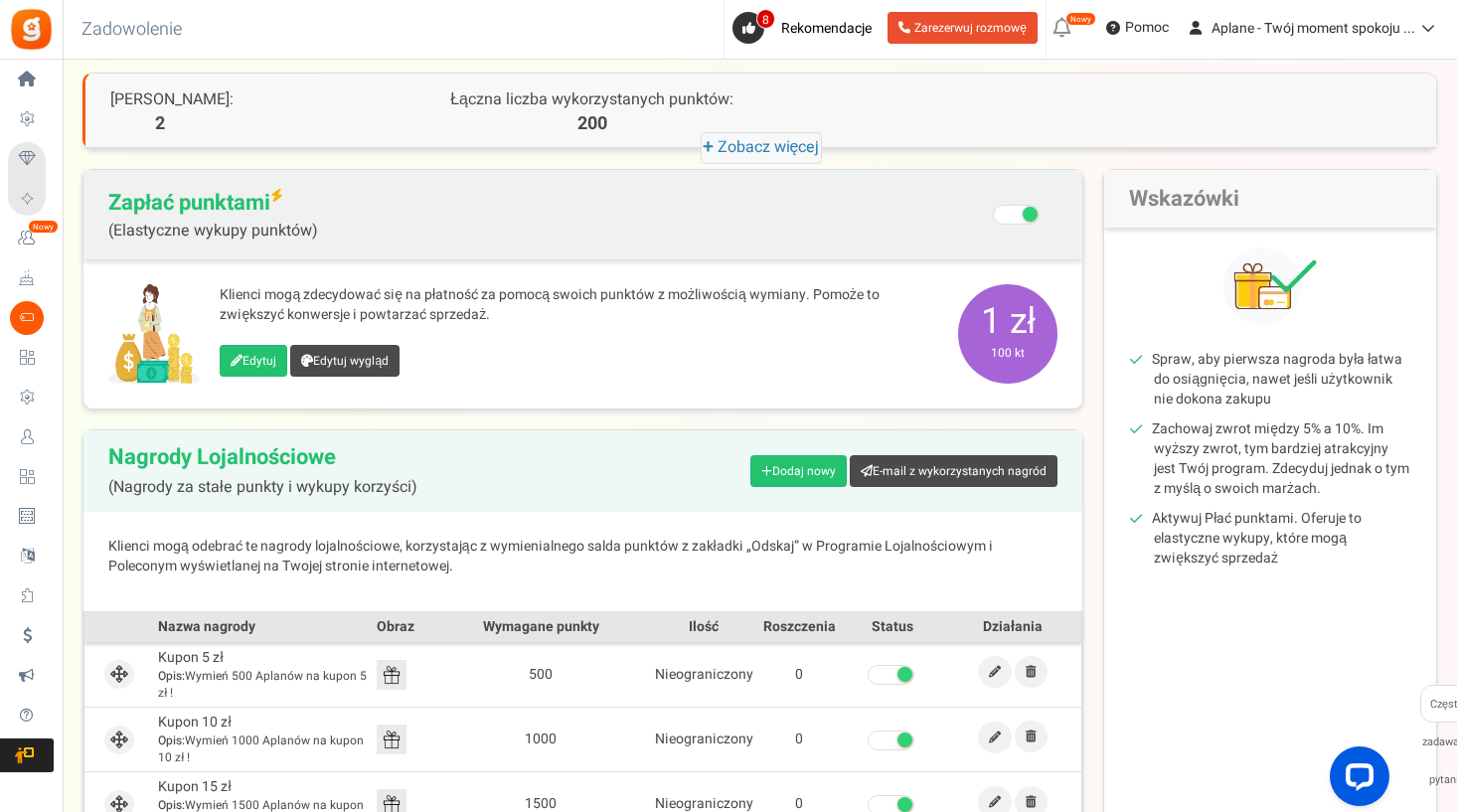 click on "Edytuj" at bounding box center [253, 361] 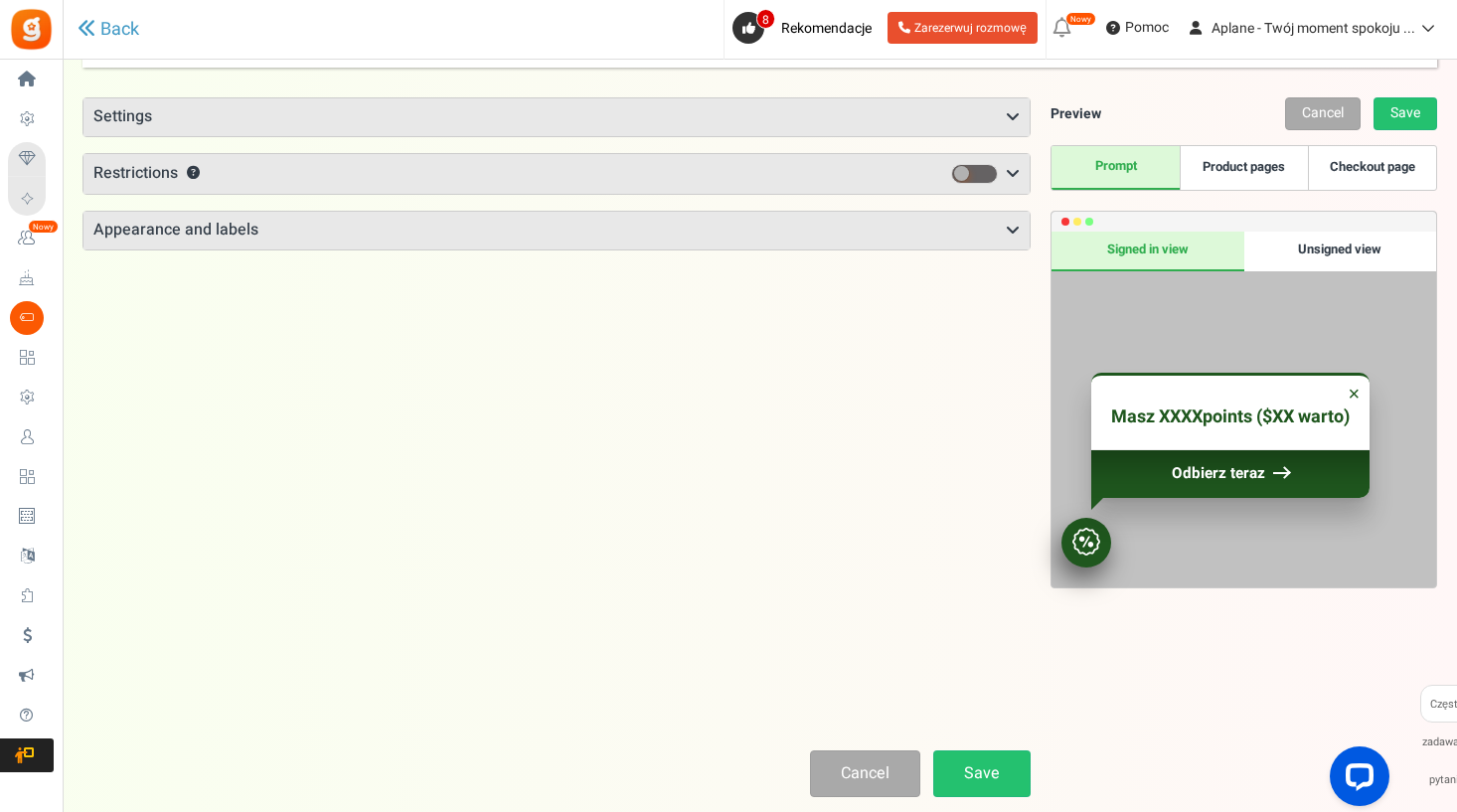 scroll, scrollTop: 0, scrollLeft: 0, axis: both 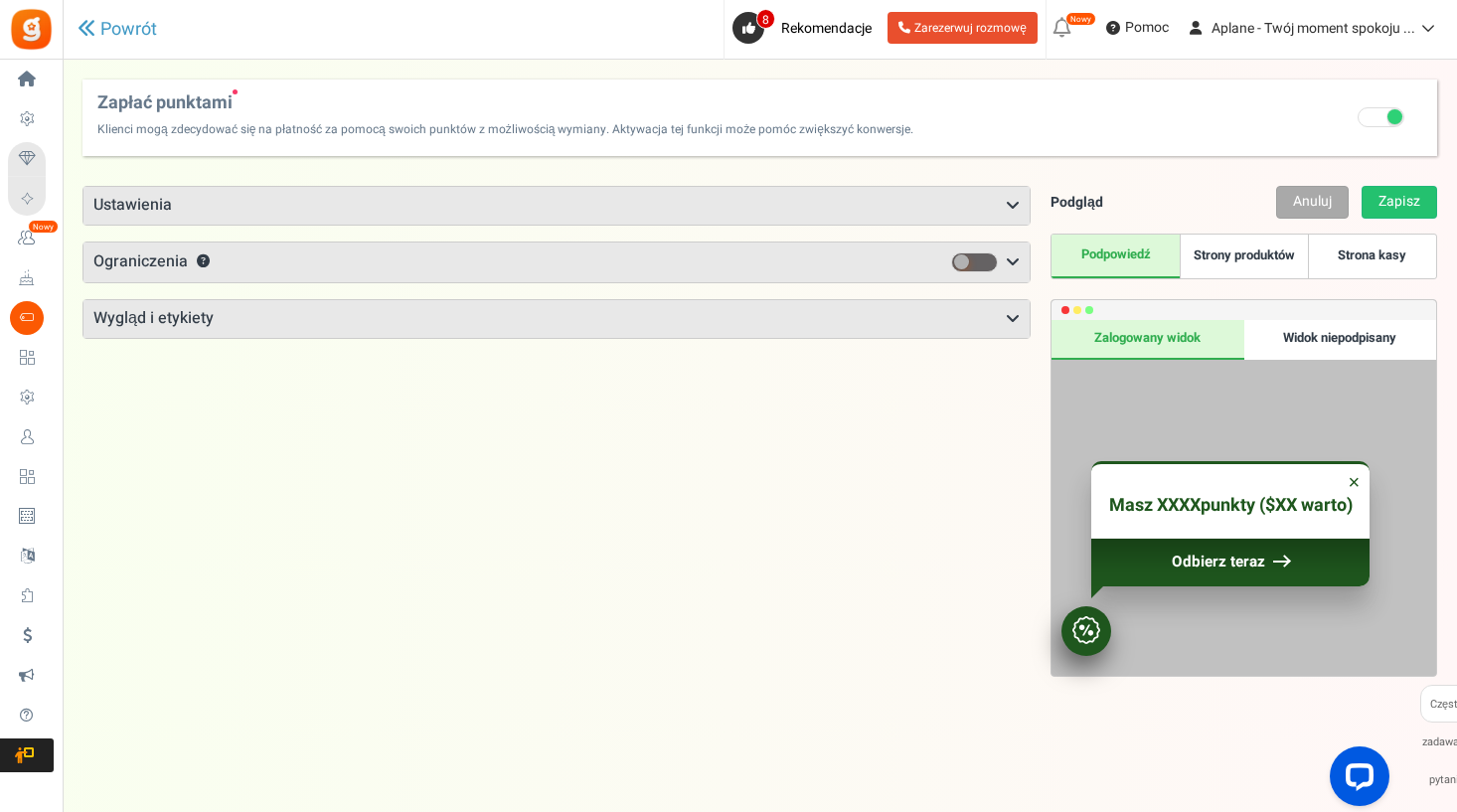 click on "Ustawienia" at bounding box center [557, 206] 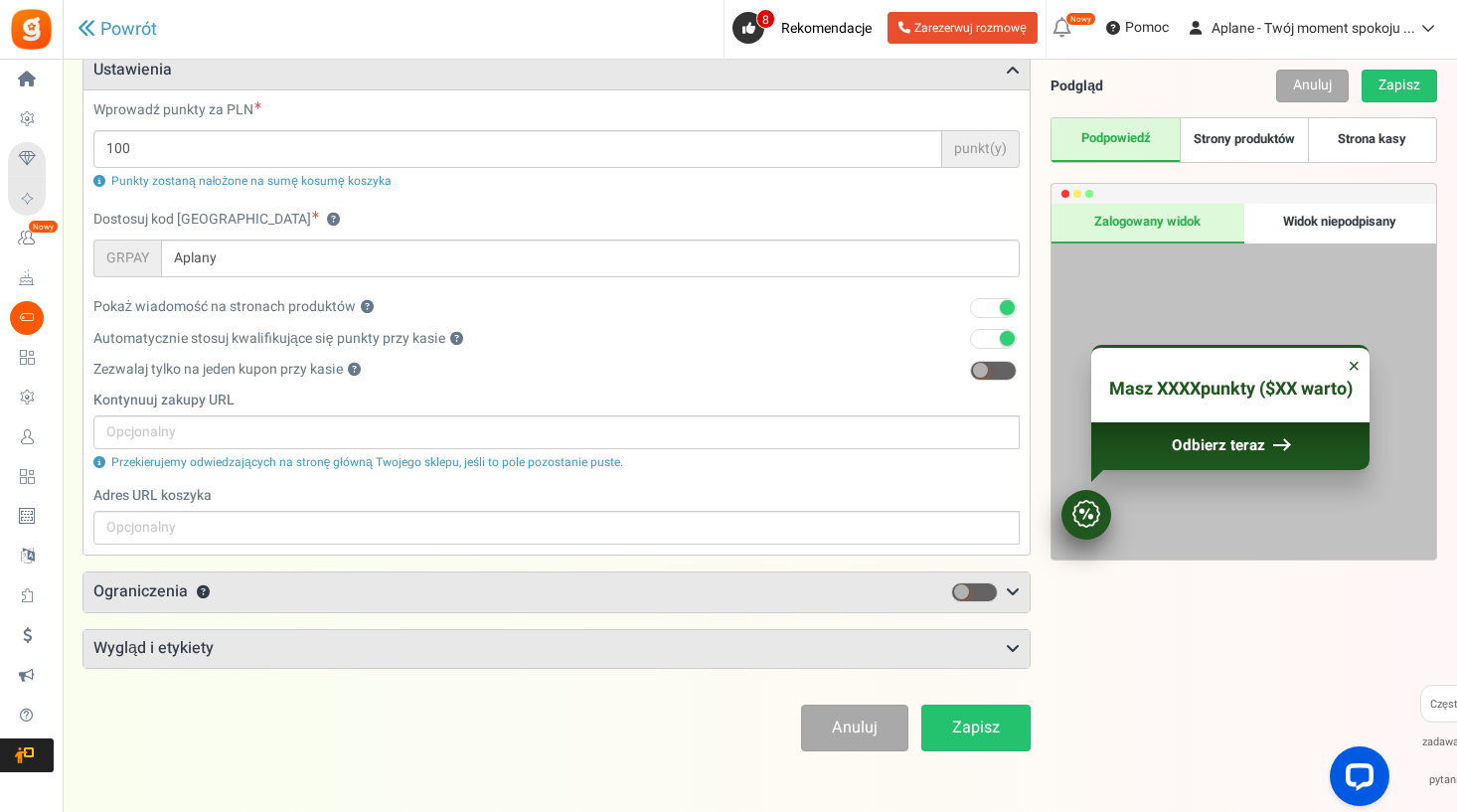 scroll, scrollTop: 137, scrollLeft: 0, axis: vertical 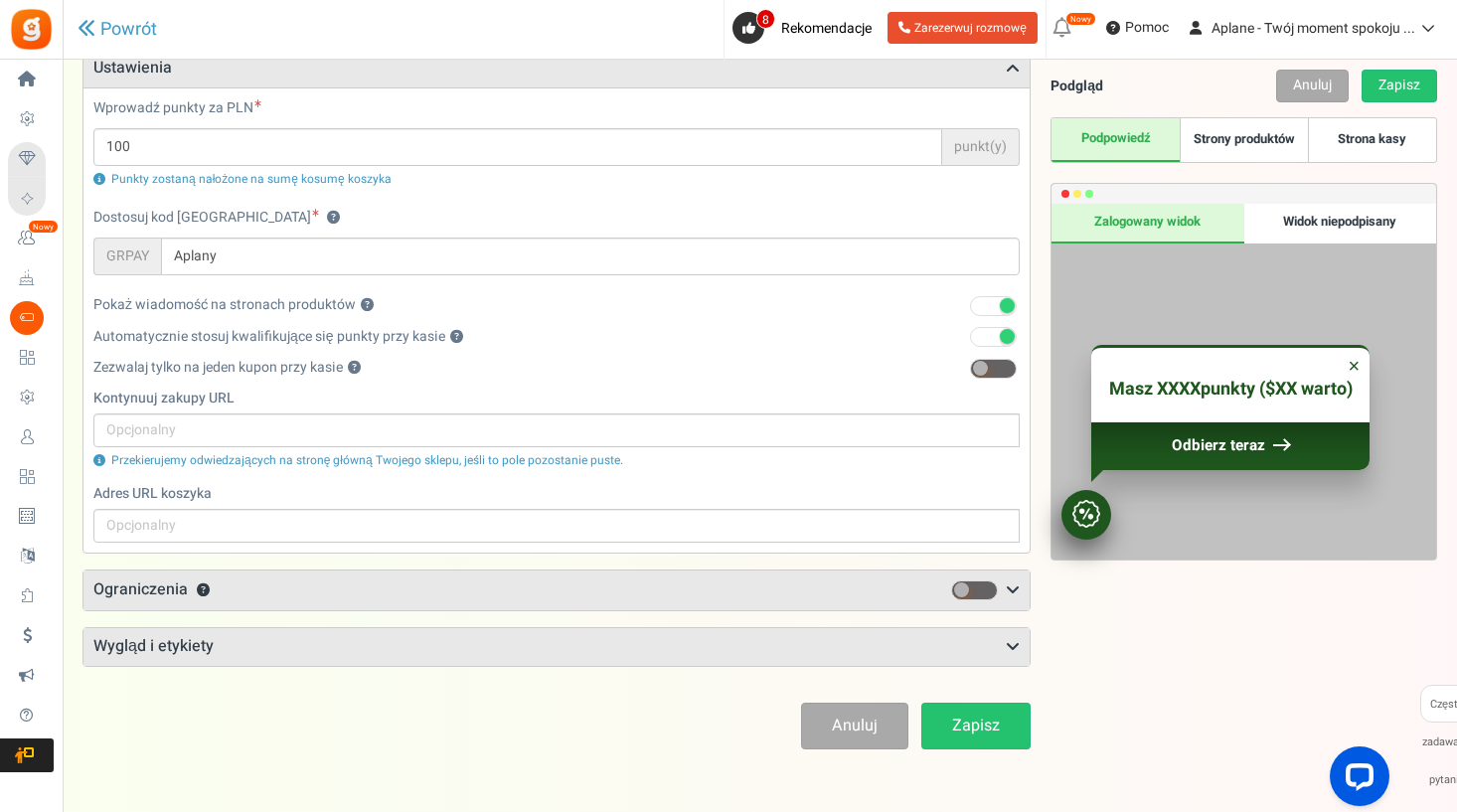 click on "Ograniczenia
?" at bounding box center [557, 590] 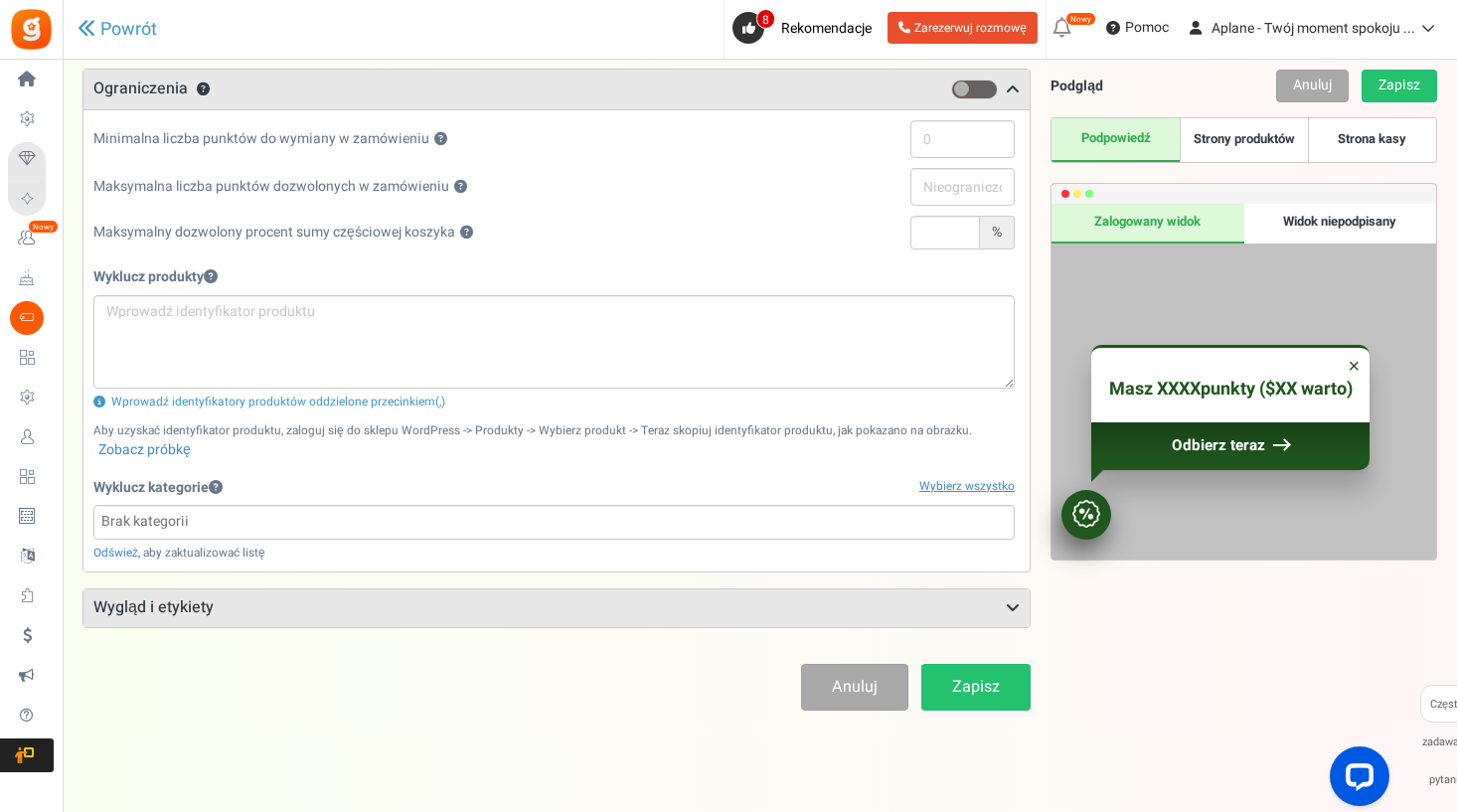 scroll, scrollTop: 642, scrollLeft: 0, axis: vertical 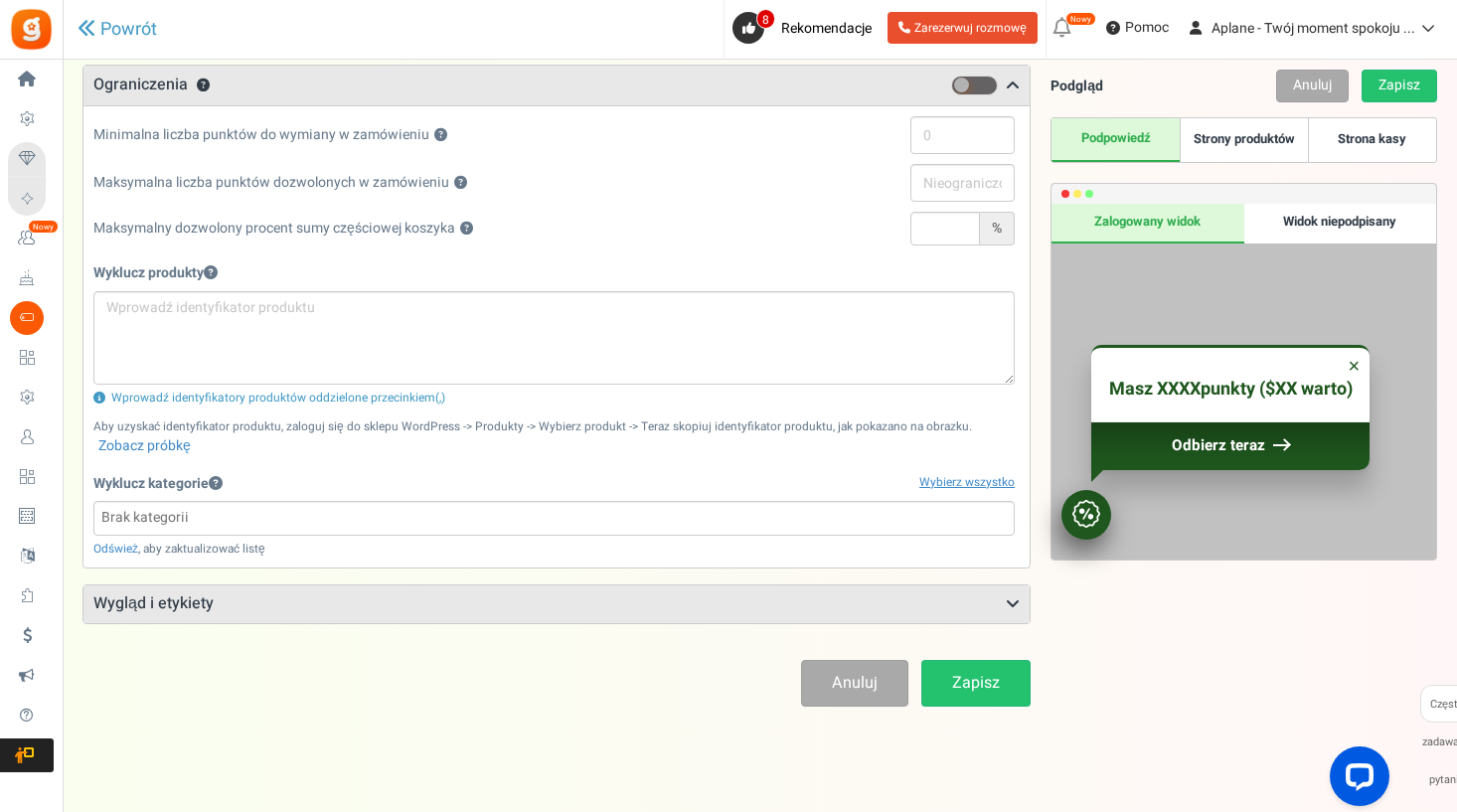 click on "Wygląd i etykiety" at bounding box center (557, 604) 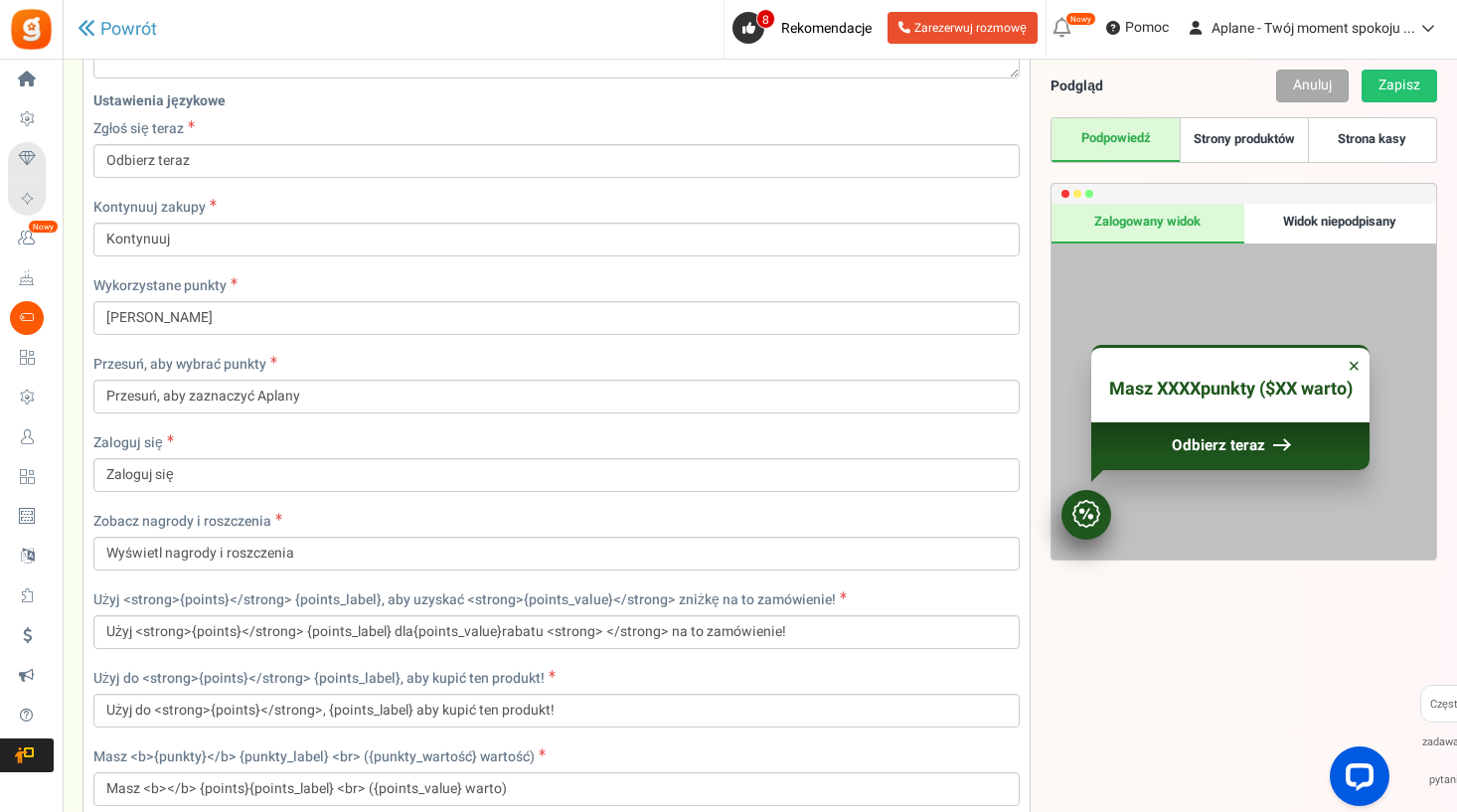 scroll, scrollTop: 1537, scrollLeft: 0, axis: vertical 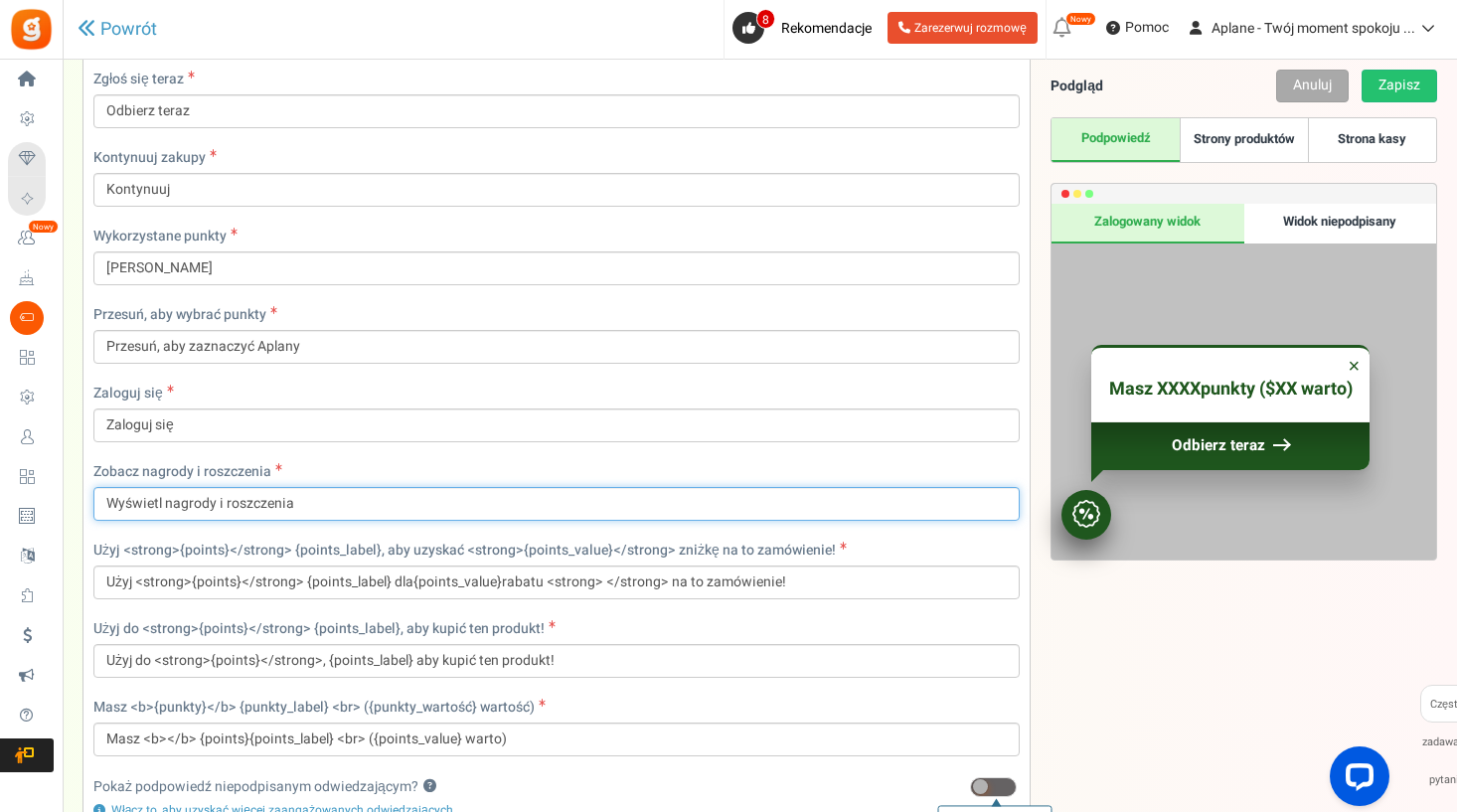 click on "Wyświetl nagrody i roszczenia" at bounding box center (557, 504) 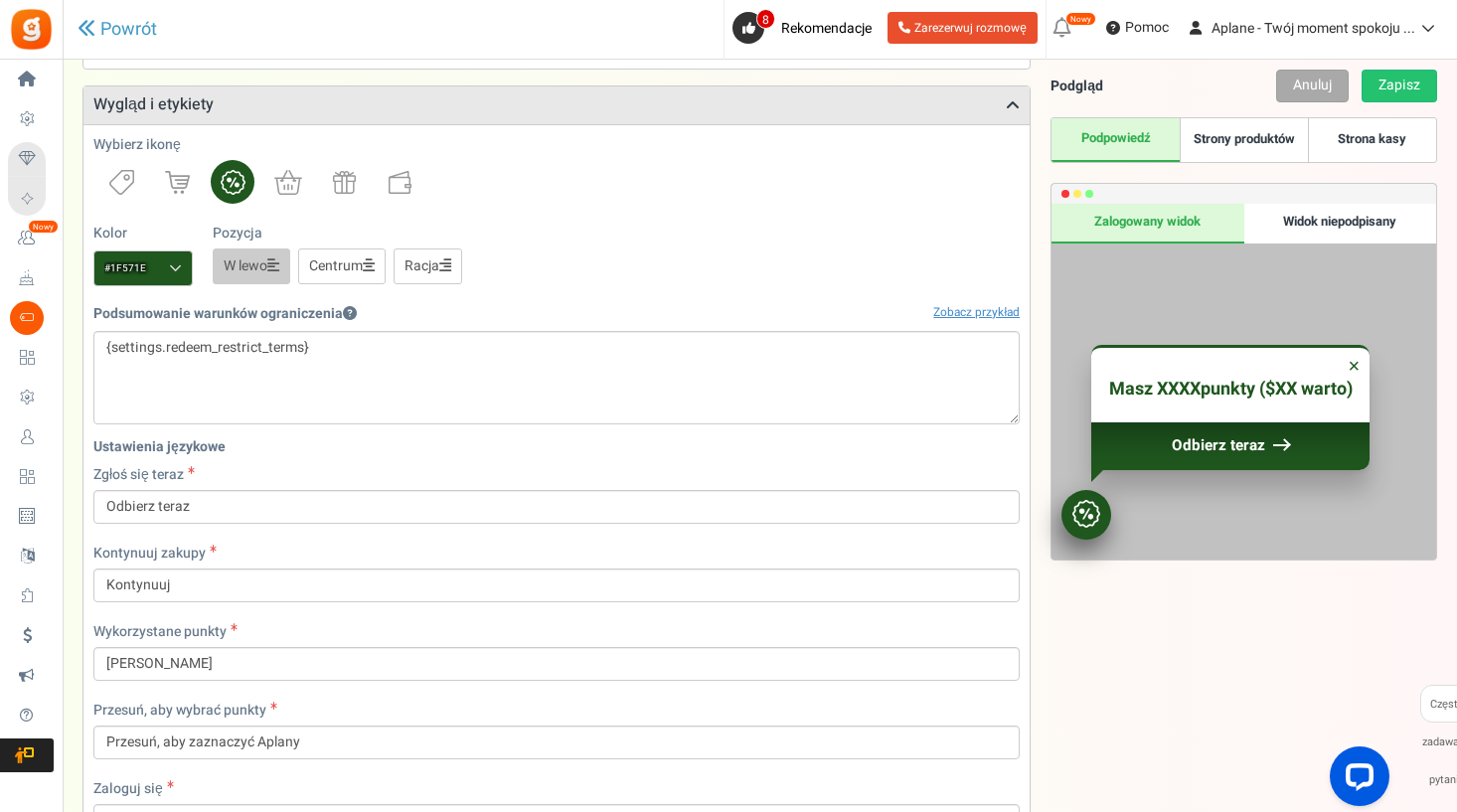 scroll, scrollTop: 1135, scrollLeft: 0, axis: vertical 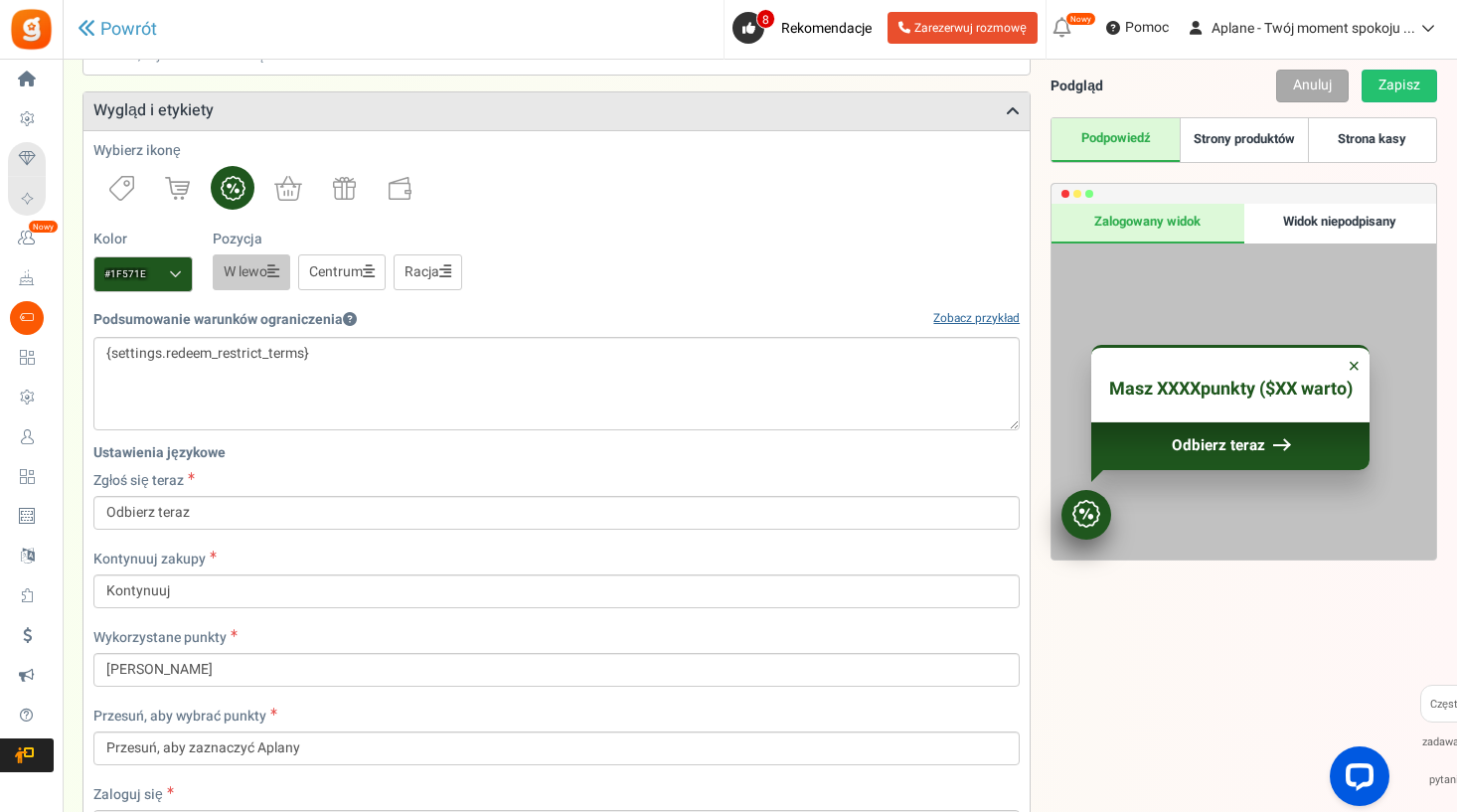 type on "Wyświetl nagrody i Aplany" 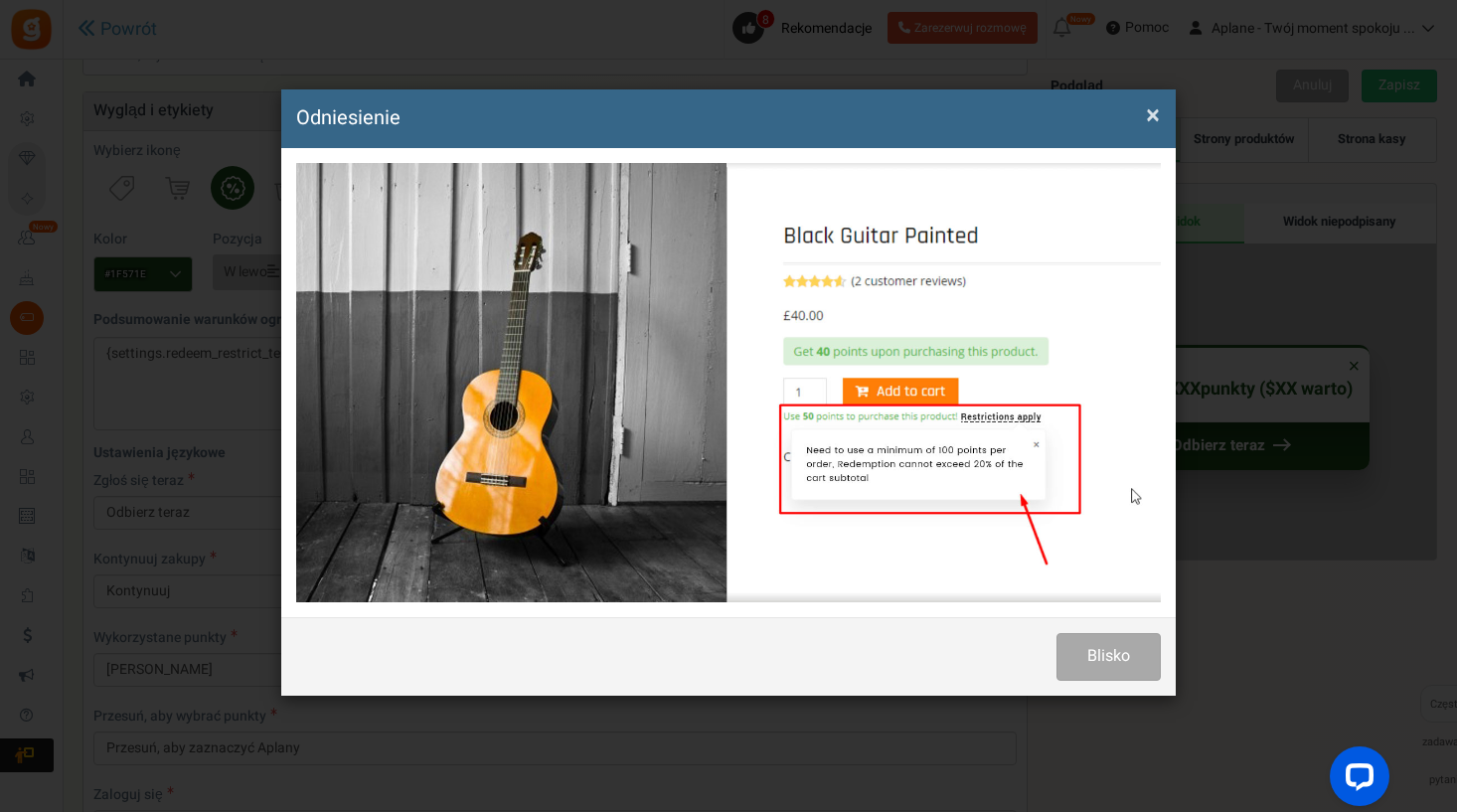 scroll, scrollTop: 0, scrollLeft: 0, axis: both 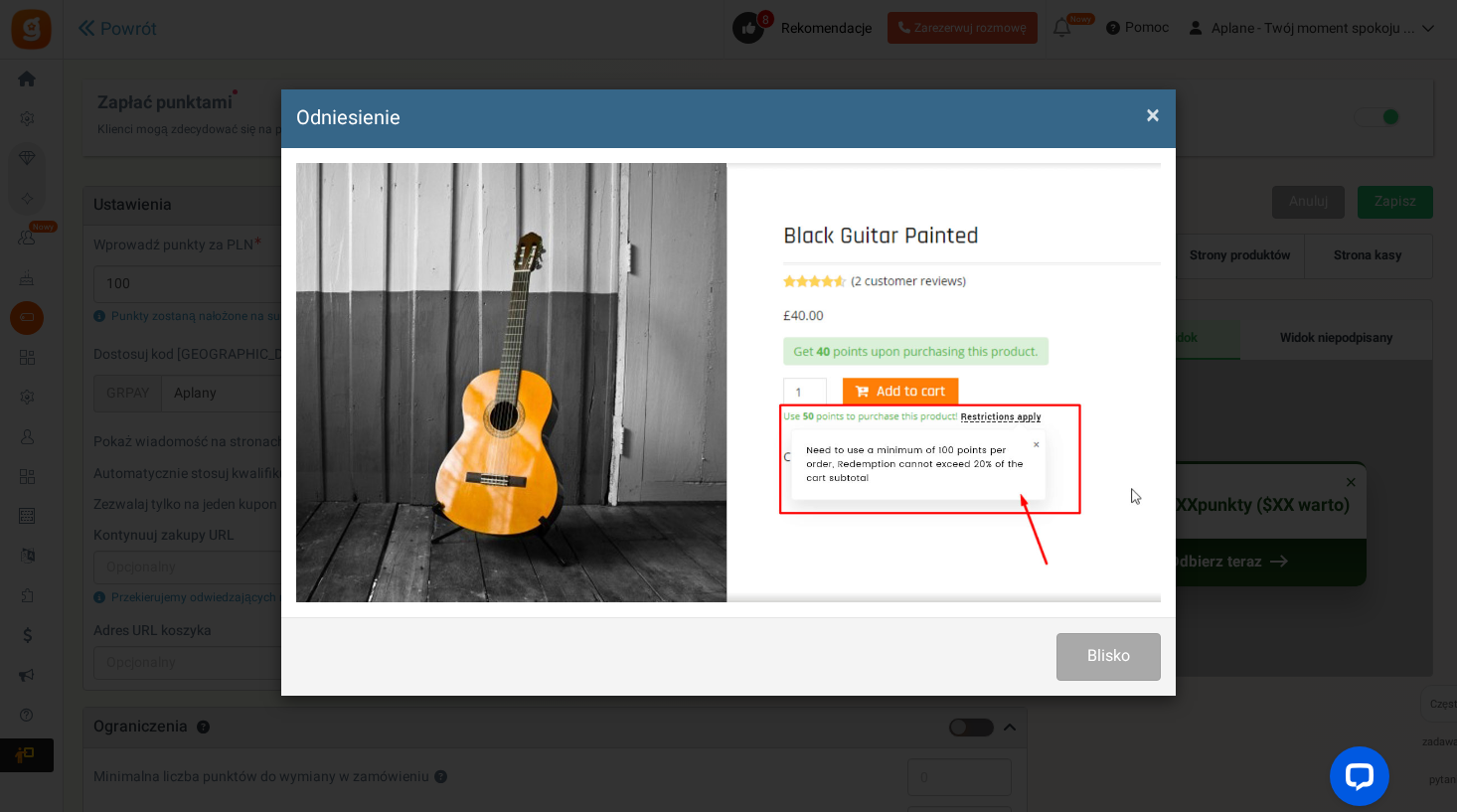 click on "× Zamknij
Odniesienie" at bounding box center (728, 118) 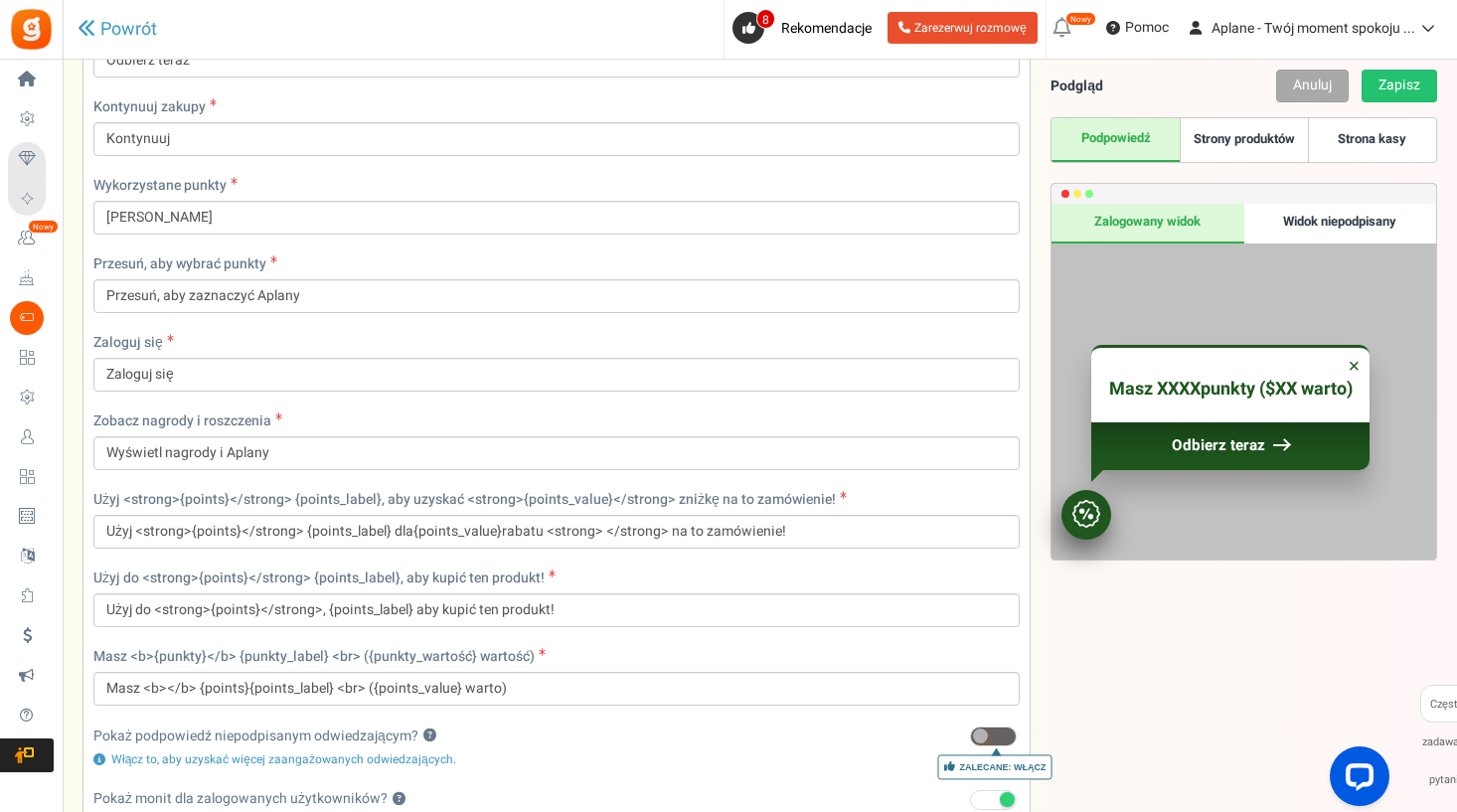 scroll, scrollTop: 1605, scrollLeft: 0, axis: vertical 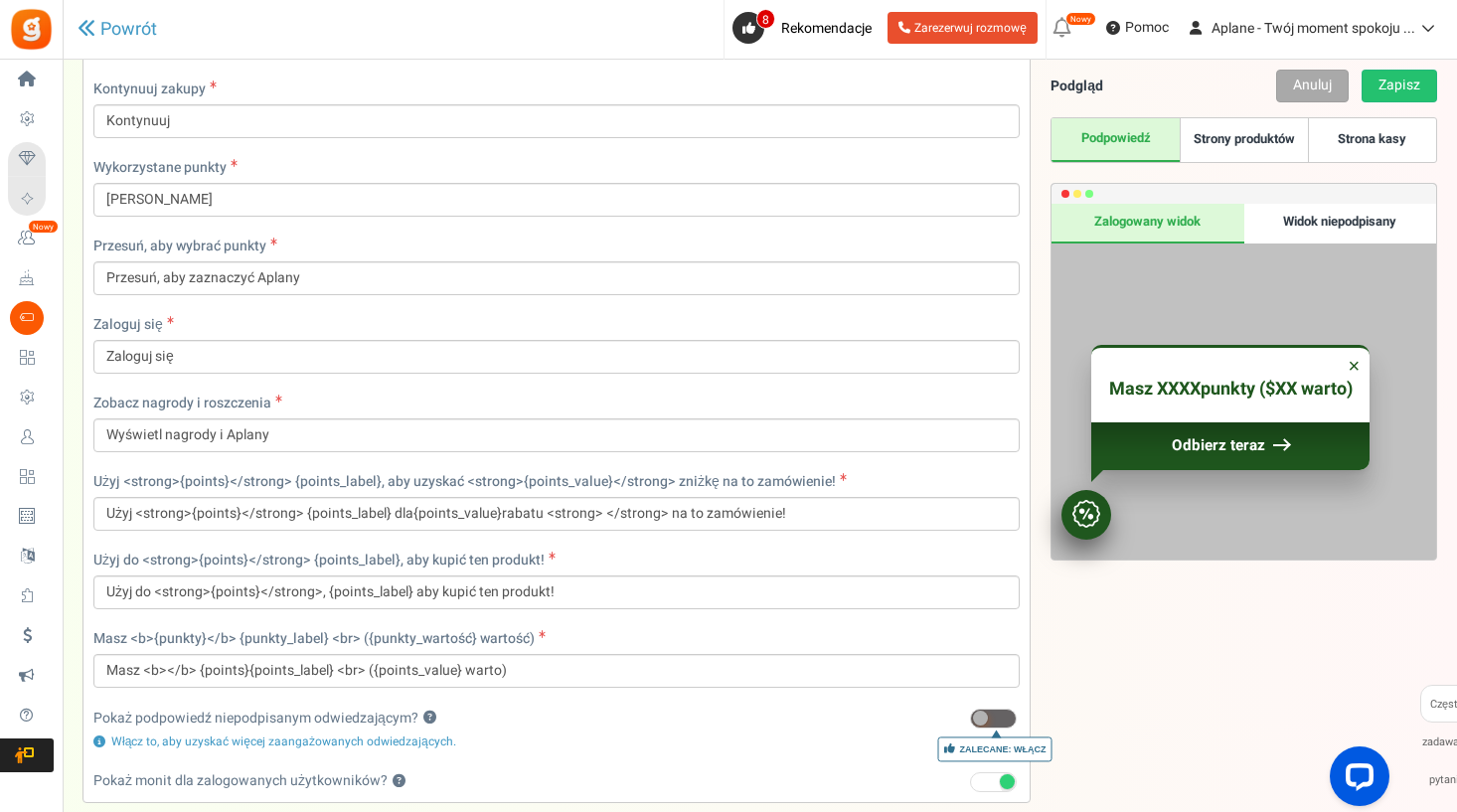 click on "Zobacz nagrody i roszczenia
Wyświetl nagrody i Aplany" at bounding box center (557, 422) 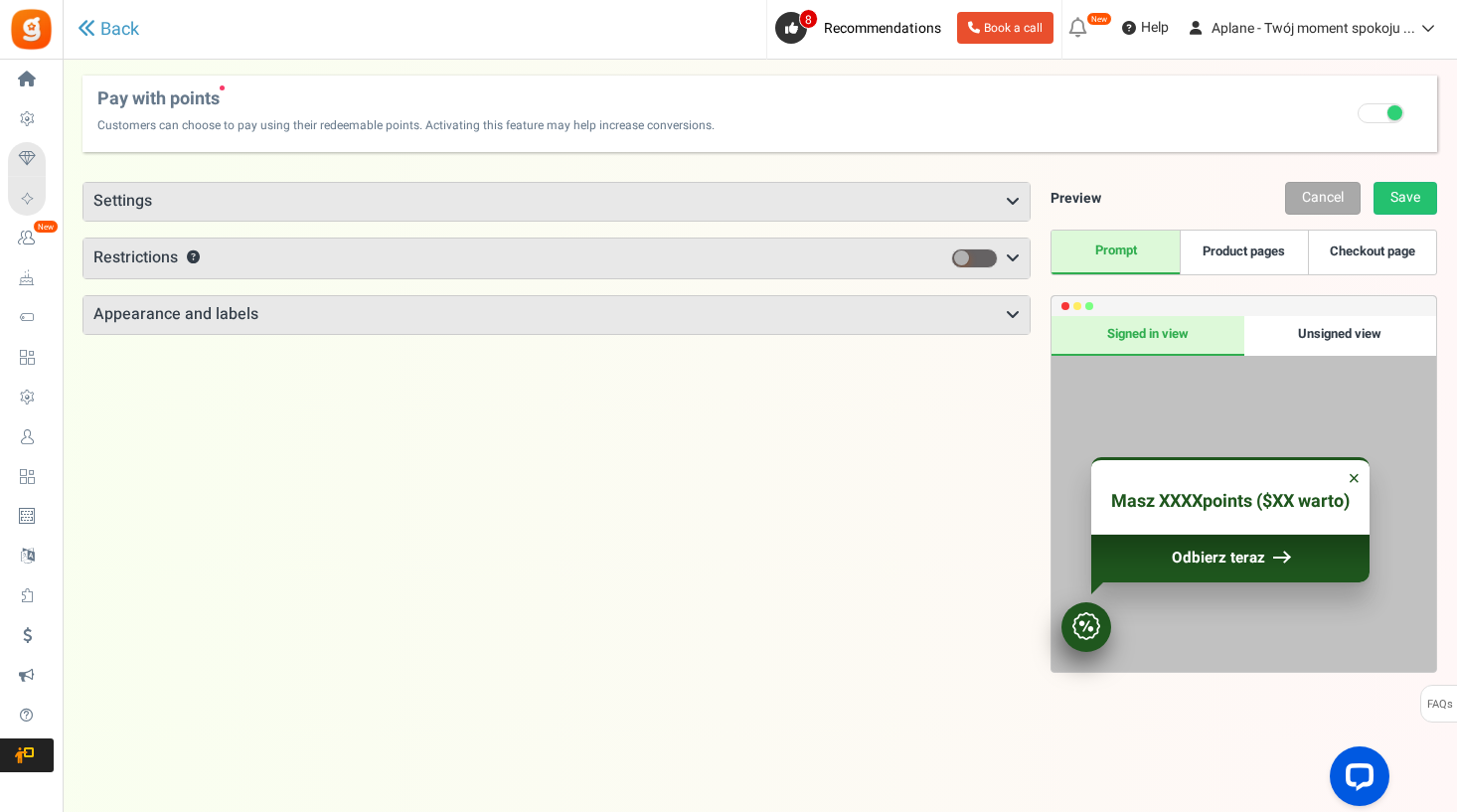 scroll, scrollTop: 0, scrollLeft: 0, axis: both 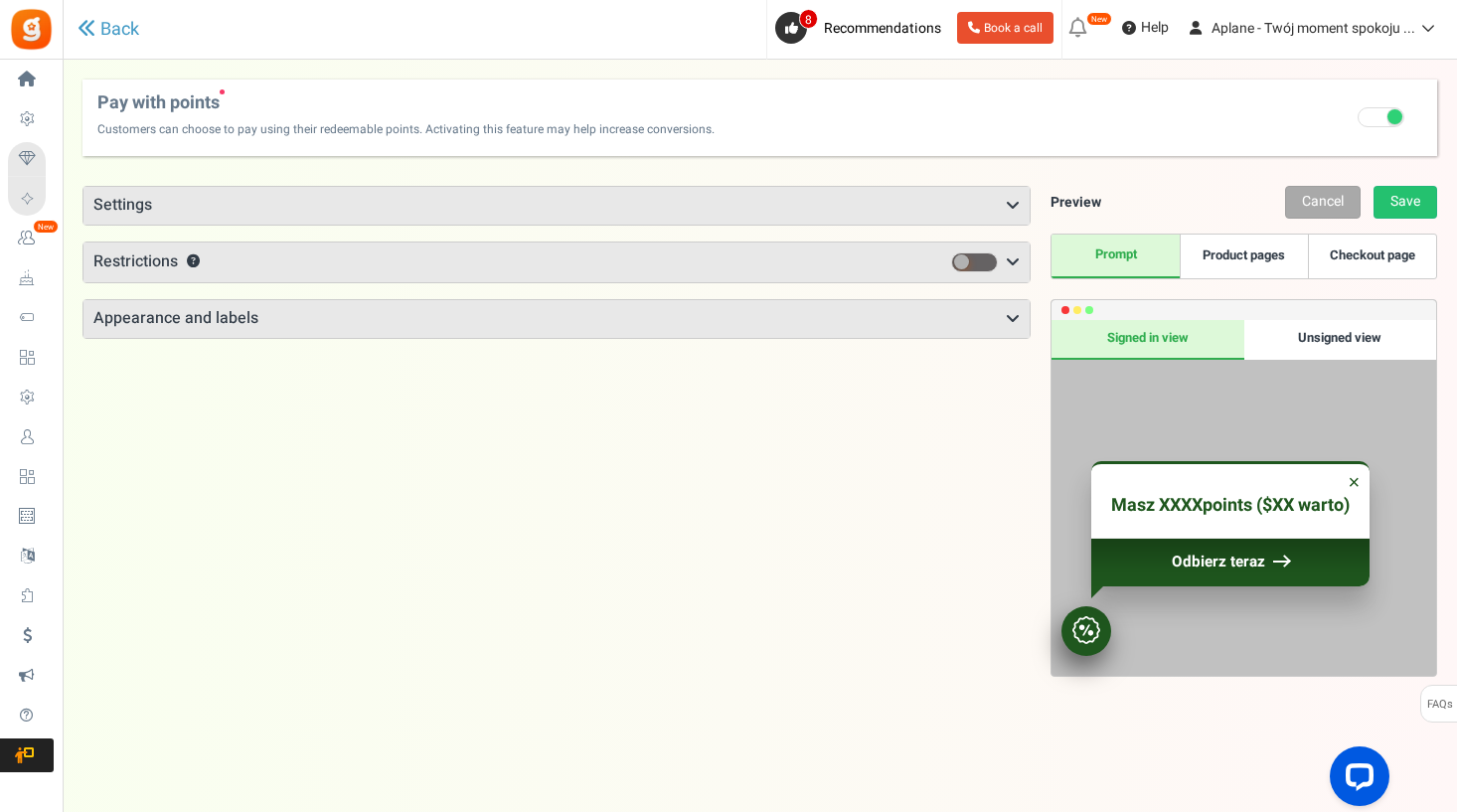 click on "Appearance and labels" at bounding box center (557, 319) 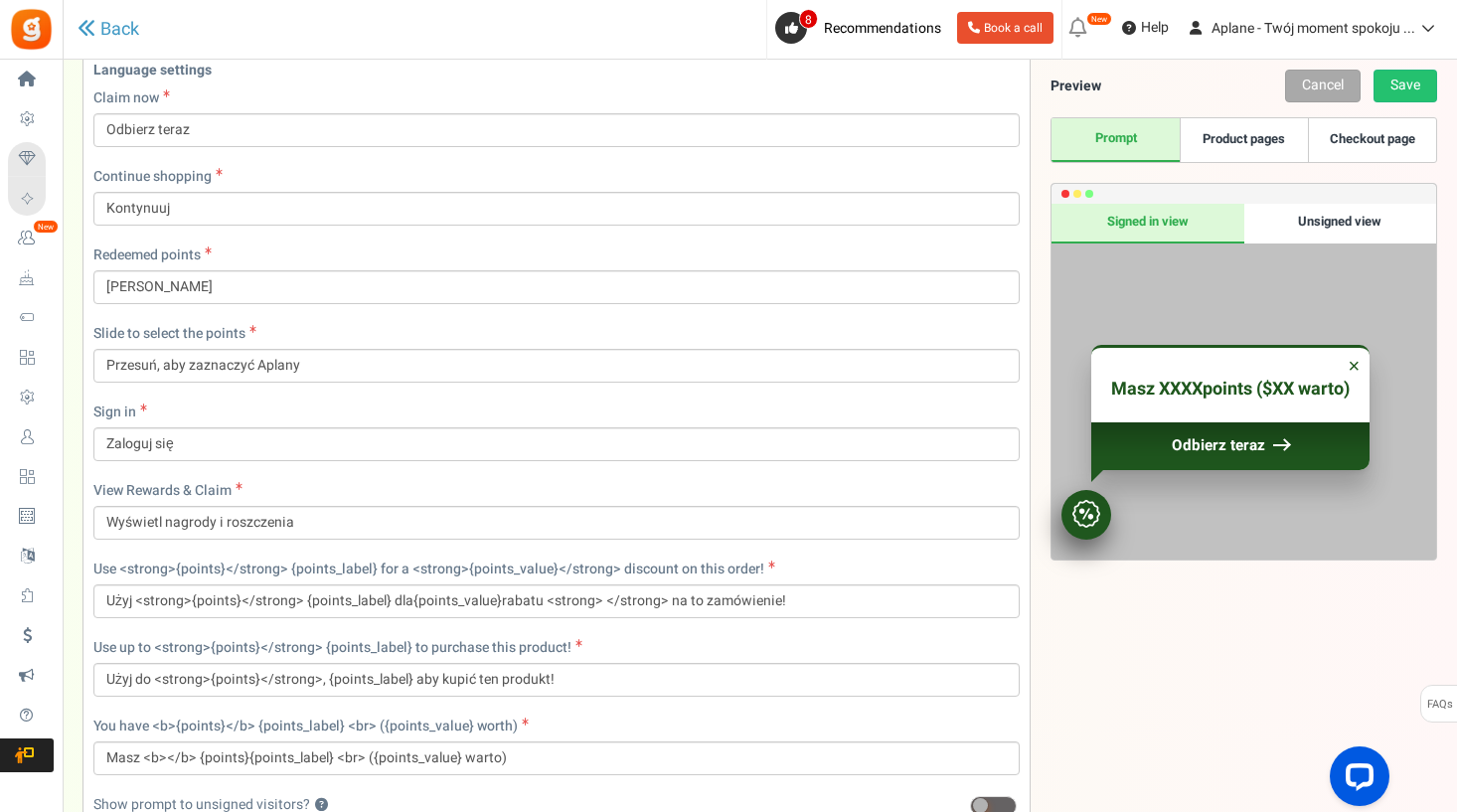scroll, scrollTop: 592, scrollLeft: 0, axis: vertical 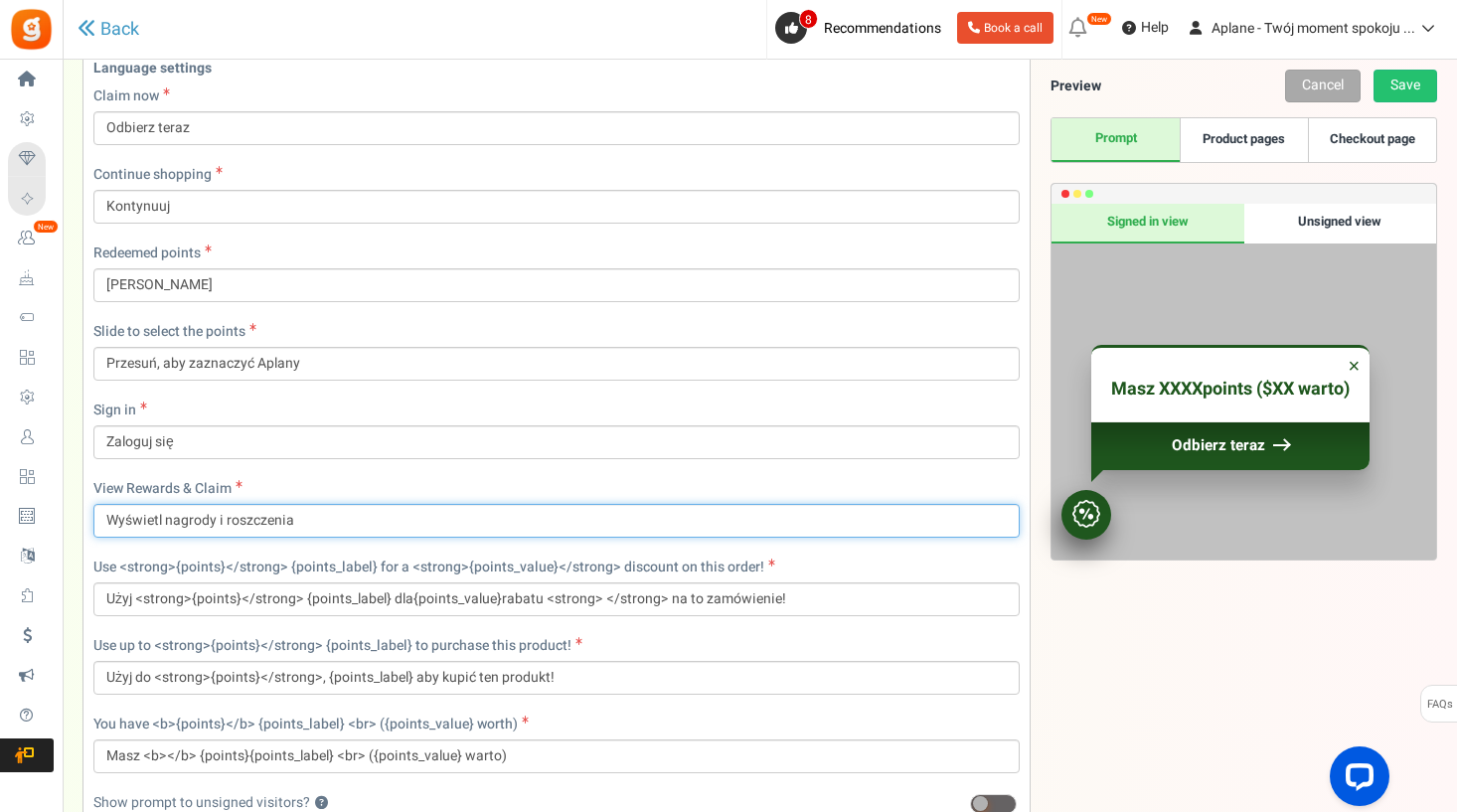 click on "Wyświetl nagrody i roszczenia" at bounding box center (557, 521) 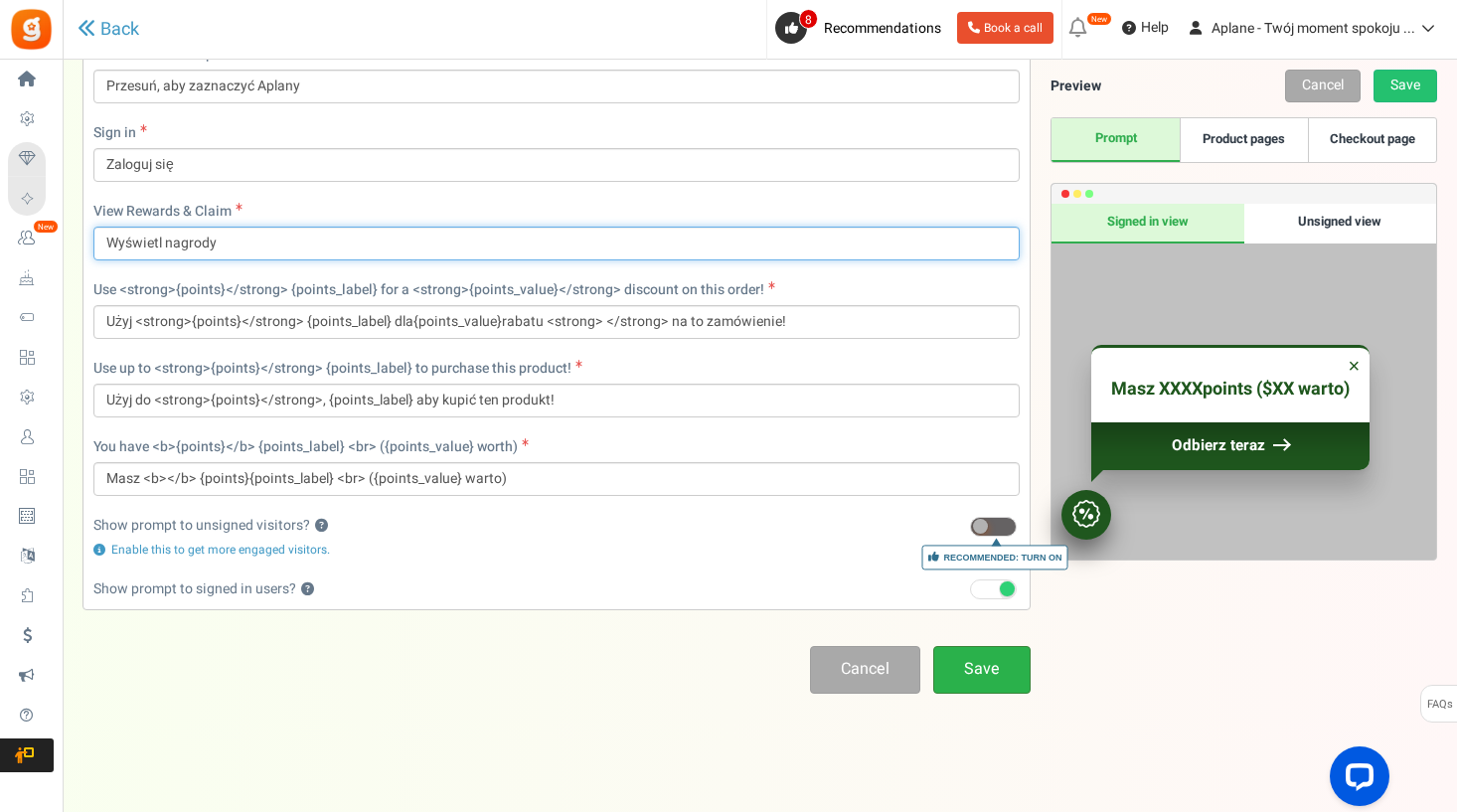 scroll, scrollTop: 869, scrollLeft: 0, axis: vertical 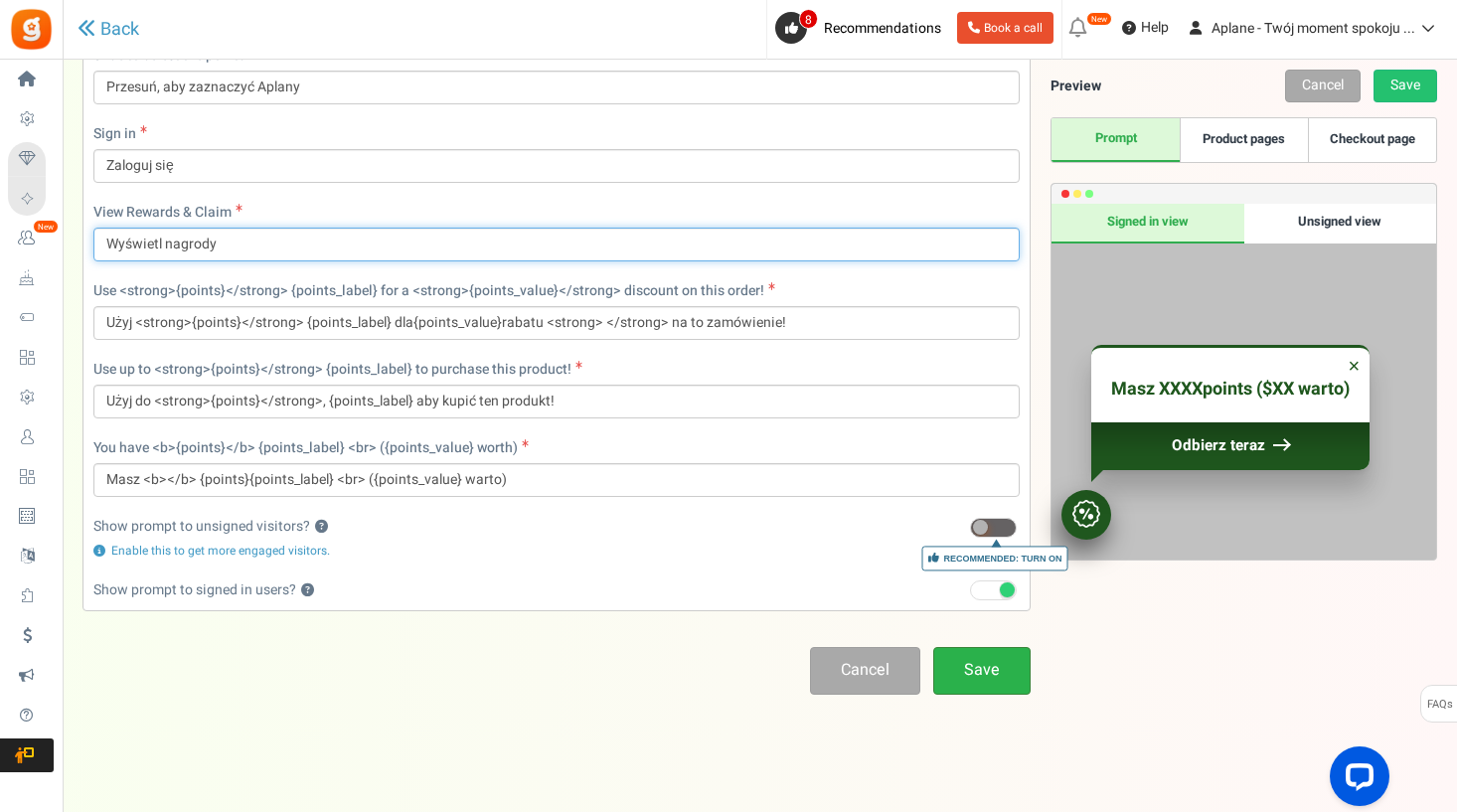 type on "Wyświetl nagrody" 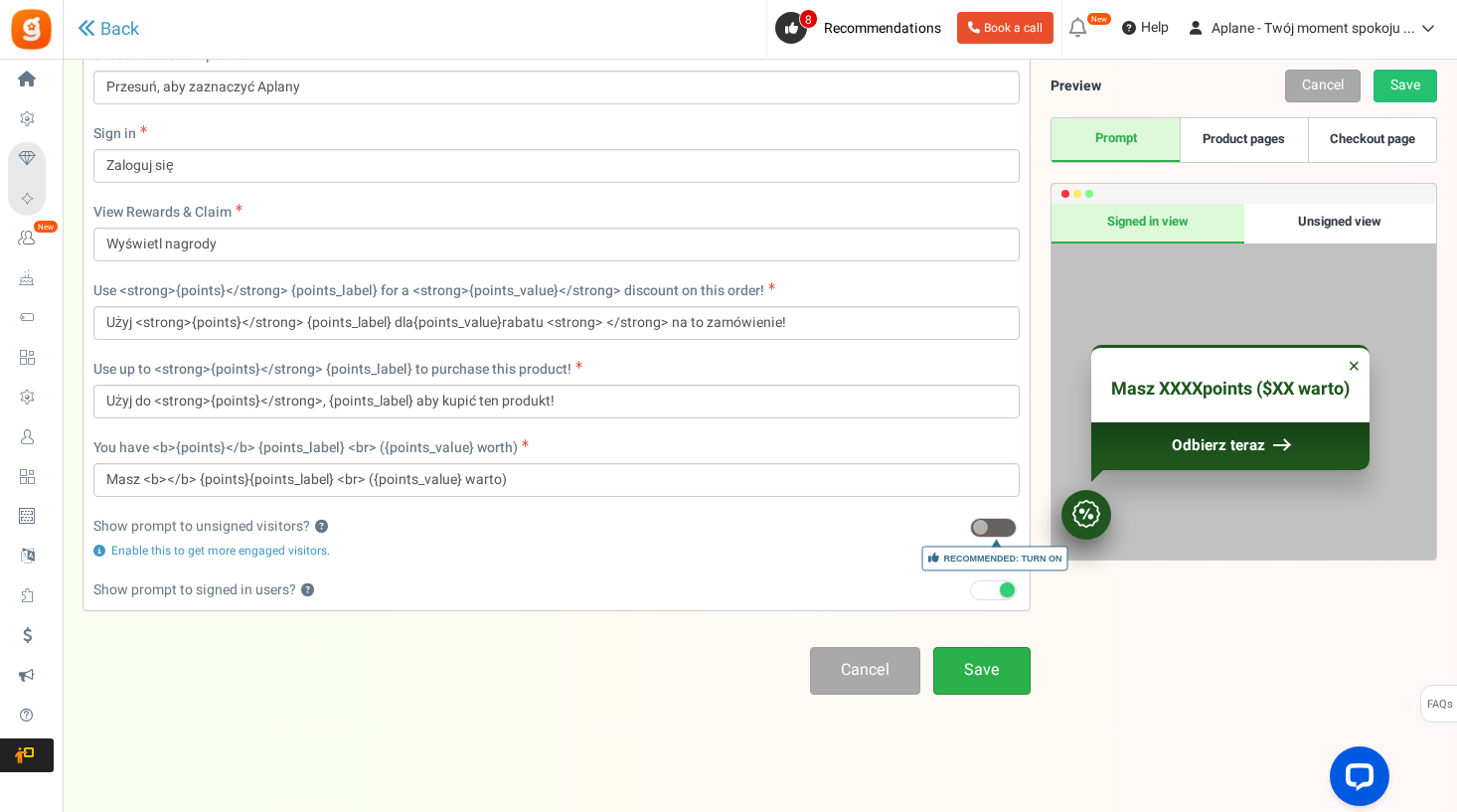 click on "Save" at bounding box center [982, 670] 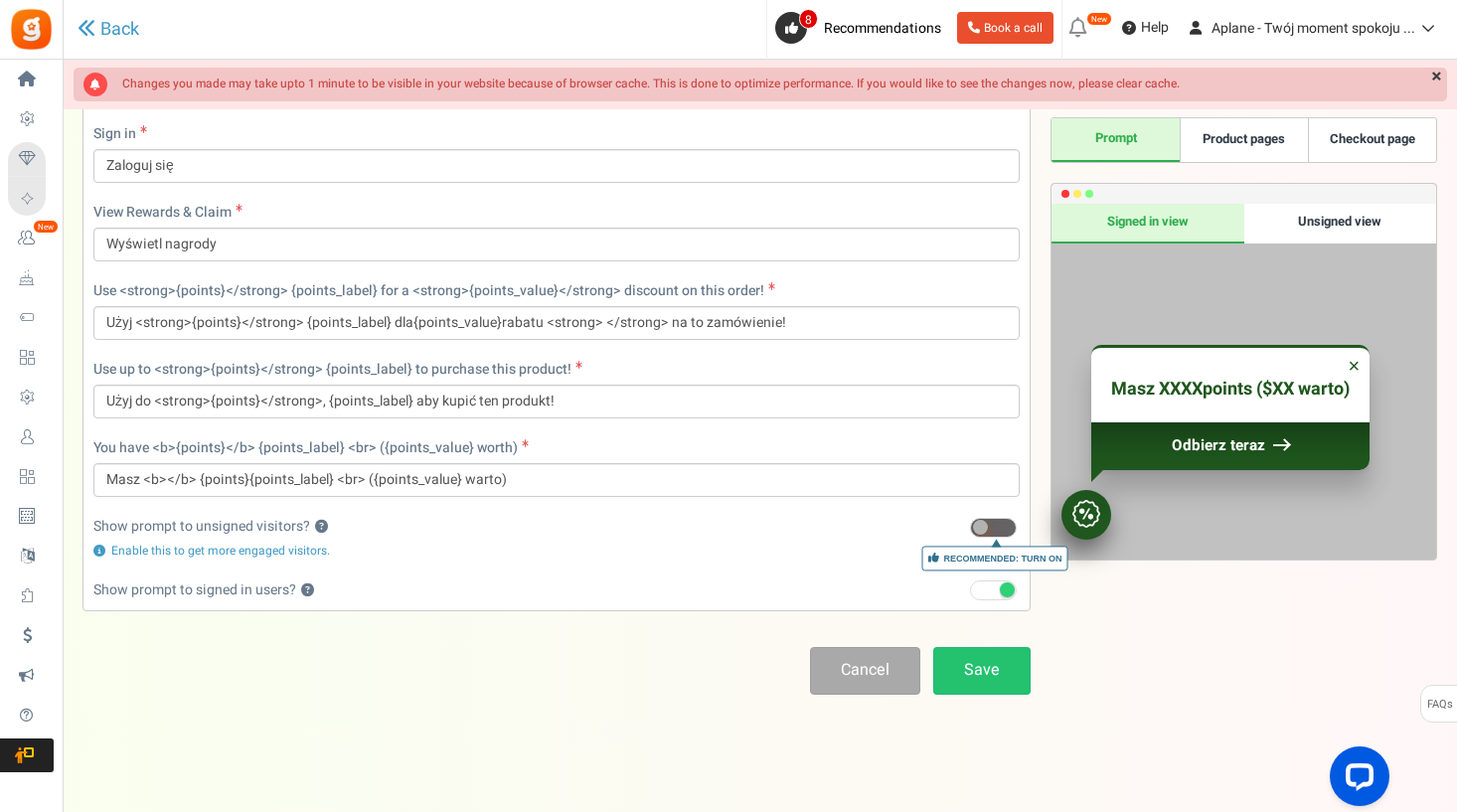 scroll, scrollTop: 863, scrollLeft: 0, axis: vertical 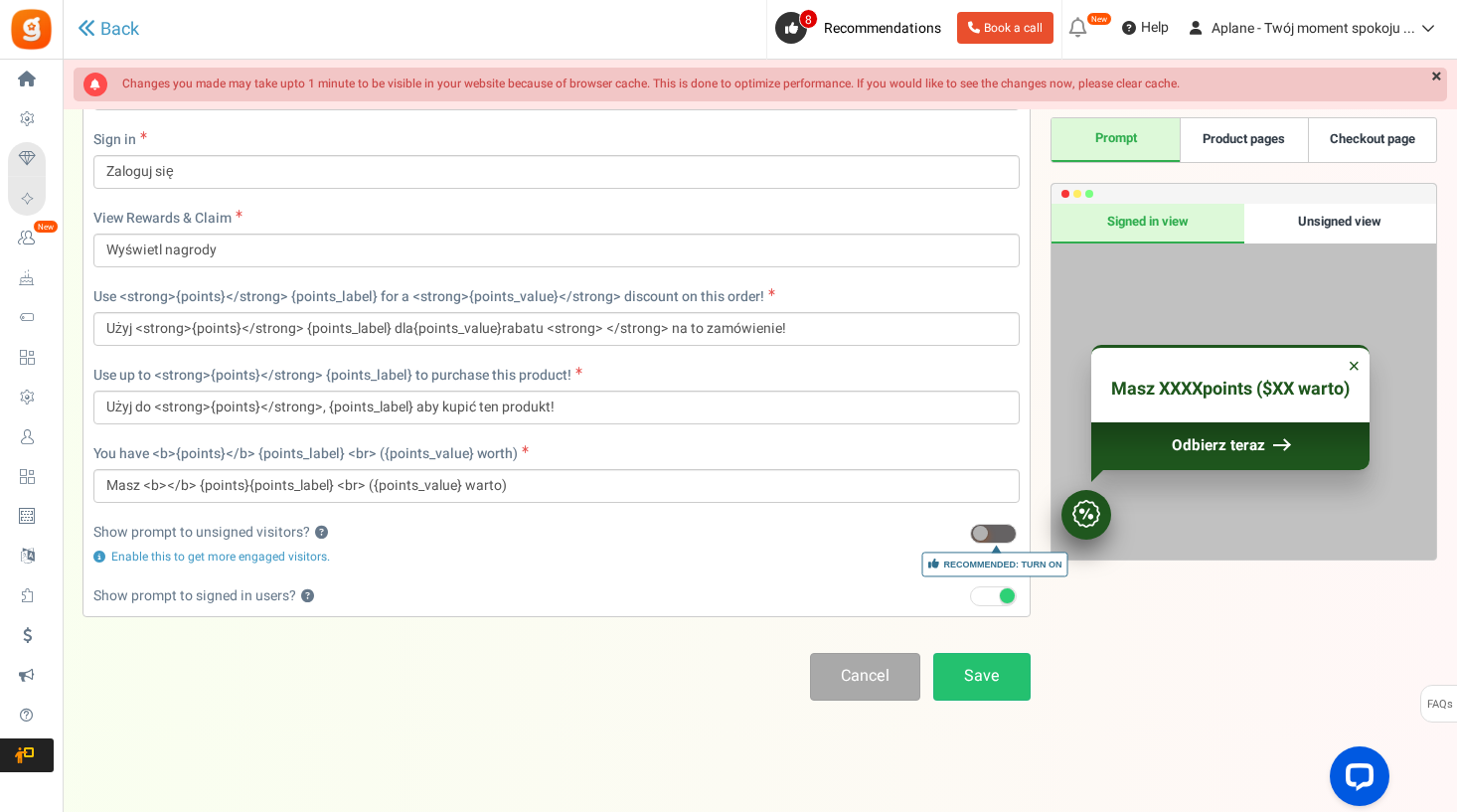 click on "Save" at bounding box center (982, 676) 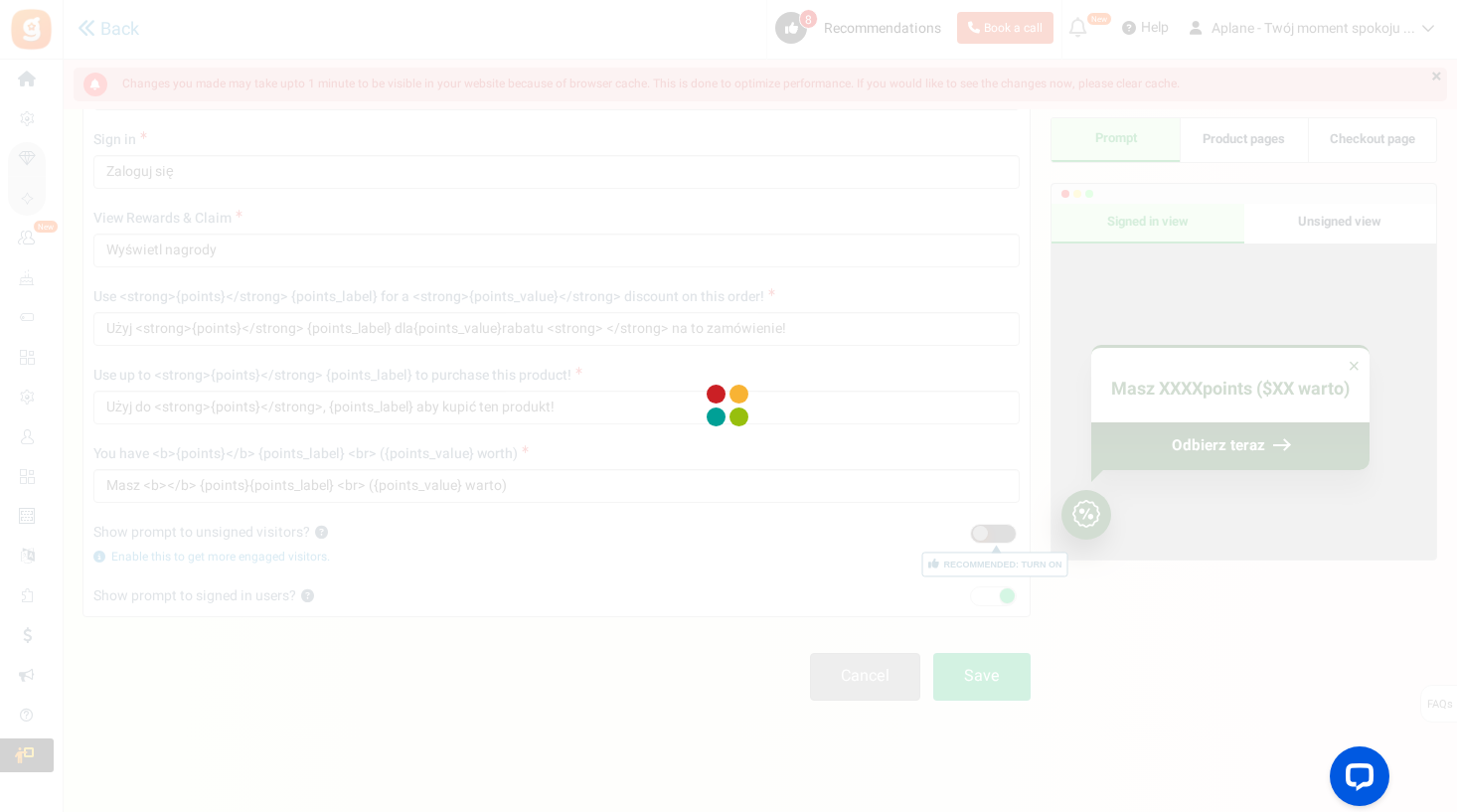 scroll, scrollTop: 66, scrollLeft: 0, axis: vertical 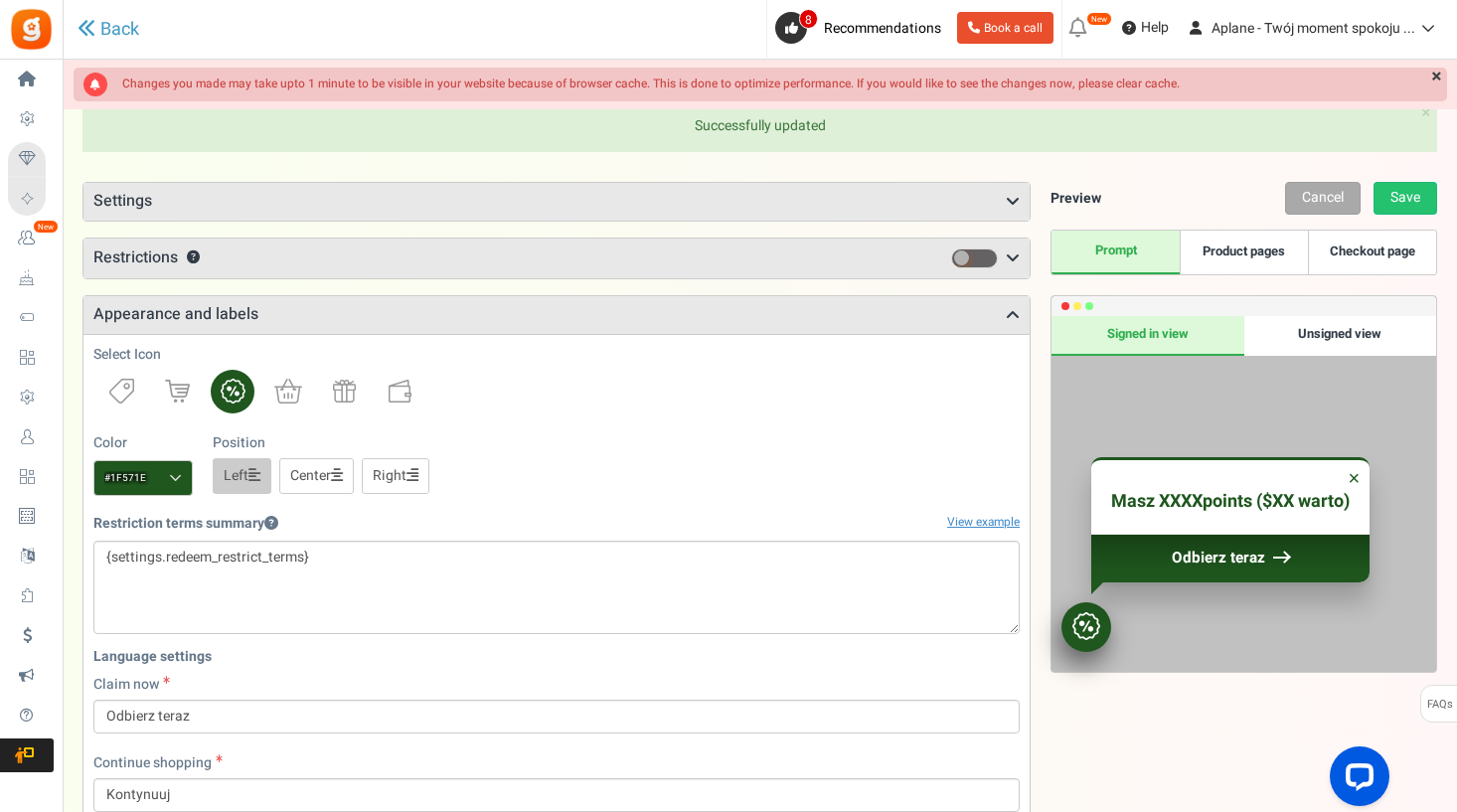 click on "×" at bounding box center (1436, 78) 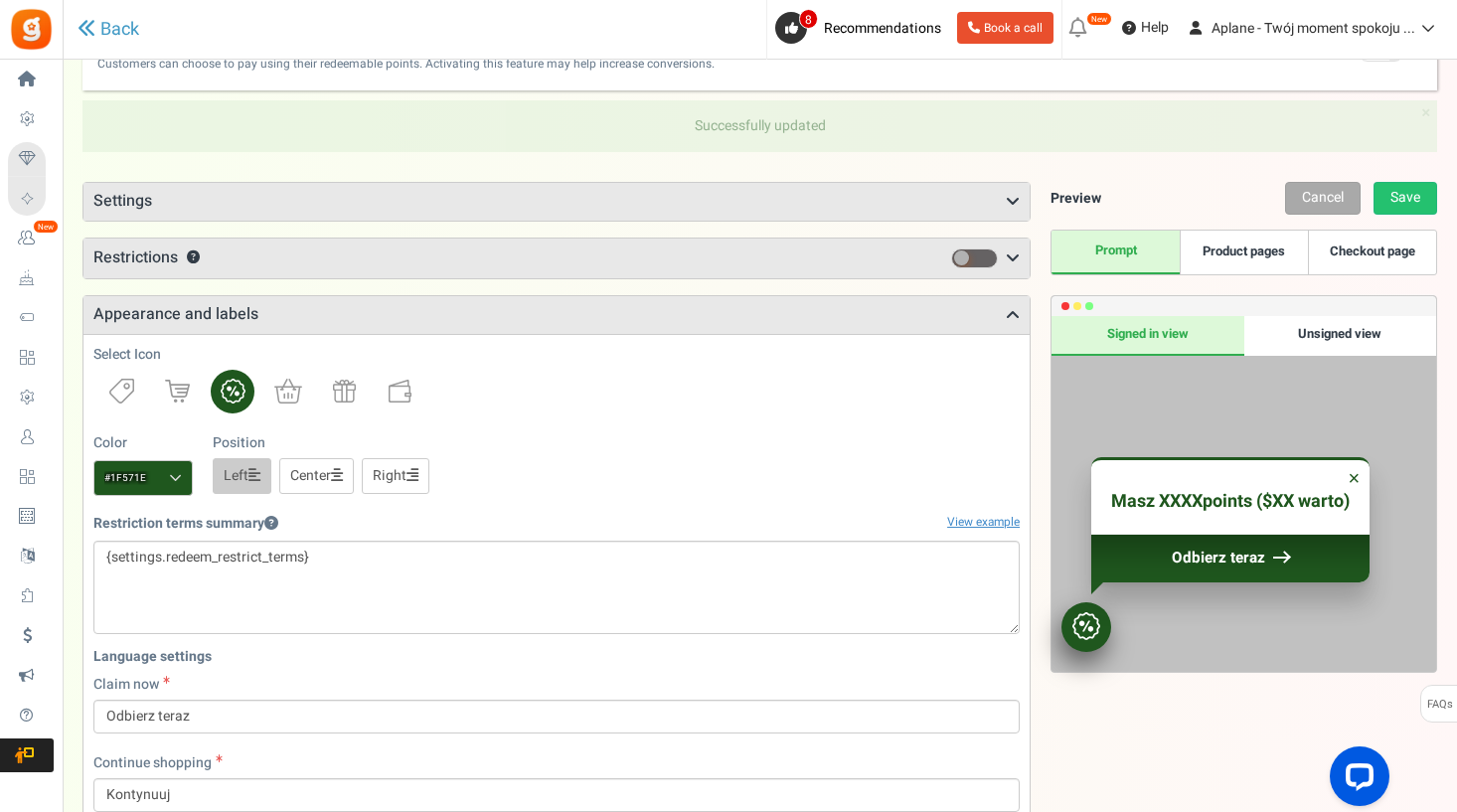 click on "Checkout page" at bounding box center (1372, 252) 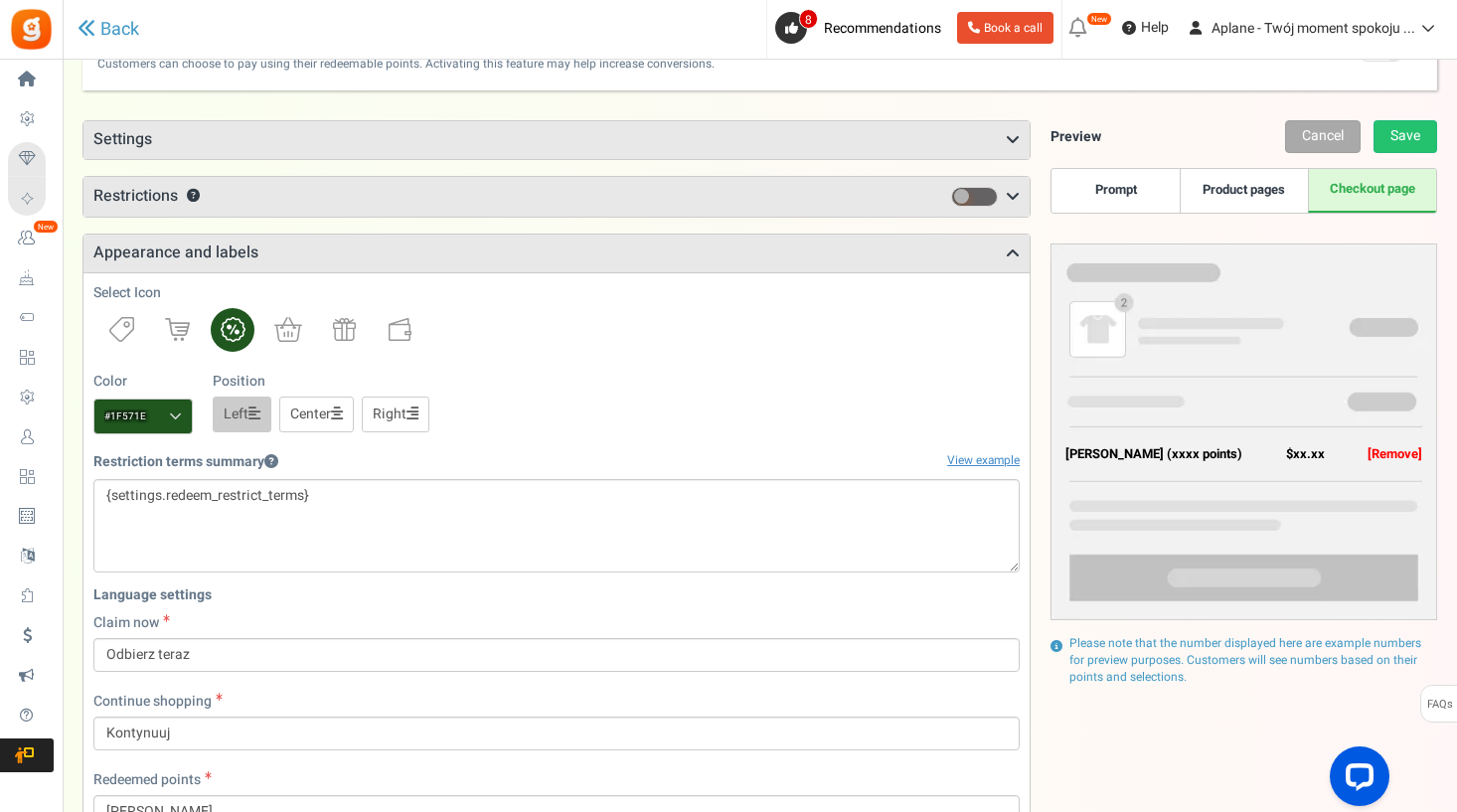 click on "Product pages" at bounding box center (1243, 191) 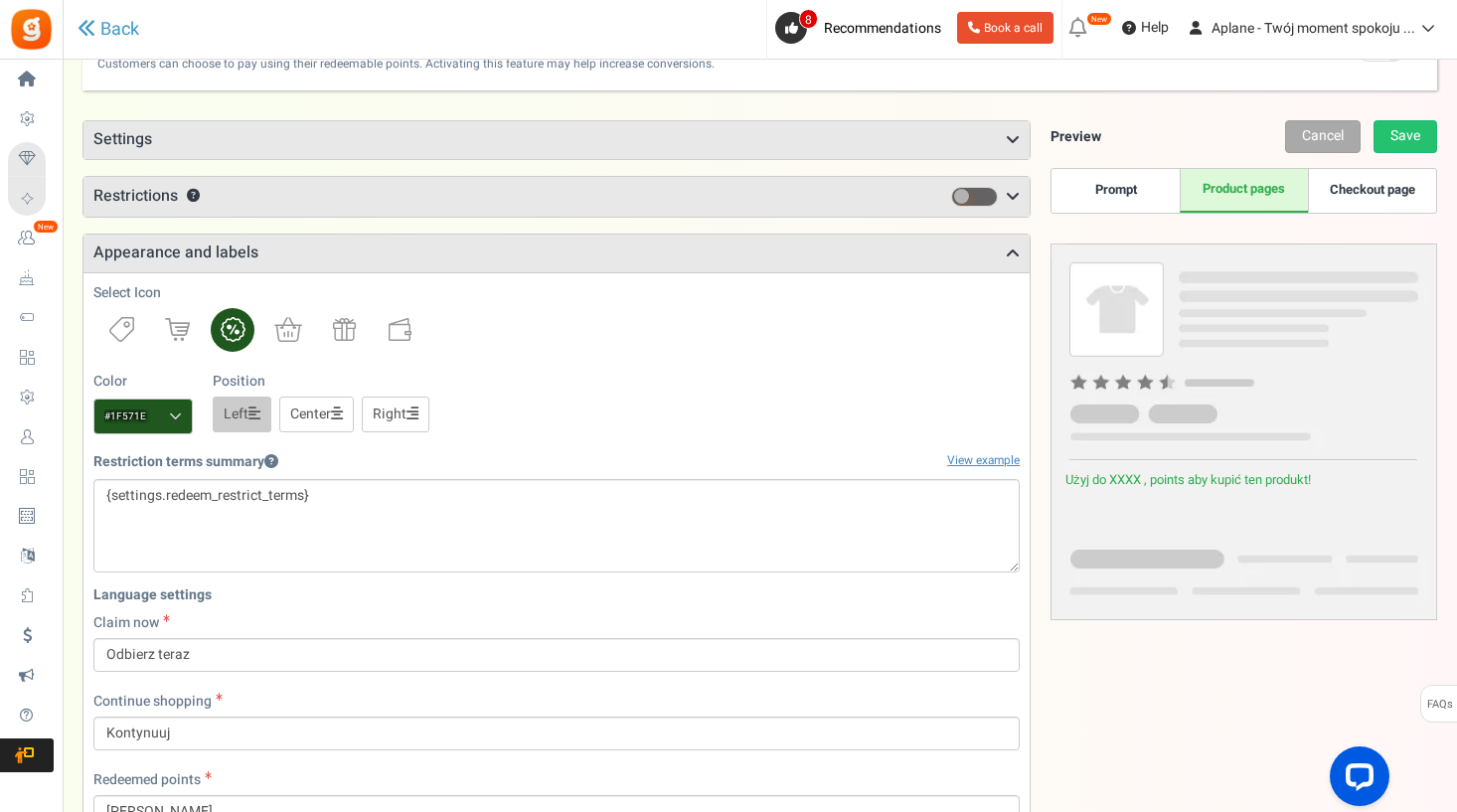 click on "Prompt" at bounding box center (1115, 191) 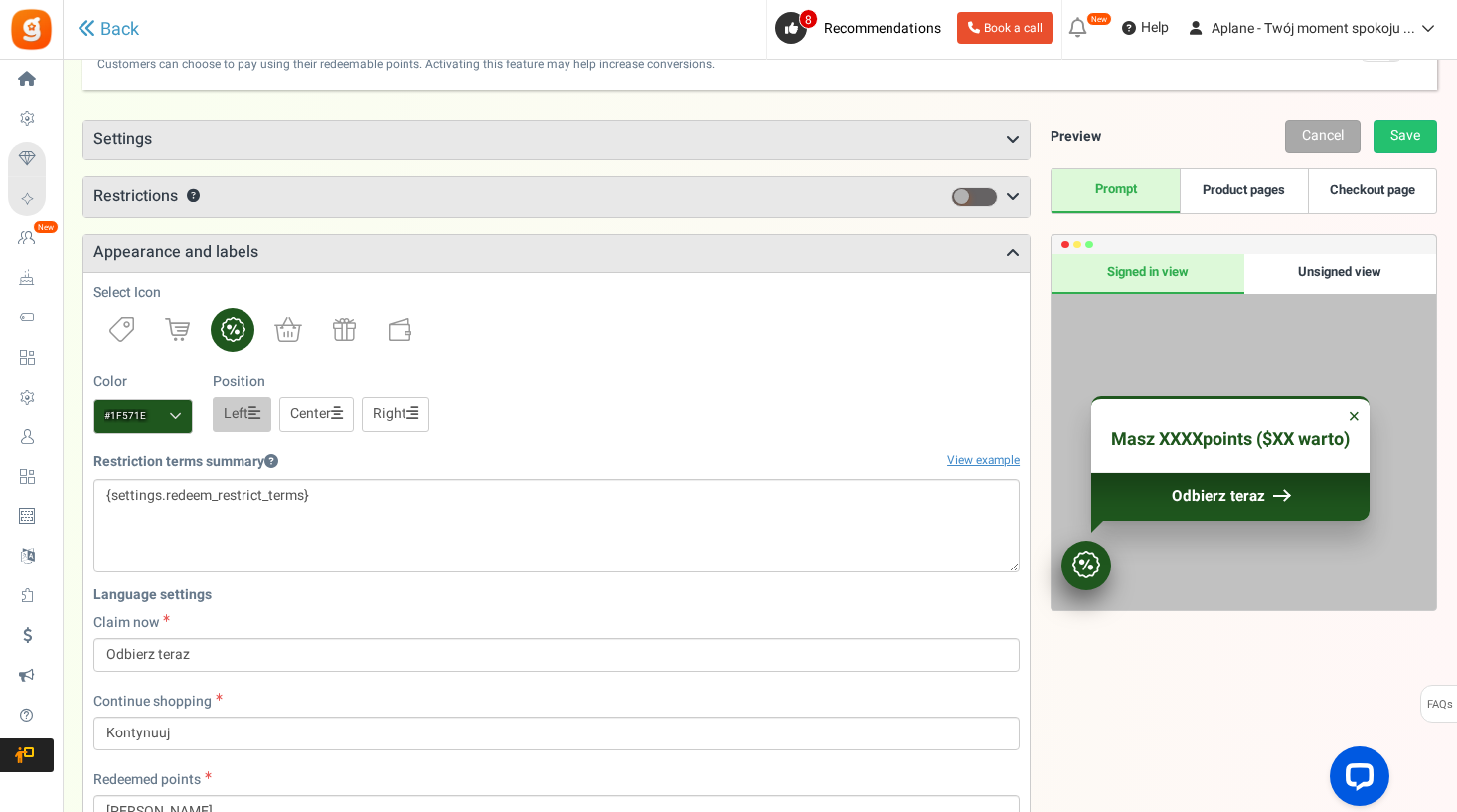 click on "Product pages" at bounding box center (1243, 191) 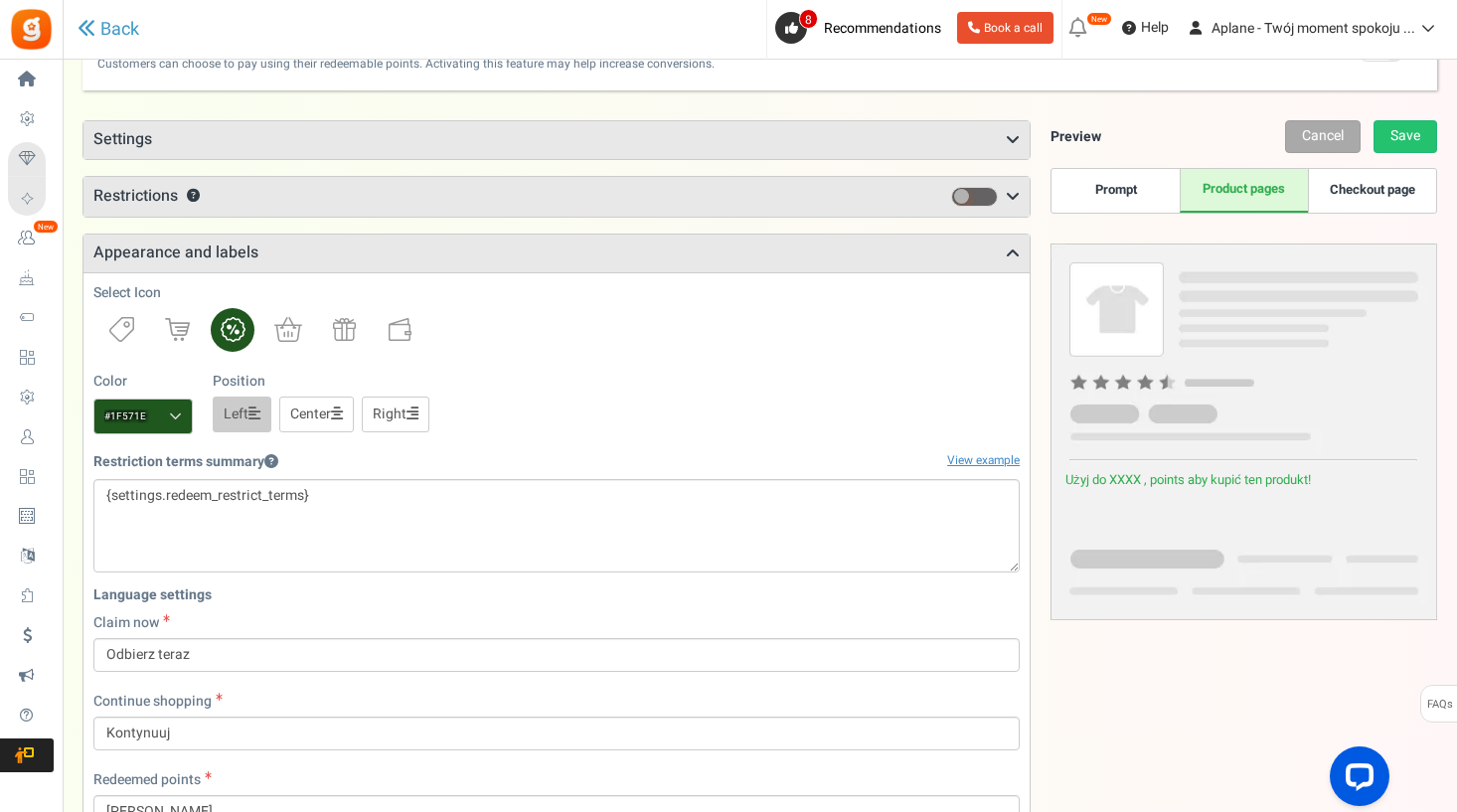 click on "Użyj do  XXXX , points aby kupić ten produkt!" at bounding box center (1188, 480) 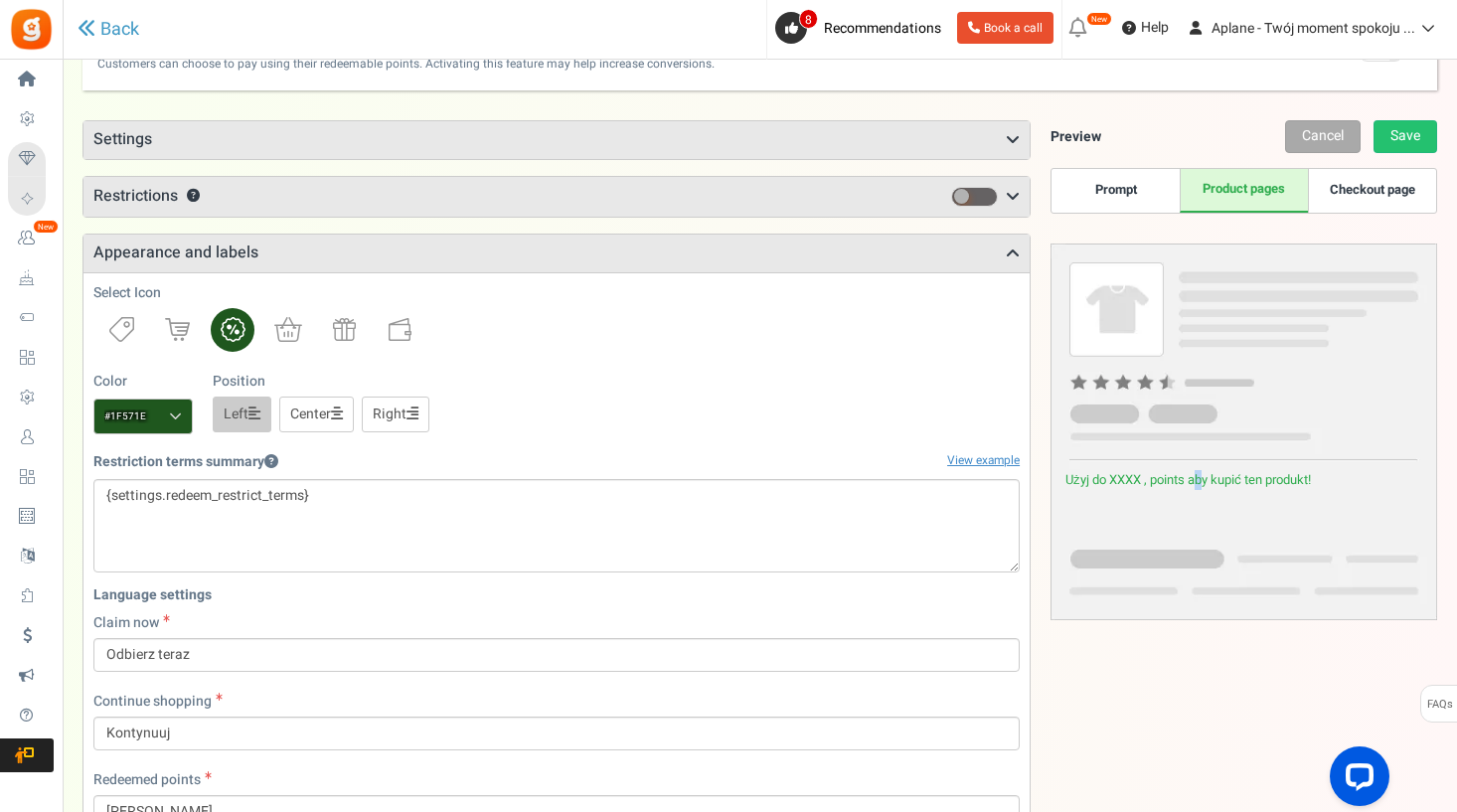 click on "Użyj do  XXXX , points aby kupić ten produkt!" at bounding box center (1188, 480) 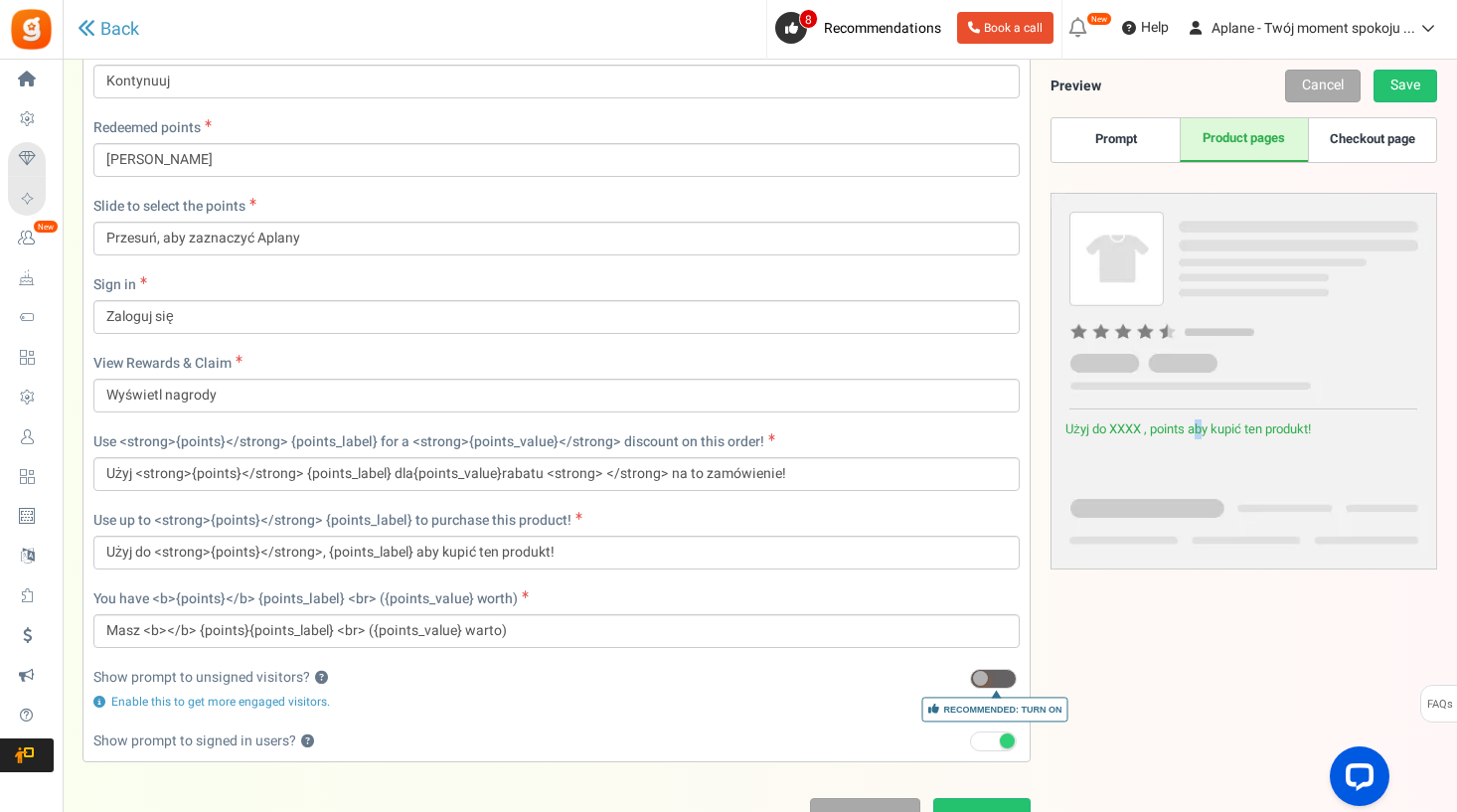 scroll, scrollTop: 719, scrollLeft: 0, axis: vertical 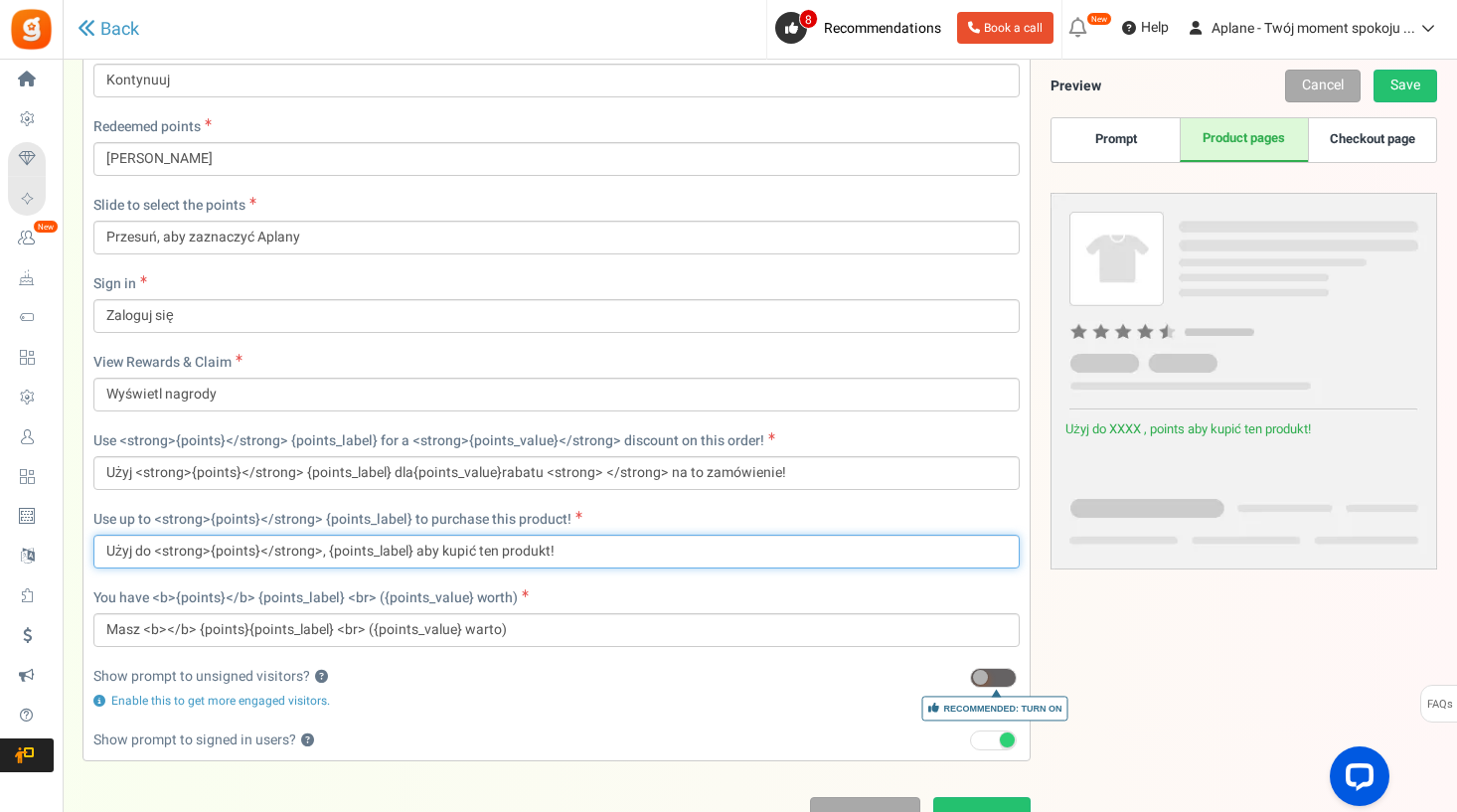 click on "Użyj do <strong>{points}</strong>, {points_label} aby kupić ten produkt!" at bounding box center [557, 552] 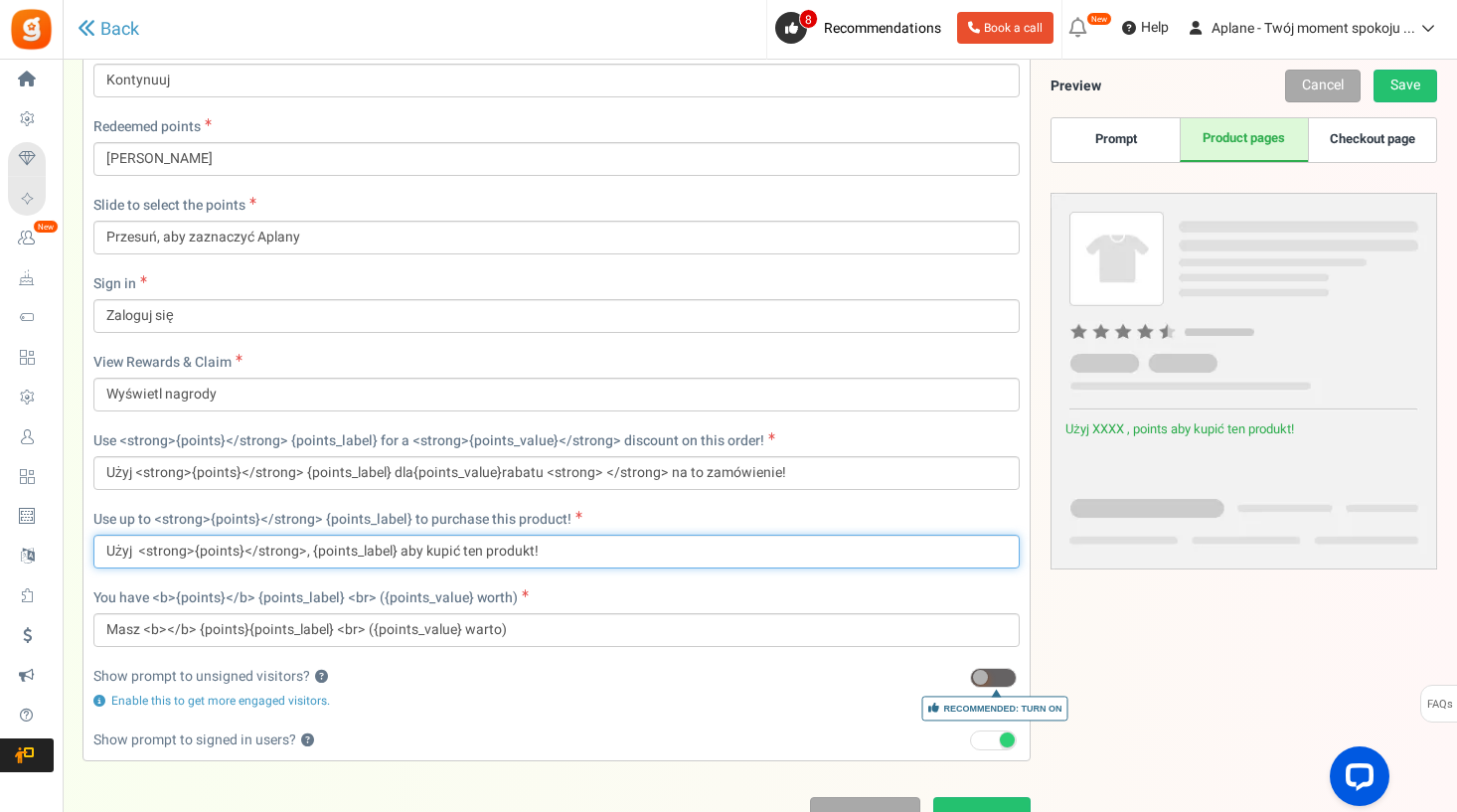 click on "Użyj  <strong>{points}</strong>, {points_label} aby kupić ten produkt!" at bounding box center [557, 552] 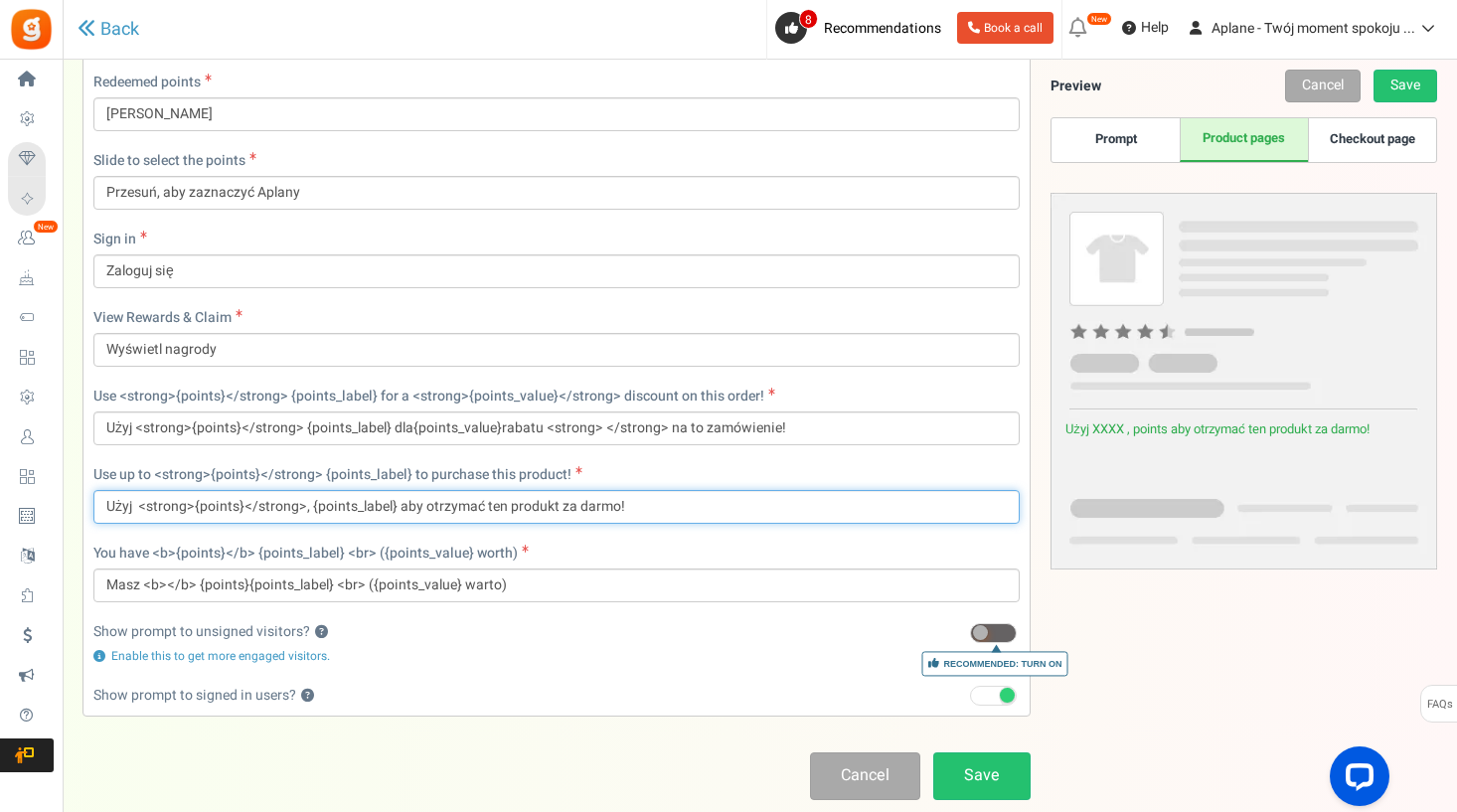 scroll, scrollTop: 765, scrollLeft: 0, axis: vertical 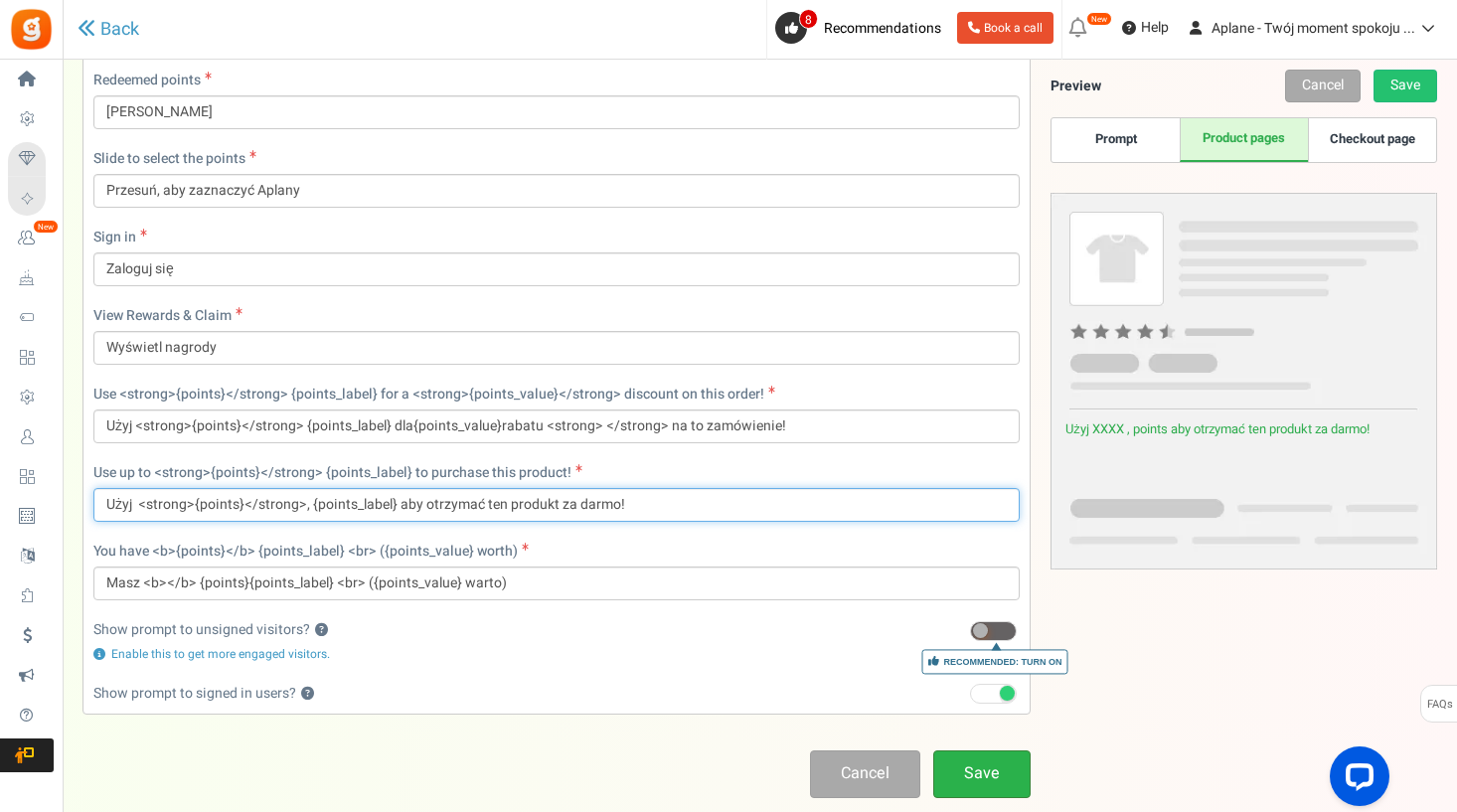 type on "Użyj  <strong>{points}</strong>, {points_label} aby otrzymać ten produkt za darmo!" 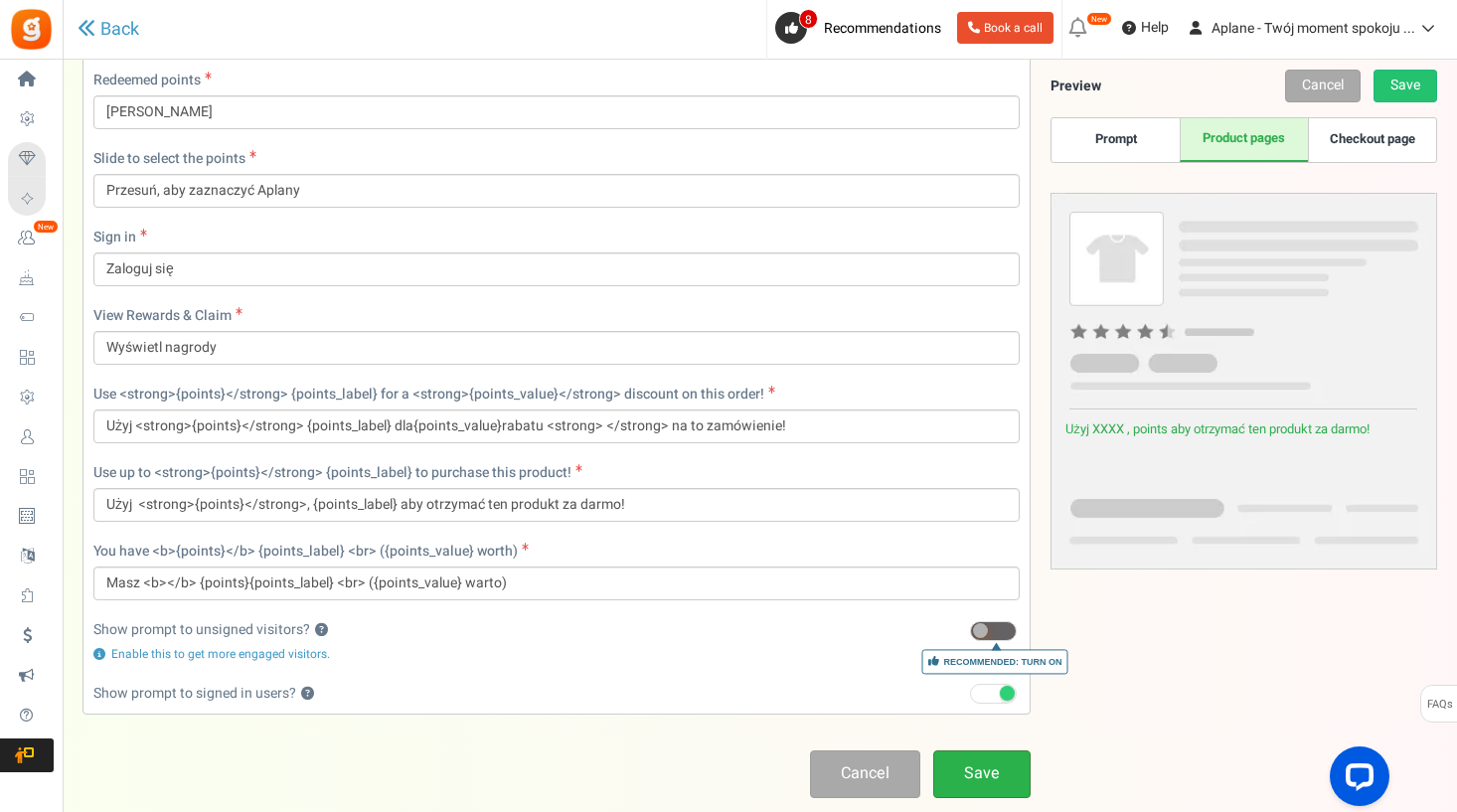 click on "Save" at bounding box center (982, 773) 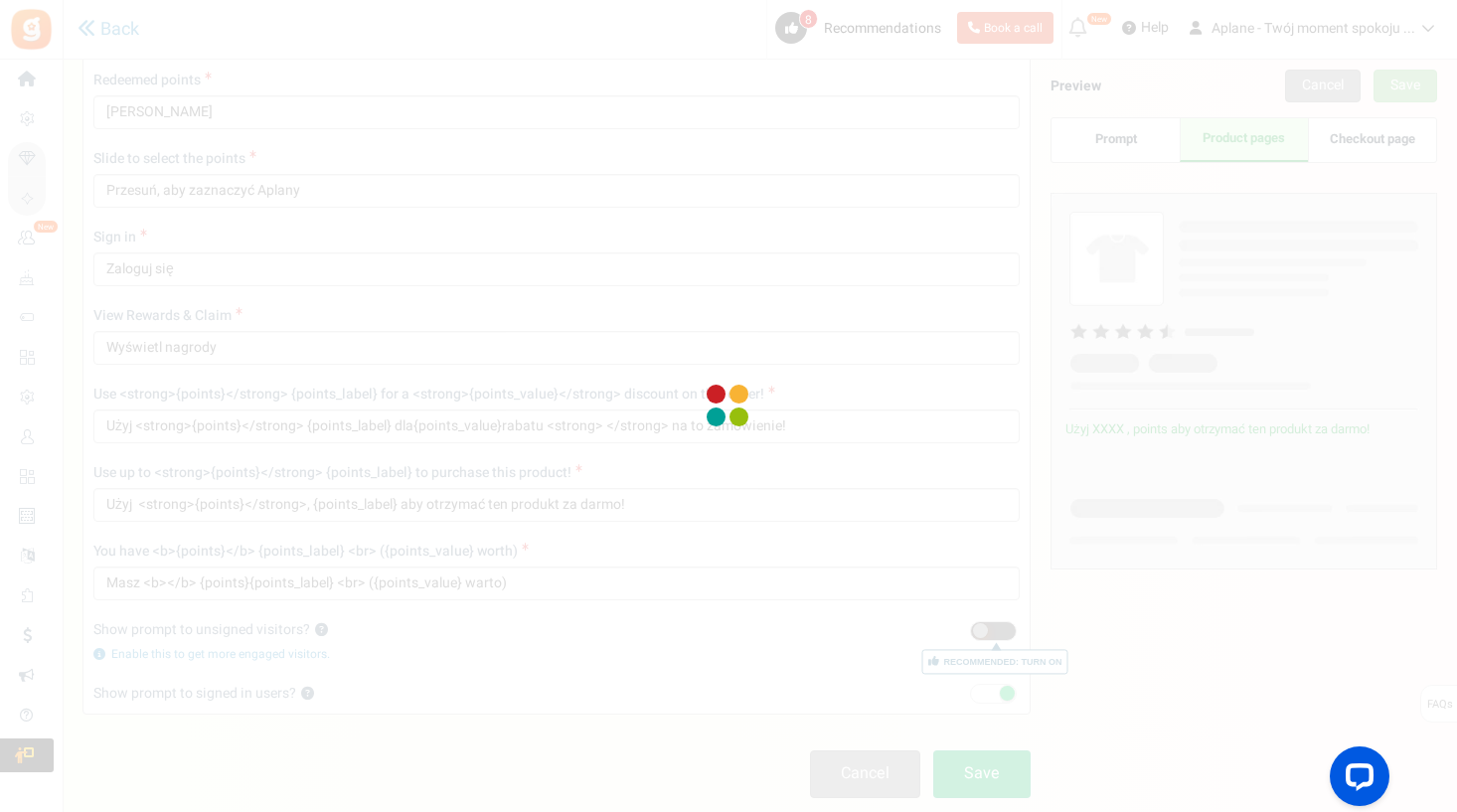 scroll, scrollTop: 66, scrollLeft: 0, axis: vertical 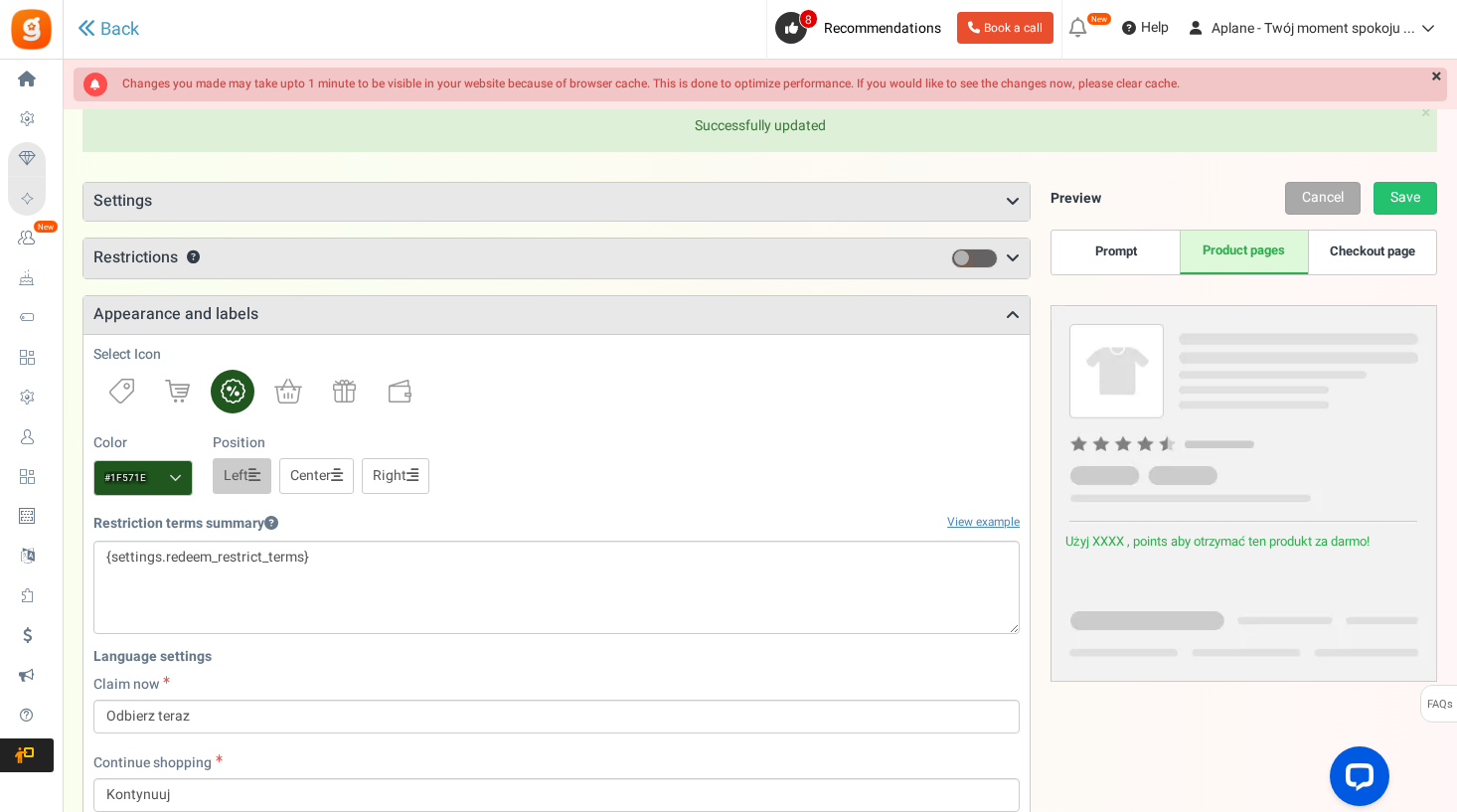 click on "Changes you made may take upto 1 minute to be visible in your website because of browser cache. This is done to optimize performance. If you would like to see the changes now, please clear cache." at bounding box center (651, 83) 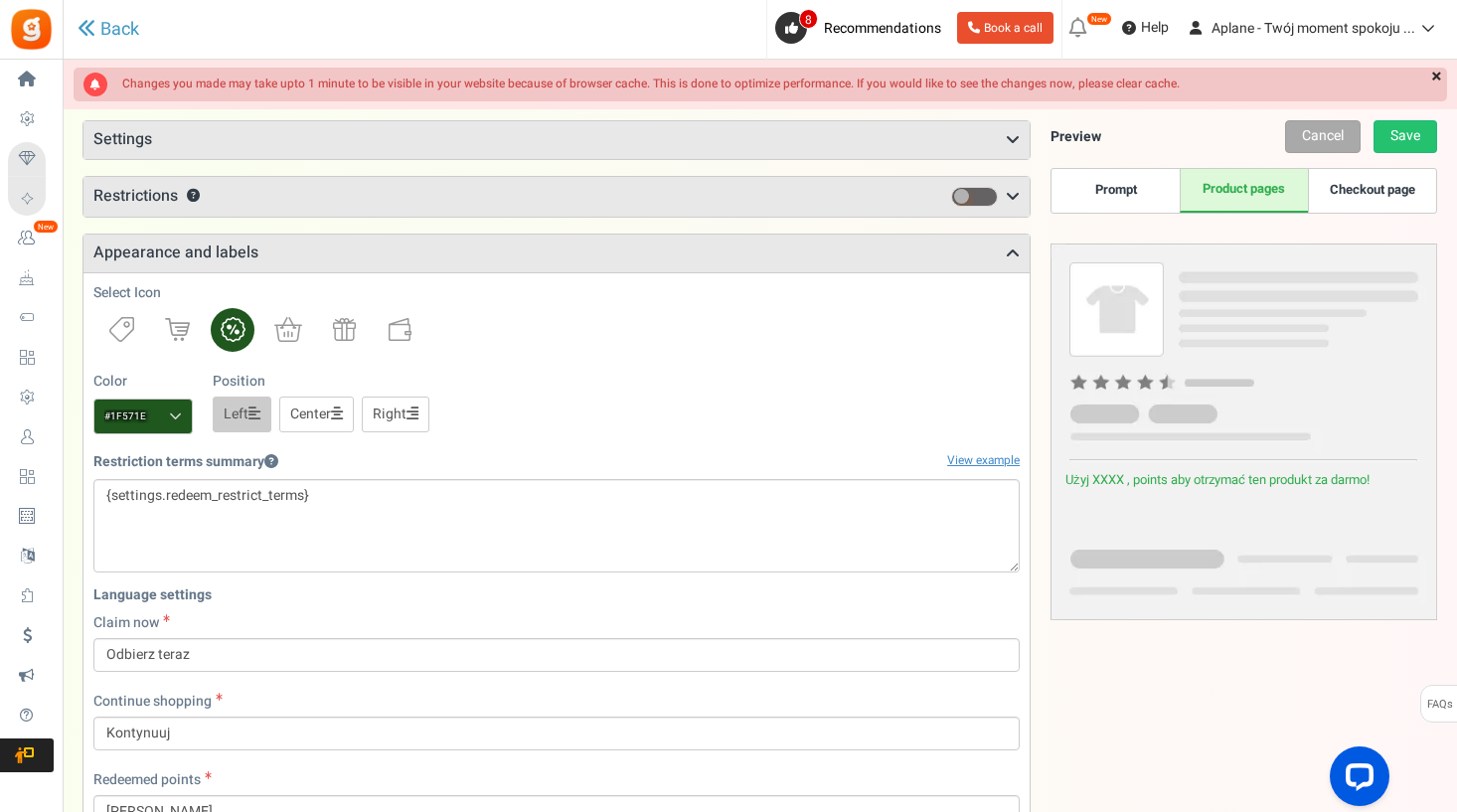 click on "×" at bounding box center (1436, 78) 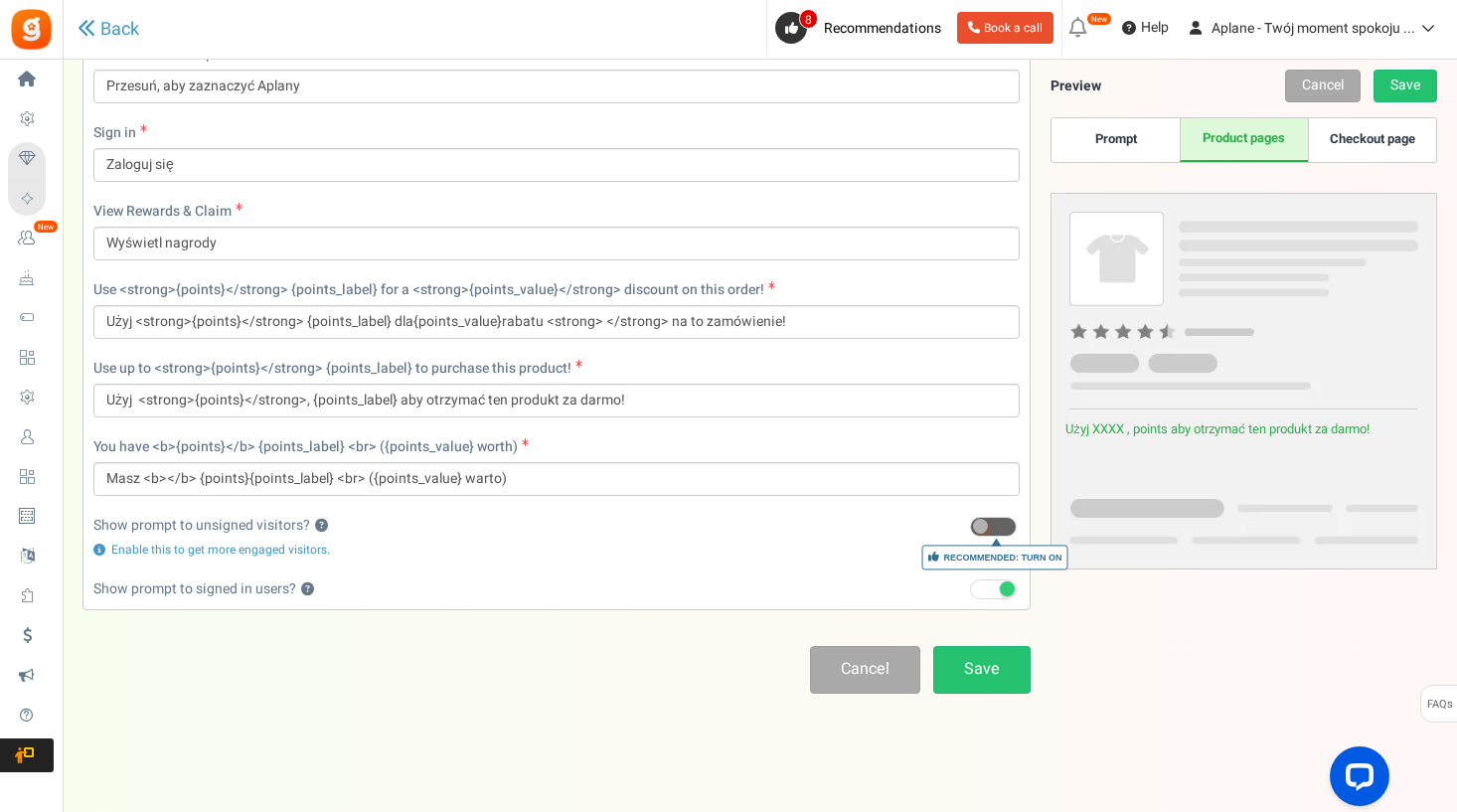 scroll, scrollTop: 869, scrollLeft: 0, axis: vertical 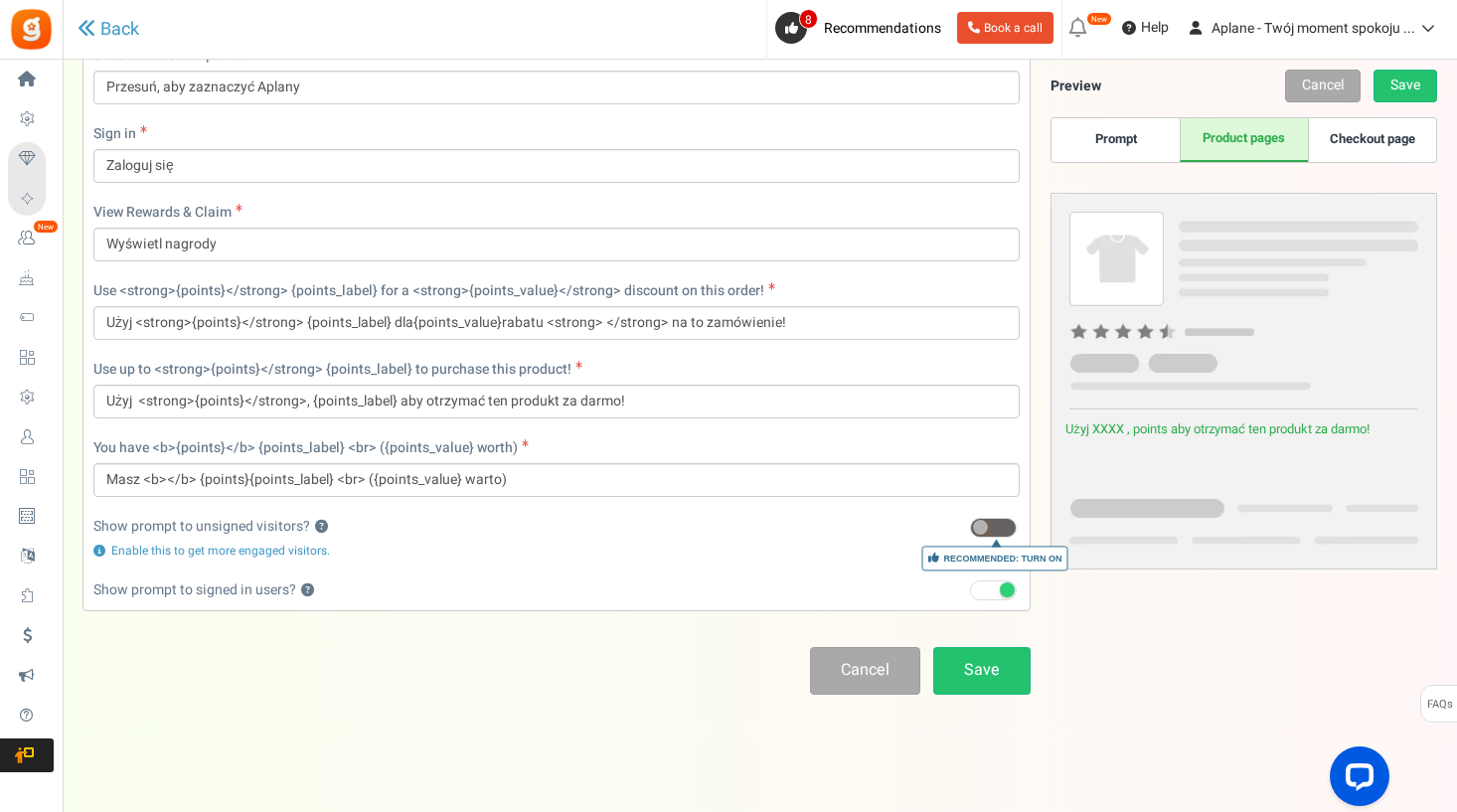 click on "Save" at bounding box center (982, 670) 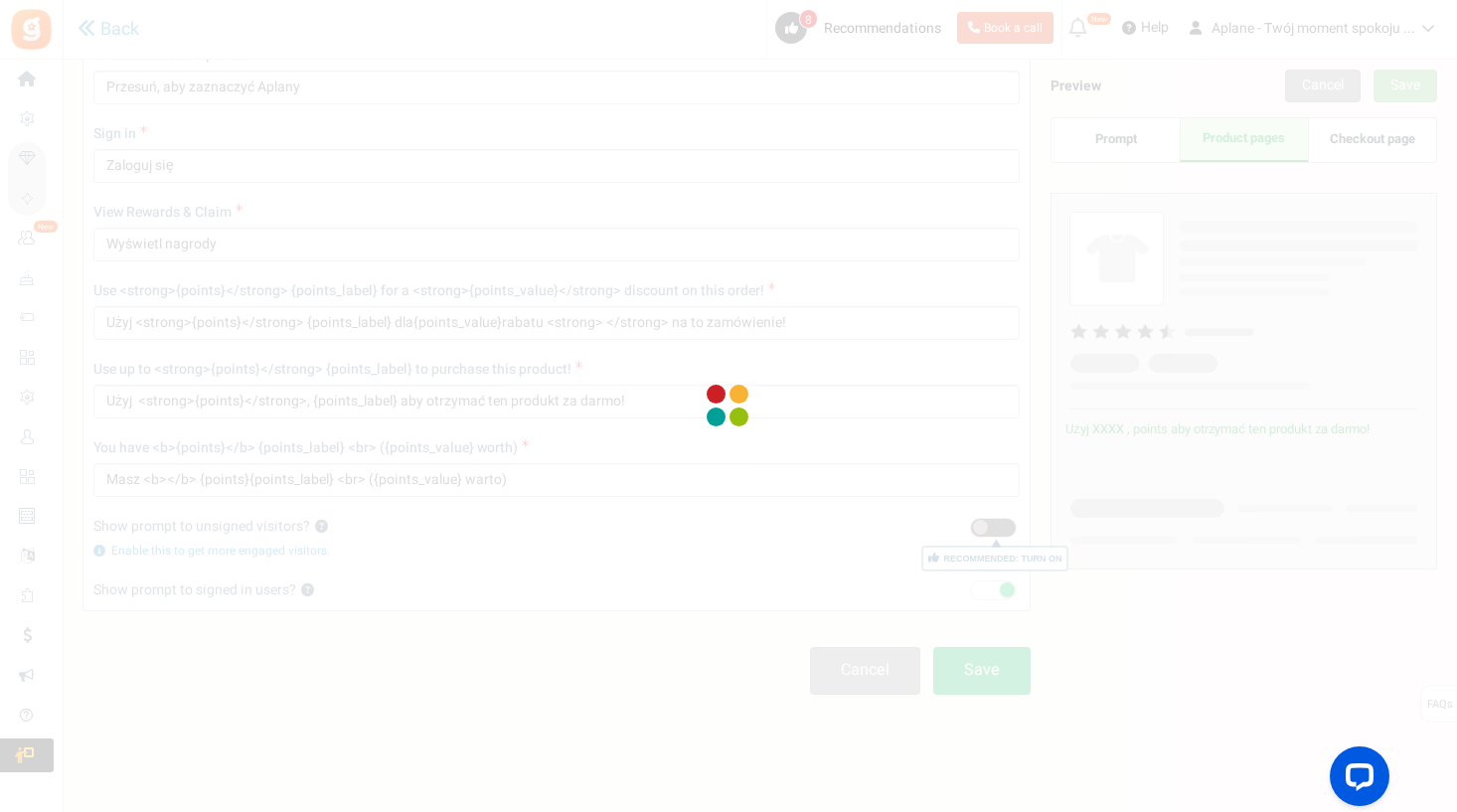 scroll, scrollTop: 66, scrollLeft: 0, axis: vertical 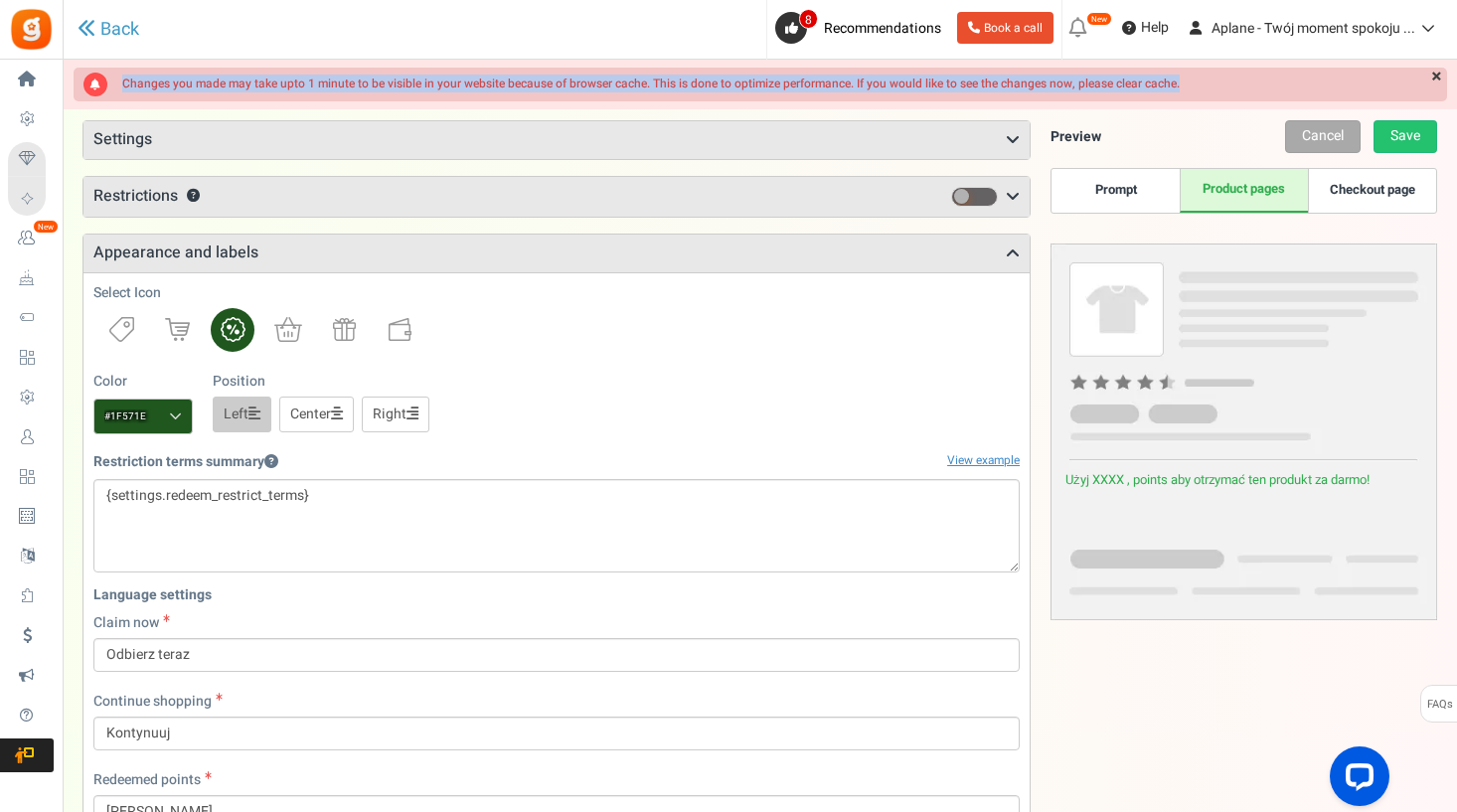 drag, startPoint x: 1192, startPoint y: 83, endPoint x: 104, endPoint y: 88, distance: 1088.0115 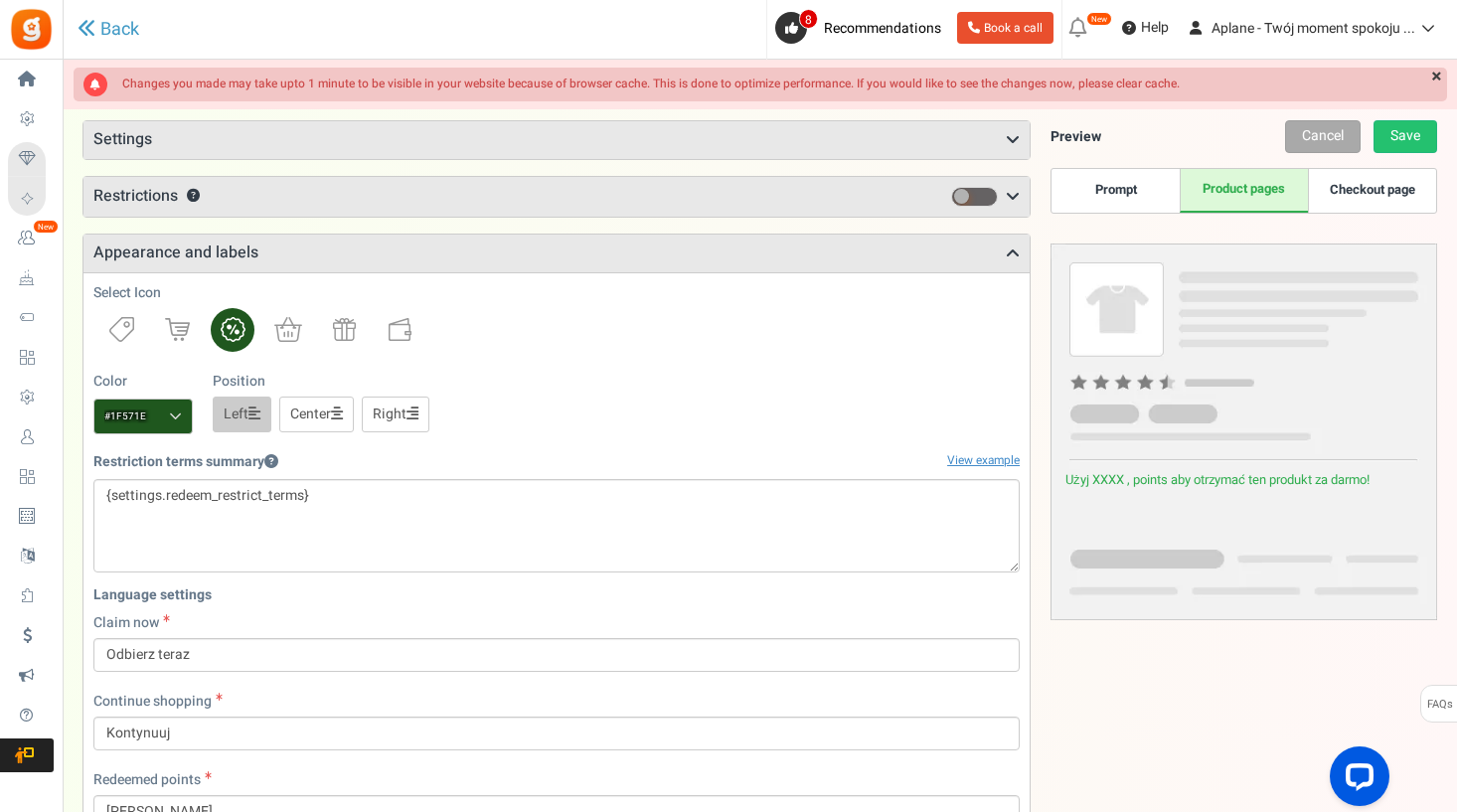 click at bounding box center [557, 330] 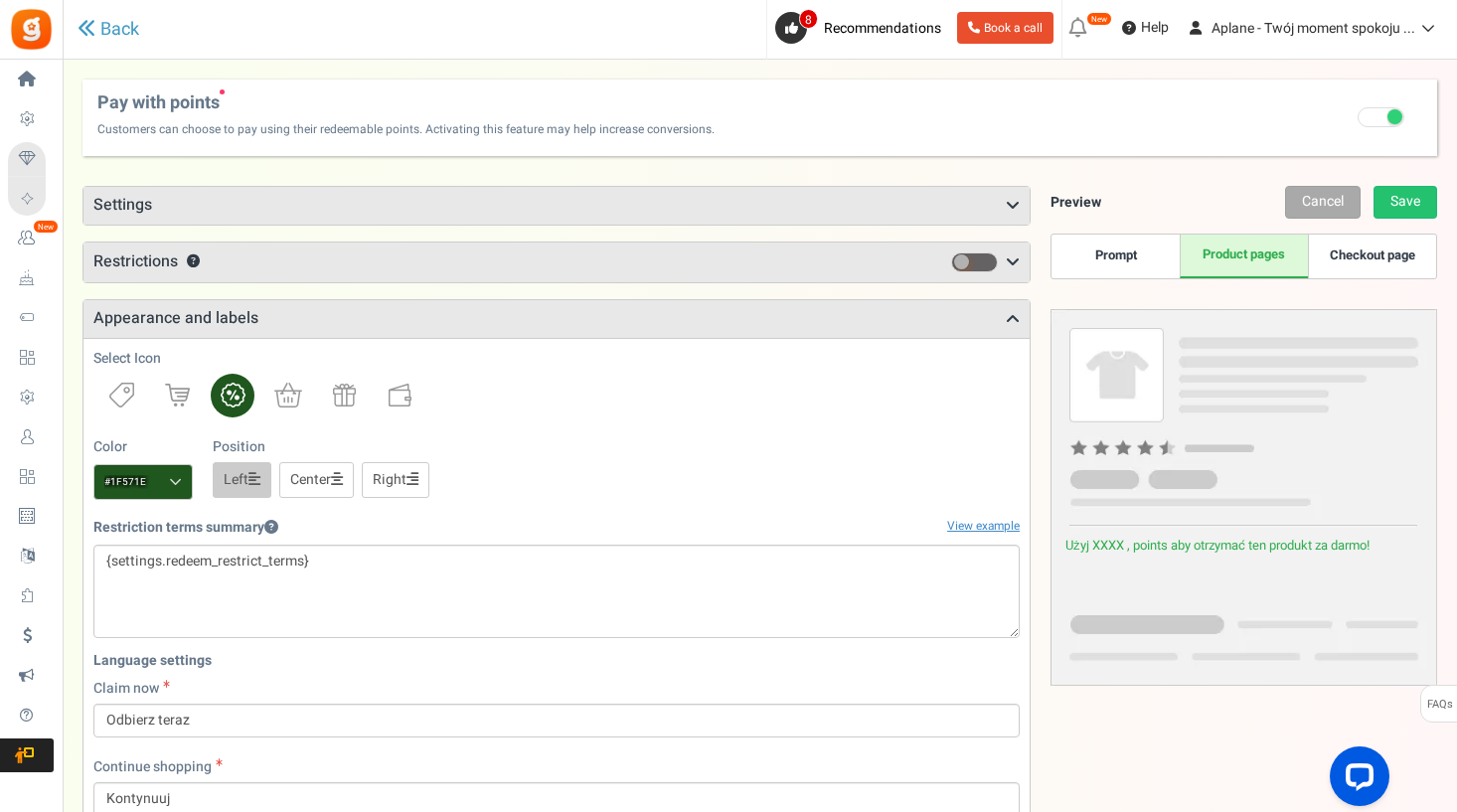 scroll, scrollTop: 0, scrollLeft: 0, axis: both 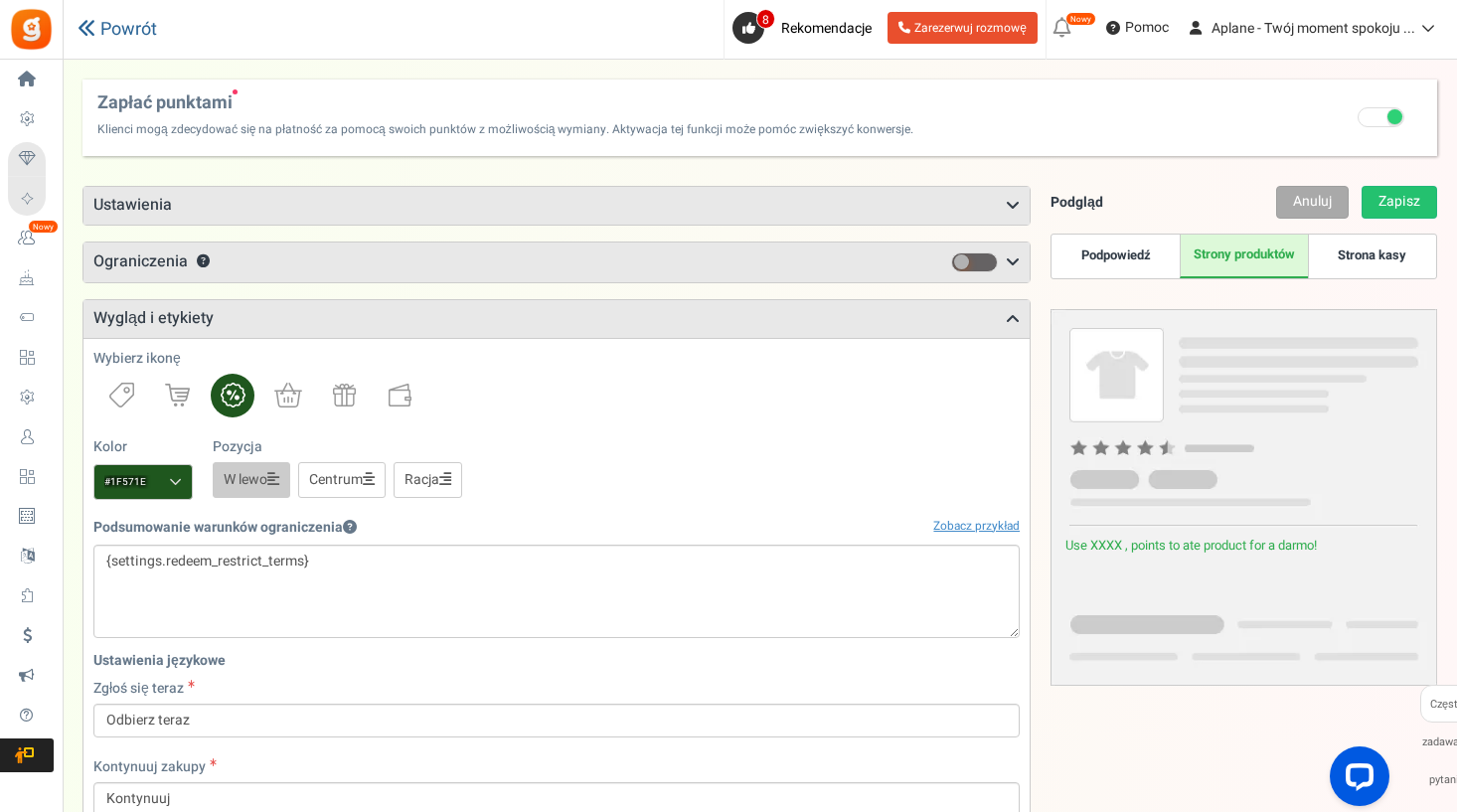 click on "Powrót" at bounding box center (117, 29) 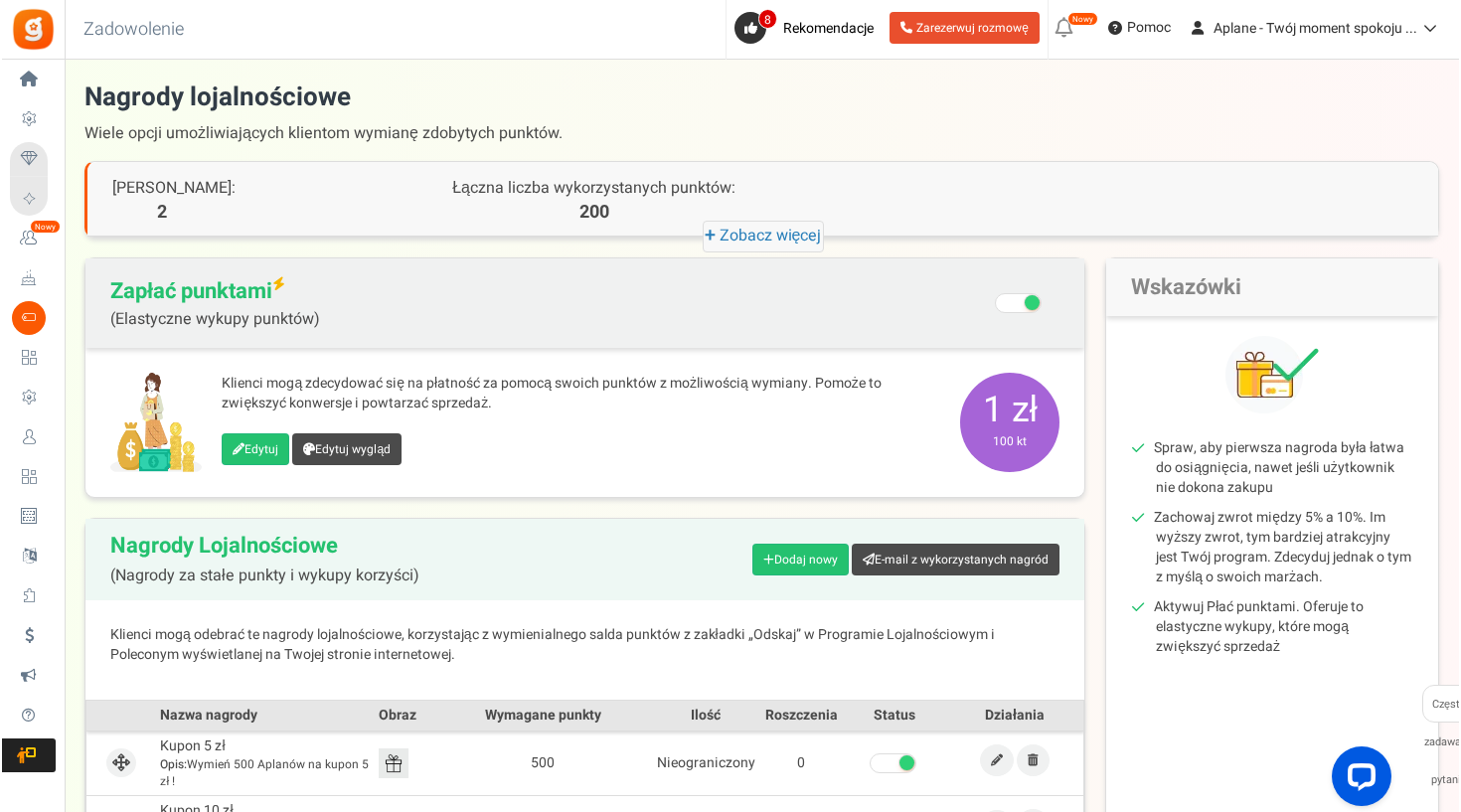 scroll, scrollTop: 0, scrollLeft: 0, axis: both 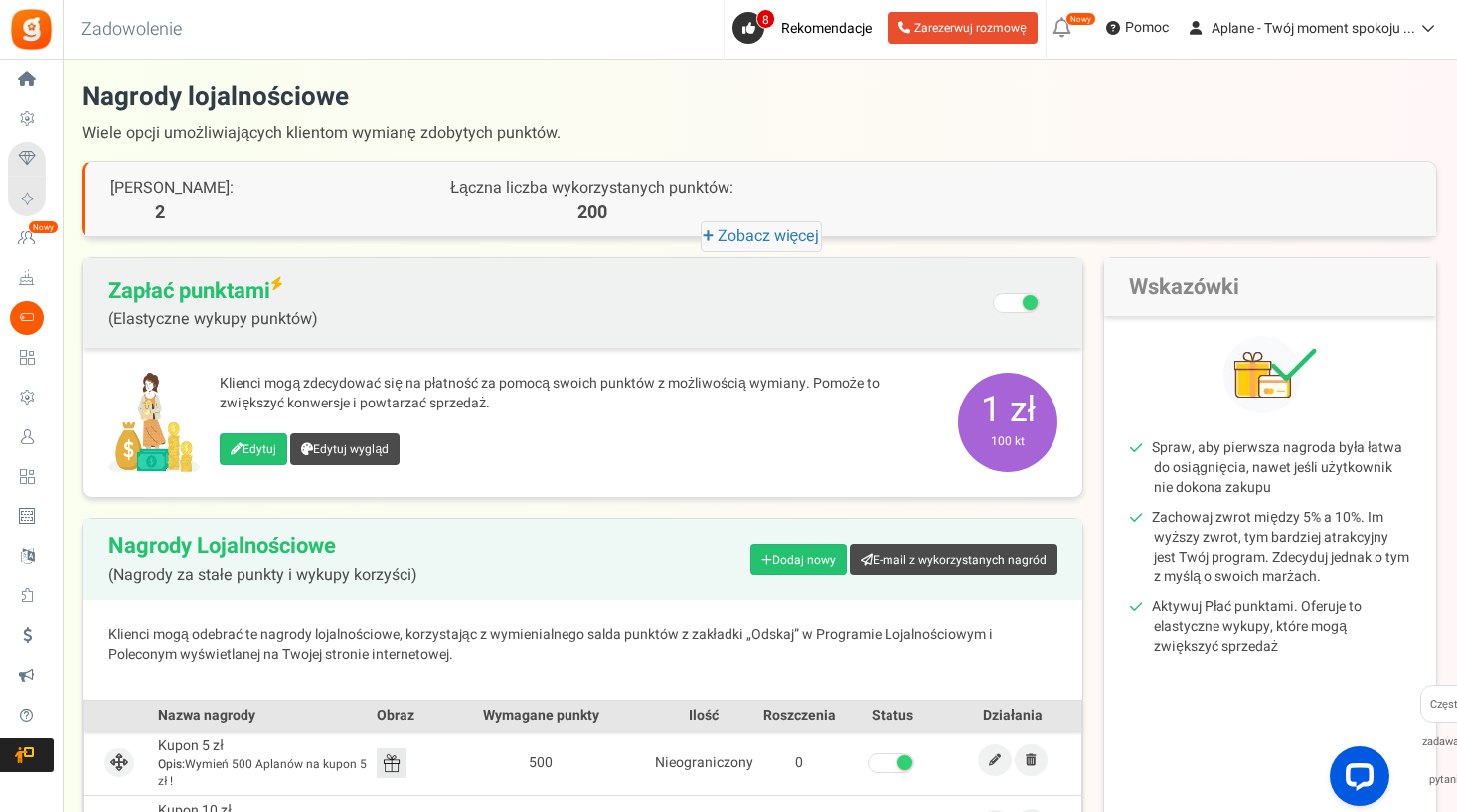 click on "Ustawienia profilu" at bounding box center [0, 0] 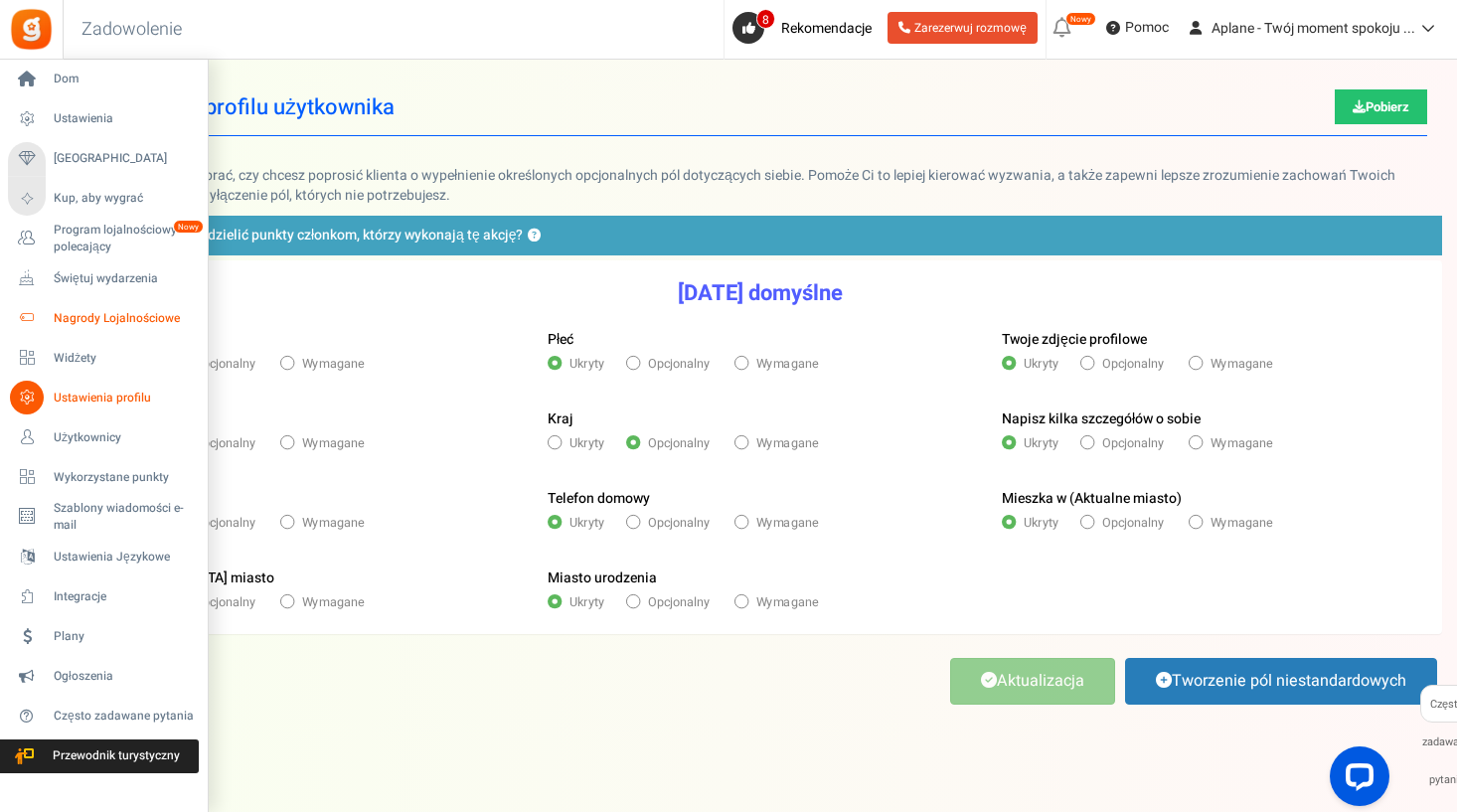 click on "Nagrody Lojalnościowe" at bounding box center (123, 318) 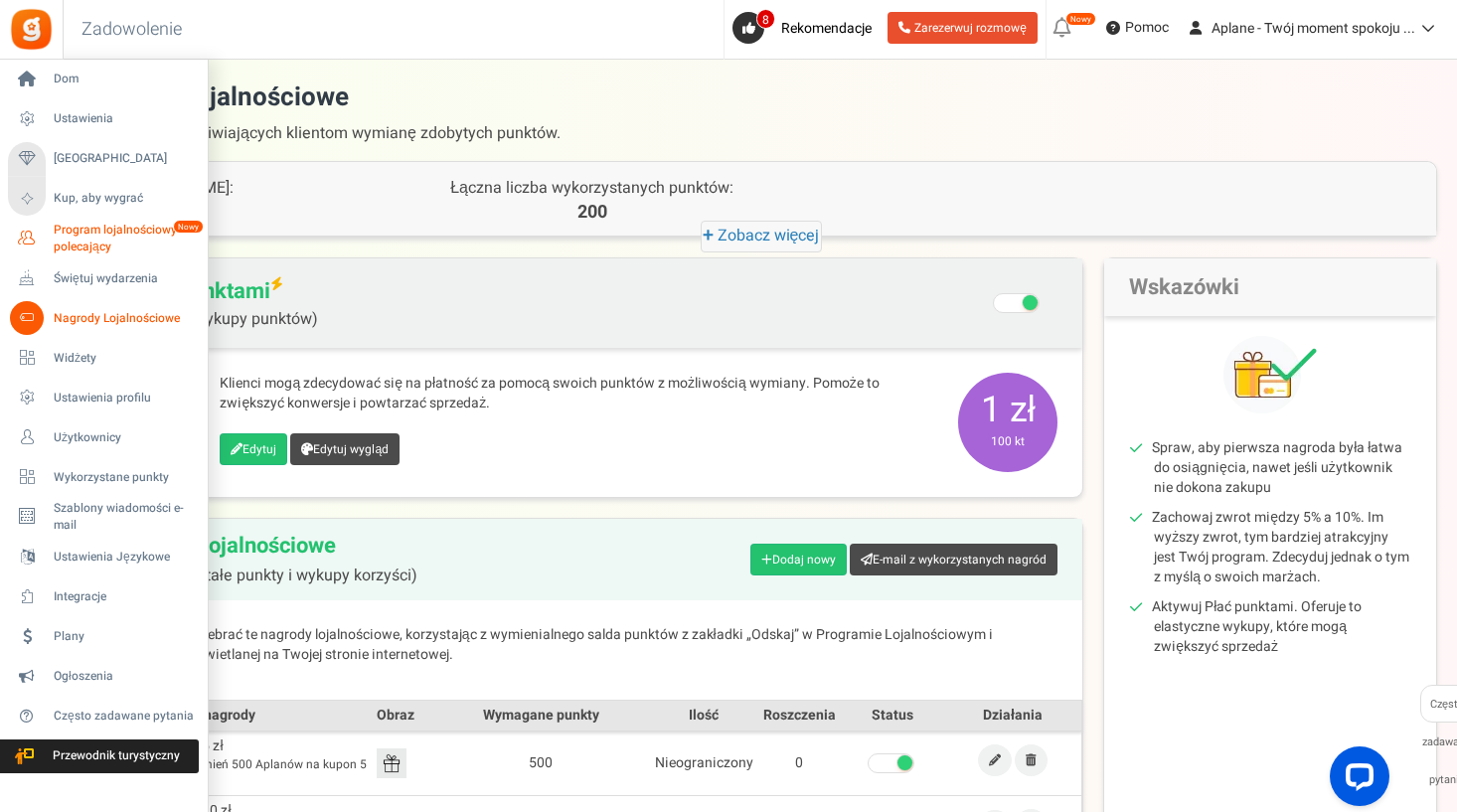 click on "Program lojalnościowy i polecający" at bounding box center (126, 239) 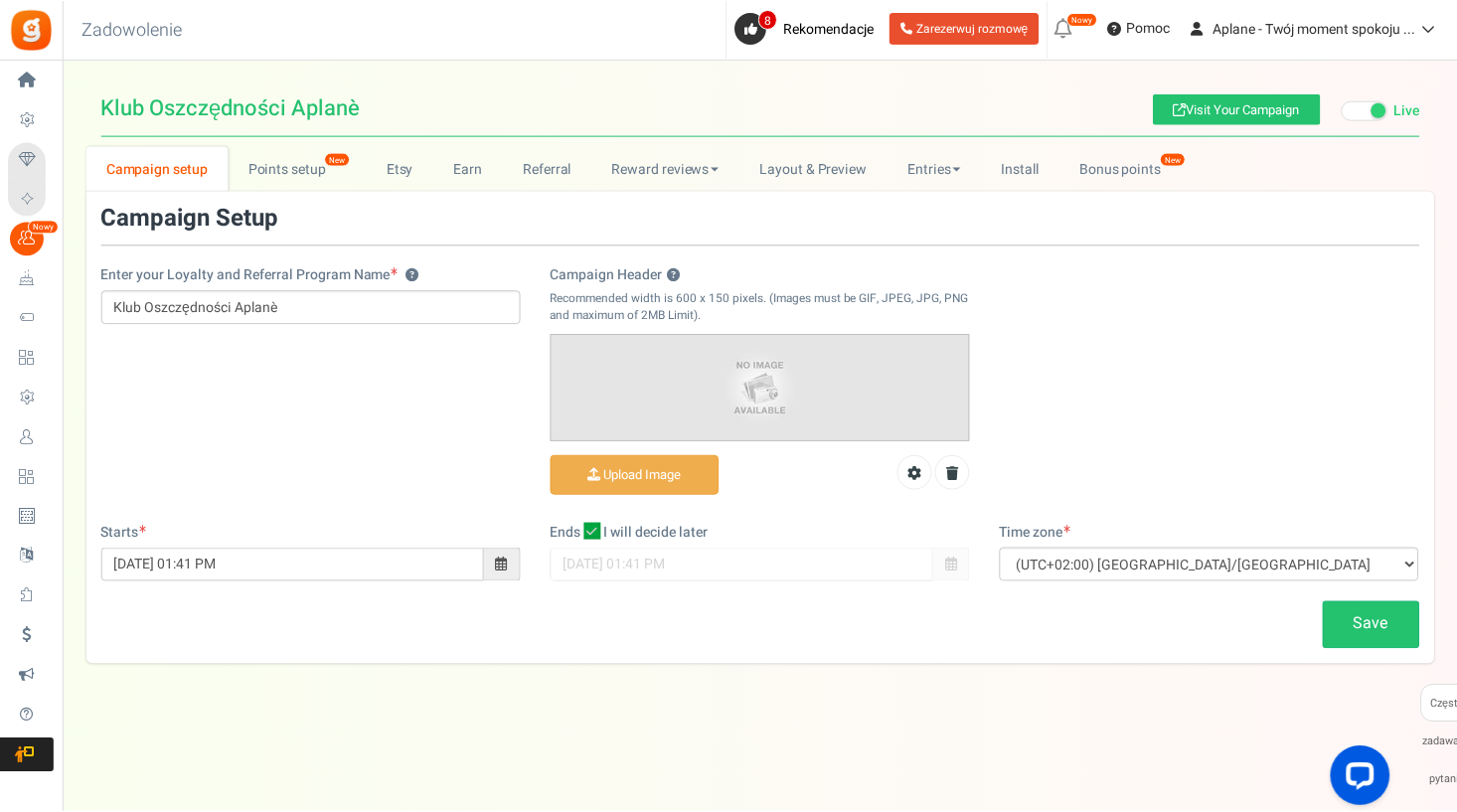 scroll, scrollTop: 0, scrollLeft: 0, axis: both 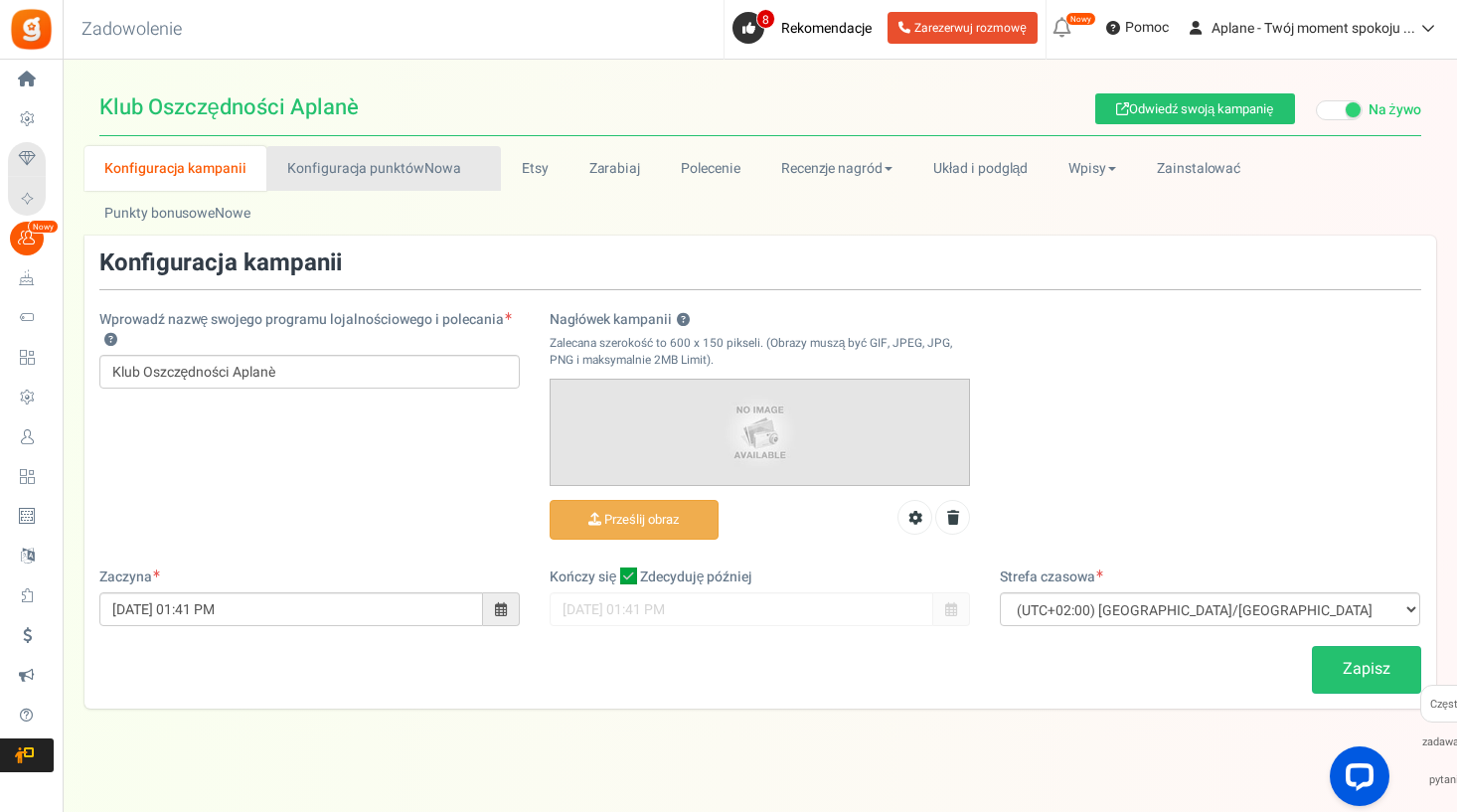 click on "Konfiguracja punktówNowa" at bounding box center [384, 168] 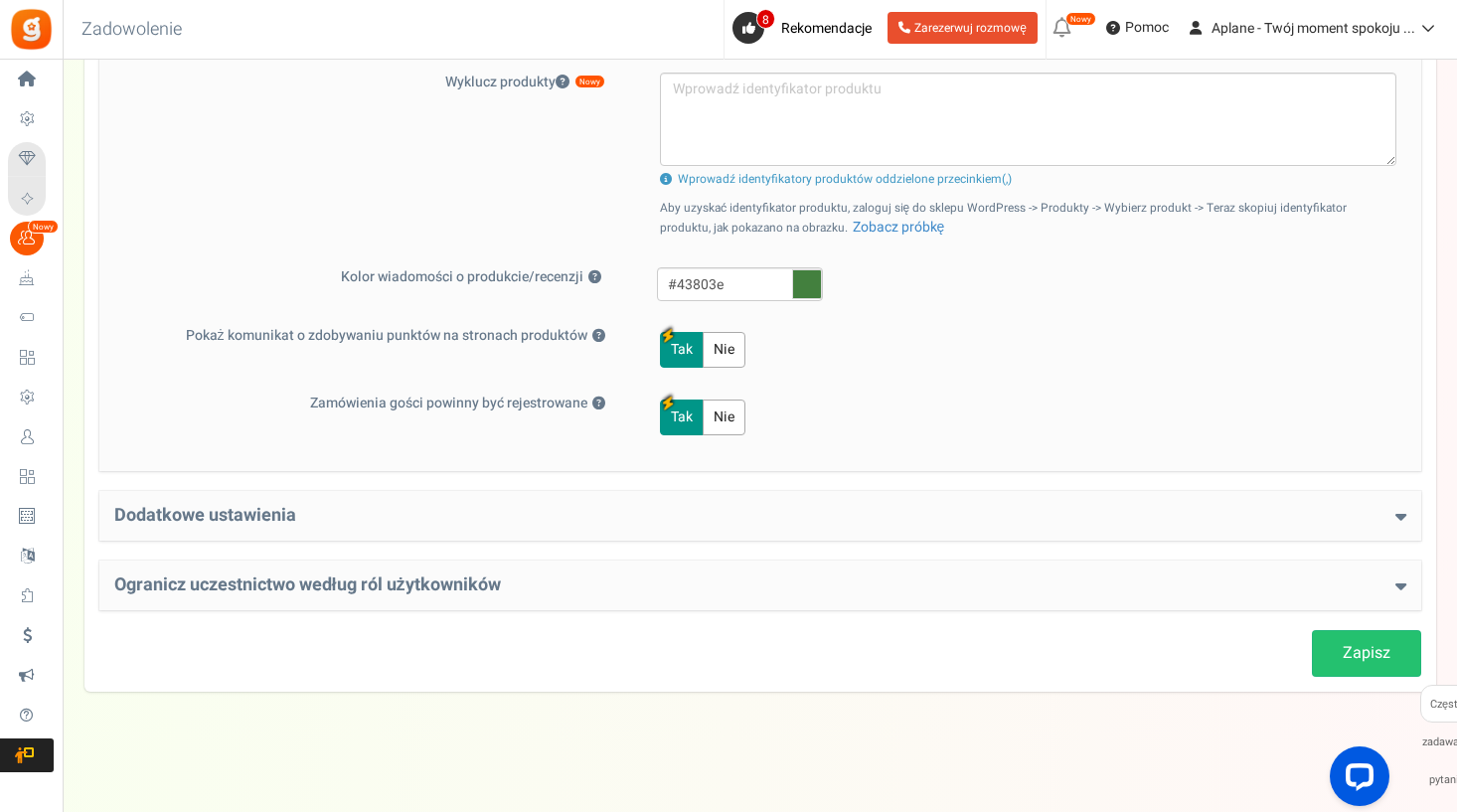 scroll, scrollTop: 980, scrollLeft: 0, axis: vertical 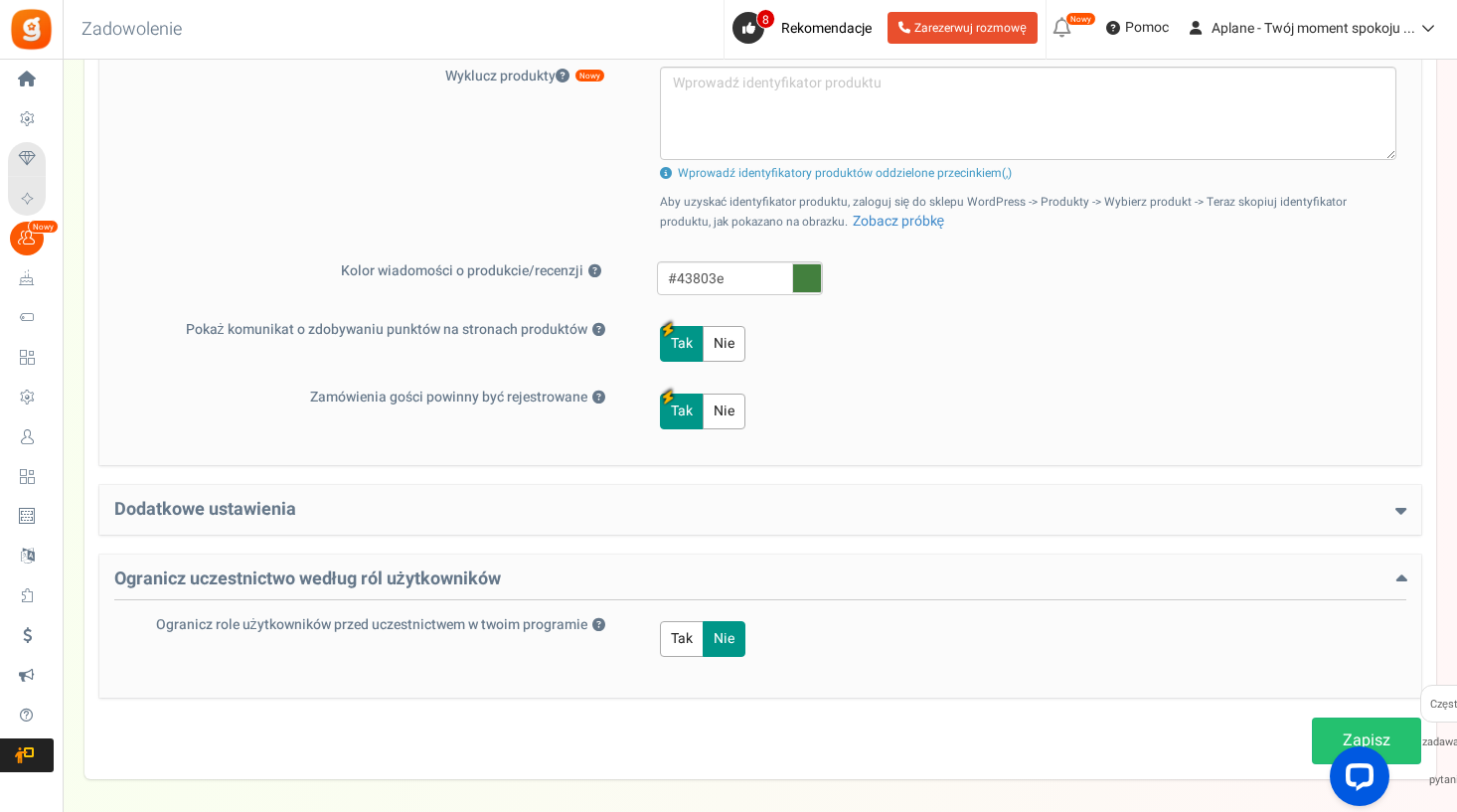 click on "Dodatkowe ustawienia" at bounding box center [760, 510] 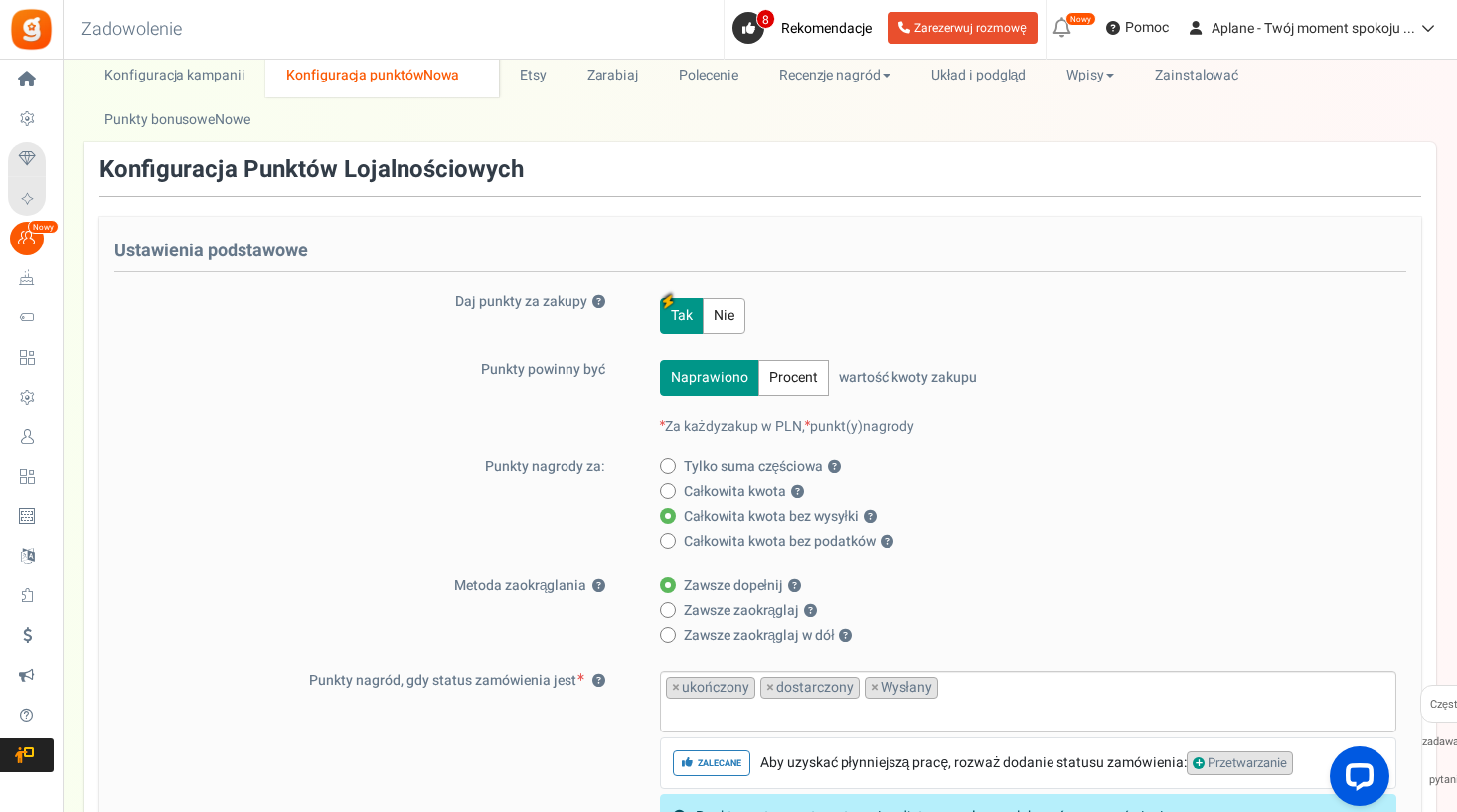 scroll, scrollTop: 95, scrollLeft: 0, axis: vertical 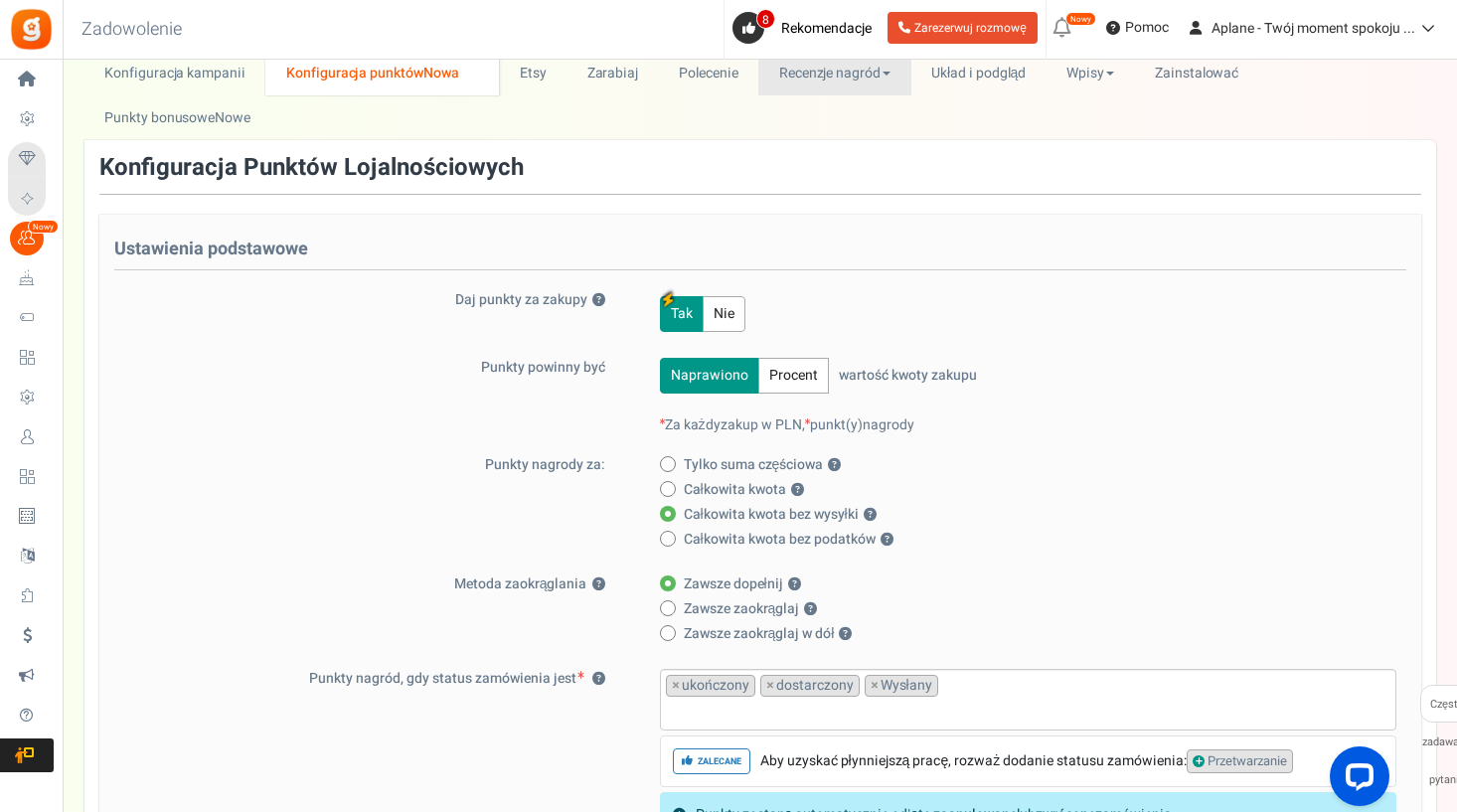 click on "Recenzje nagród" at bounding box center (834, 73) 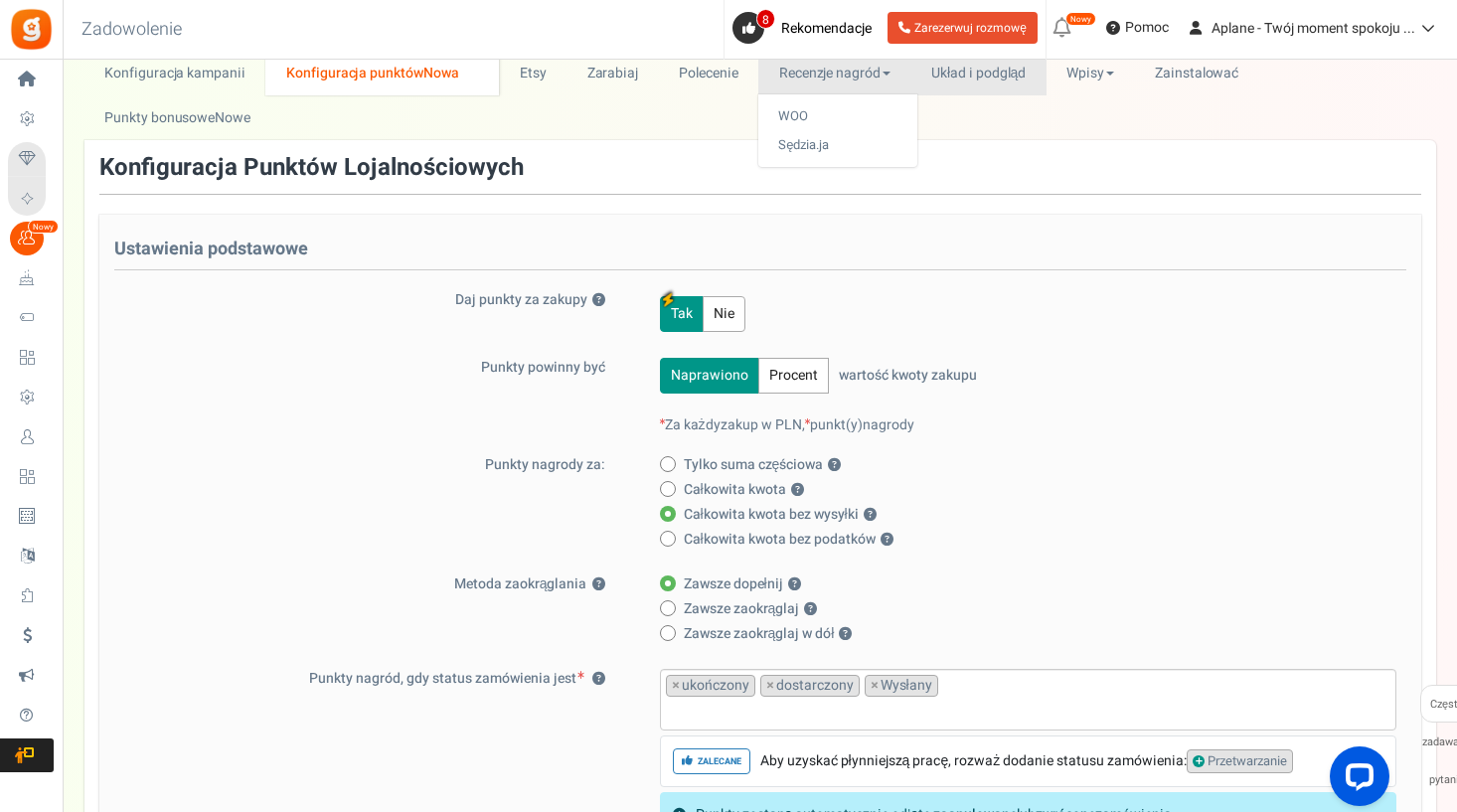 click on "Układ i podgląd" at bounding box center [979, 73] 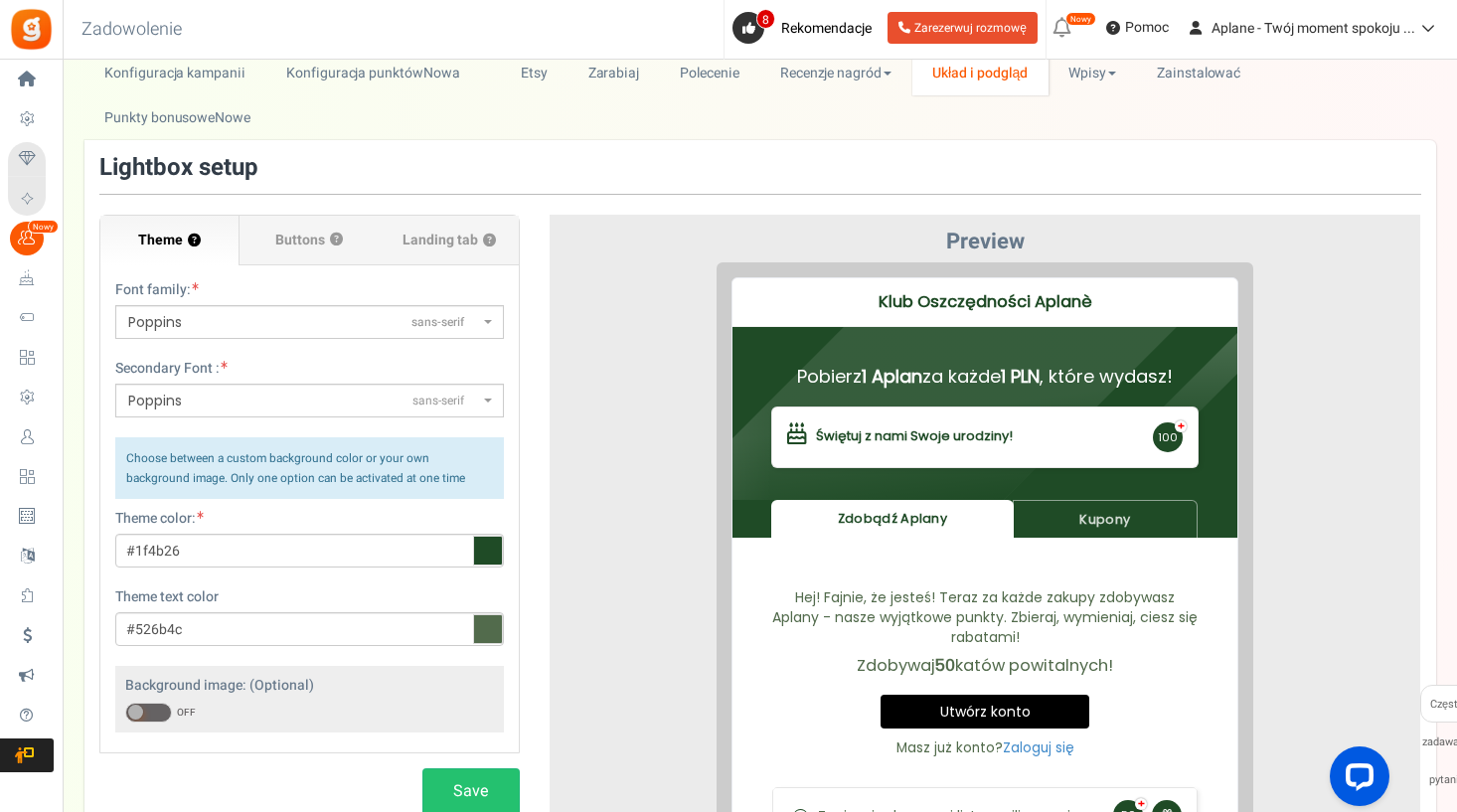 click on "Pobierz  1 Aplan  za każde  1 PLN , które wydasz!" at bounding box center (970, 361) 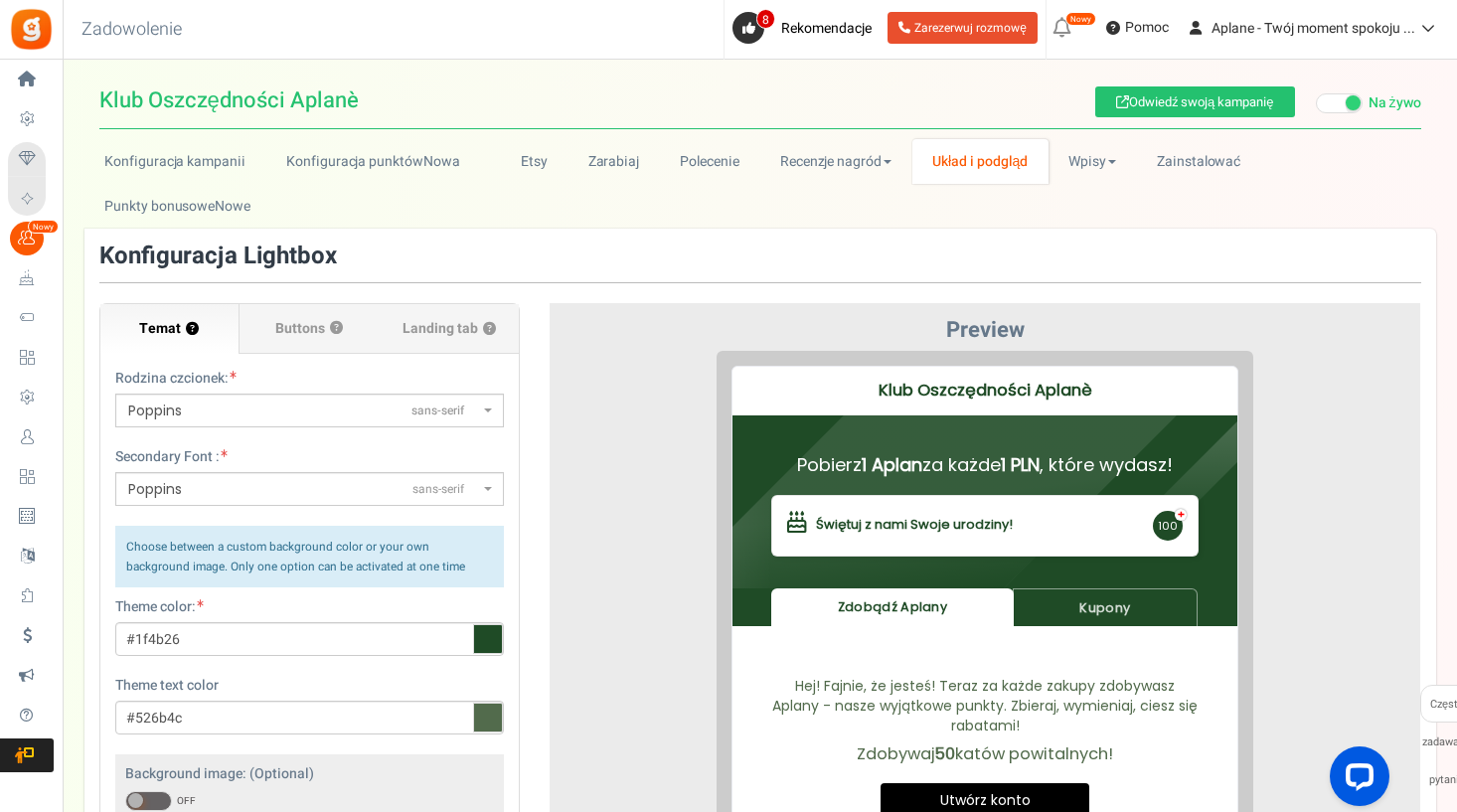 scroll, scrollTop: 0, scrollLeft: 0, axis: both 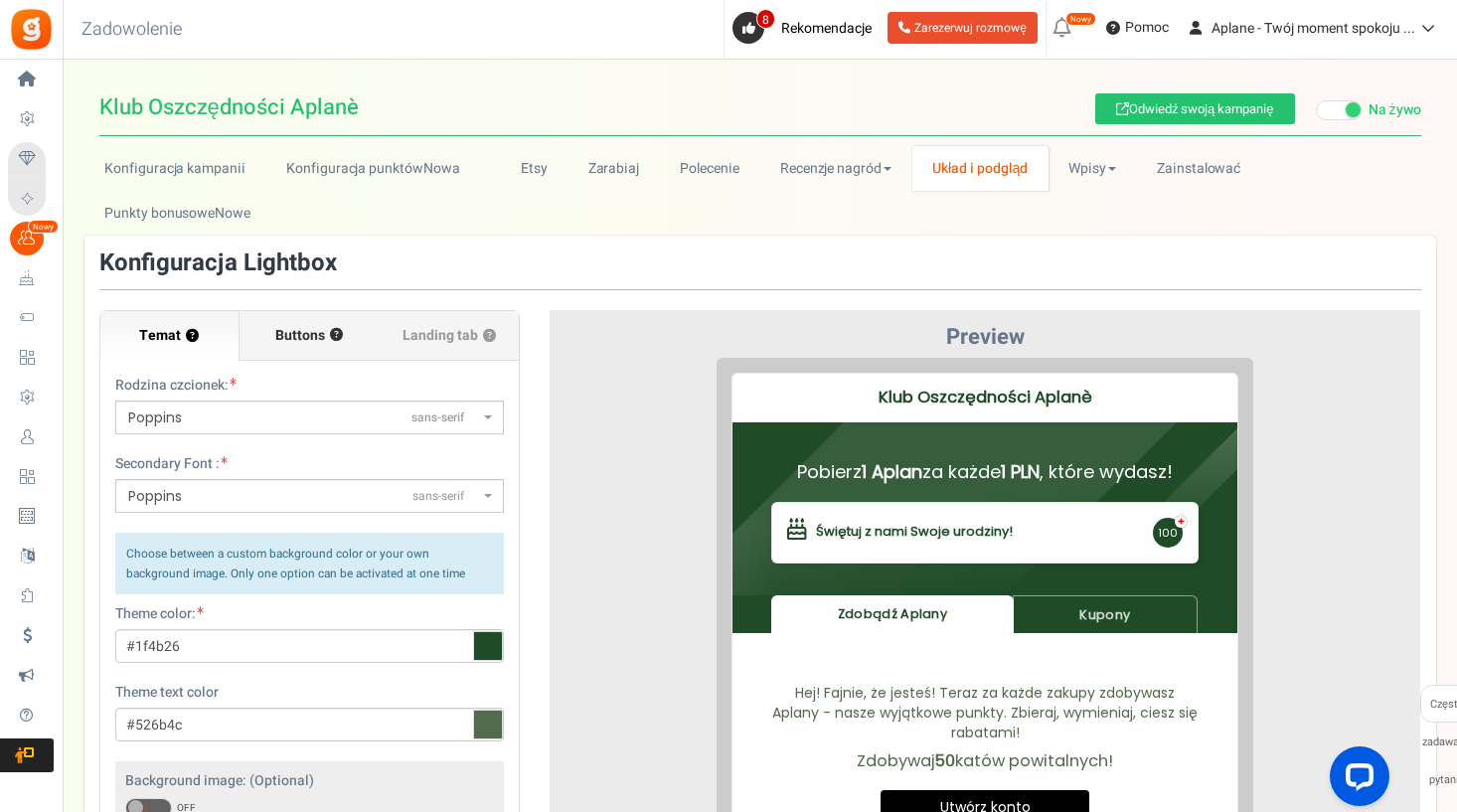click on "Buttons" at bounding box center [300, 336] 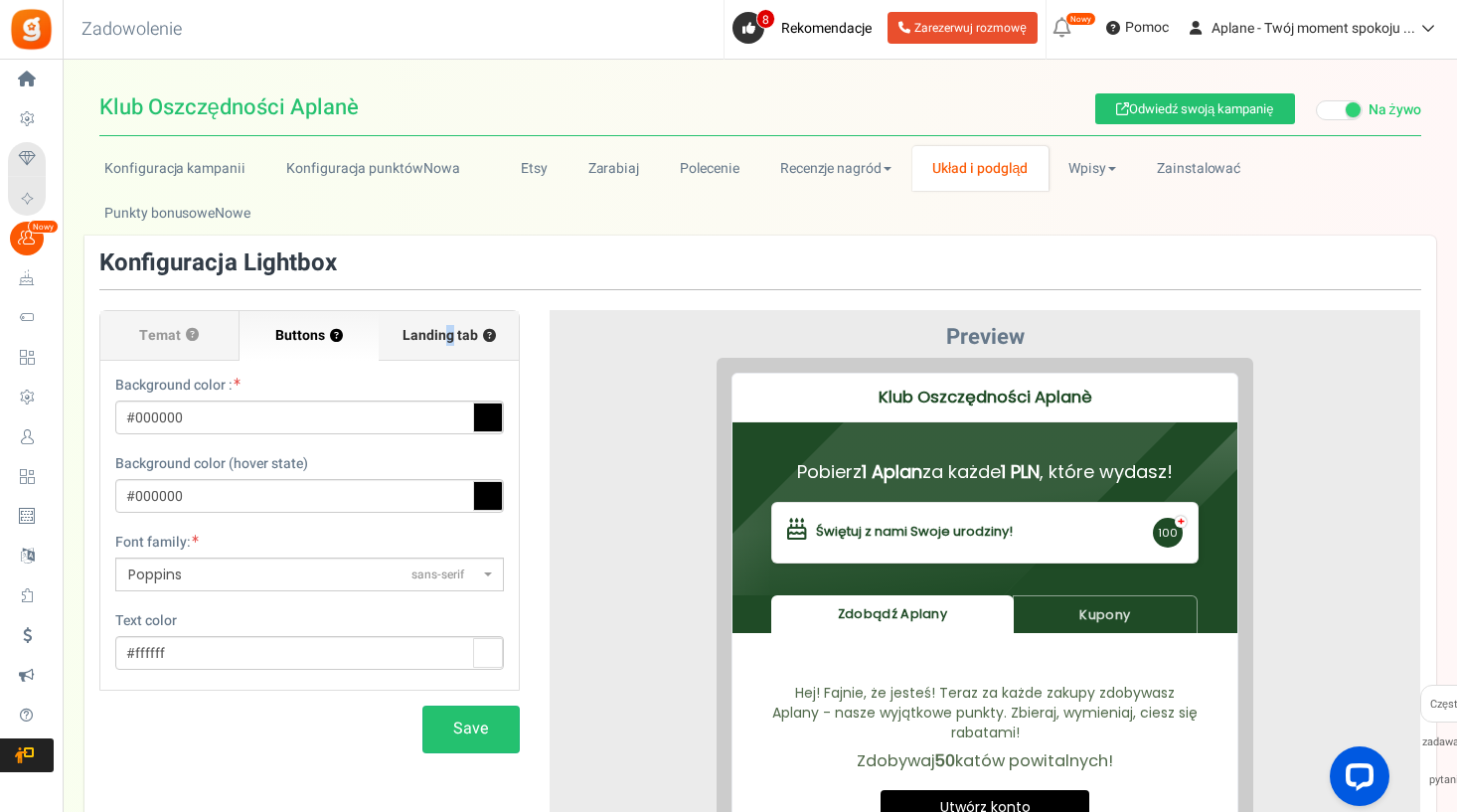 click on "Landing tab  ?" at bounding box center [449, 336] 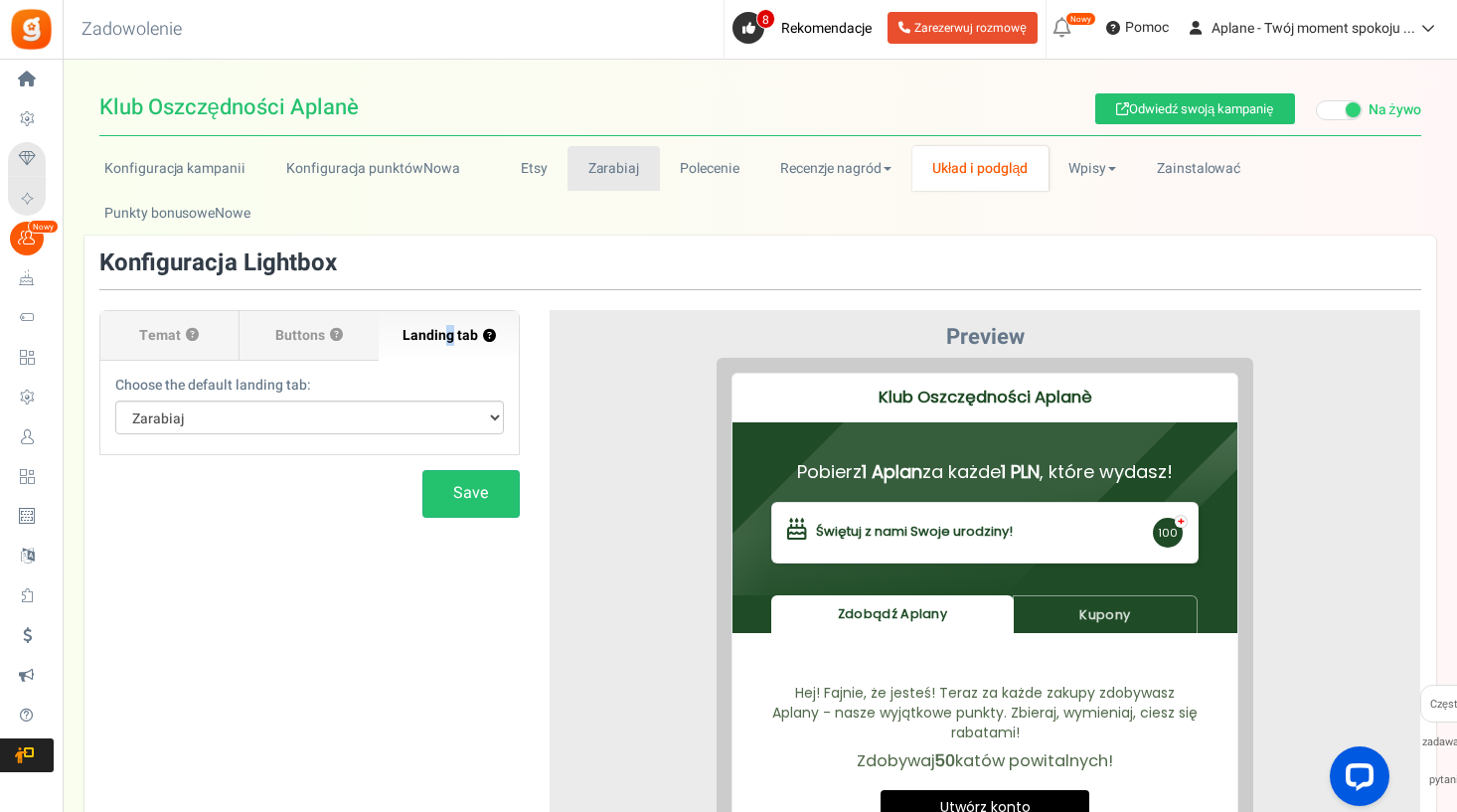 click on "Zarabiaj" at bounding box center [613, 168] 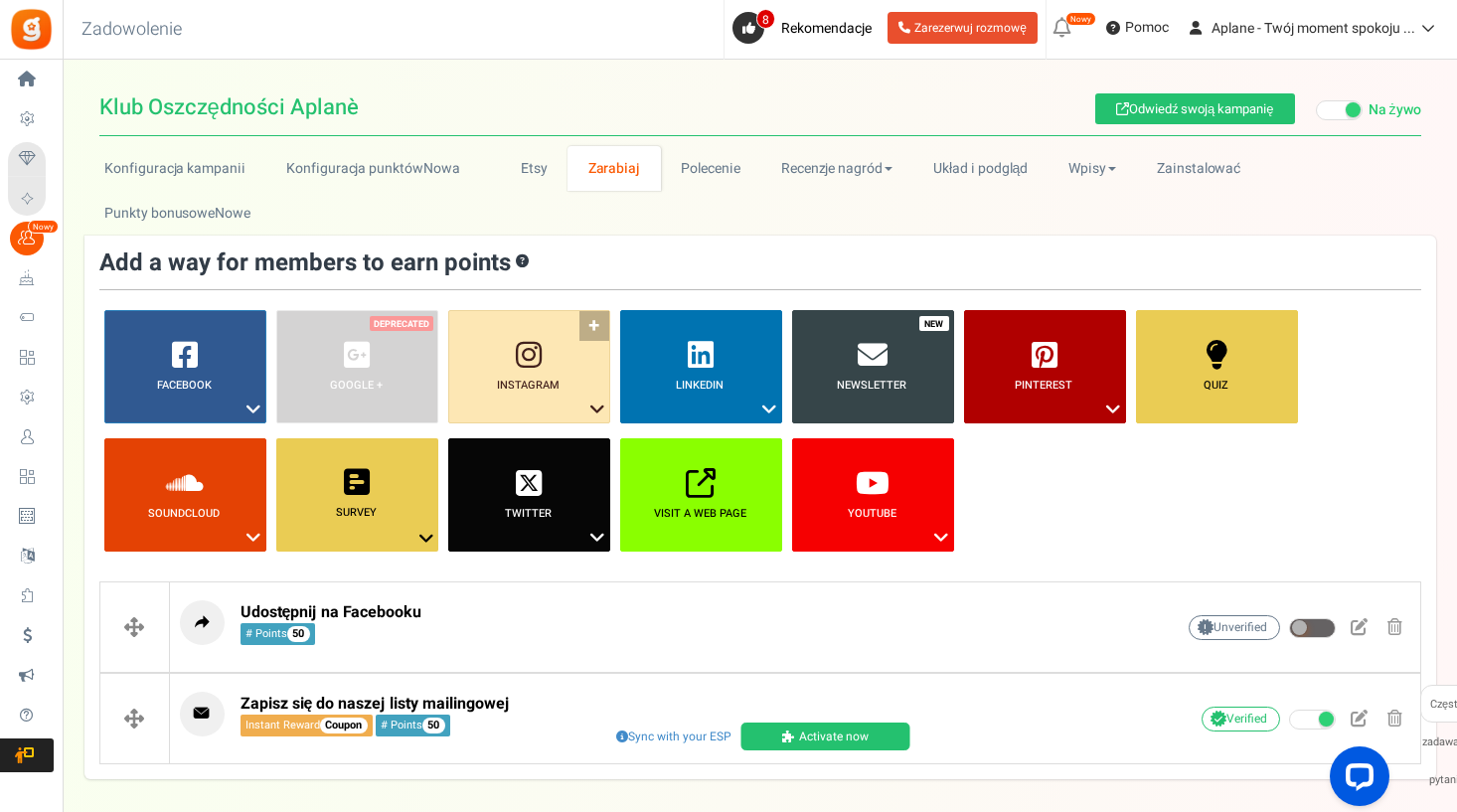 scroll, scrollTop: 0, scrollLeft: 0, axis: both 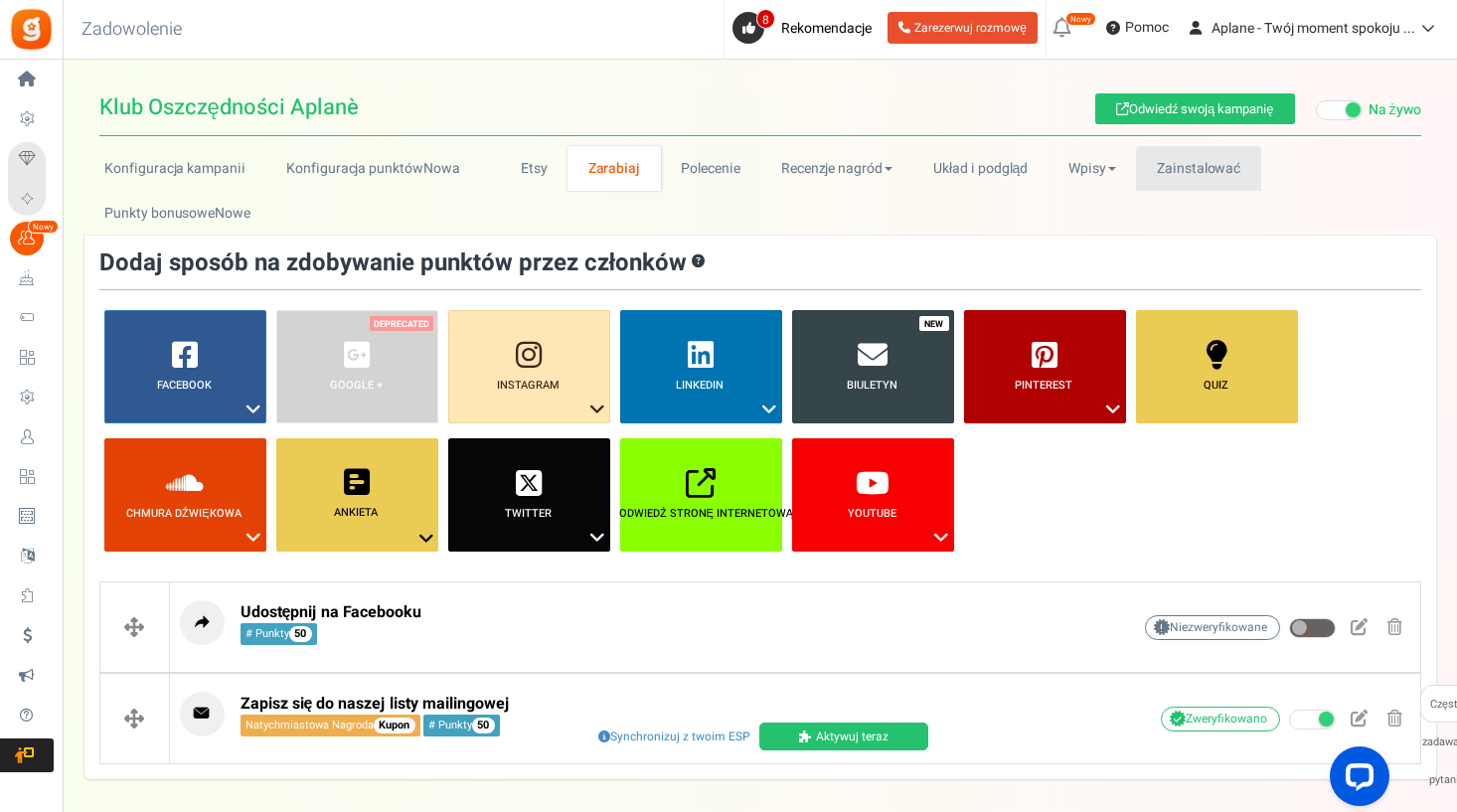 click on "Zainstalować" at bounding box center [1198, 168] 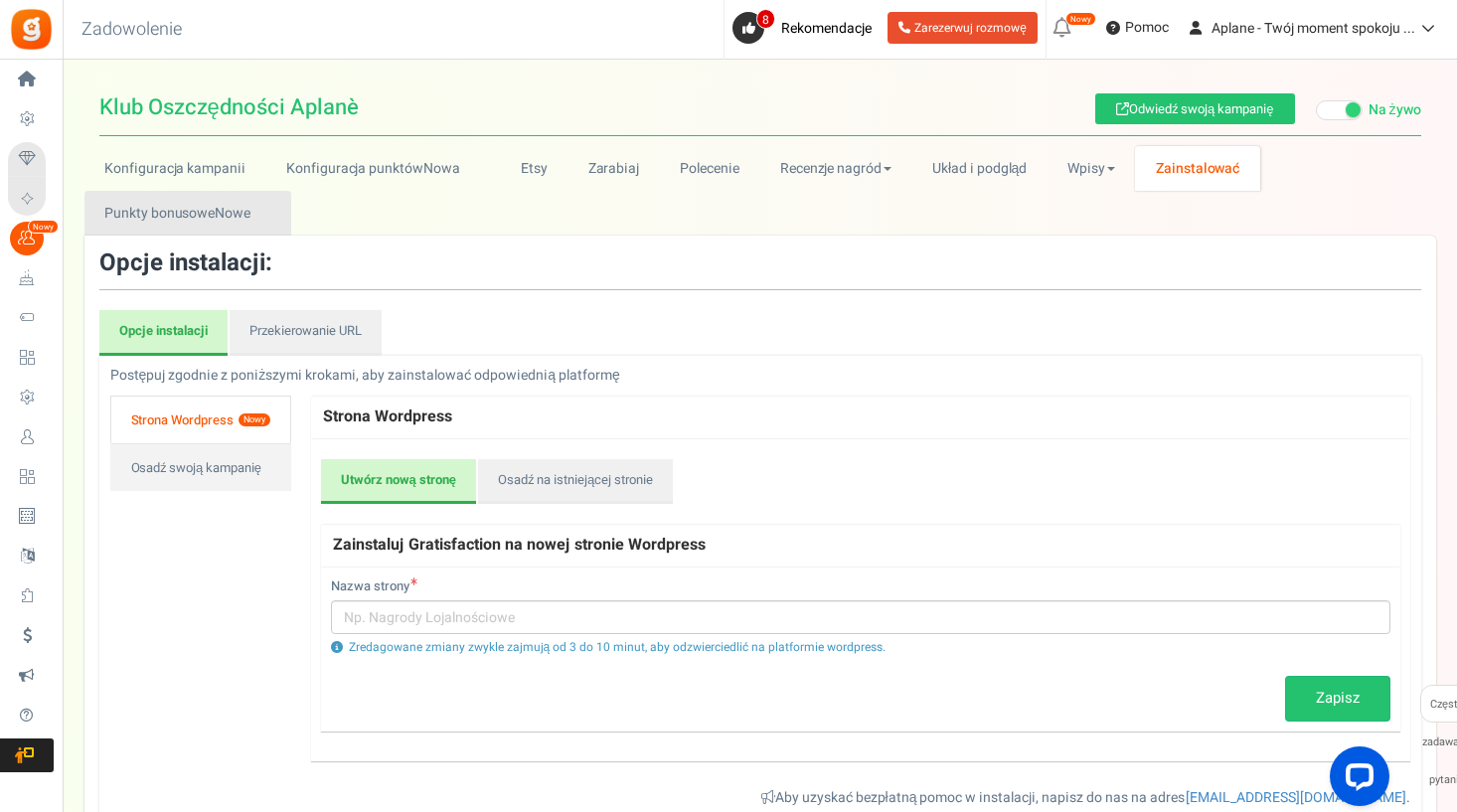 click on "Punkty bonusoweNowe" at bounding box center [188, 213] 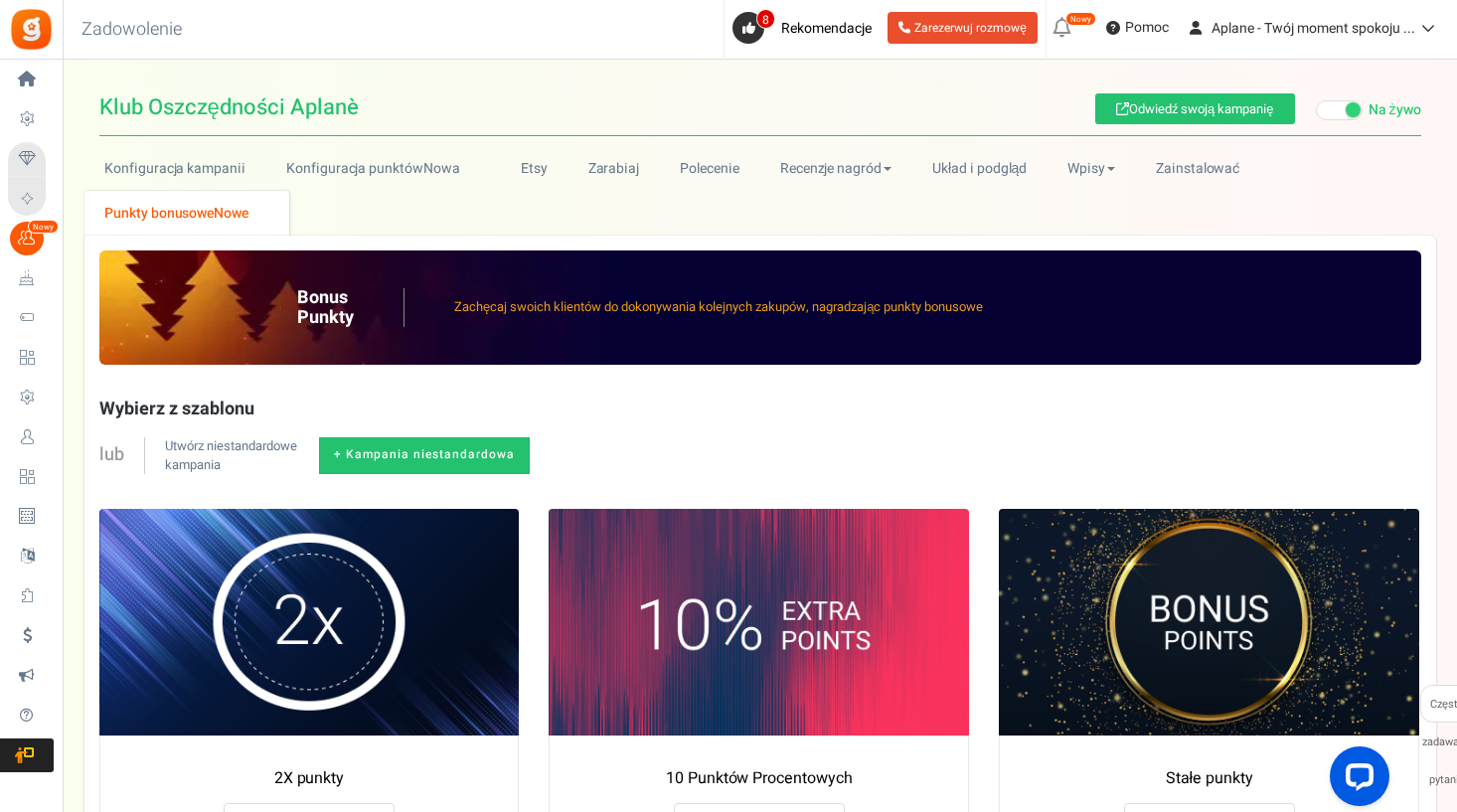 scroll, scrollTop: 0, scrollLeft: 0, axis: both 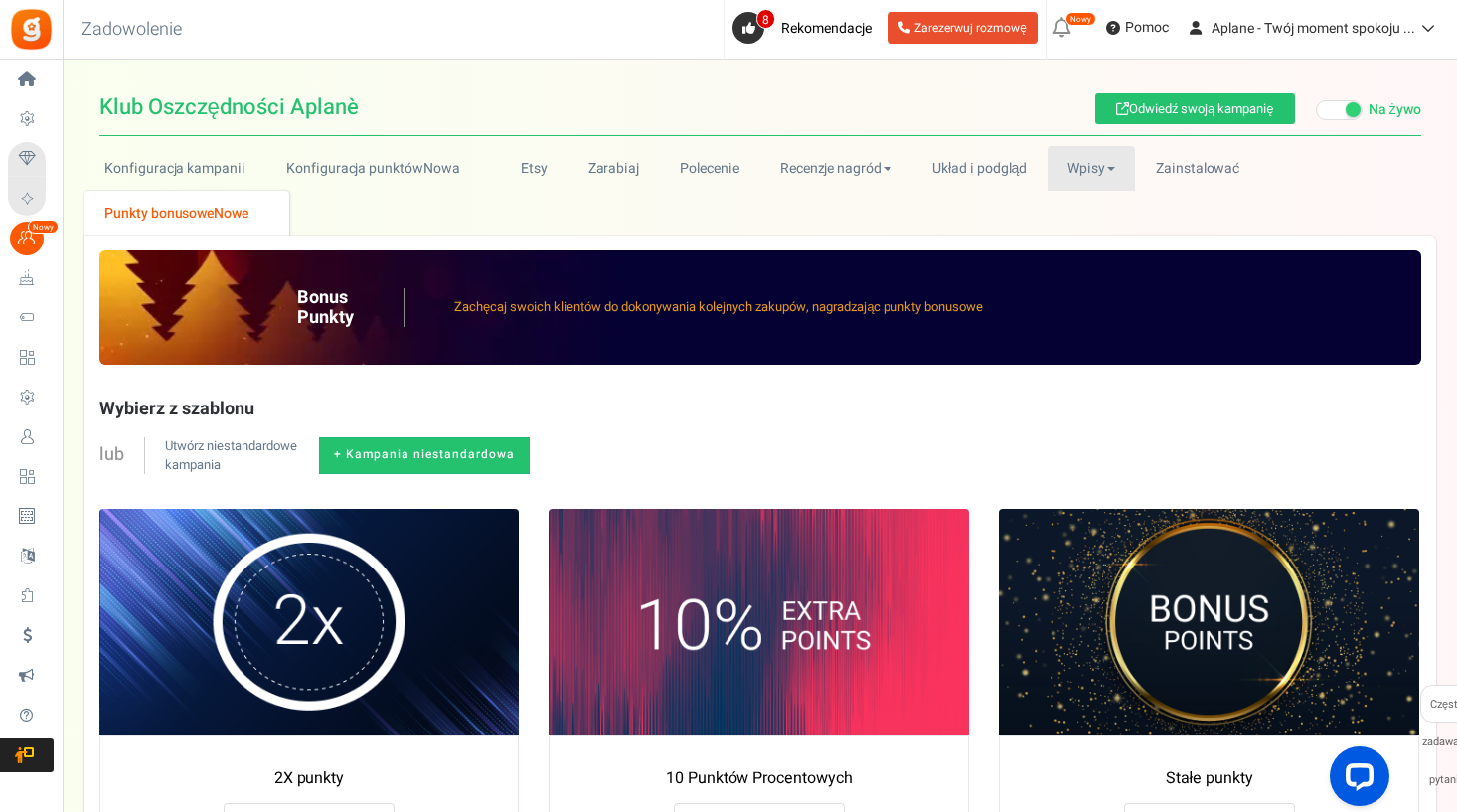 click on "Wpisy" at bounding box center (1091, 168) 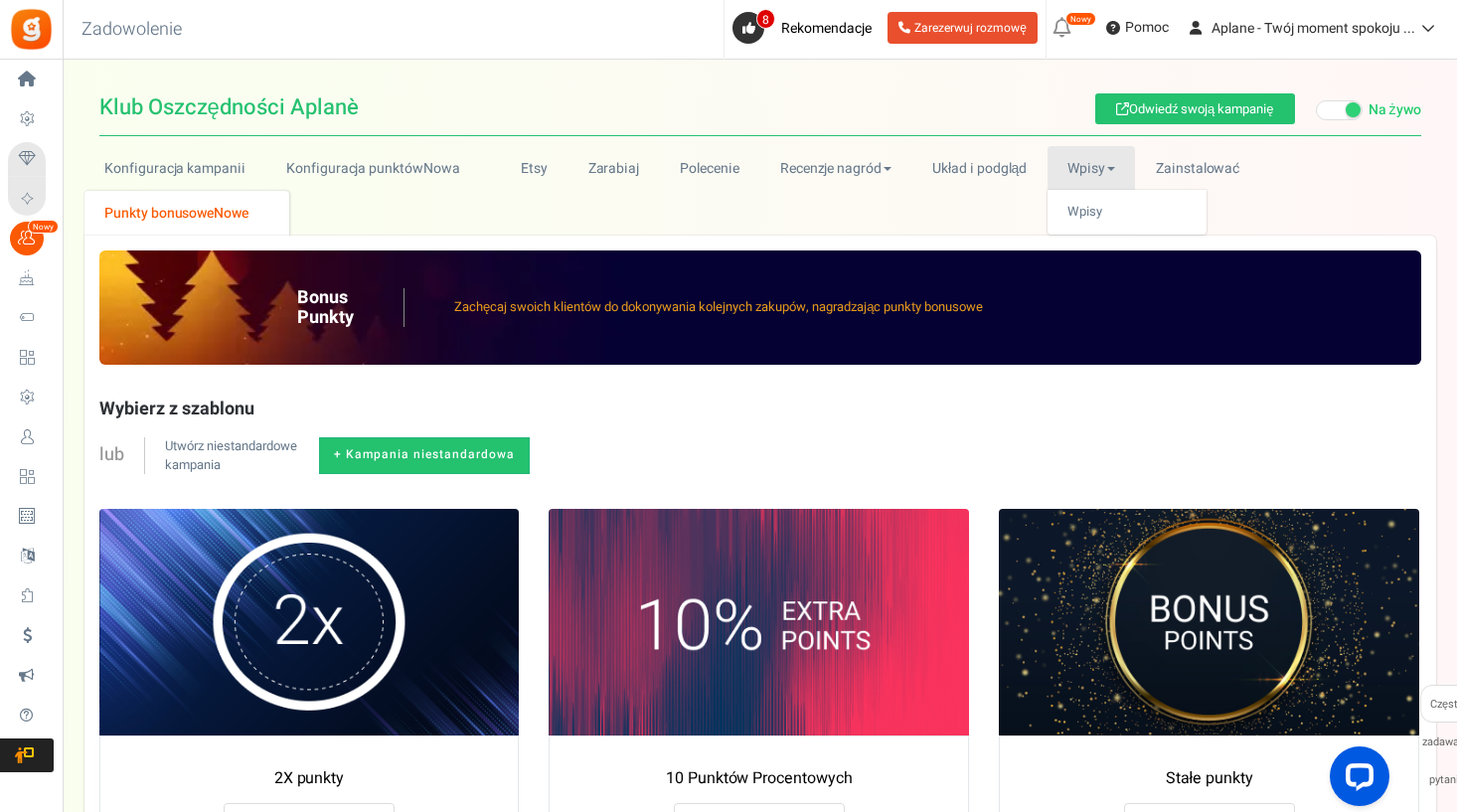 drag, startPoint x: 1072, startPoint y: 197, endPoint x: 1063, endPoint y: 205, distance: 12.0415946 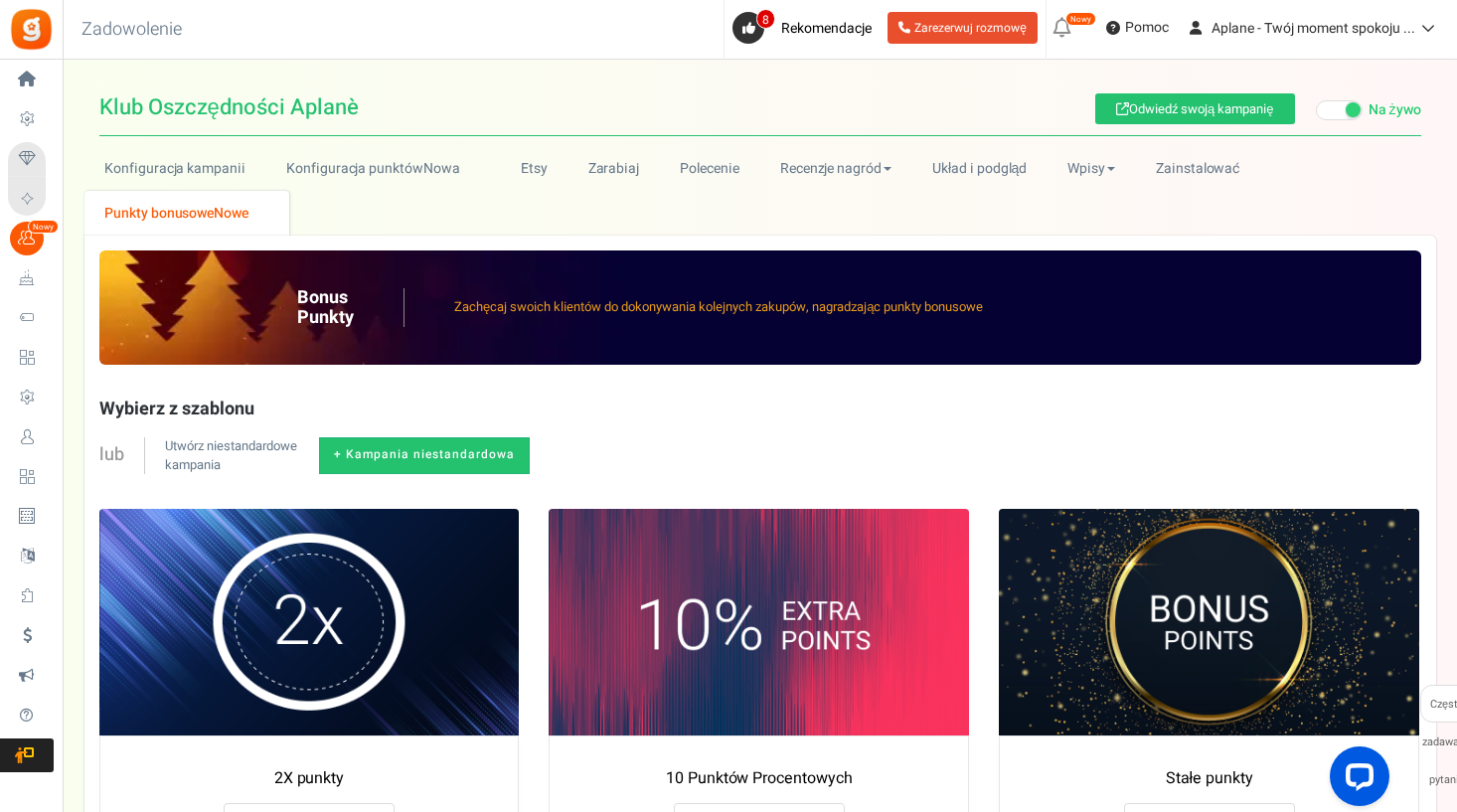 click on "Konfiguracja kampanii
Konfiguracja punktówNowa
Etsy
Zarabiaj
Polecenie
Recenzje nagród
WOO
LOOX
Sędzia.ja
Układ i podgląd
Wpisy Wpisy" at bounding box center [760, 191] 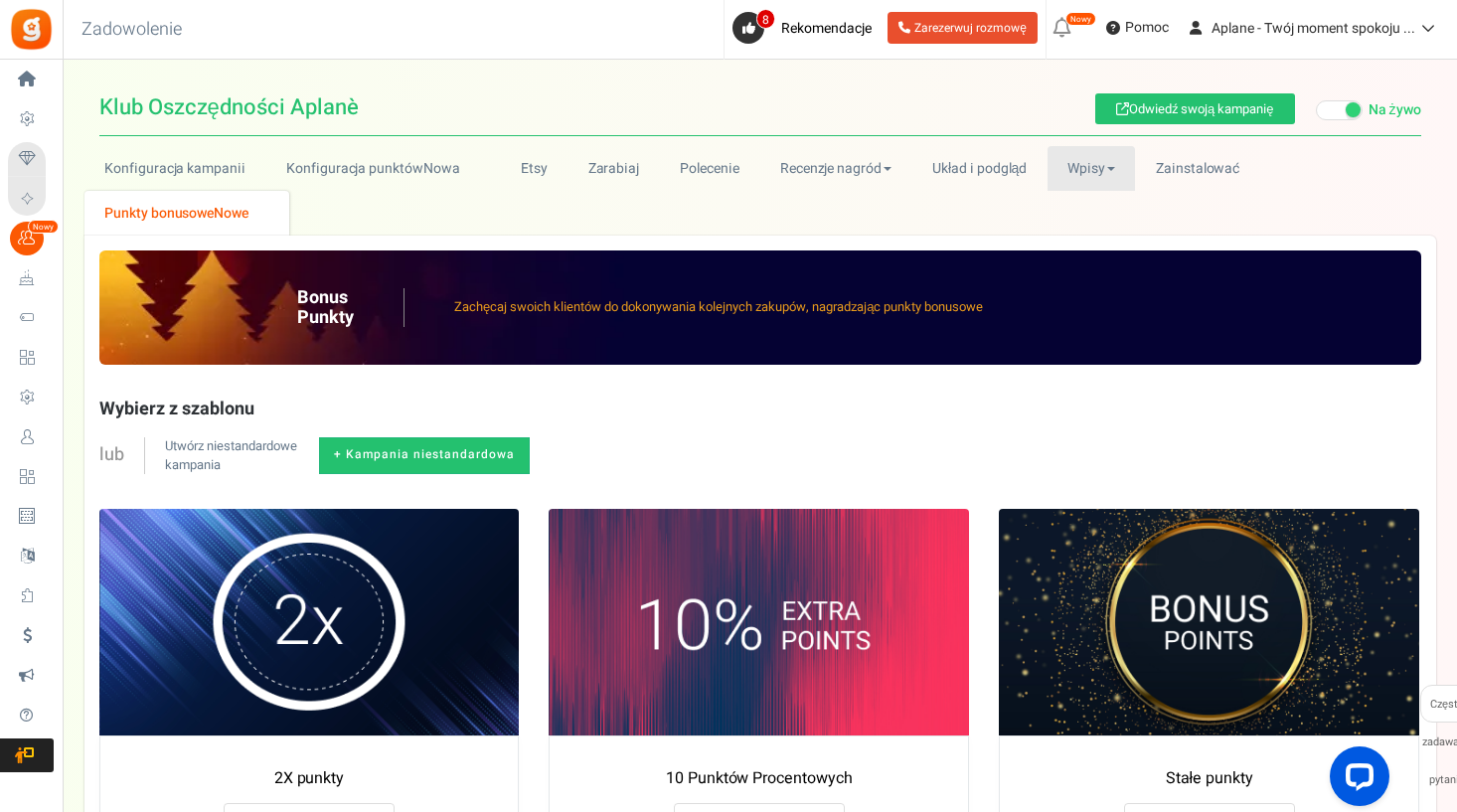 click on "Wpisy" at bounding box center (1091, 168) 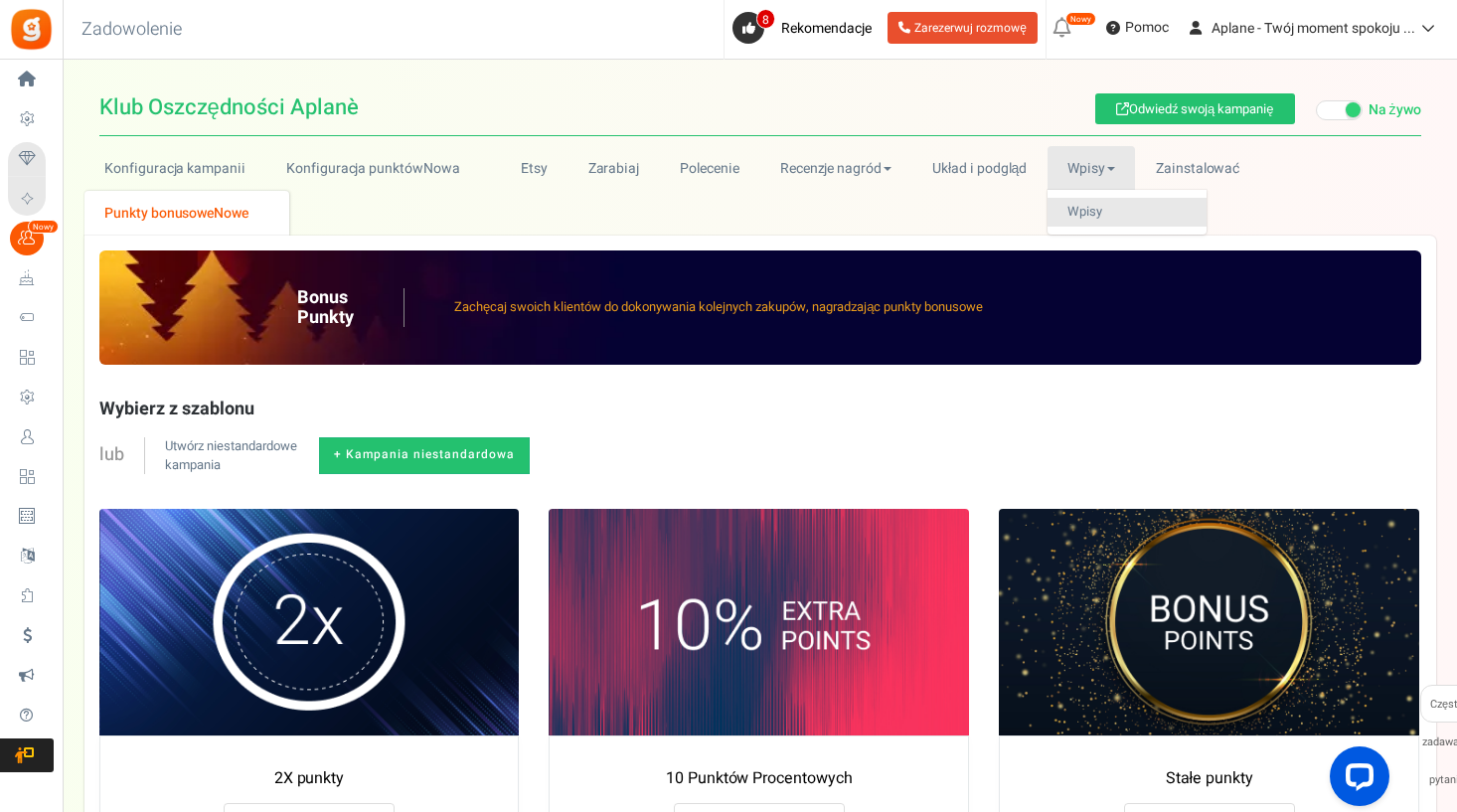 click on "Wpisy" at bounding box center [1127, 212] 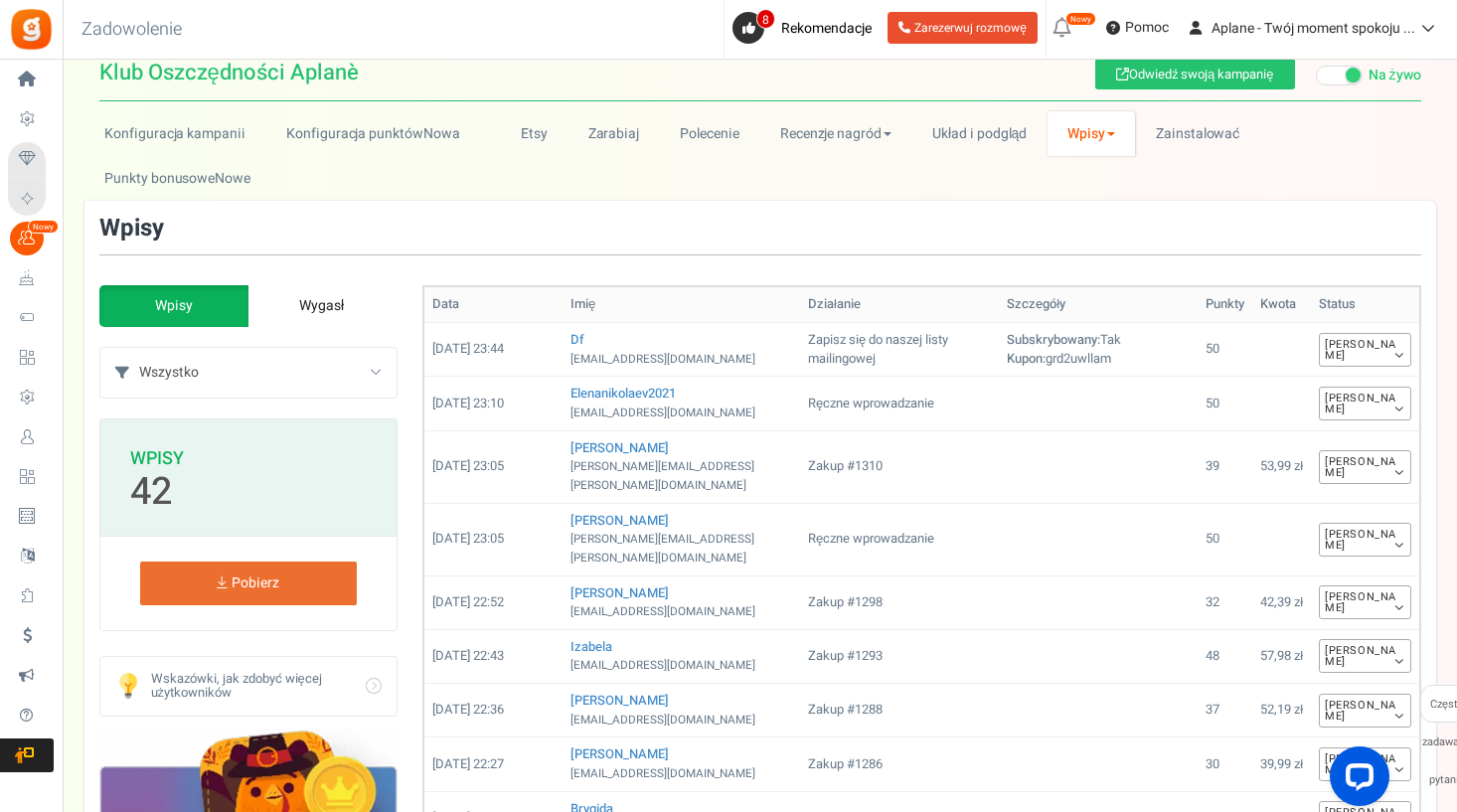 scroll, scrollTop: 19, scrollLeft: 0, axis: vertical 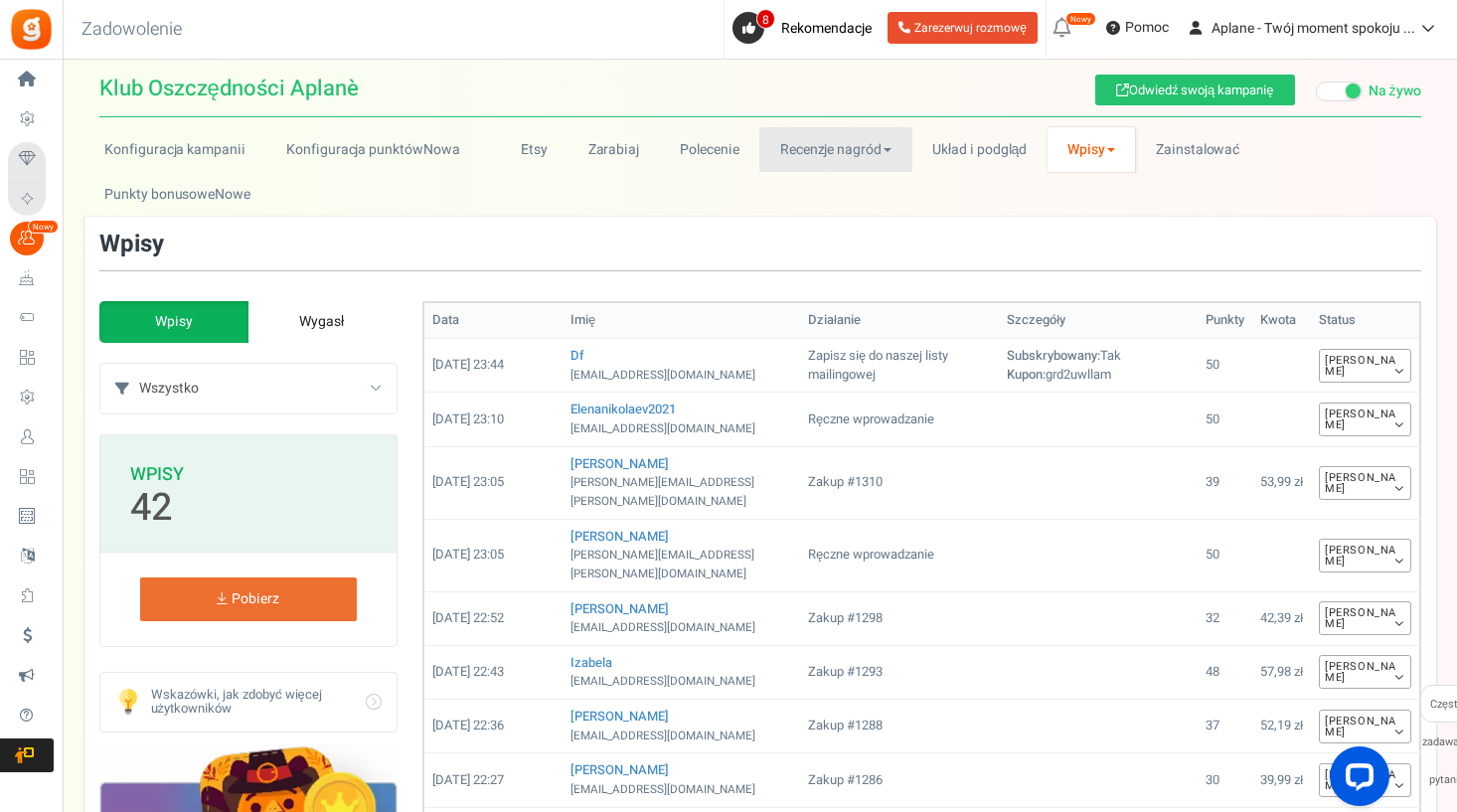 click on "Recenzje nagród" at bounding box center [835, 149] 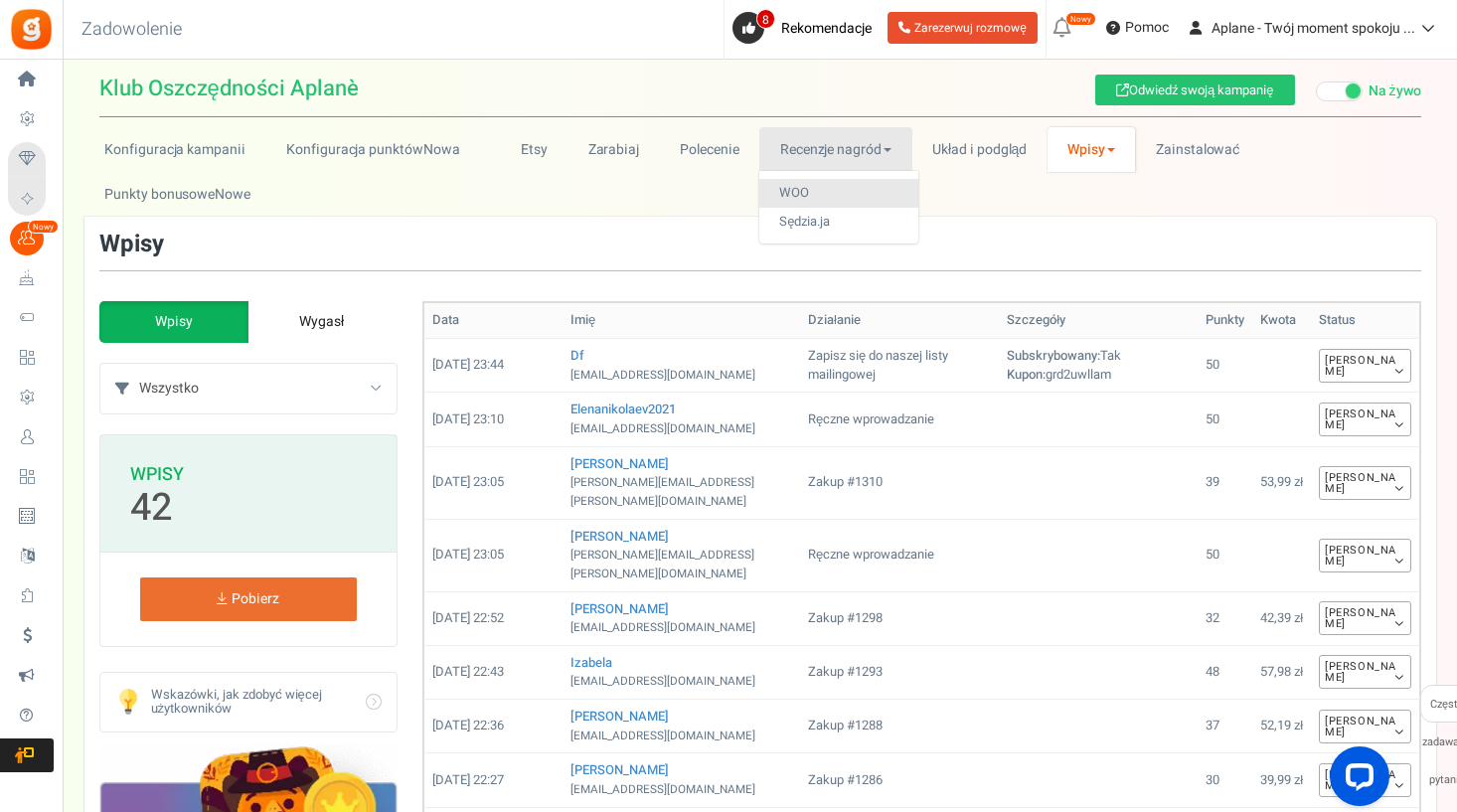 click on "WOO" at bounding box center (839, 193) 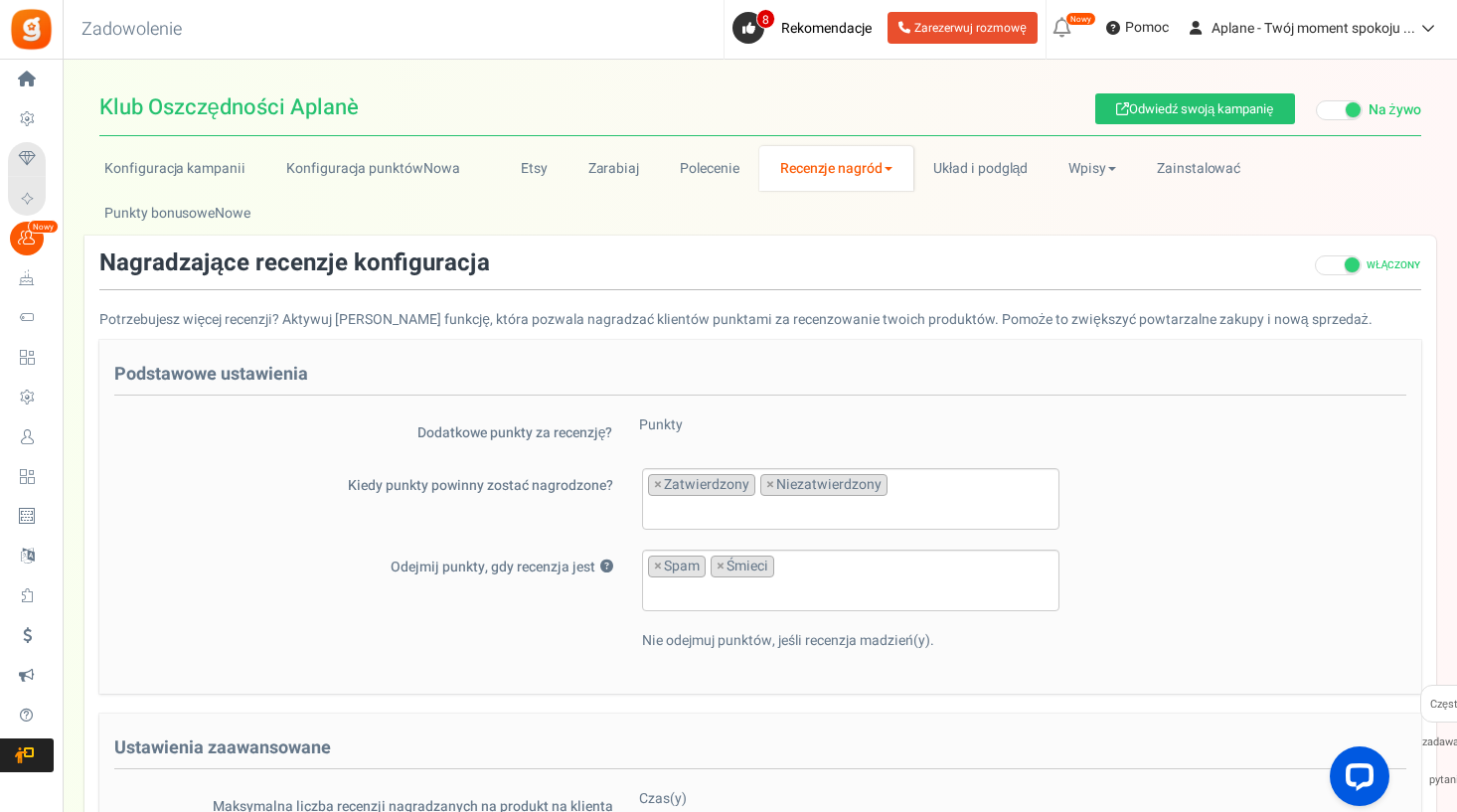 scroll, scrollTop: 0, scrollLeft: 0, axis: both 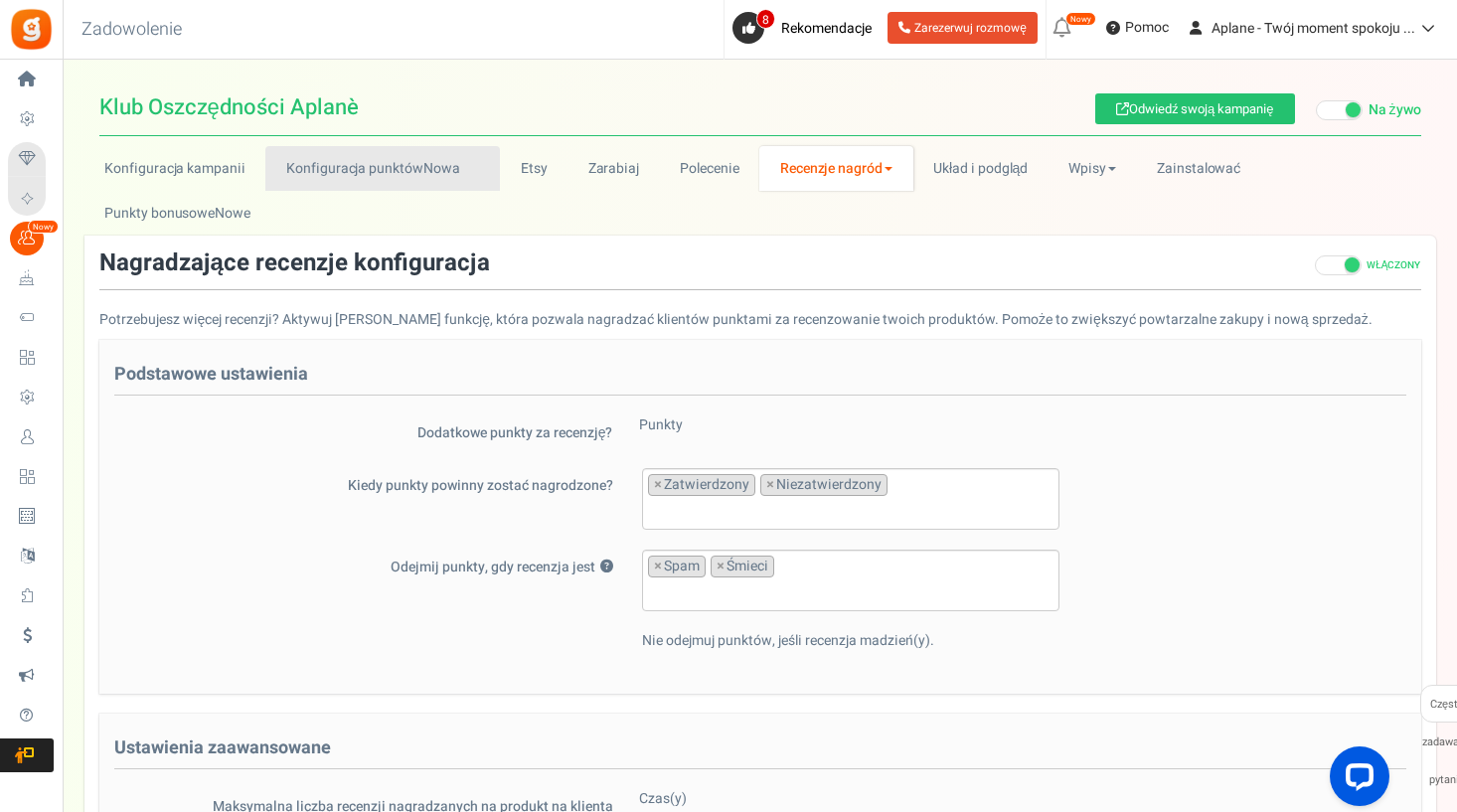 click on "Konfiguracja punktówNowa" at bounding box center [383, 168] 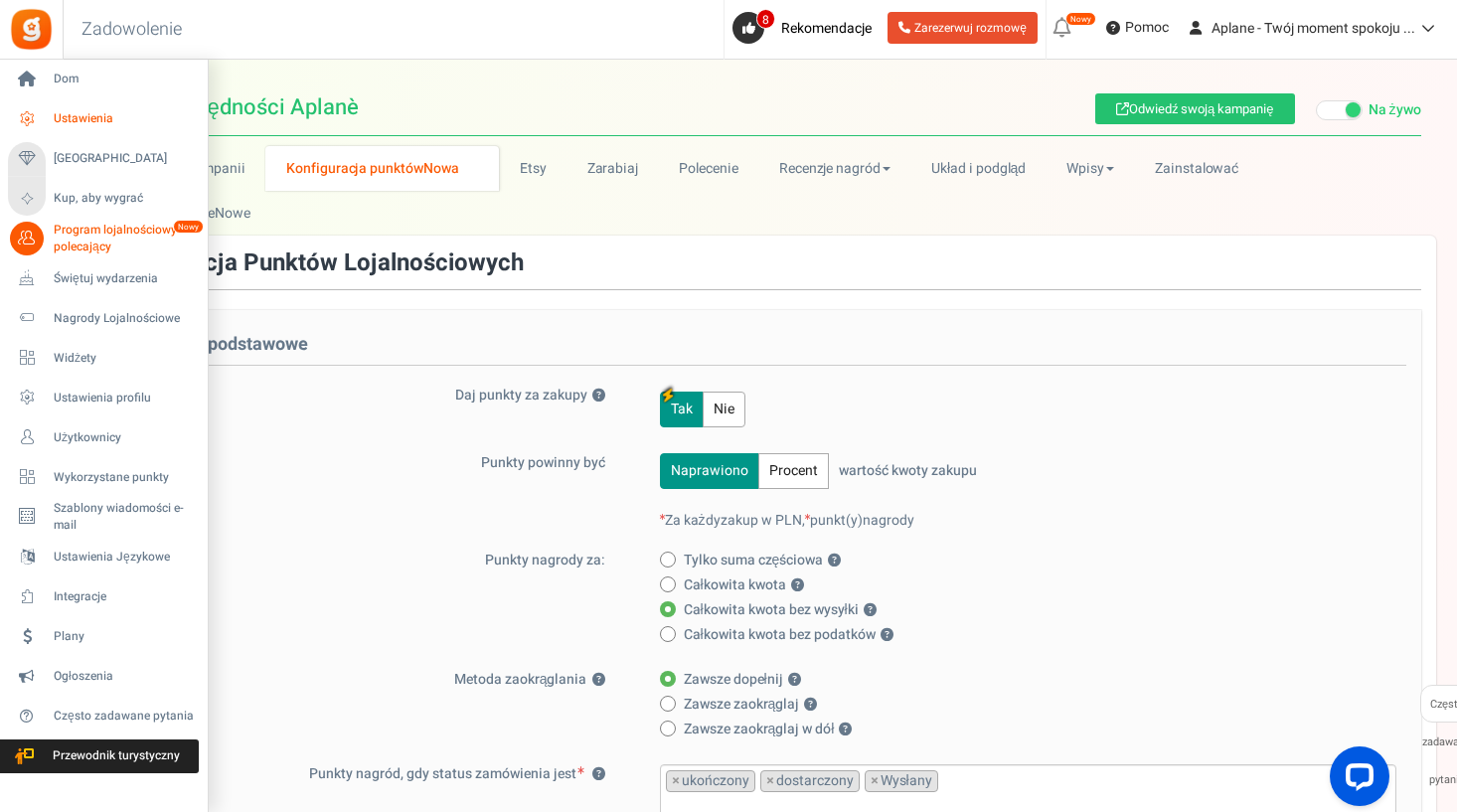 click on "Ustawienia" at bounding box center [123, 118] 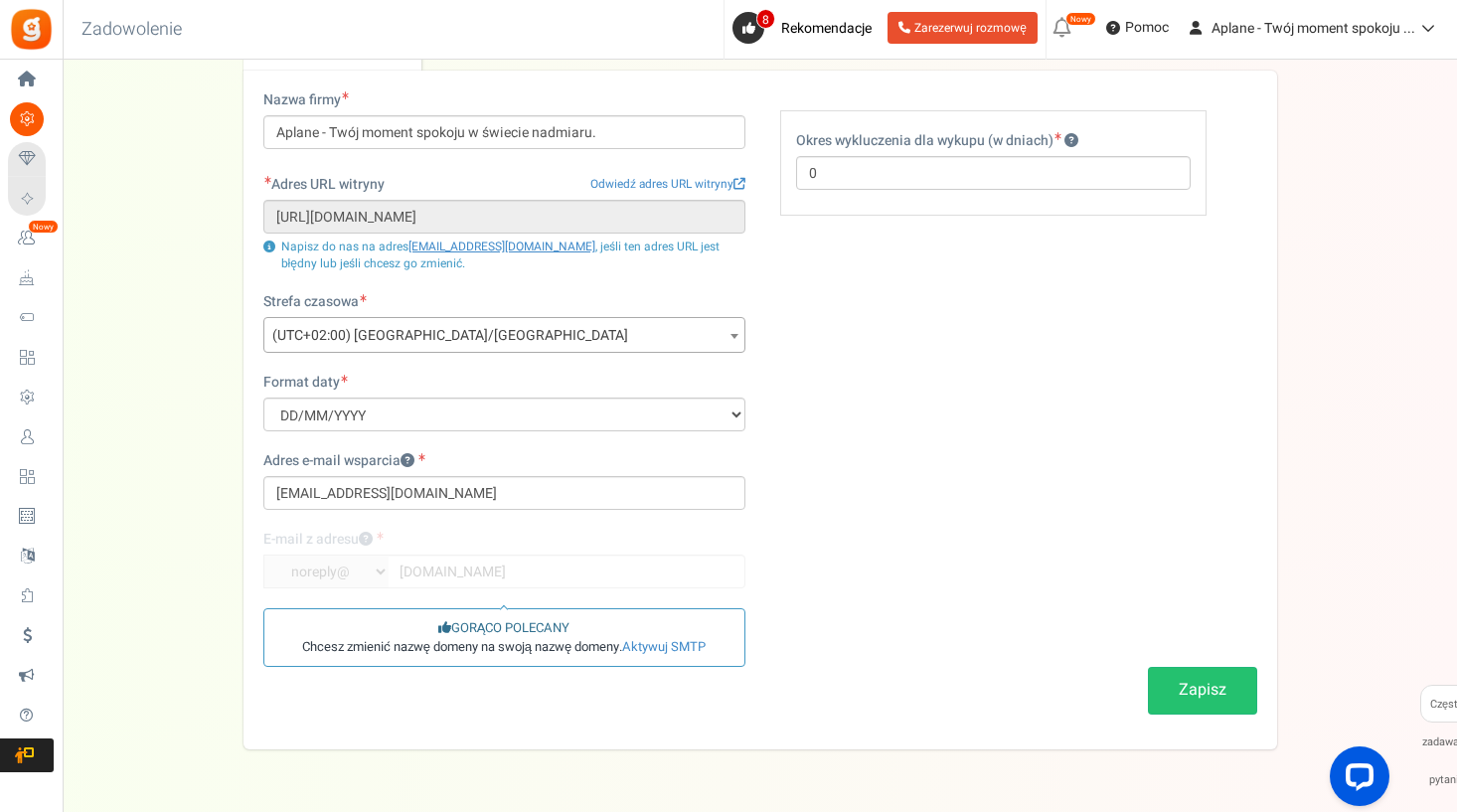 scroll, scrollTop: 123, scrollLeft: 0, axis: vertical 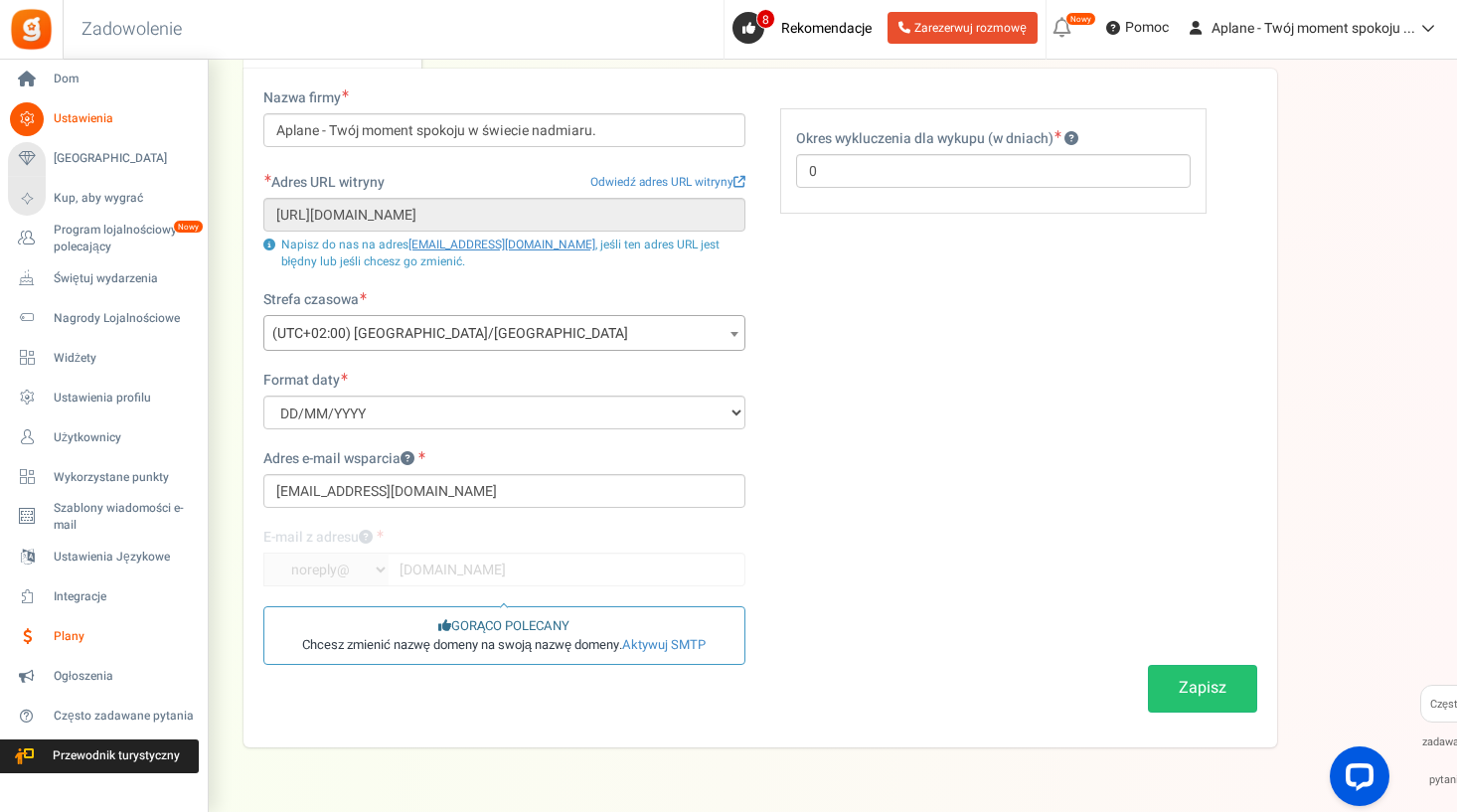 click on "Plany" at bounding box center (123, 636) 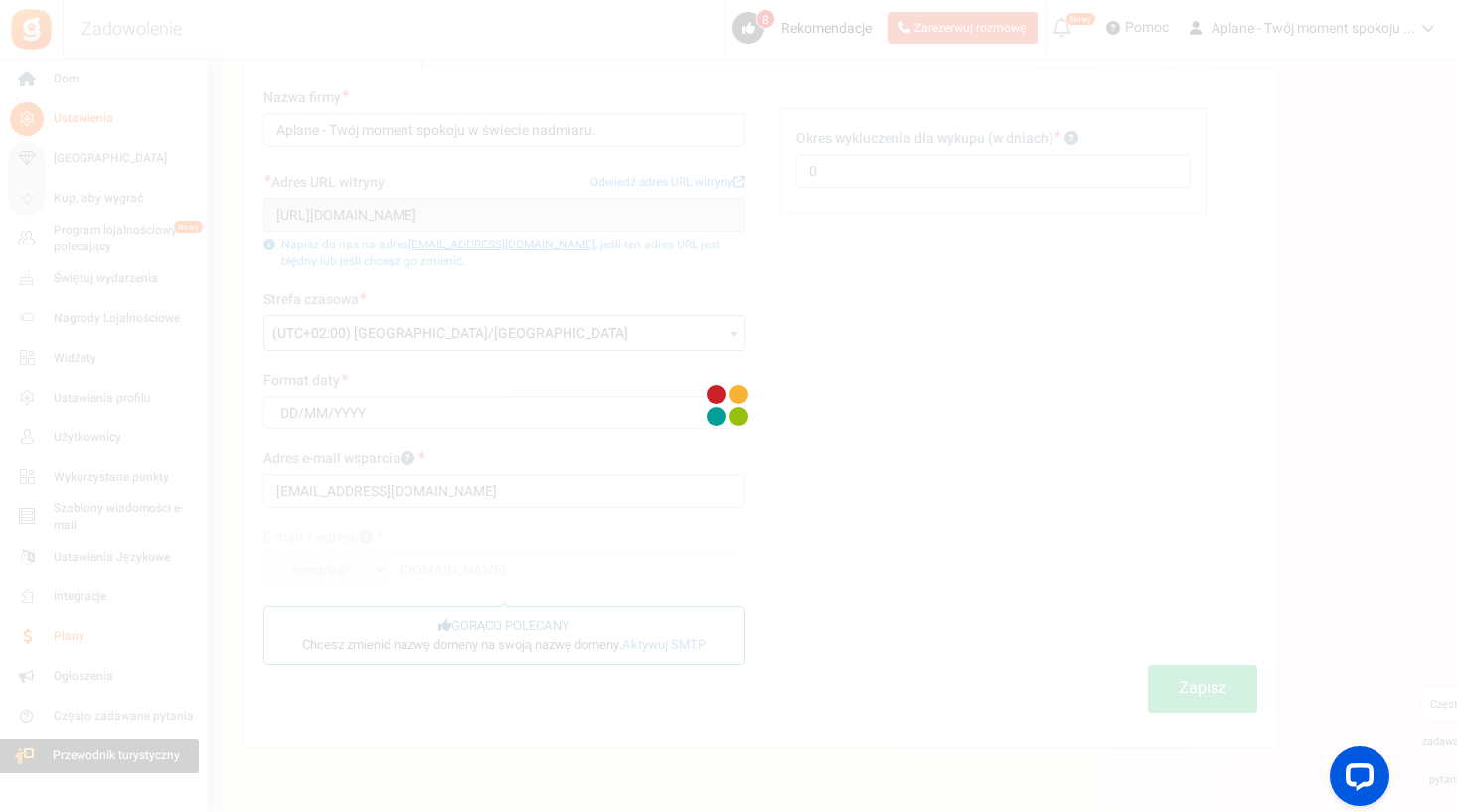 scroll, scrollTop: 0, scrollLeft: 0, axis: both 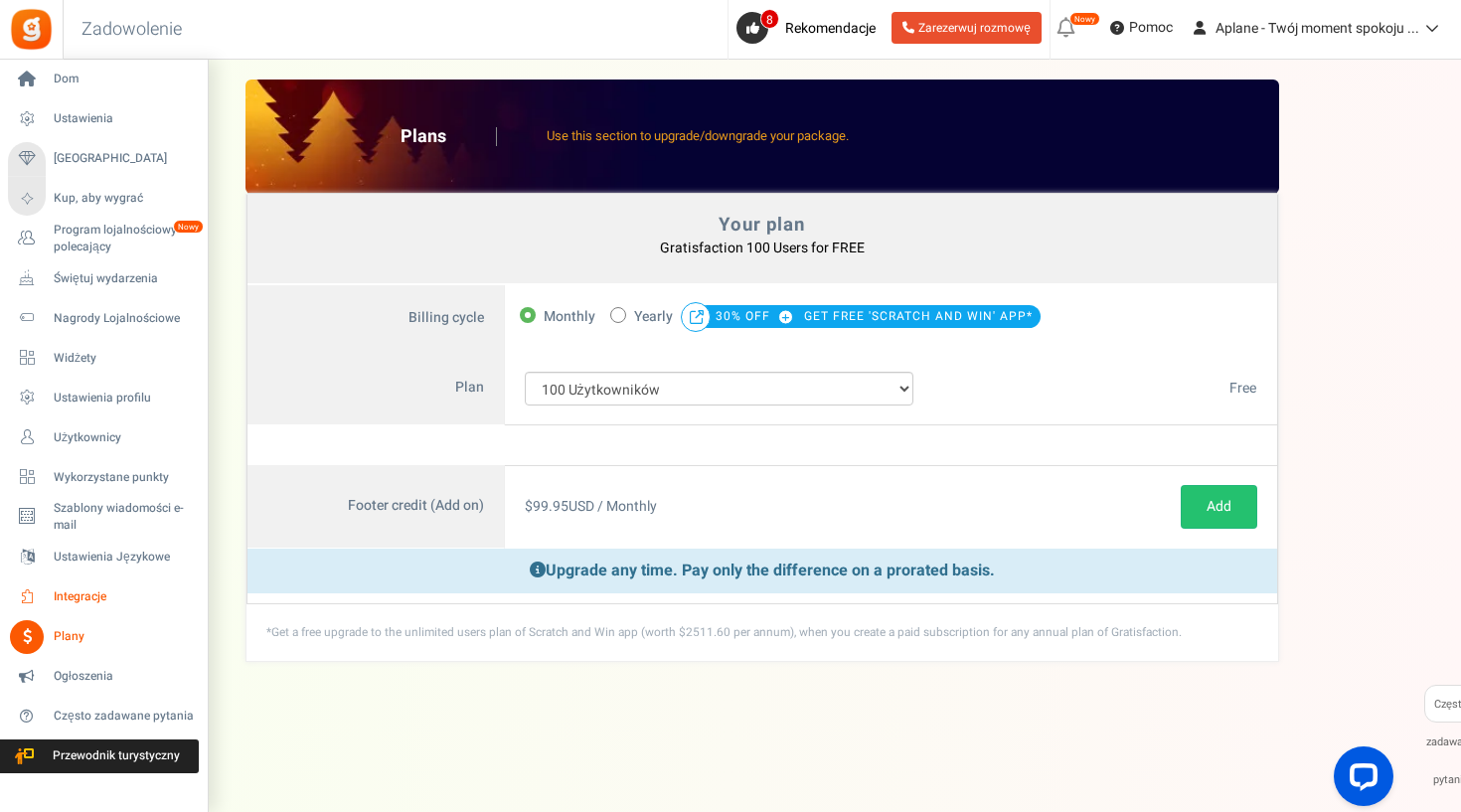 click on "Integracje" at bounding box center [123, 596] 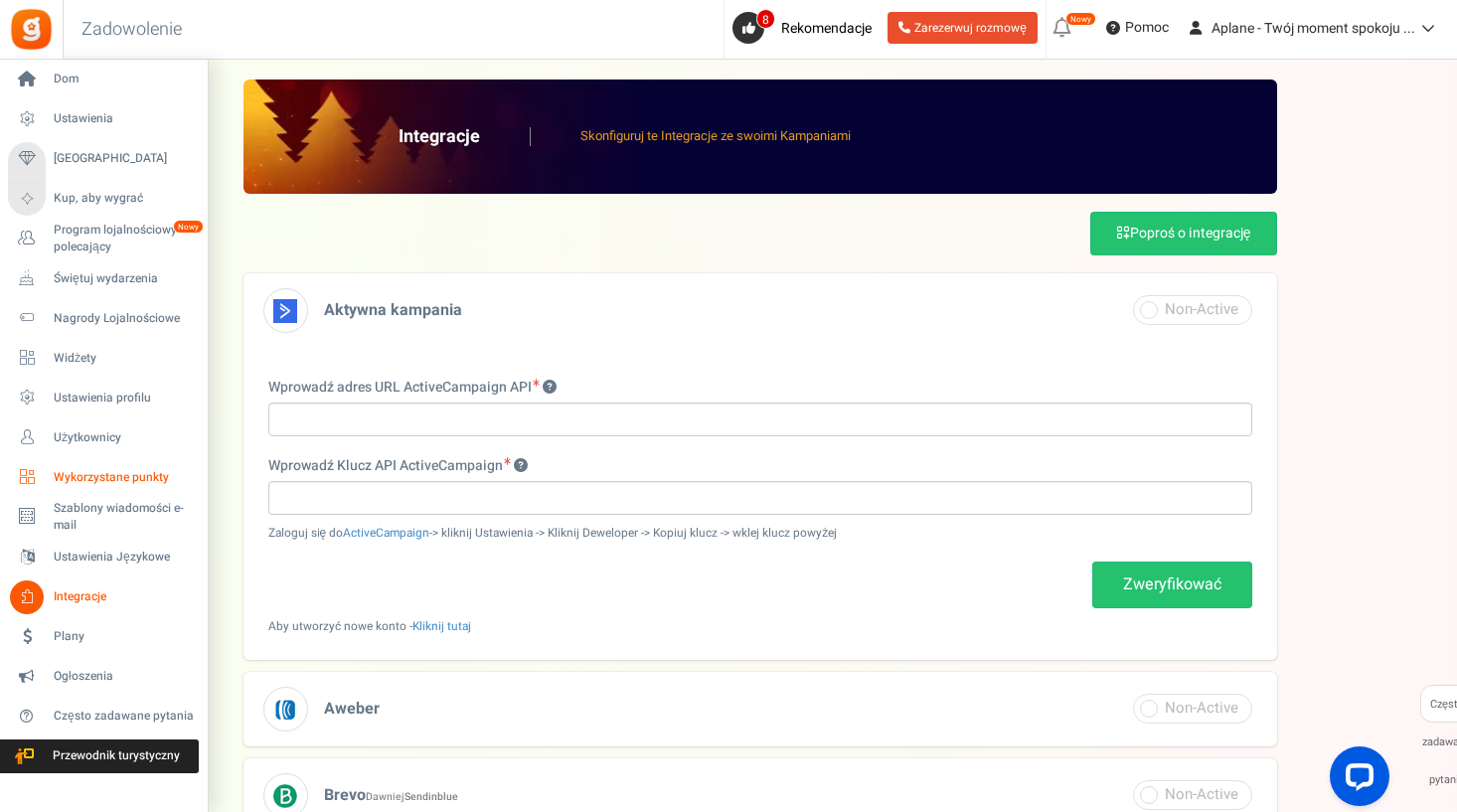 scroll, scrollTop: 0, scrollLeft: 0, axis: both 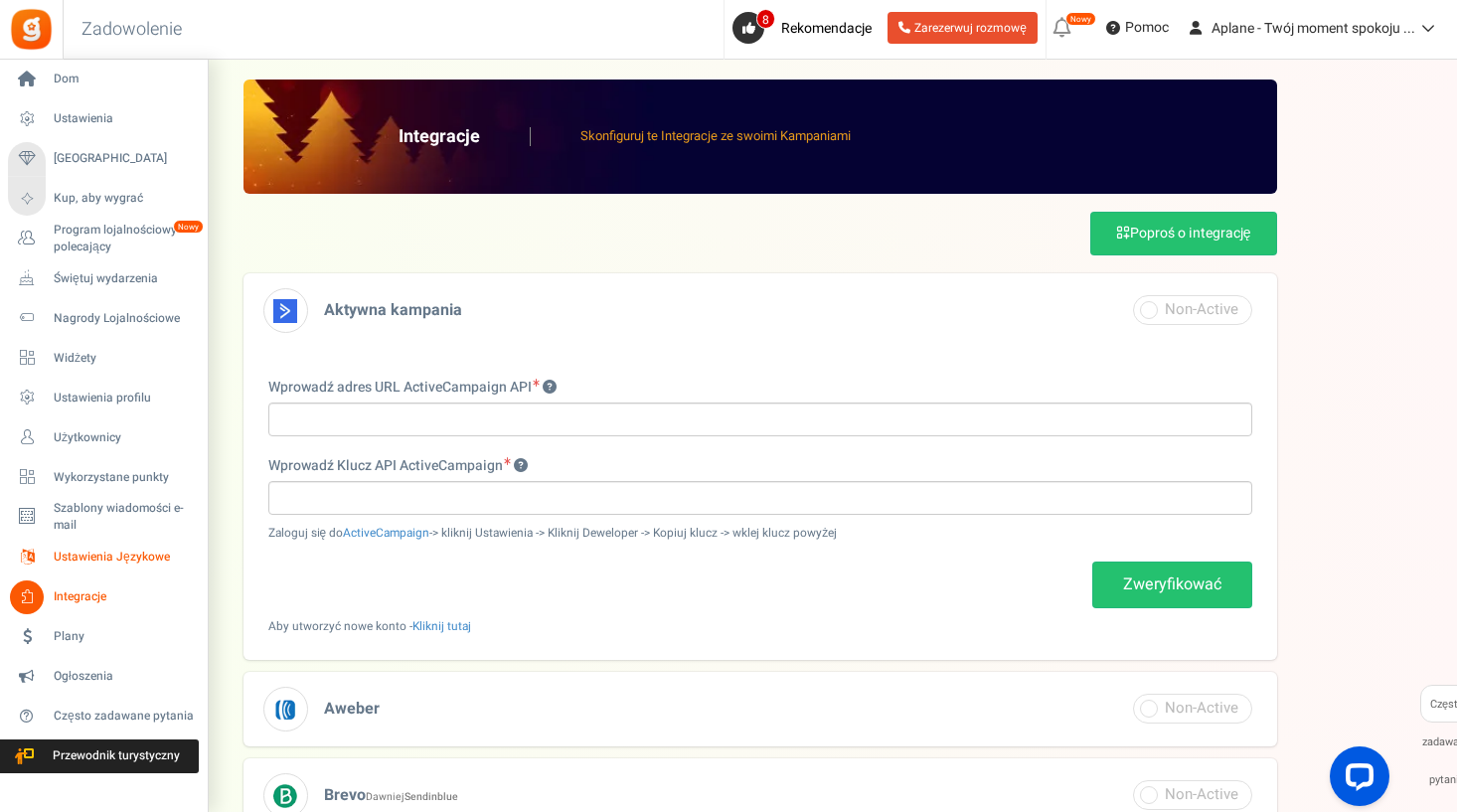 click on "Ustawienia Językowe" at bounding box center [123, 557] 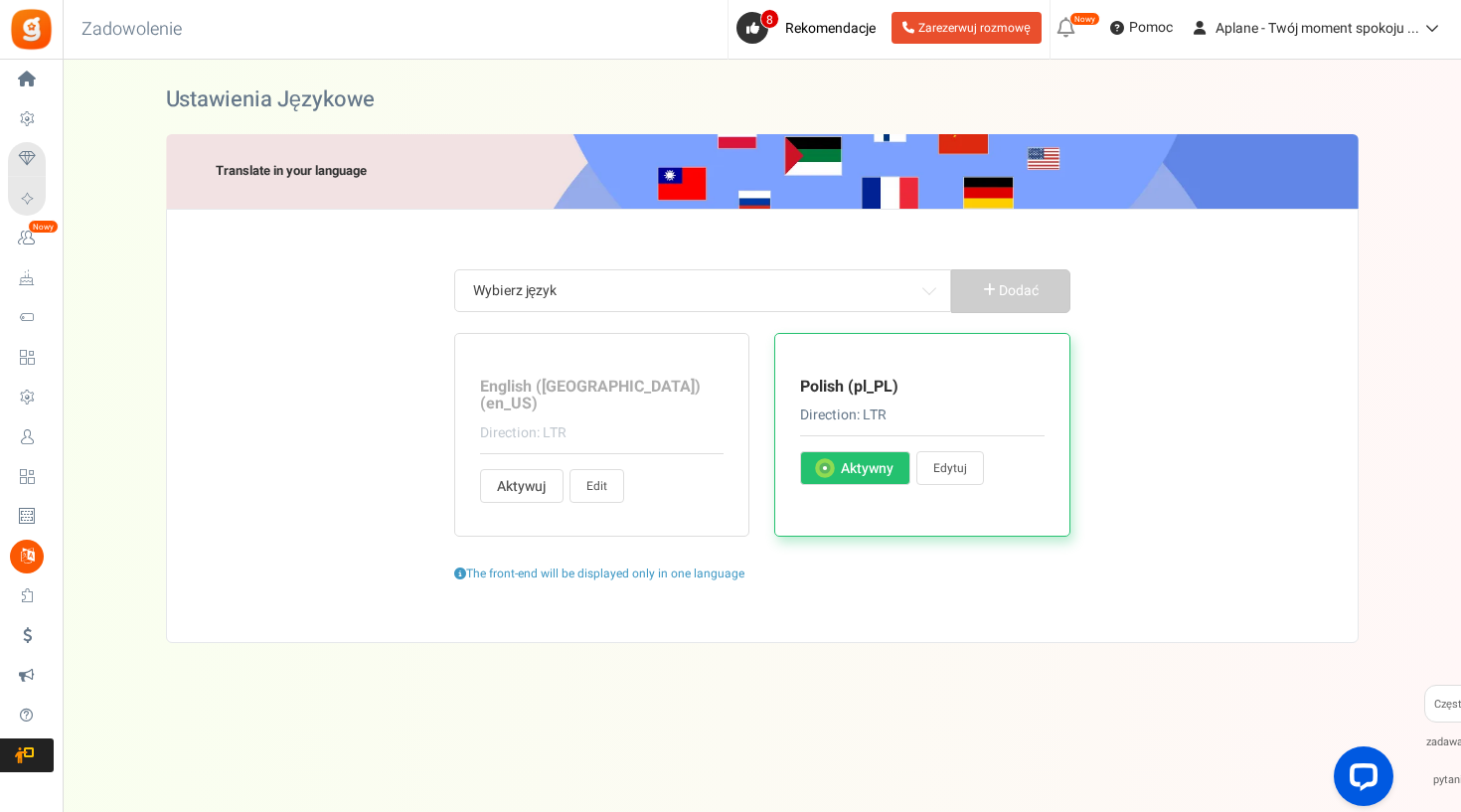 click on "Edytuj" at bounding box center (950, 468) 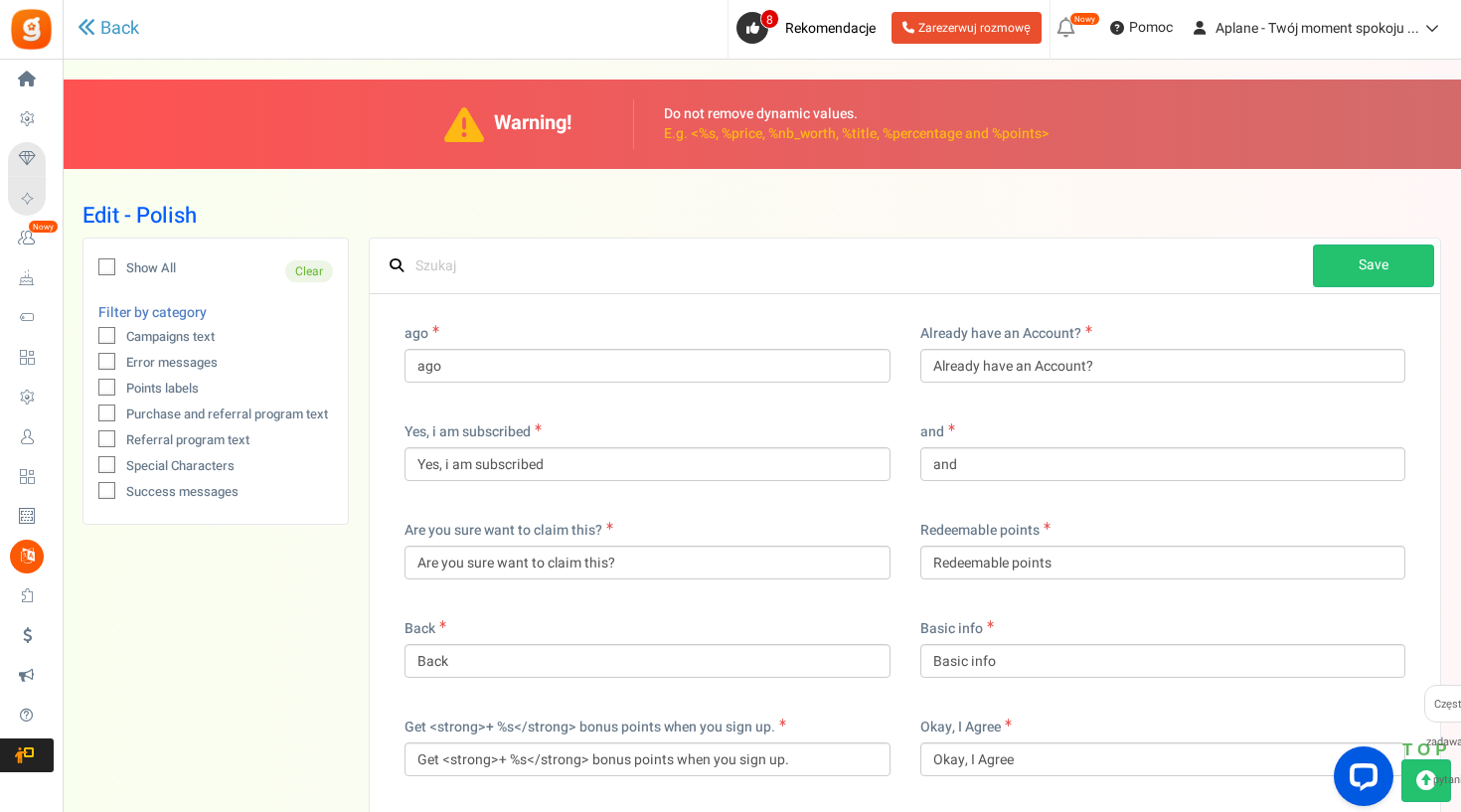 type on "temu" 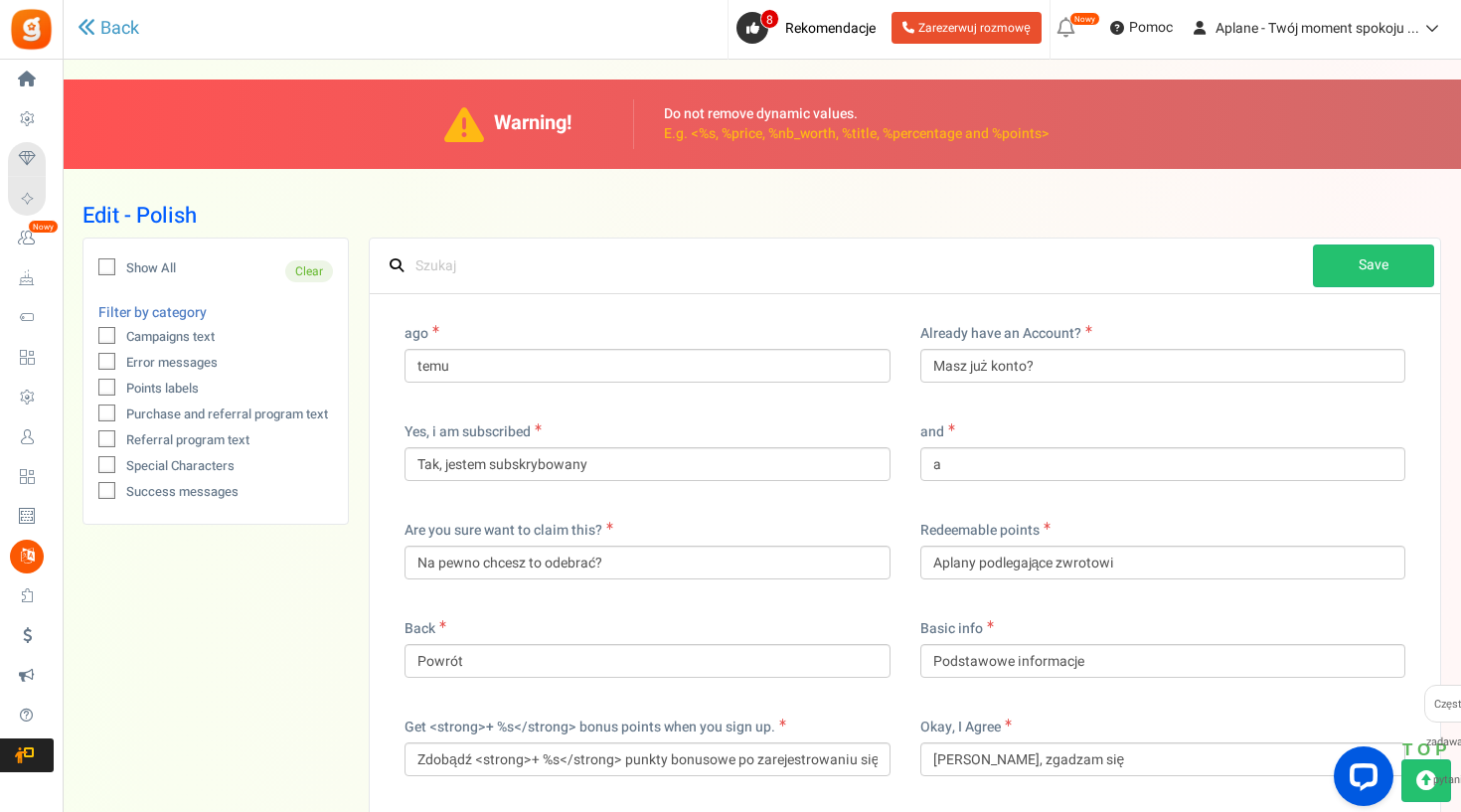 type on "Telefon służbowy" 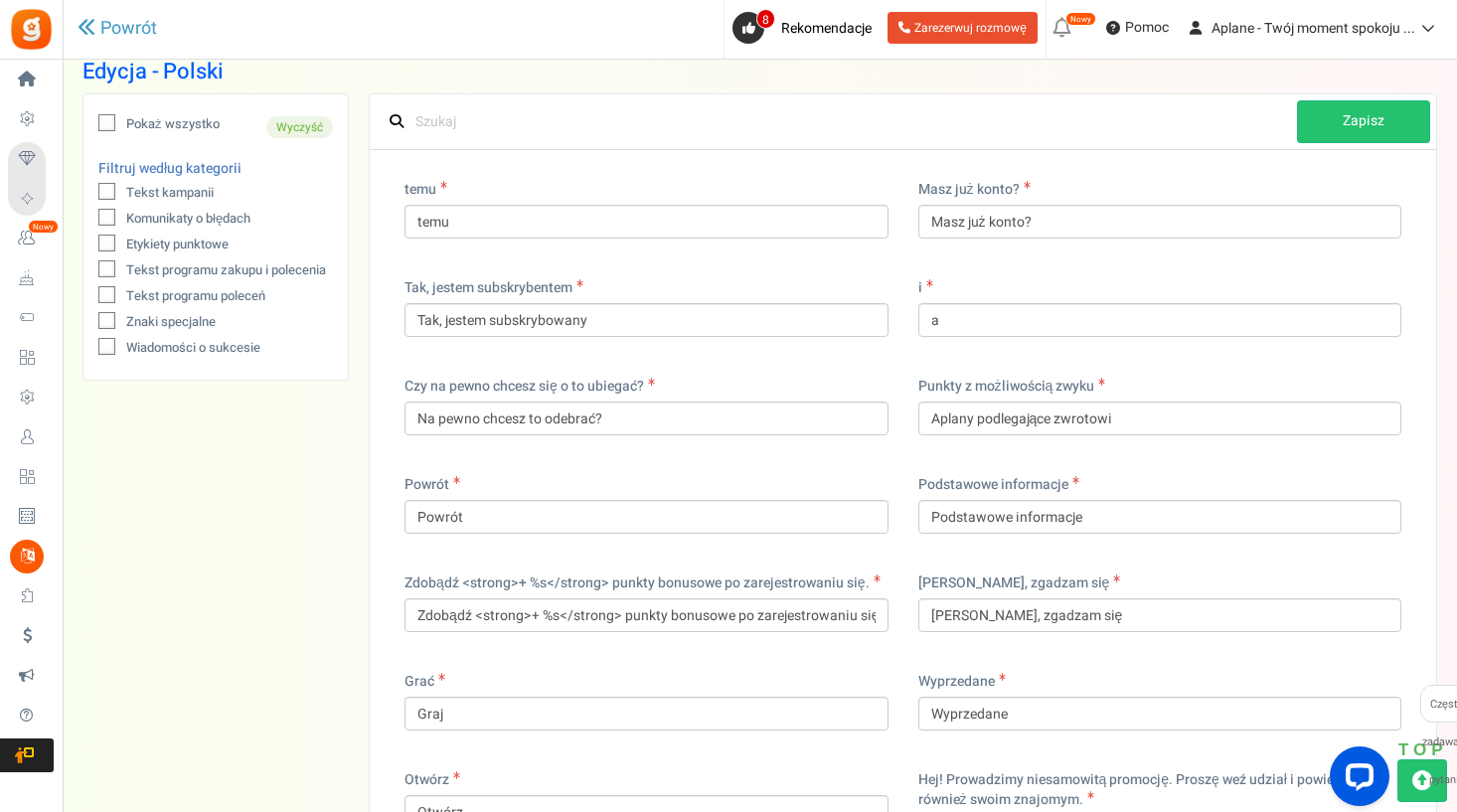 scroll, scrollTop: 147, scrollLeft: 0, axis: vertical 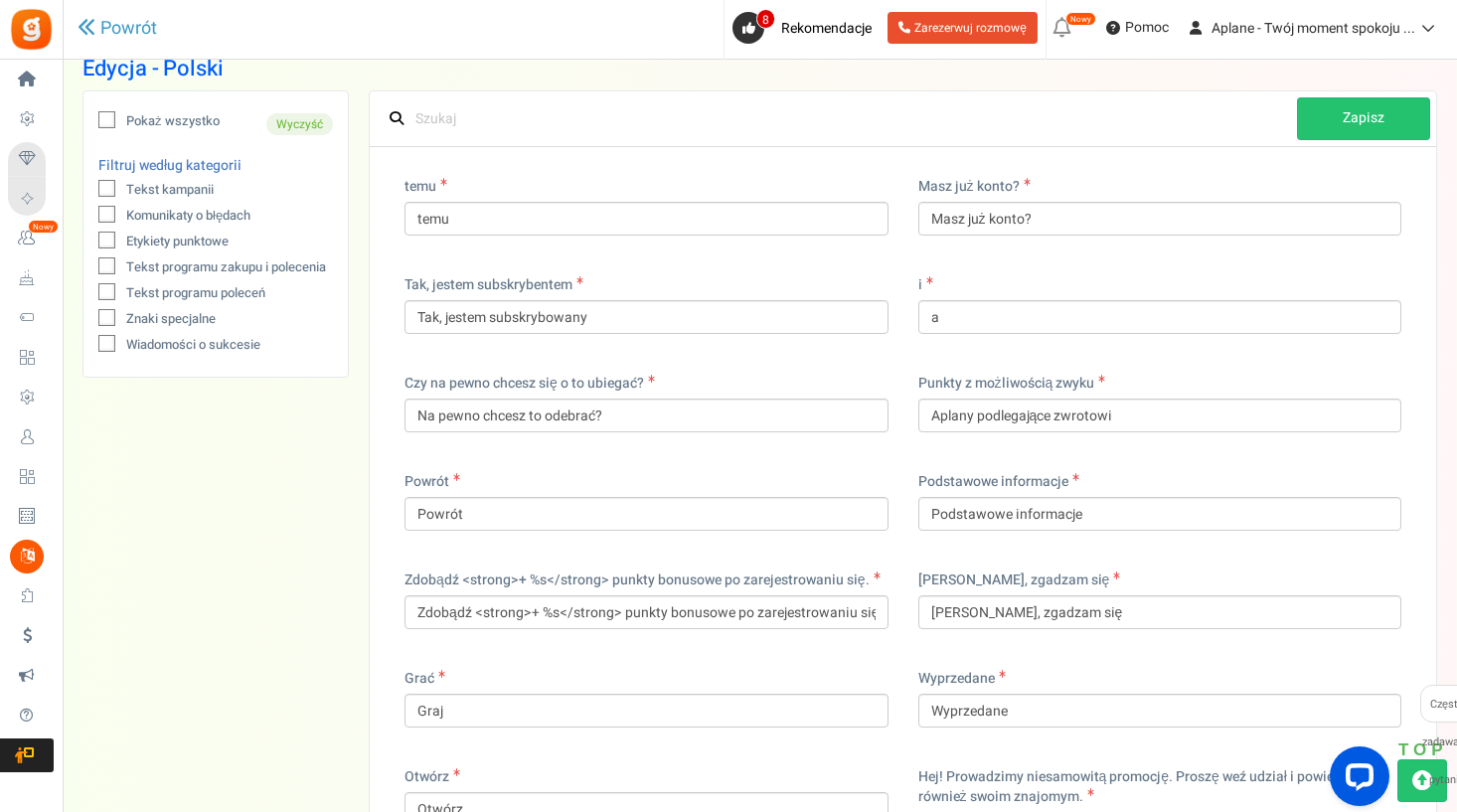 click on "Tekst kampanii" at bounding box center [170, 190] 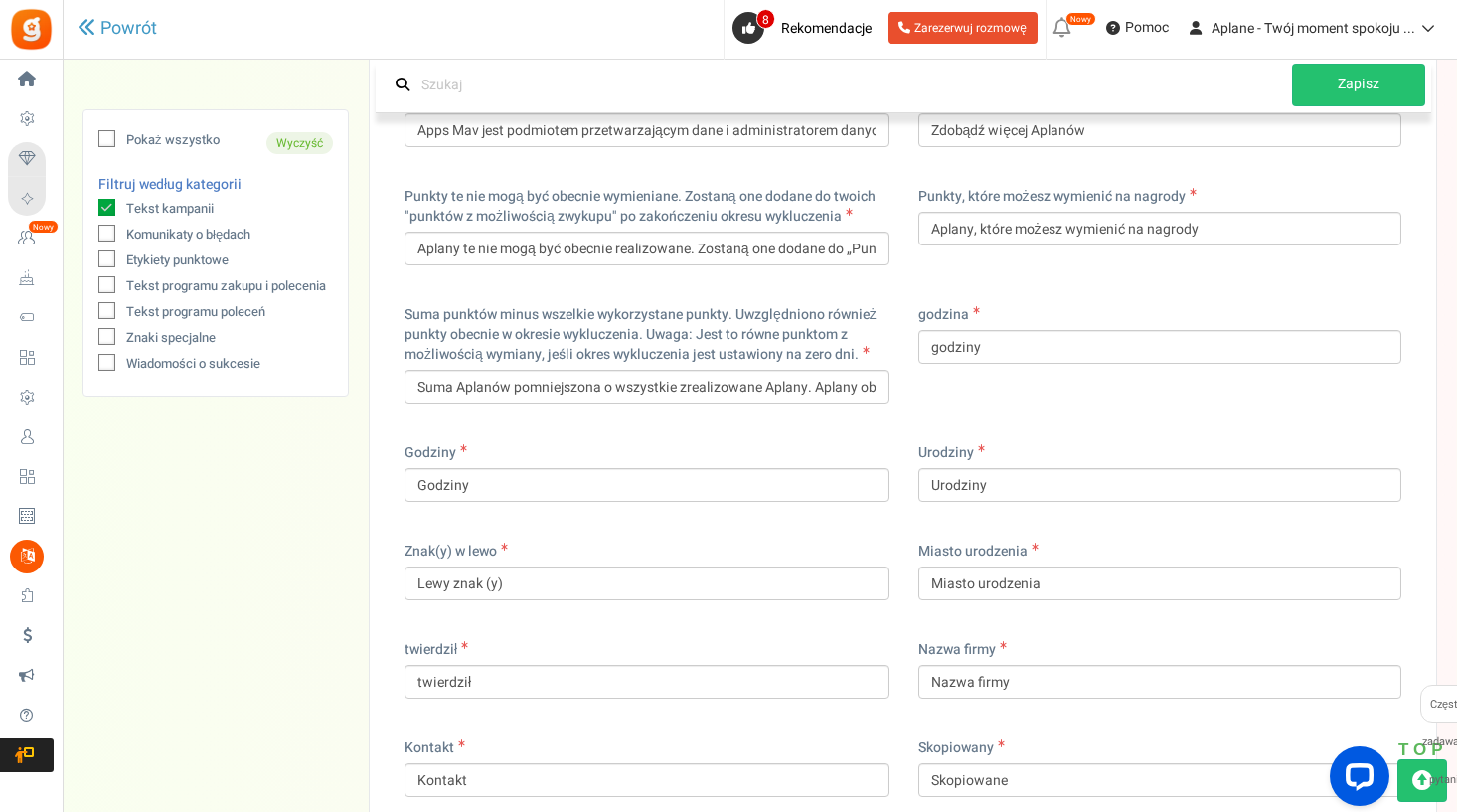 scroll, scrollTop: 4356, scrollLeft: 0, axis: vertical 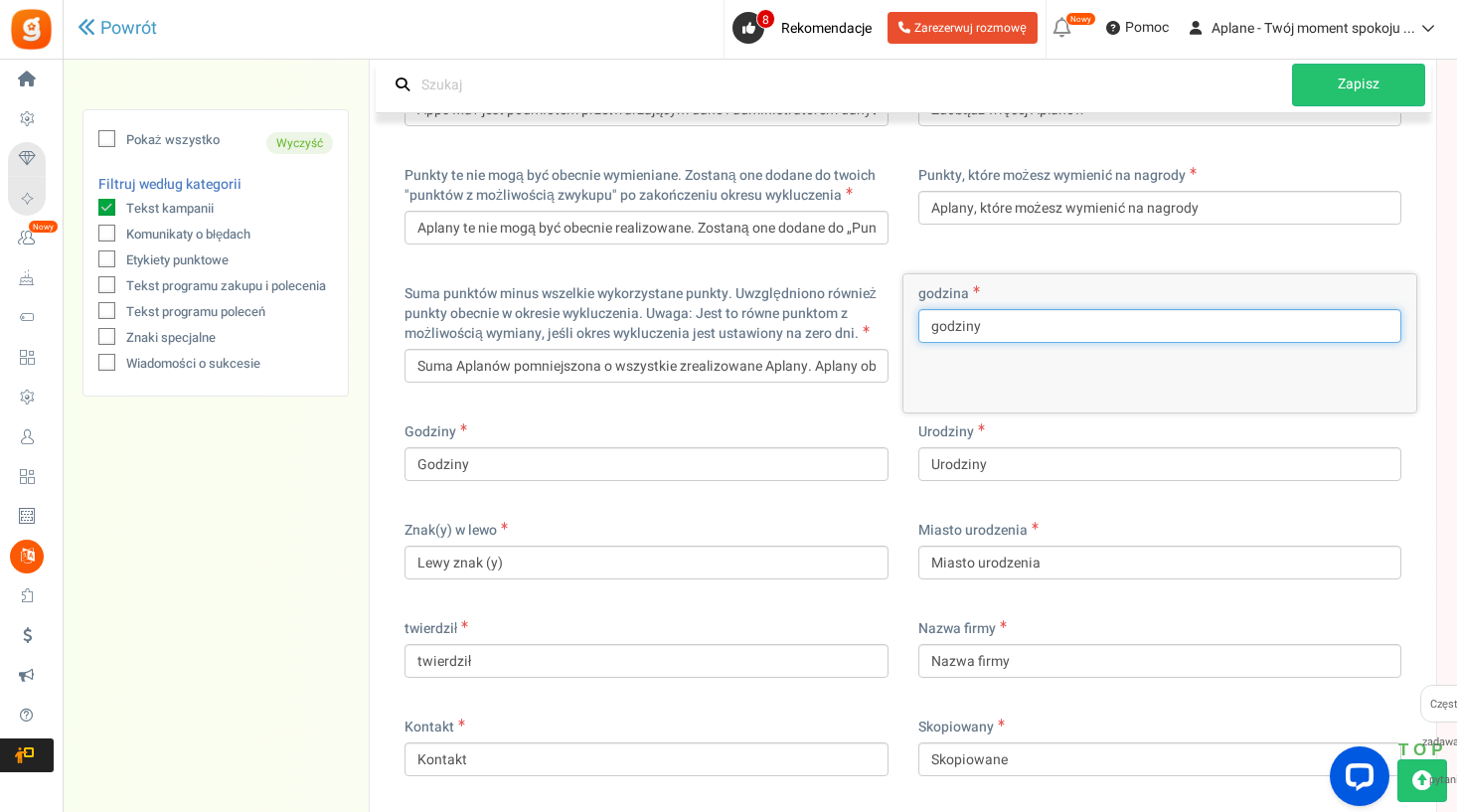 click on "godziny" at bounding box center [1160, 326] 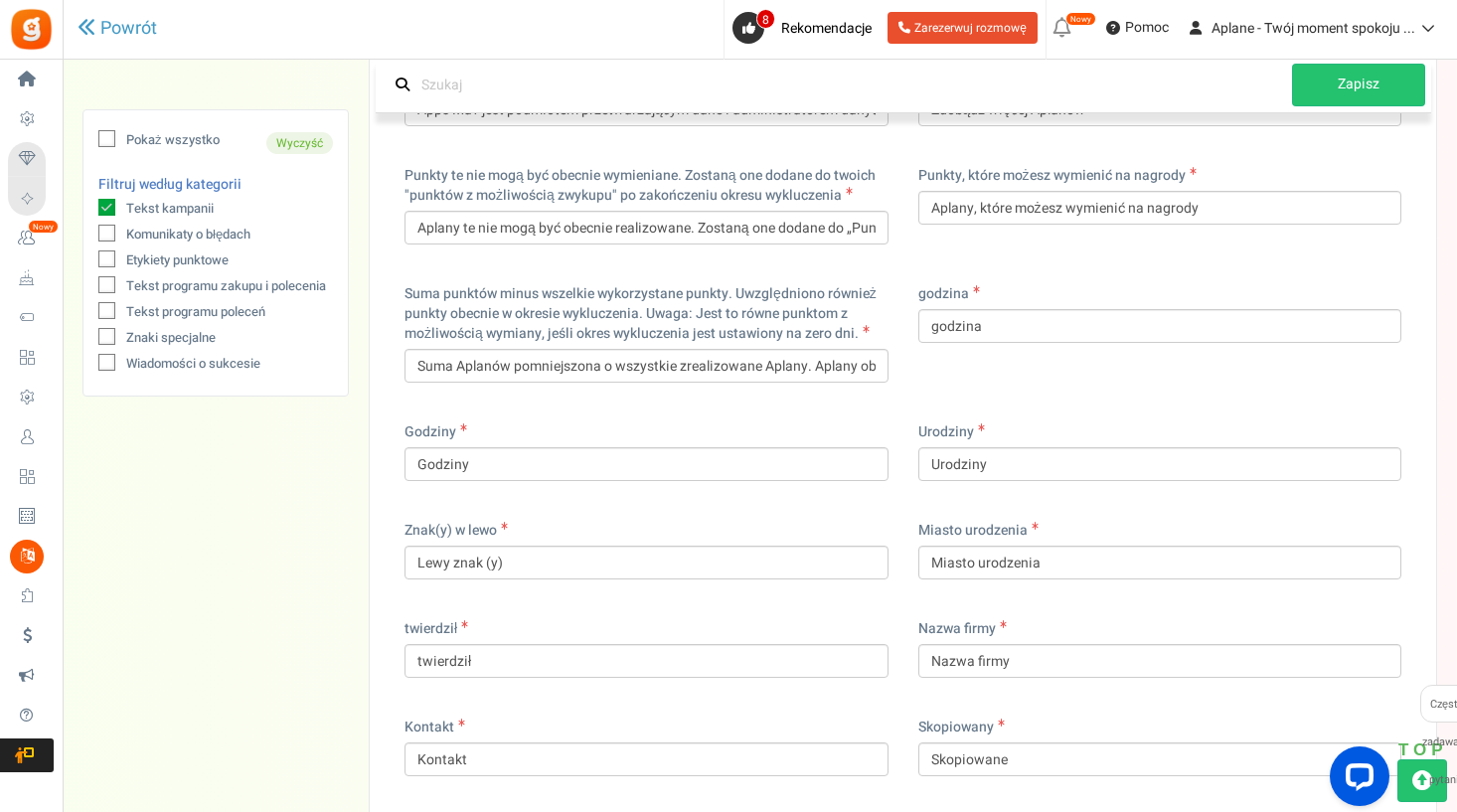 click on "Punkty, które możesz wymienić na nagrody
Aplany, które możesz wymienić na nagrody" at bounding box center [1160, 215] 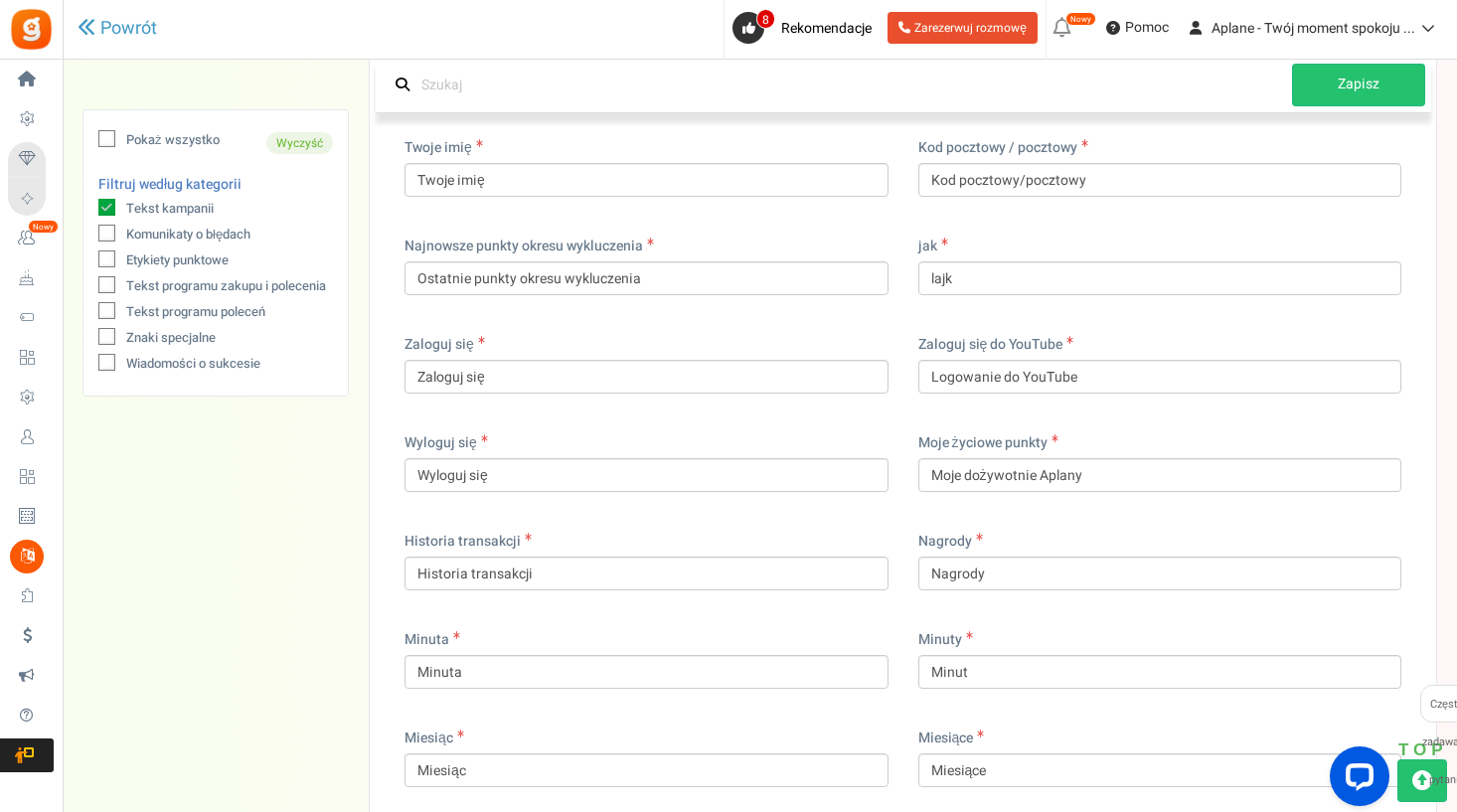 scroll, scrollTop: 6217, scrollLeft: 0, axis: vertical 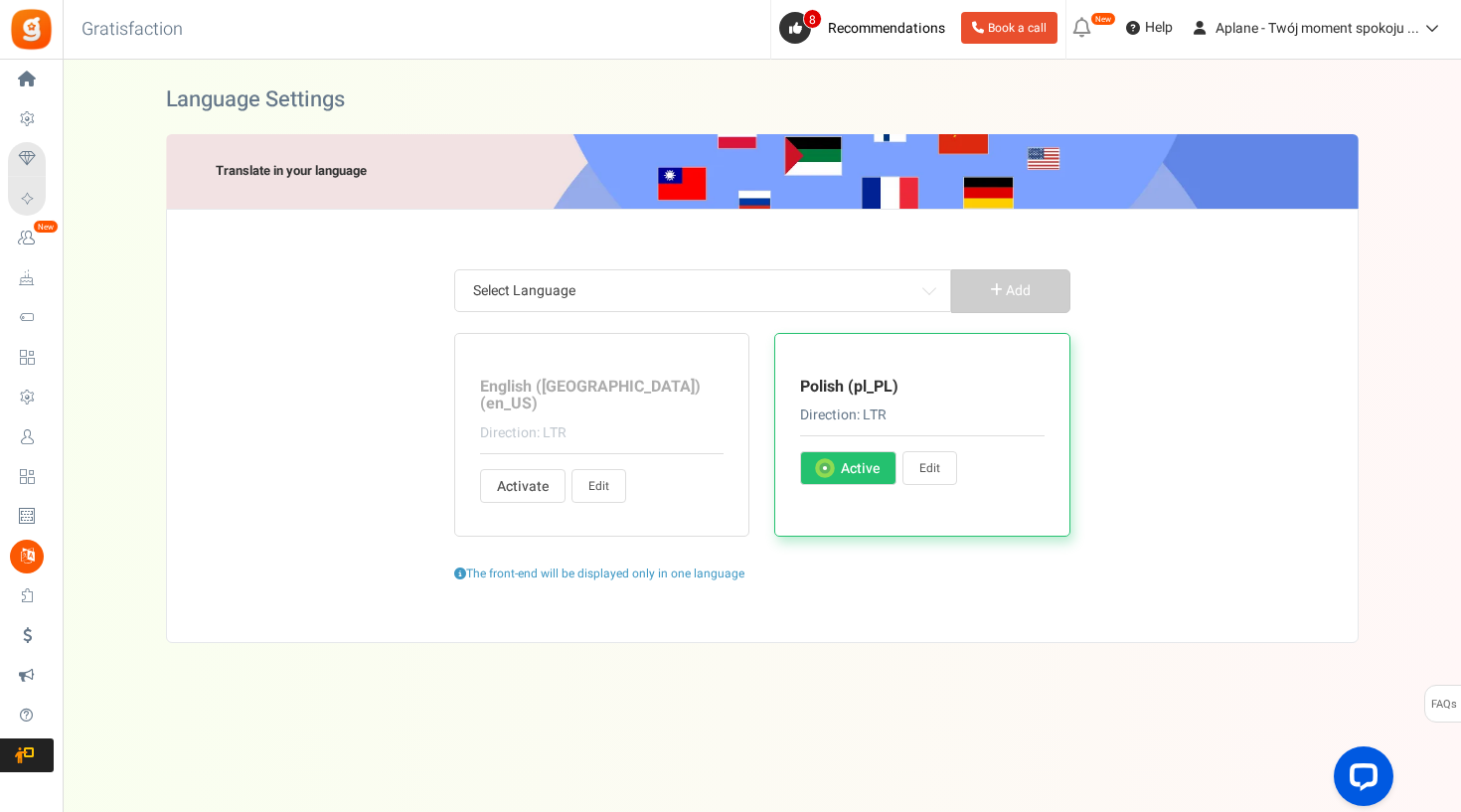 click on "Edit" at bounding box center (929, 468) 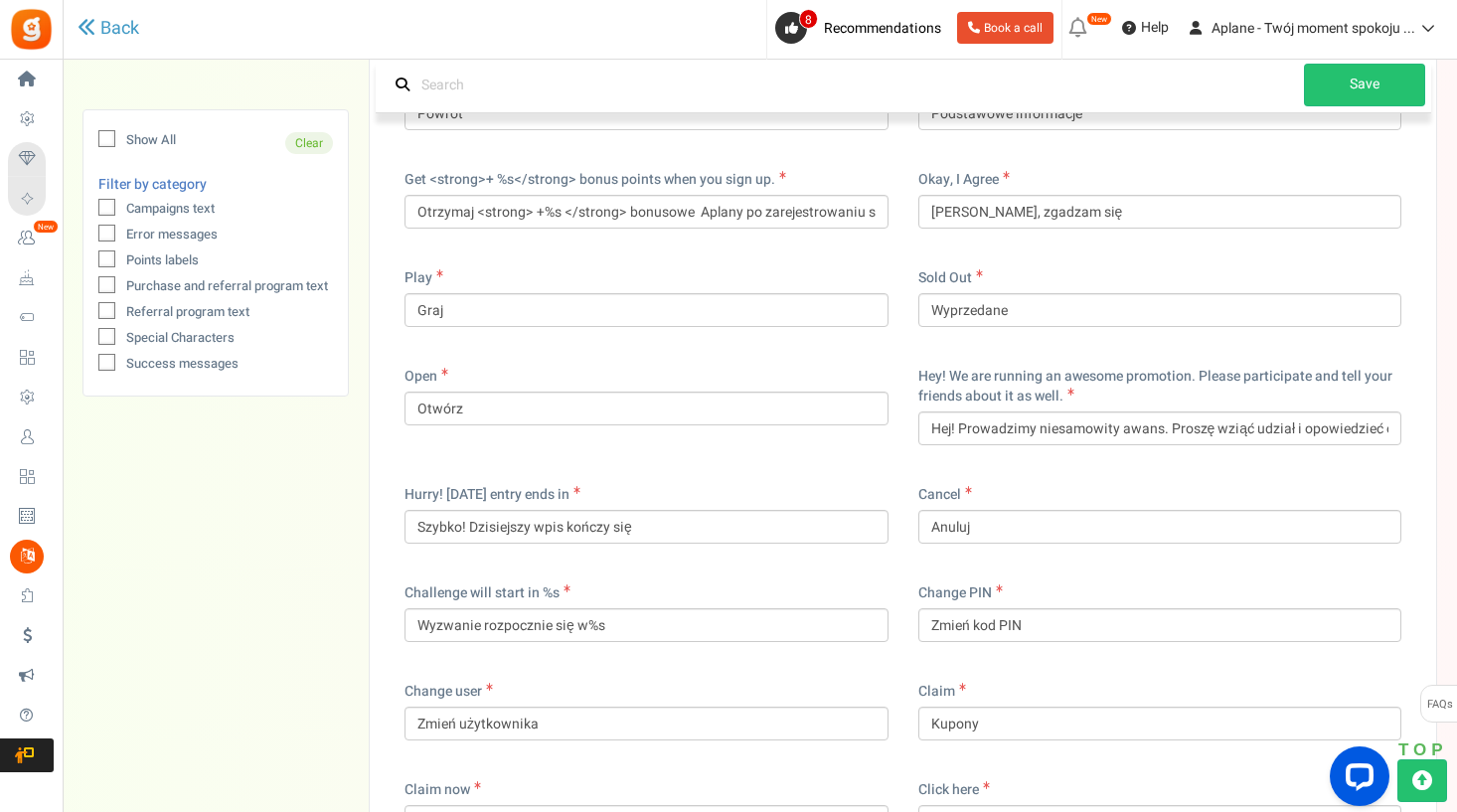 scroll, scrollTop: 493, scrollLeft: 0, axis: vertical 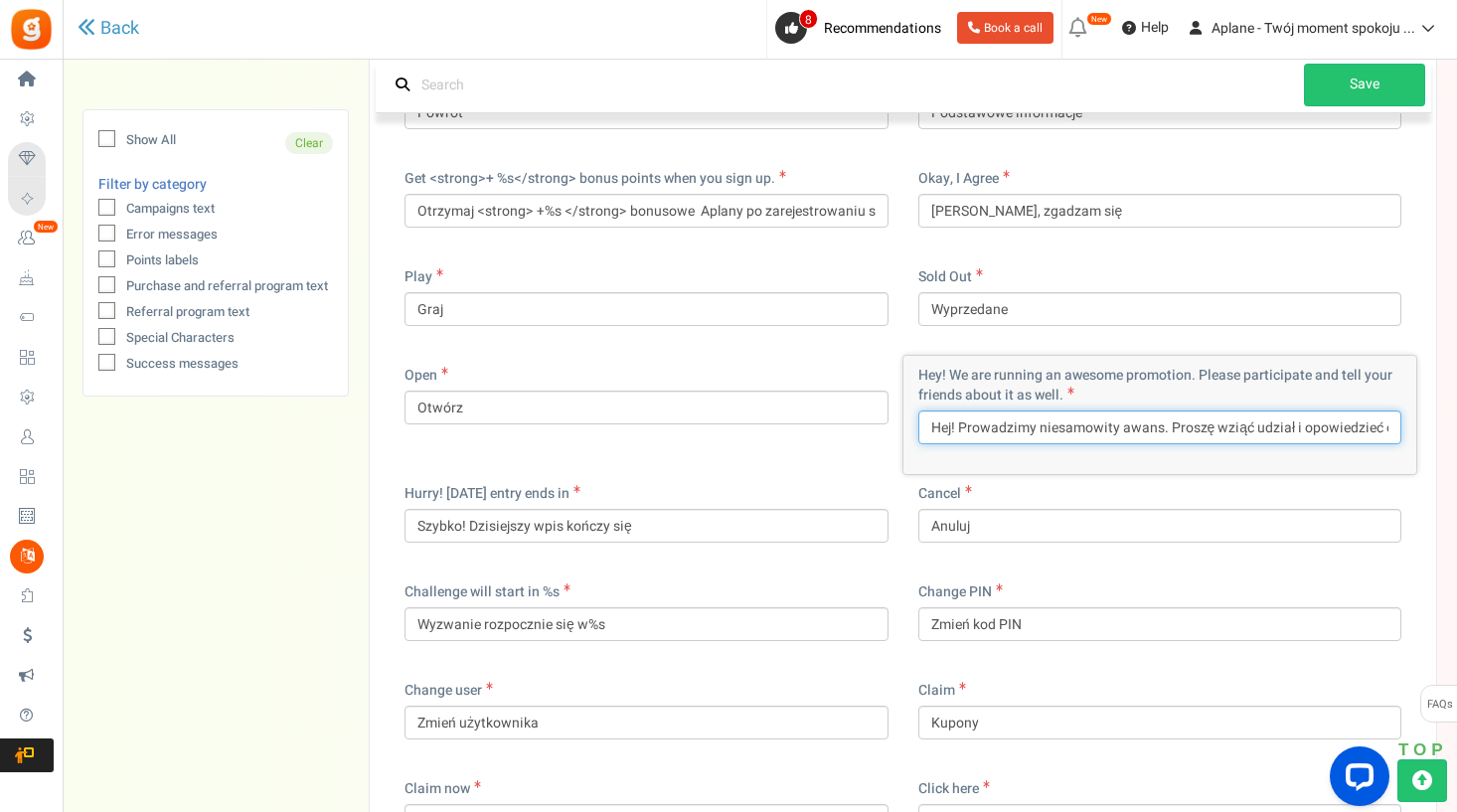 click on "Hej! Prowadzimy niesamowity awans. Proszę wziąć udział i opowiedzieć o tym znajomym." at bounding box center (1160, 427) 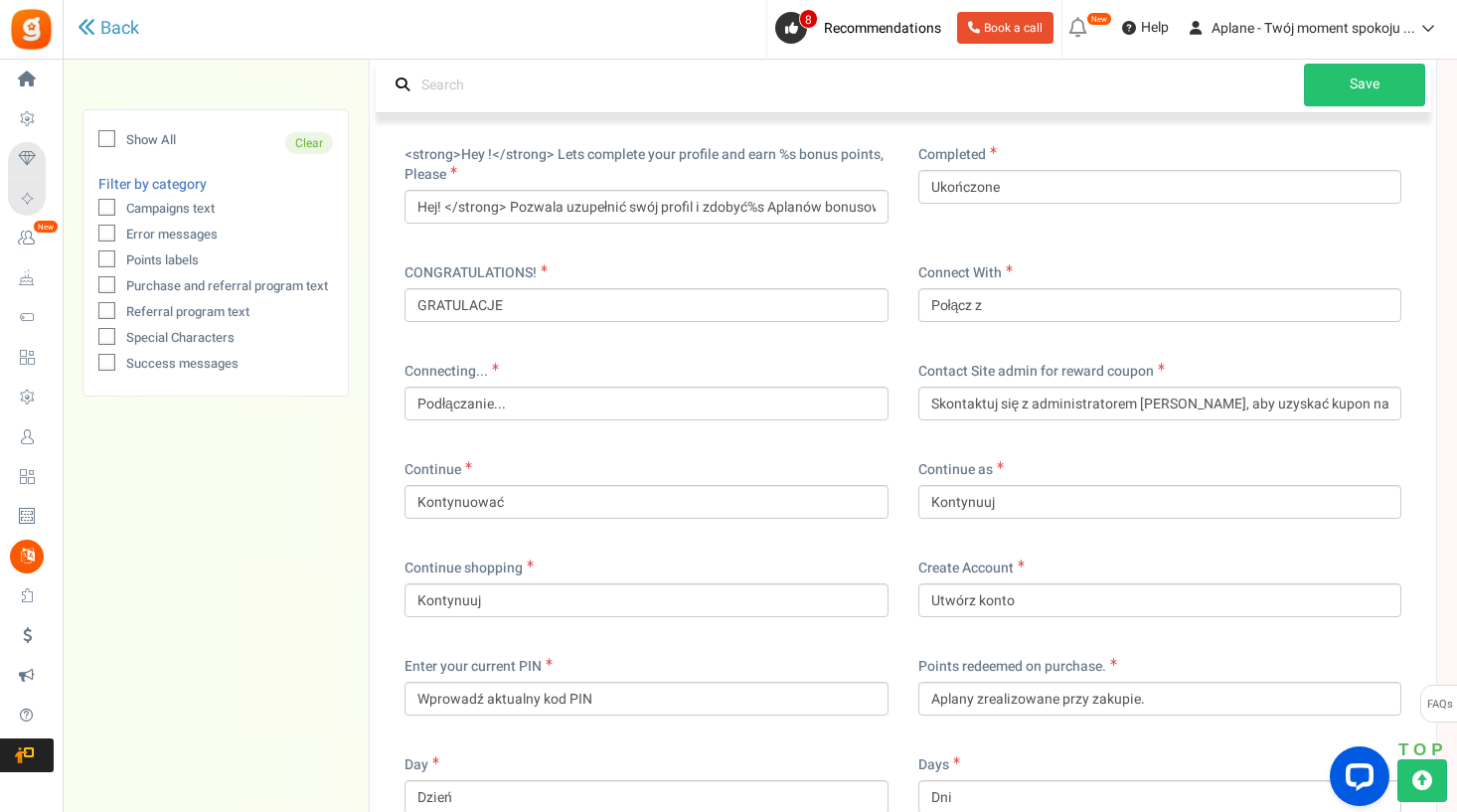 scroll, scrollTop: 1522, scrollLeft: 0, axis: vertical 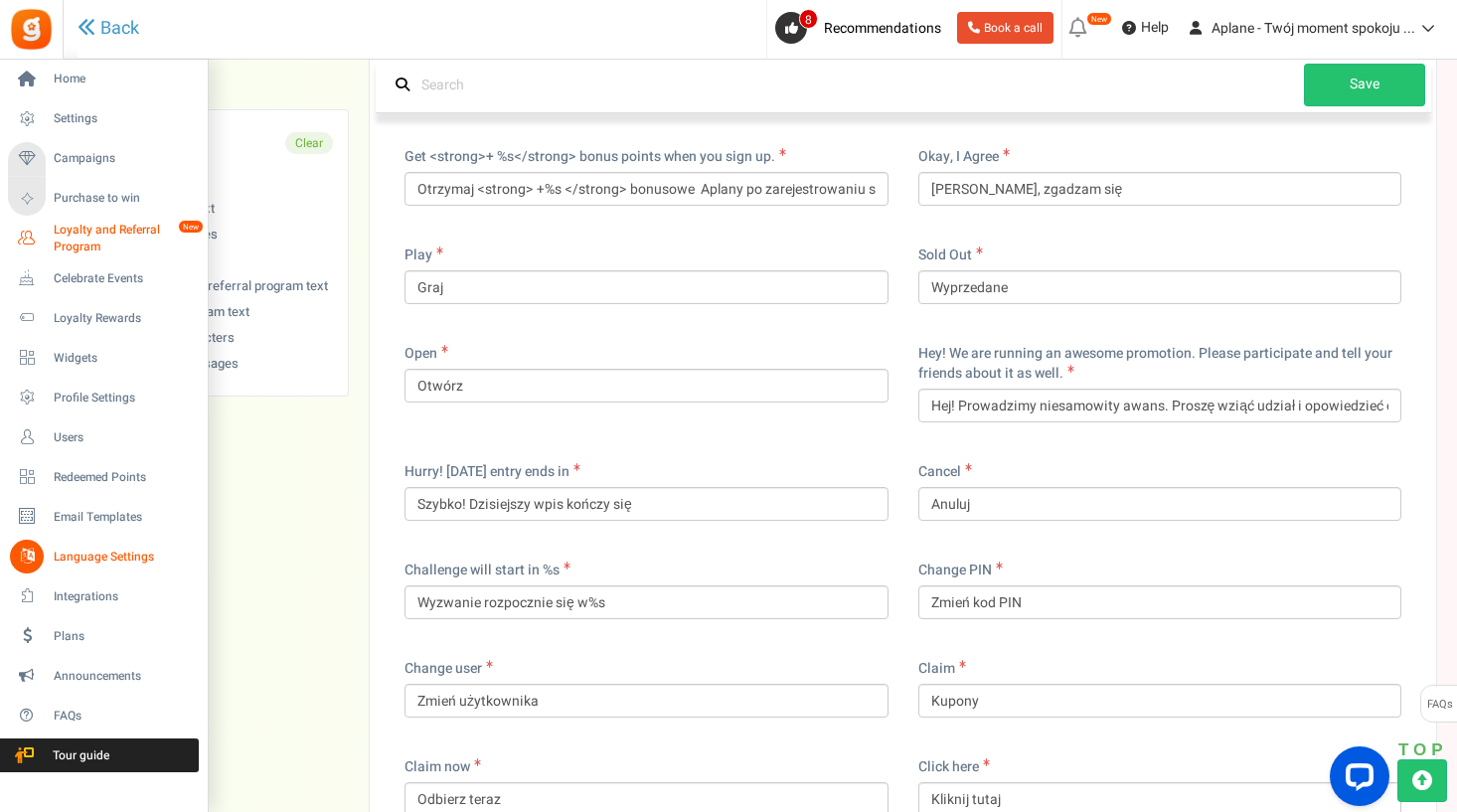 click on "Loyalty and Referral Program" at bounding box center [126, 239] 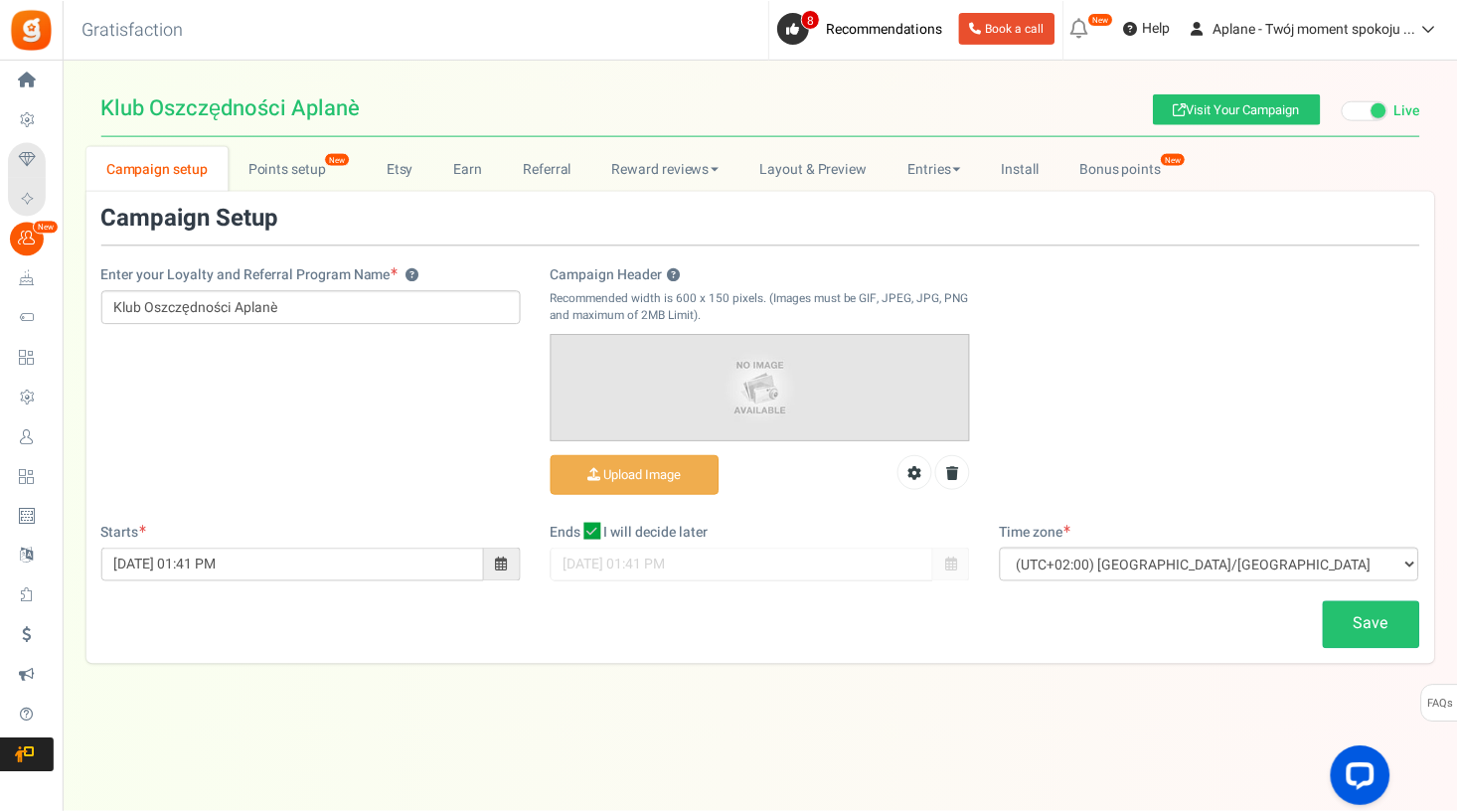 scroll, scrollTop: 0, scrollLeft: 0, axis: both 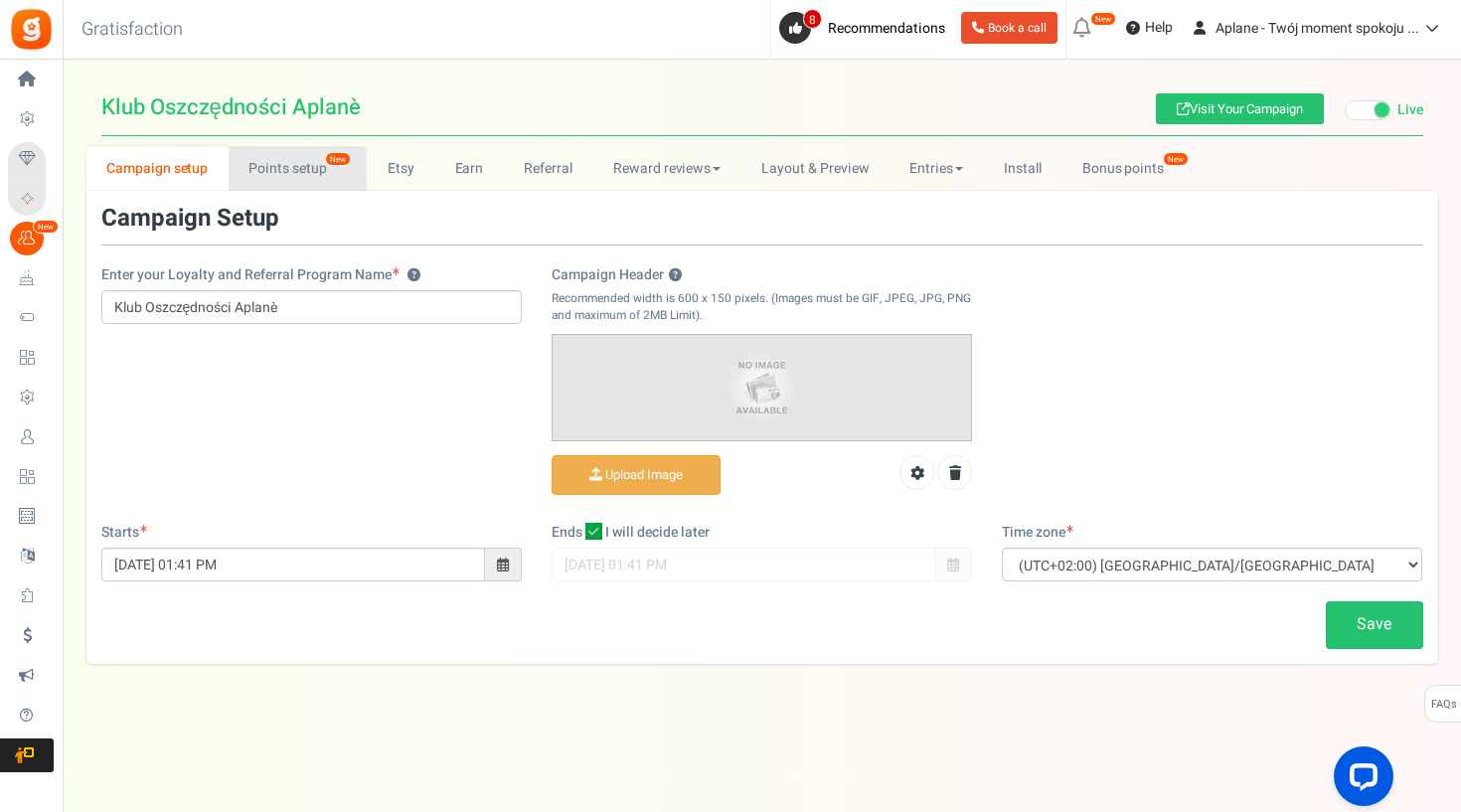 click on "Points setup
New" at bounding box center [297, 168] 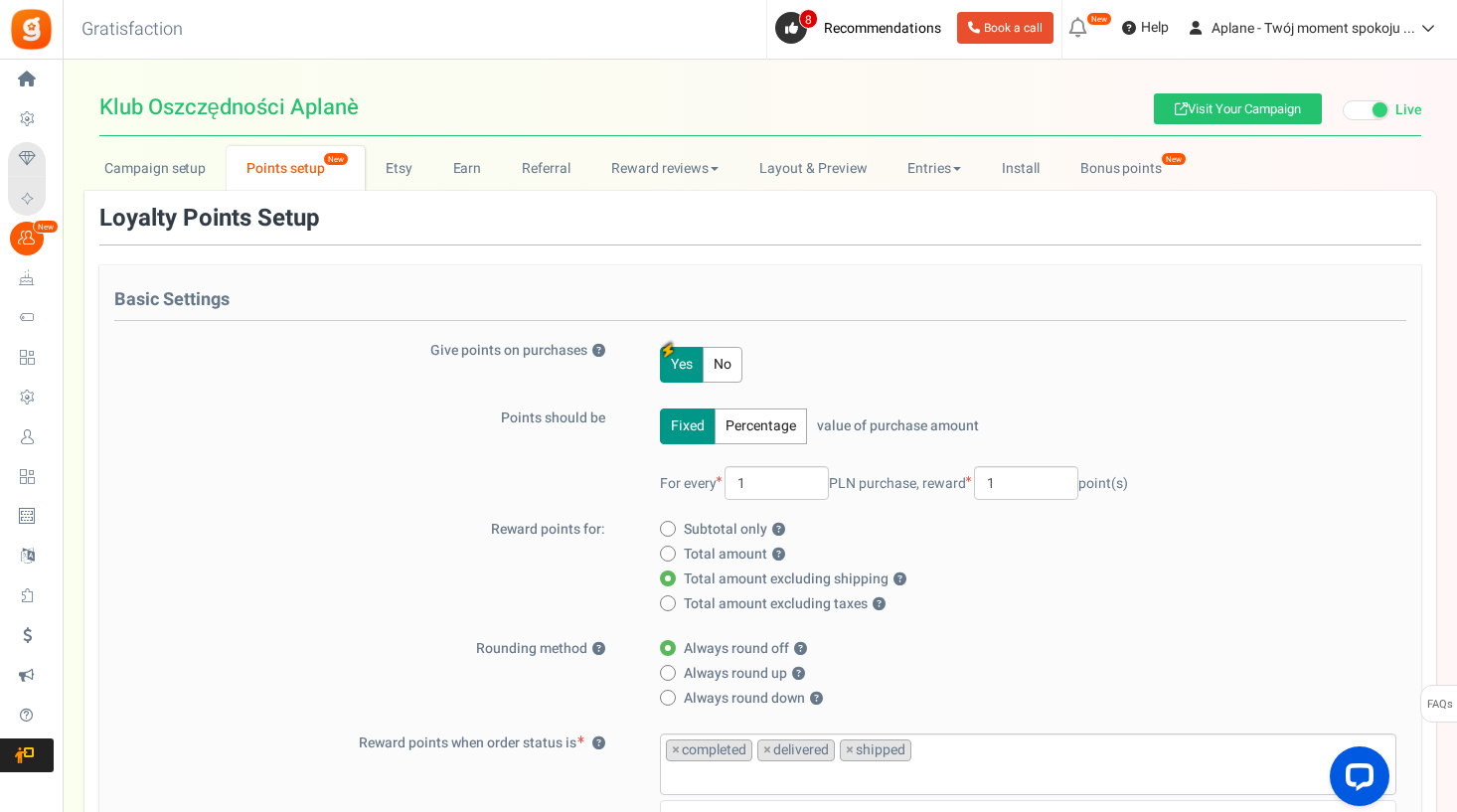 click on "Subtotal only
?" at bounding box center (1022, 530) 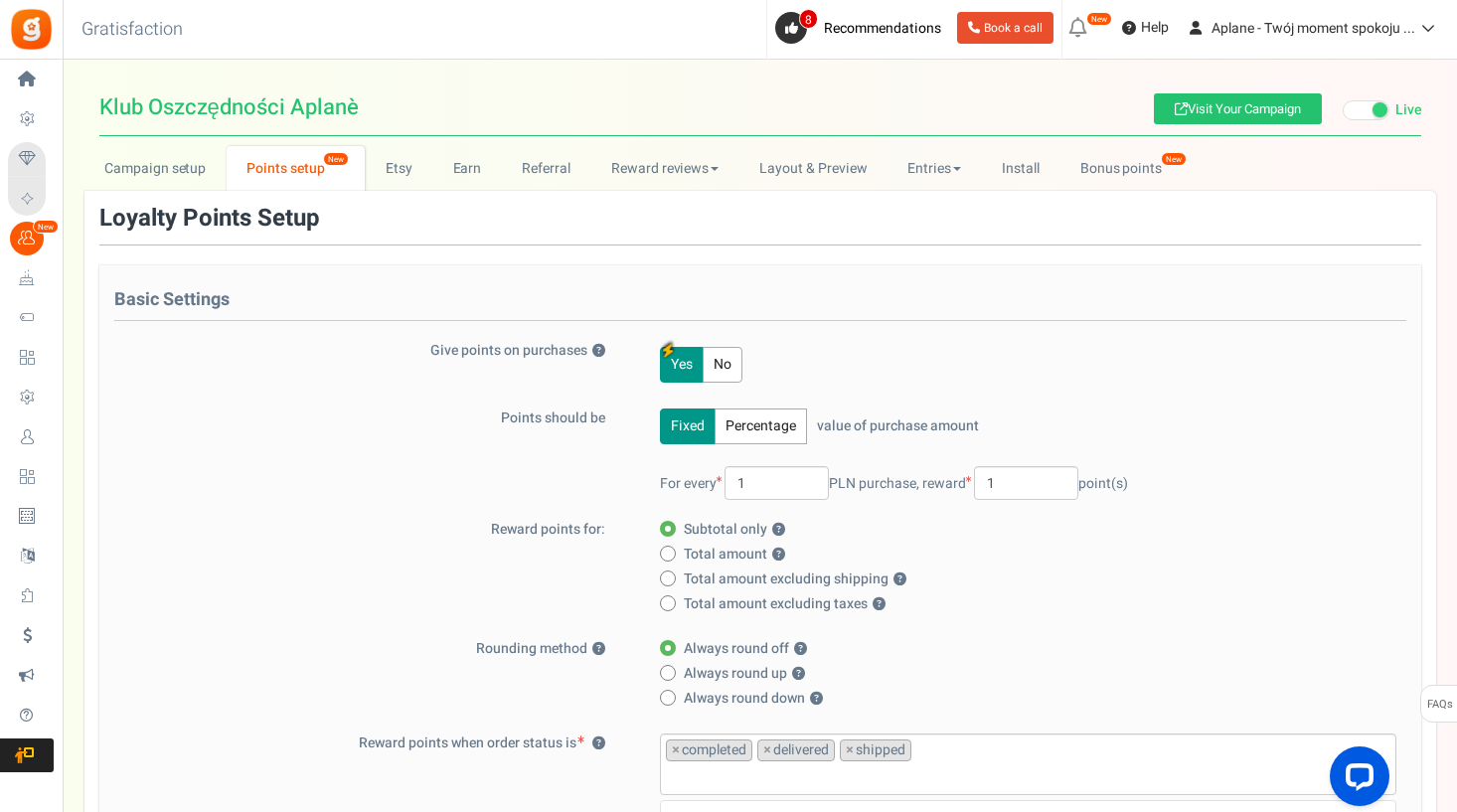 click at bounding box center [668, 578] 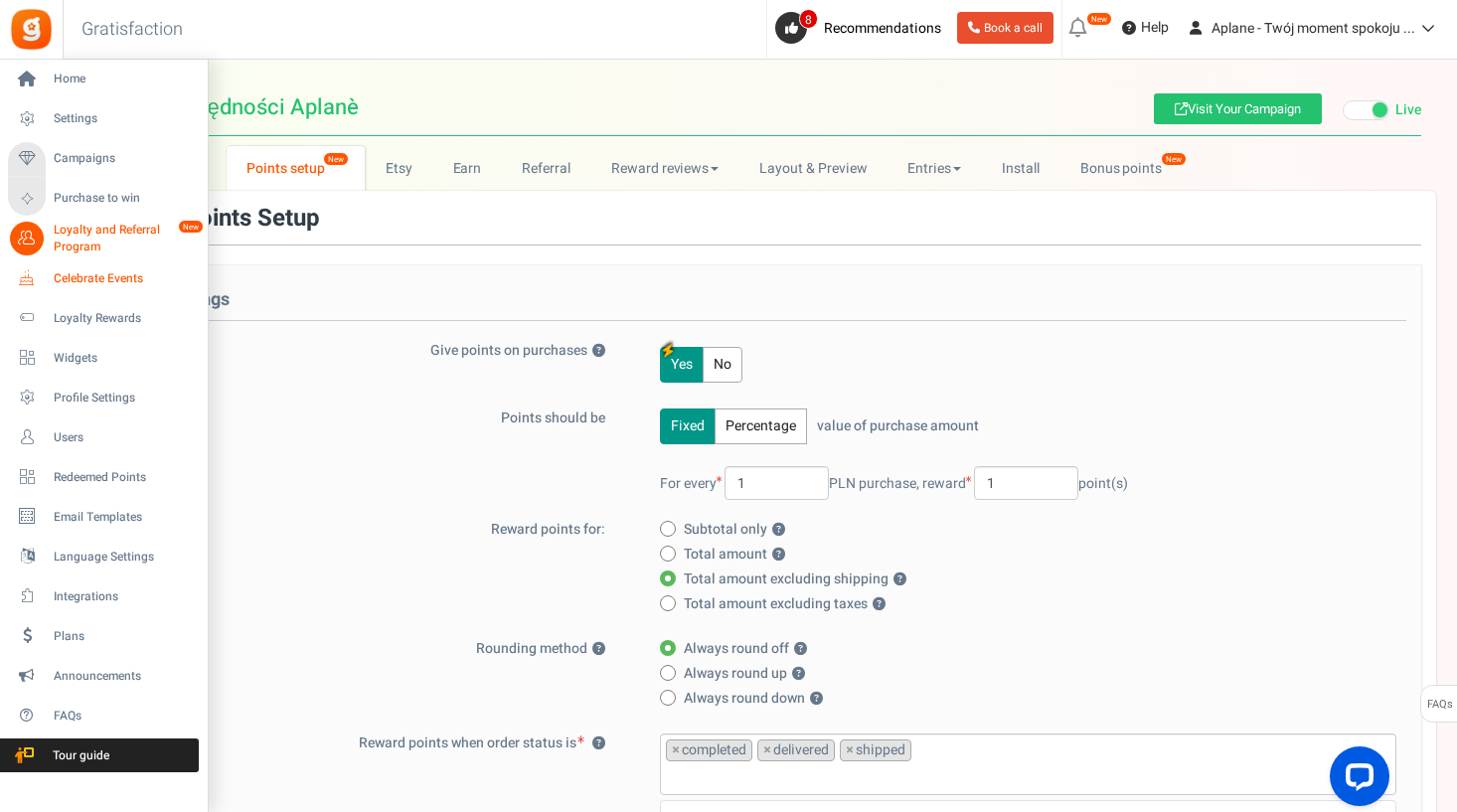 scroll, scrollTop: 0, scrollLeft: 0, axis: both 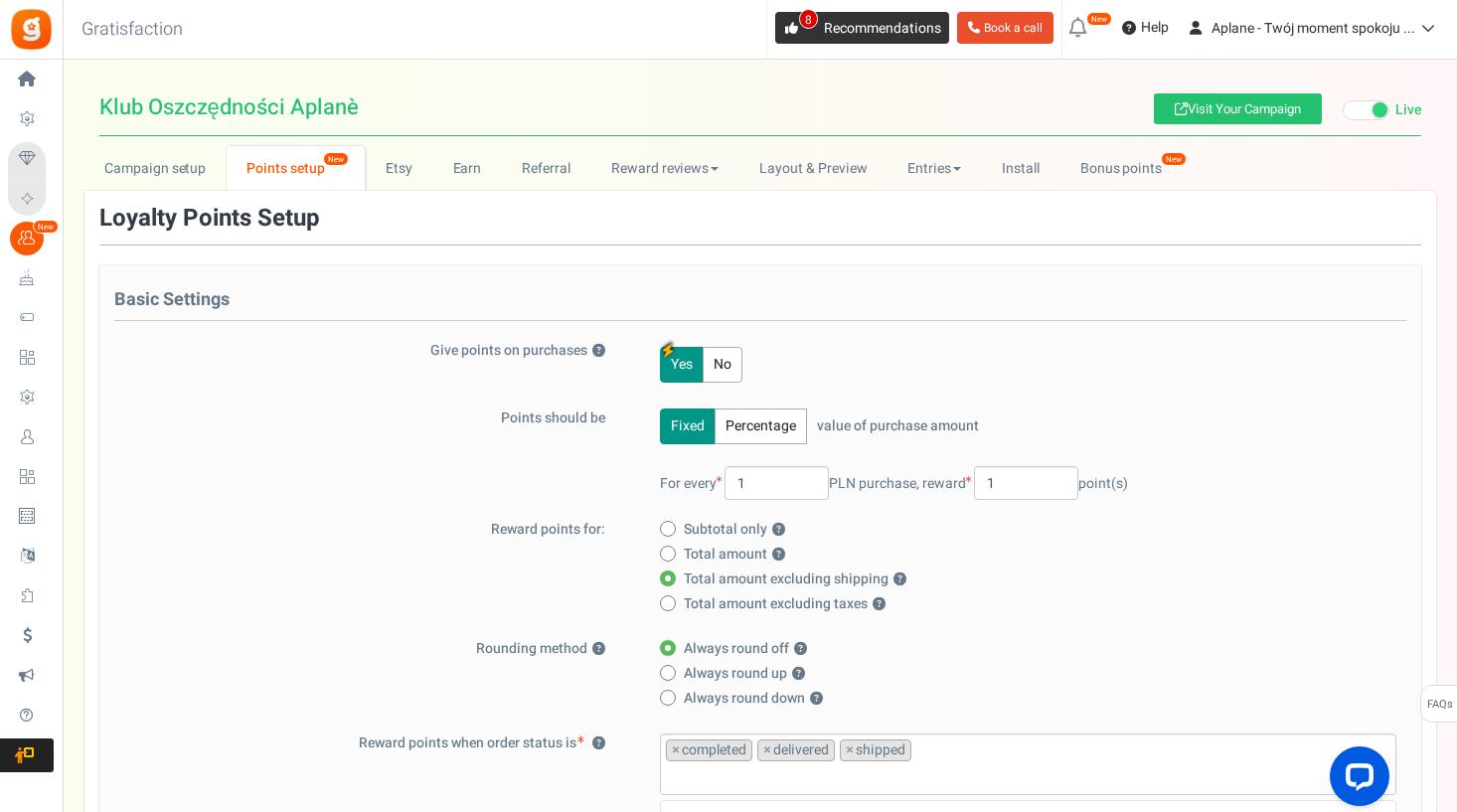 click on "Recommendations" at bounding box center (883, 28) 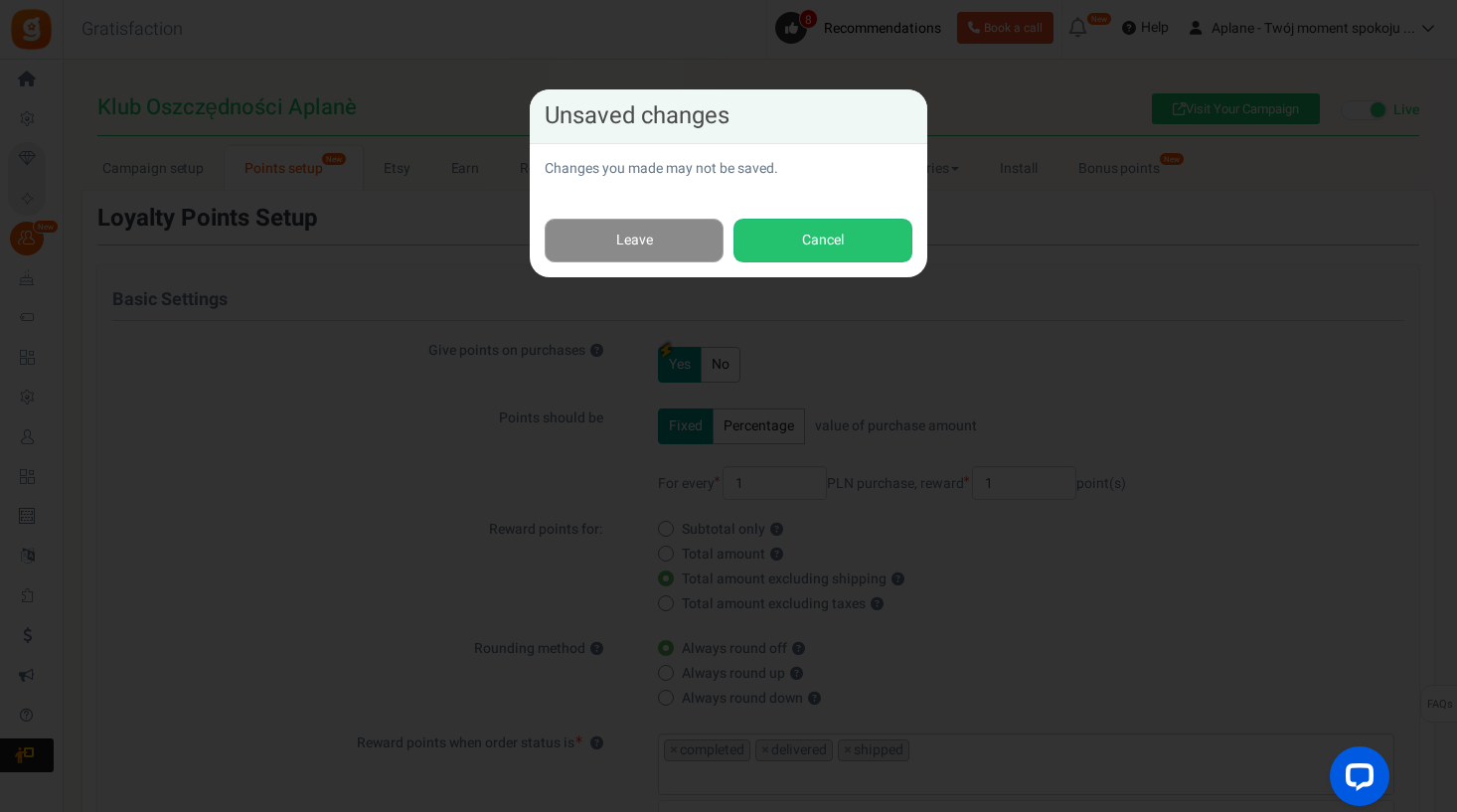 click on "Leave" at bounding box center [634, 241] 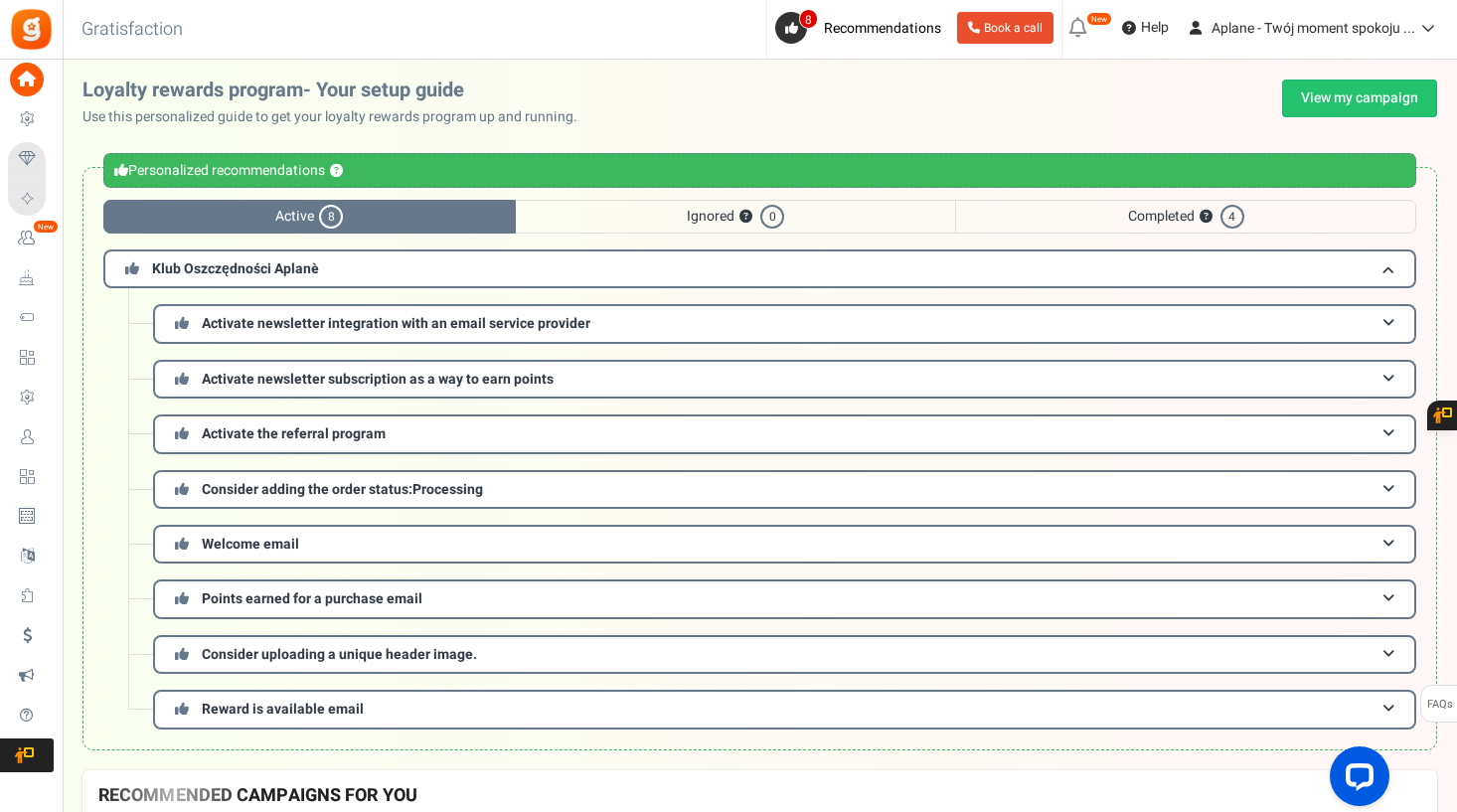 scroll, scrollTop: 81, scrollLeft: 0, axis: vertical 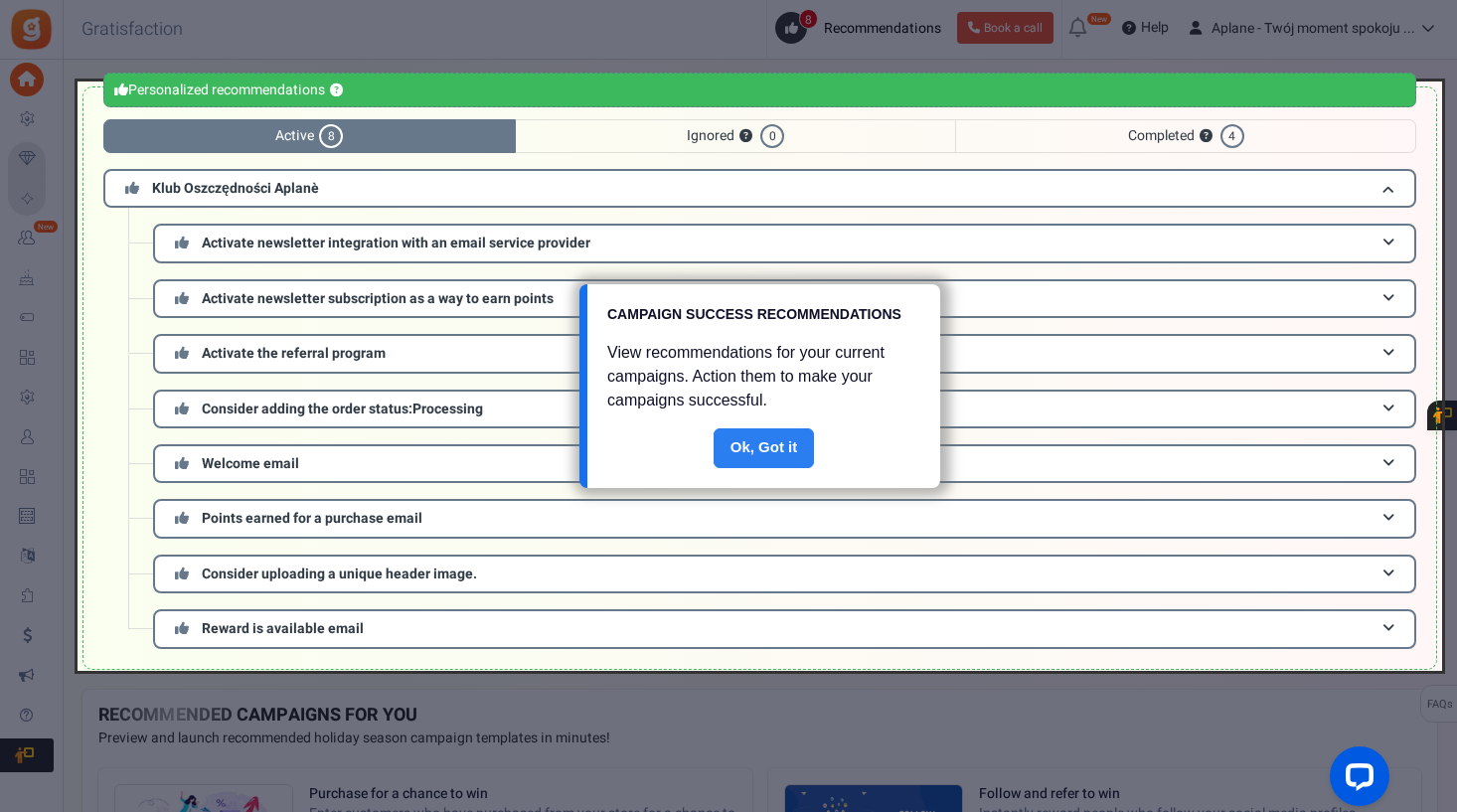 click on "Done" at bounding box center [764, 448] 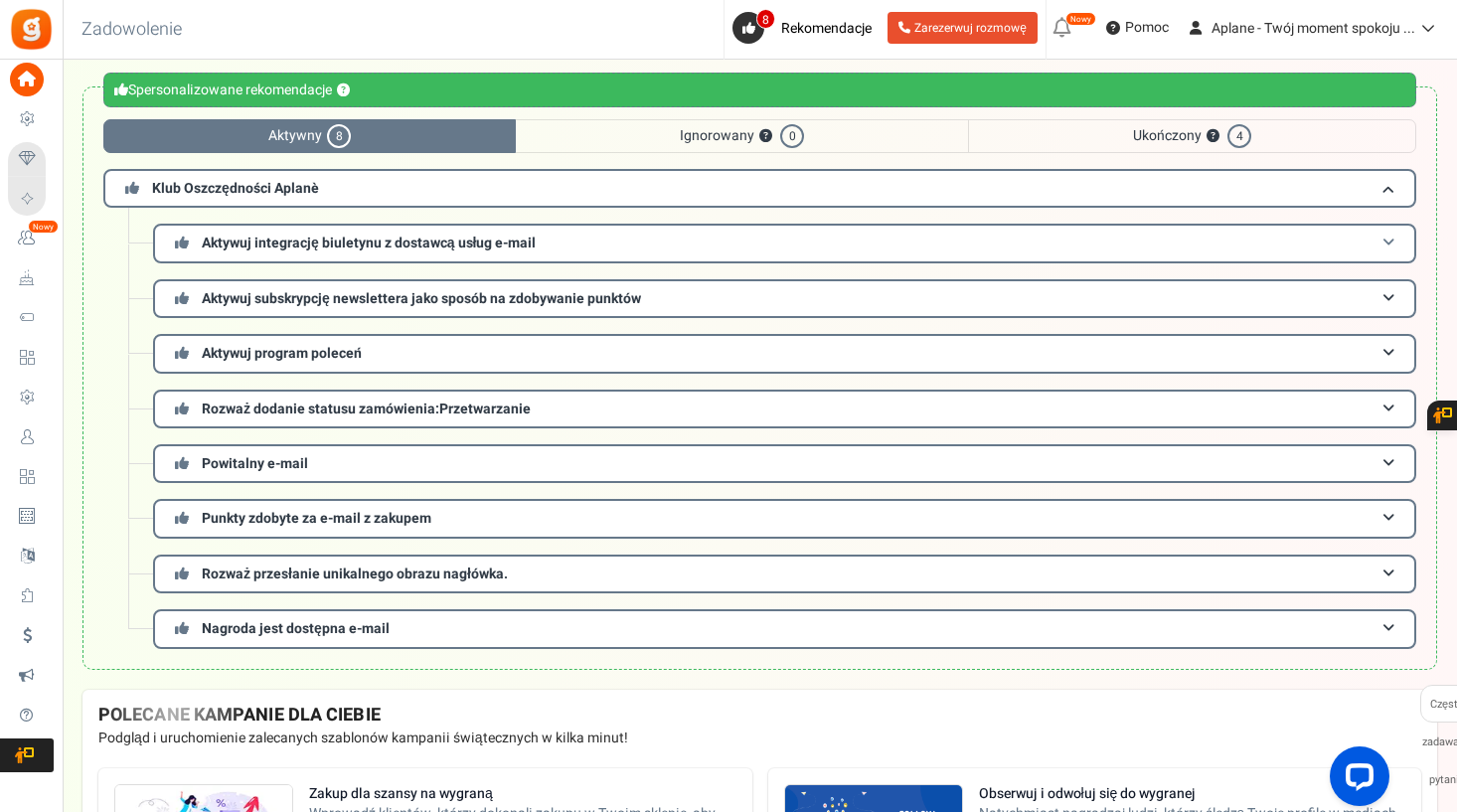 click at bounding box center [1388, 243] 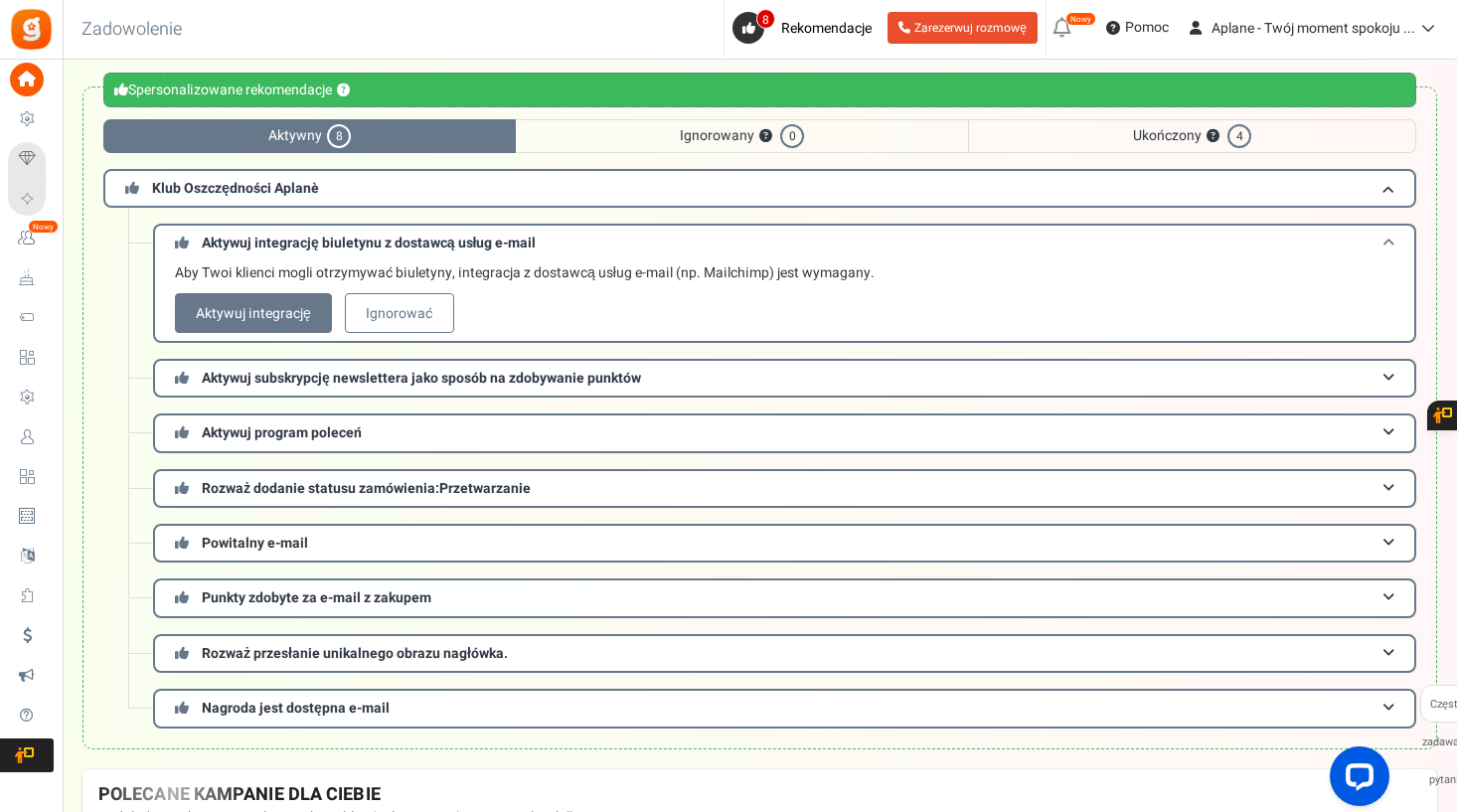 click at bounding box center [1388, 243] 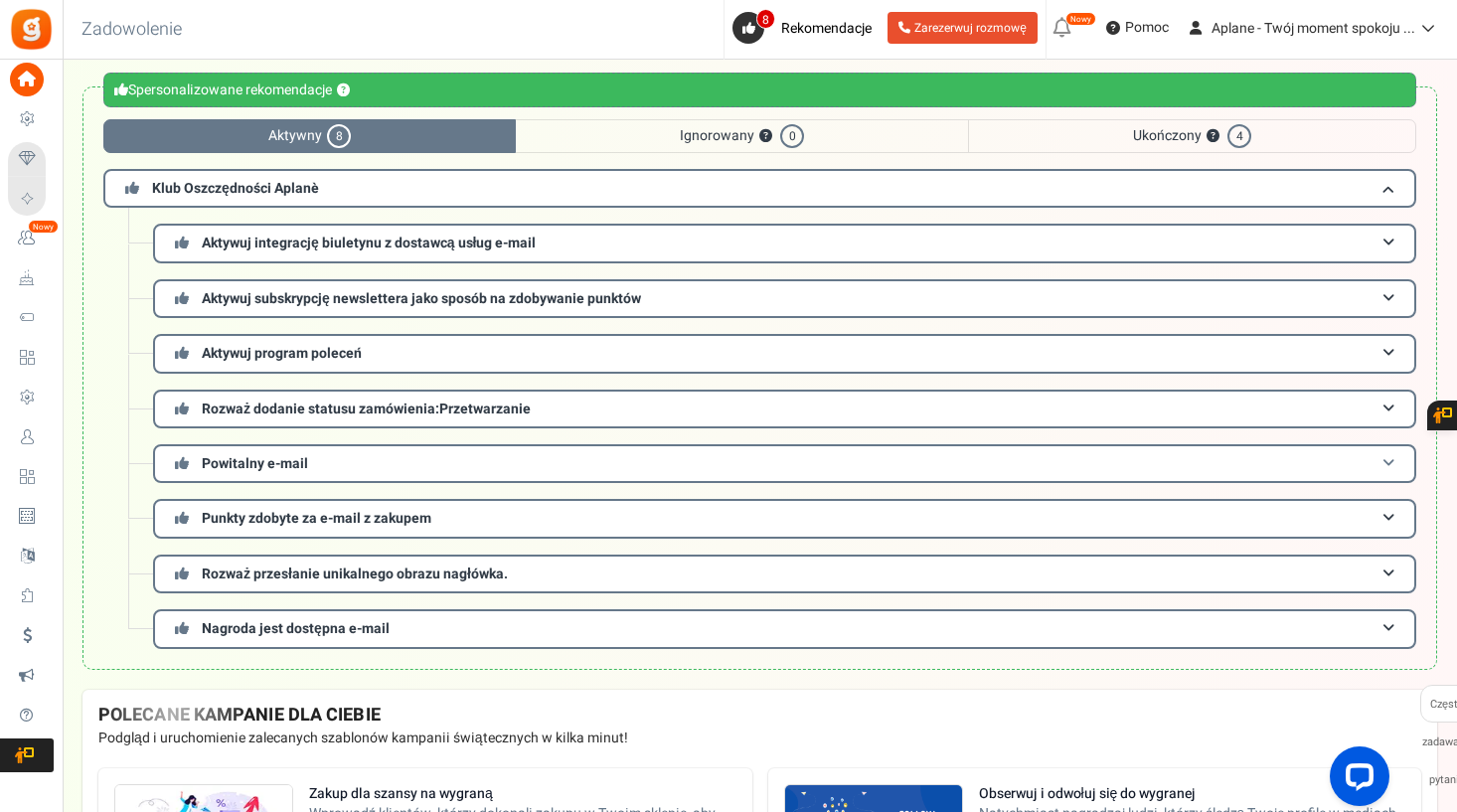 click on "Powitalny e-mail" at bounding box center (784, 463) 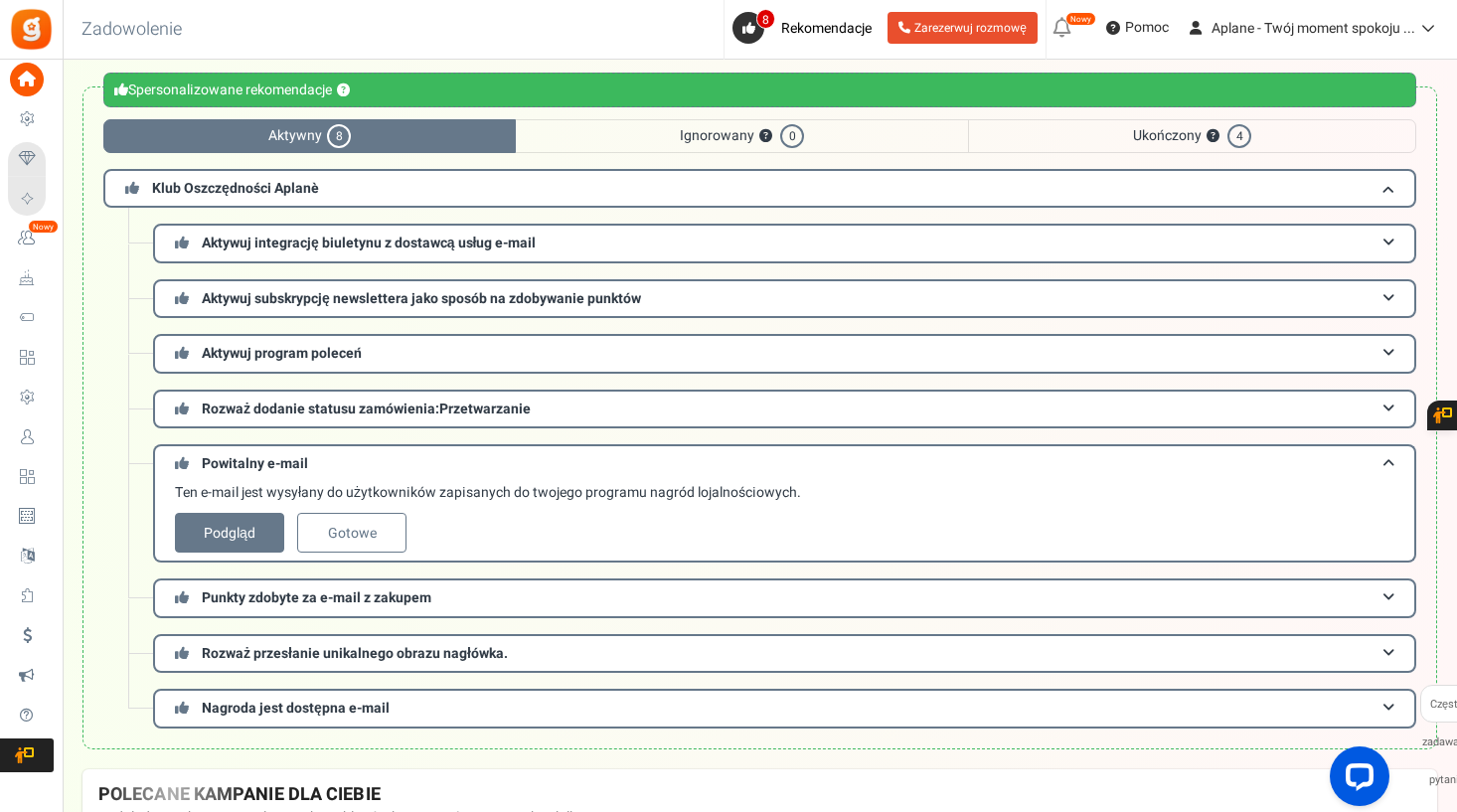 click on "Podgląd" at bounding box center [230, 533] 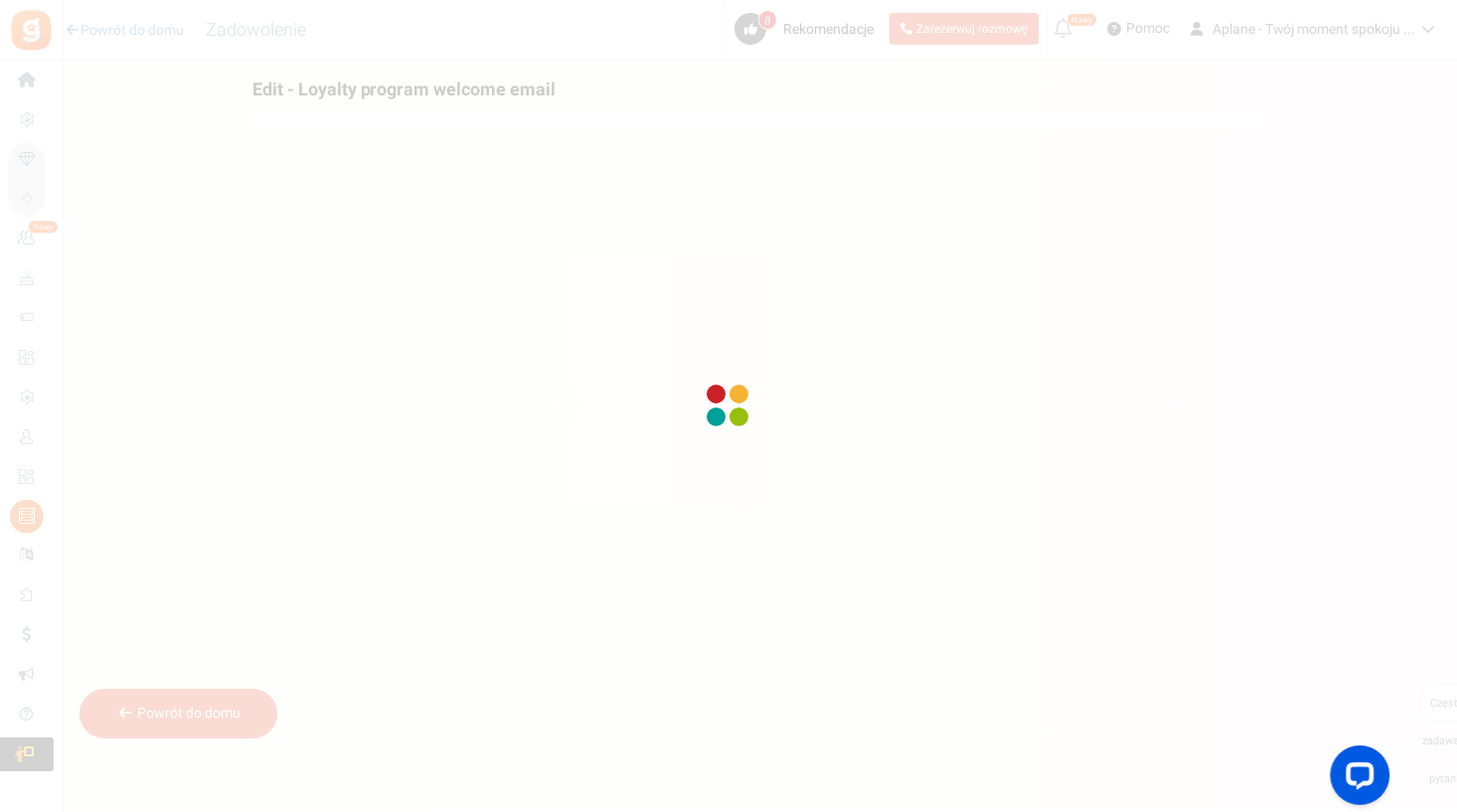 scroll, scrollTop: 0, scrollLeft: 0, axis: both 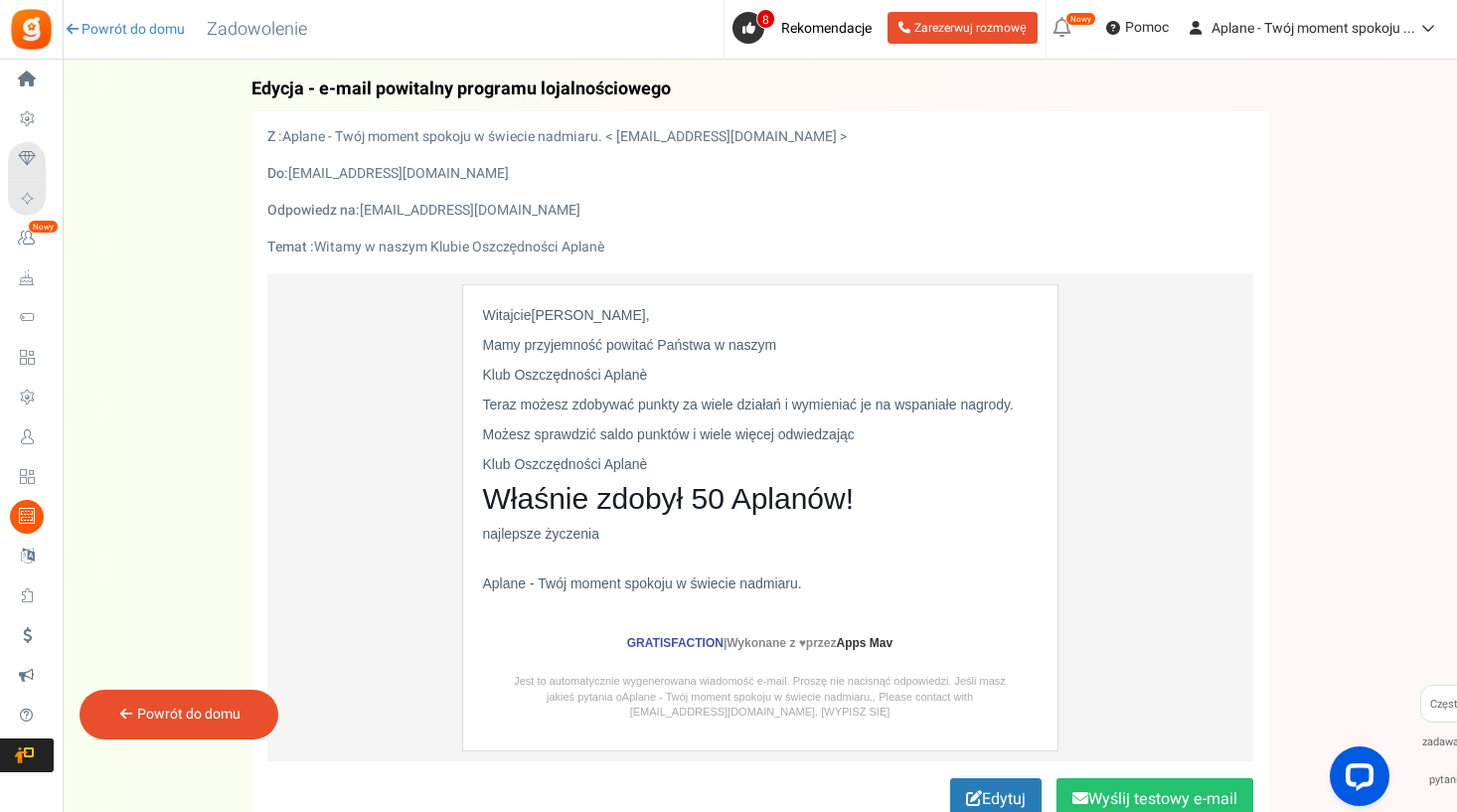 click on "Klub Oszczędności Aplanè" at bounding box center [566, 375] 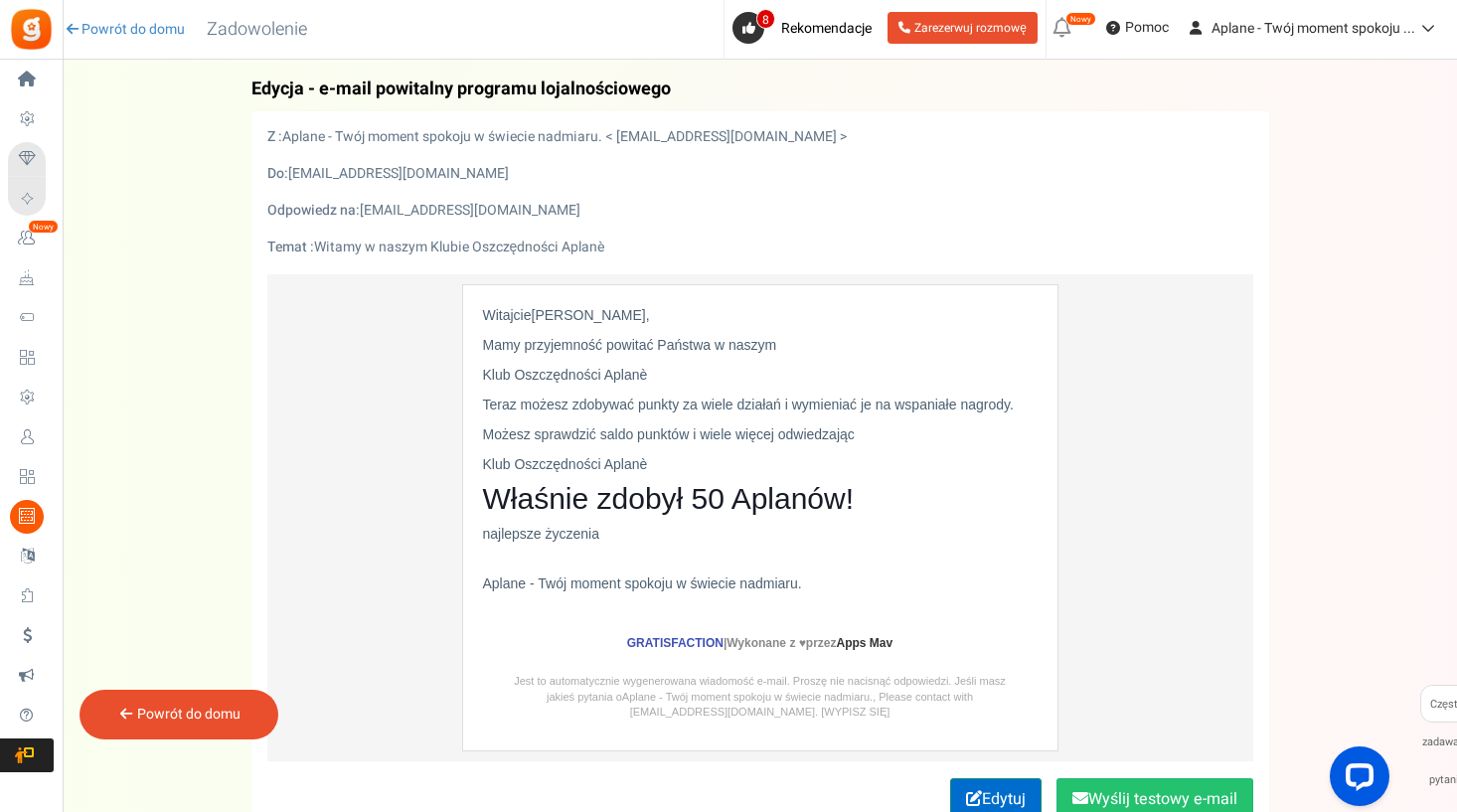 click on "Z :  Aplane - Twój moment spokoju w świecie nadmiaru. < noreply@gr.ammailer.com >
Do:  user@example.com
Odpowiedz na:  zaplanovanee@gmail.com
Temat :  Witamy w naszym Klubie Oszczędności Aplanè
Poczta
Witajcie  Jane Doe ,
Mamy przyjemność powitać Państwa w naszym
Klub Oszczędności Aplanè
Teraz możesz zdobywać punkty za wiele działań i wymieniać je na wspaniałe nagrody.
Możesz sprawdzić saldo punktów i wiele więcej odwiedzając
Klub Oszczędności Aplanè Właśnie zdobył 50 Aplanów!
najlepsze życzenia
Aplane - Twój moment spokoju w świecie nadmiaru.
|" at bounding box center [760, 472] 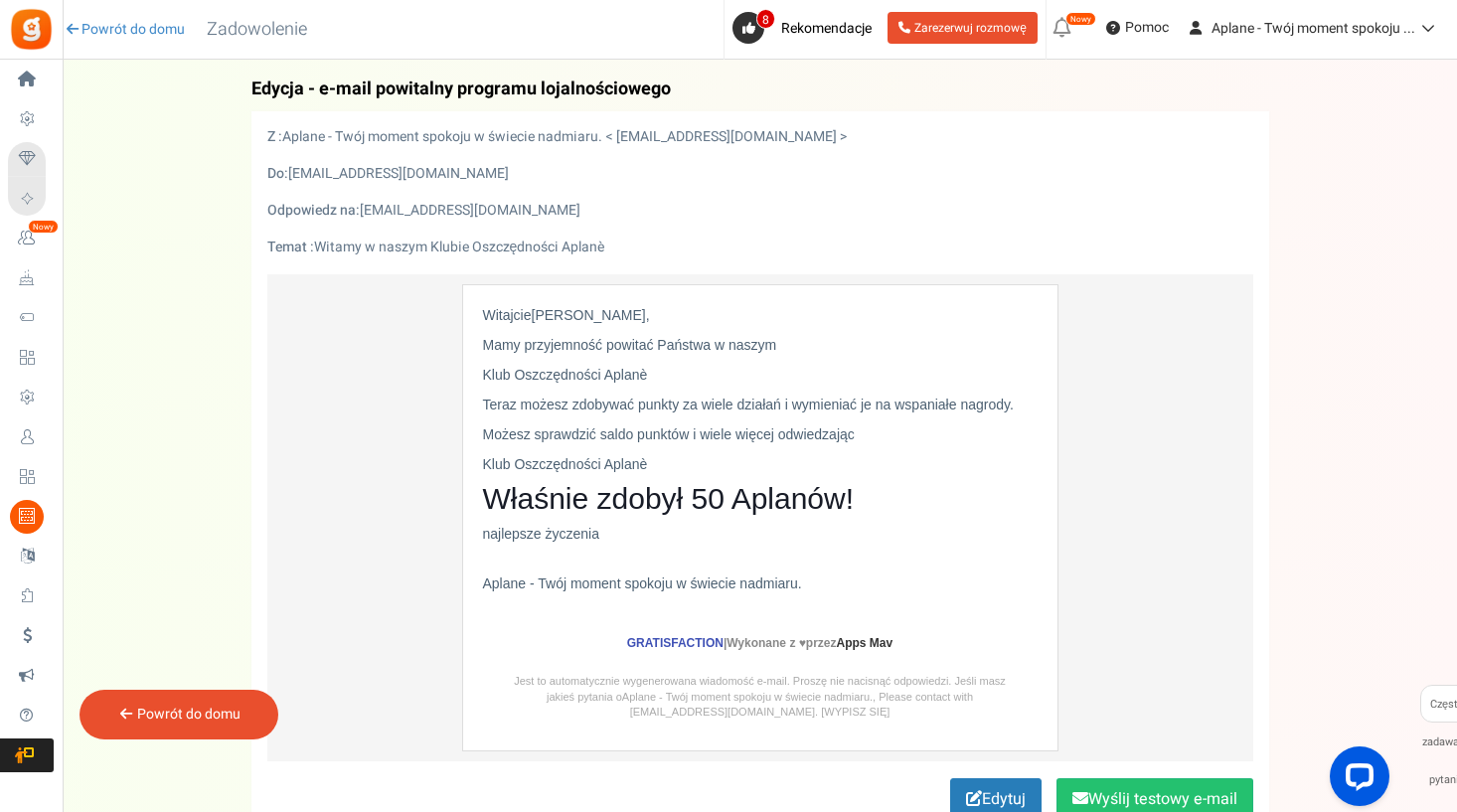 click on "Edytuj" at bounding box center (996, 798) 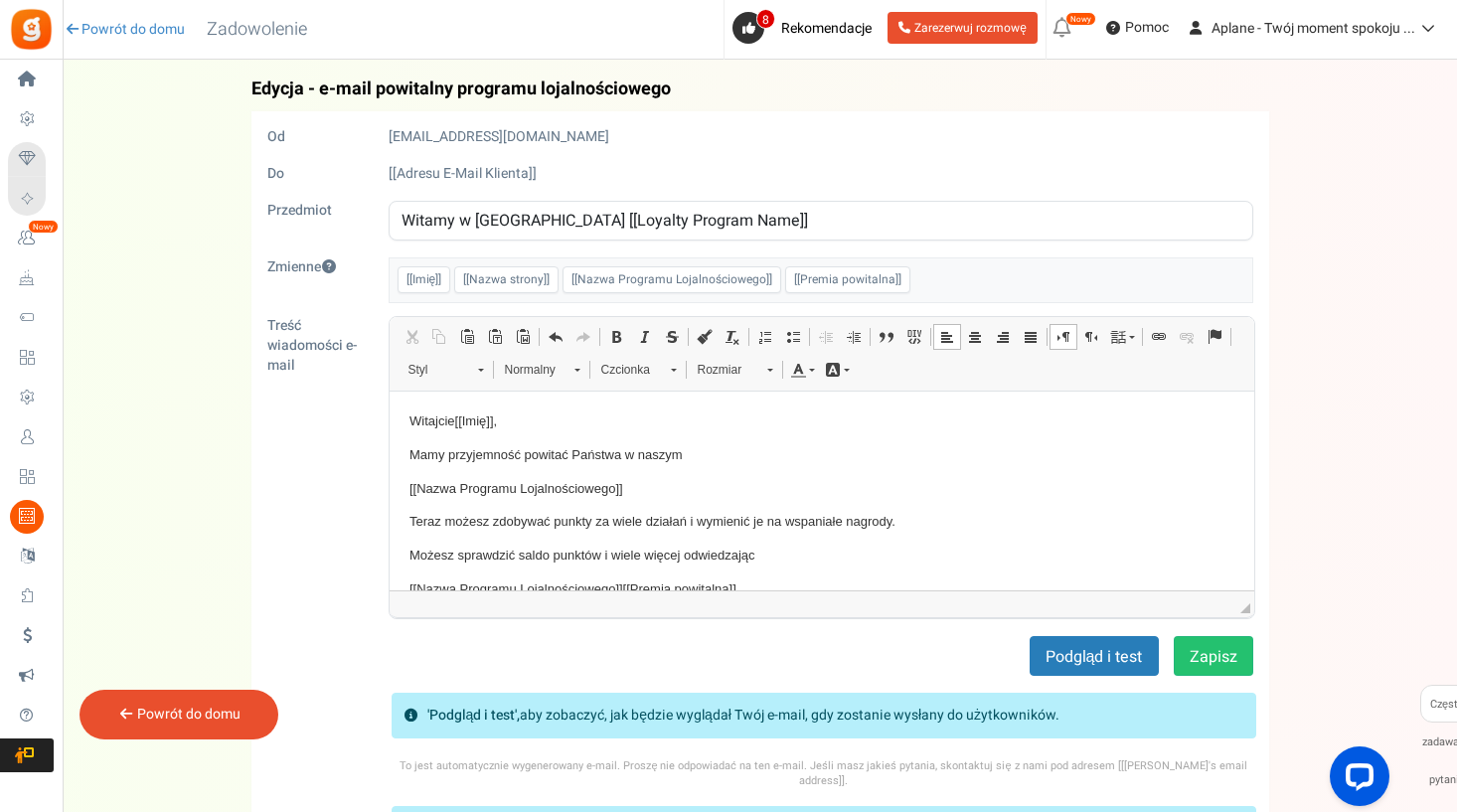 click on "Mamy przyjemność powitać Państwa w naszym" at bounding box center [821, 454] 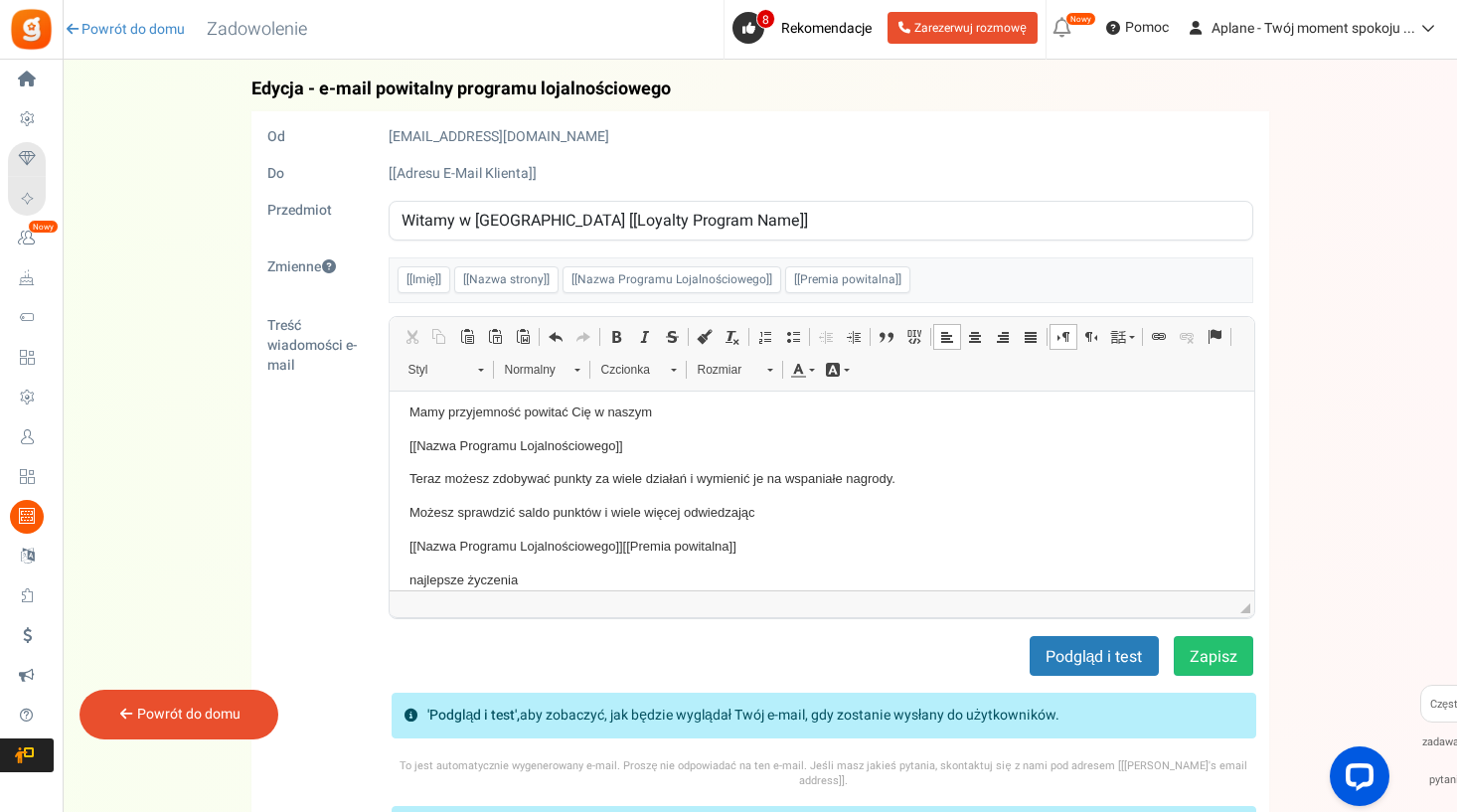 scroll, scrollTop: 36, scrollLeft: 0, axis: vertical 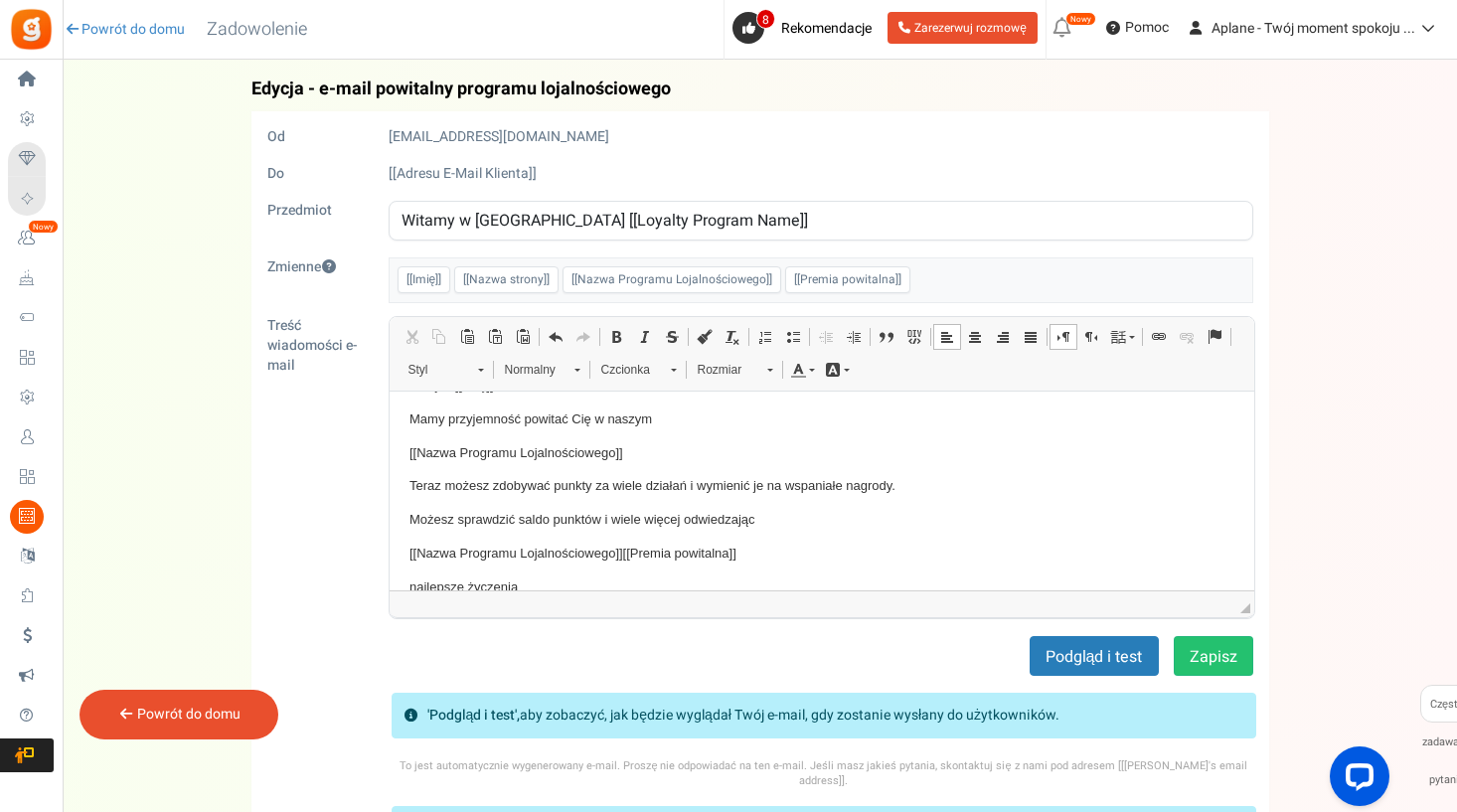 drag, startPoint x: 643, startPoint y: 451, endPoint x: 406, endPoint y: 453, distance: 237.0084 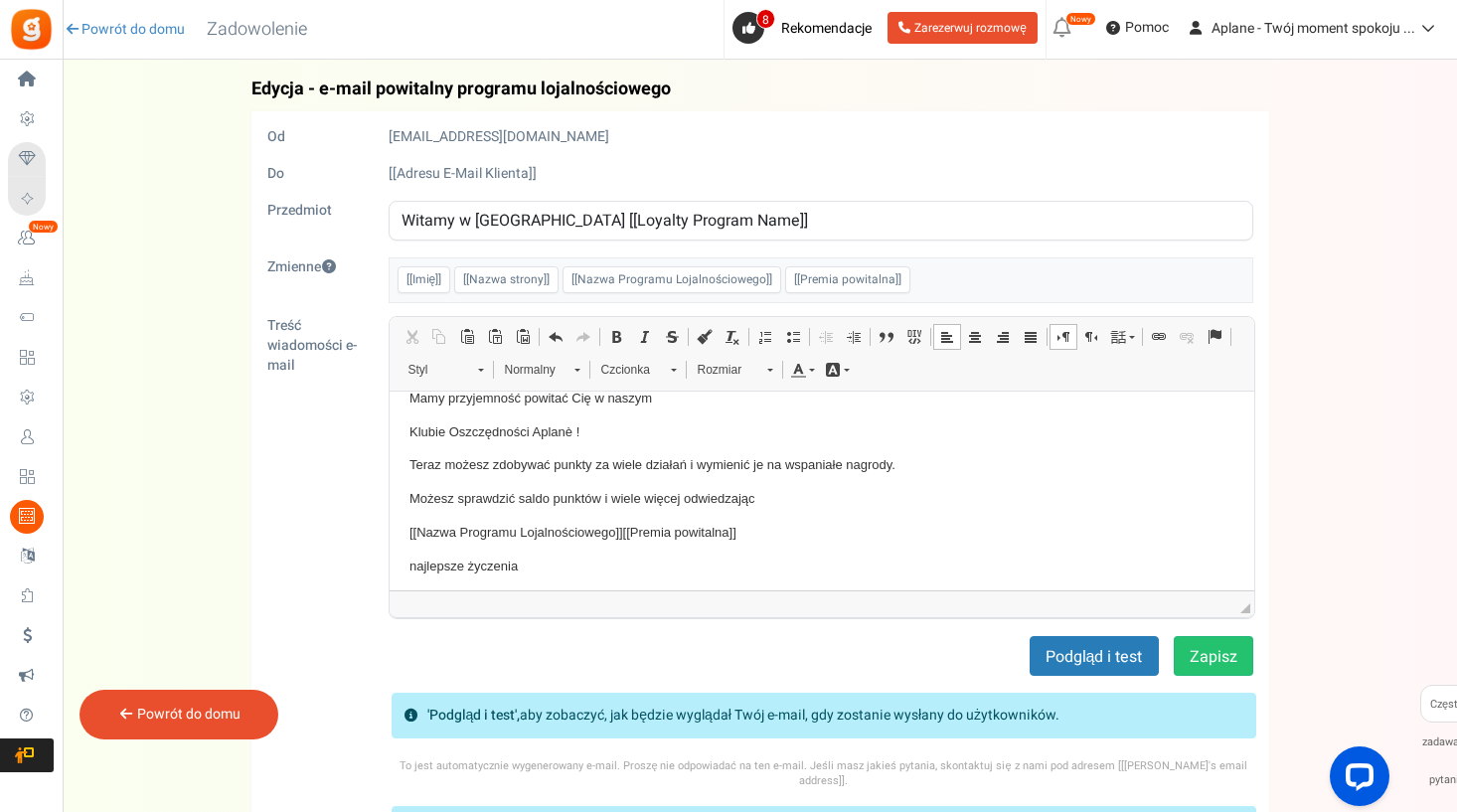 scroll, scrollTop: 59, scrollLeft: 0, axis: vertical 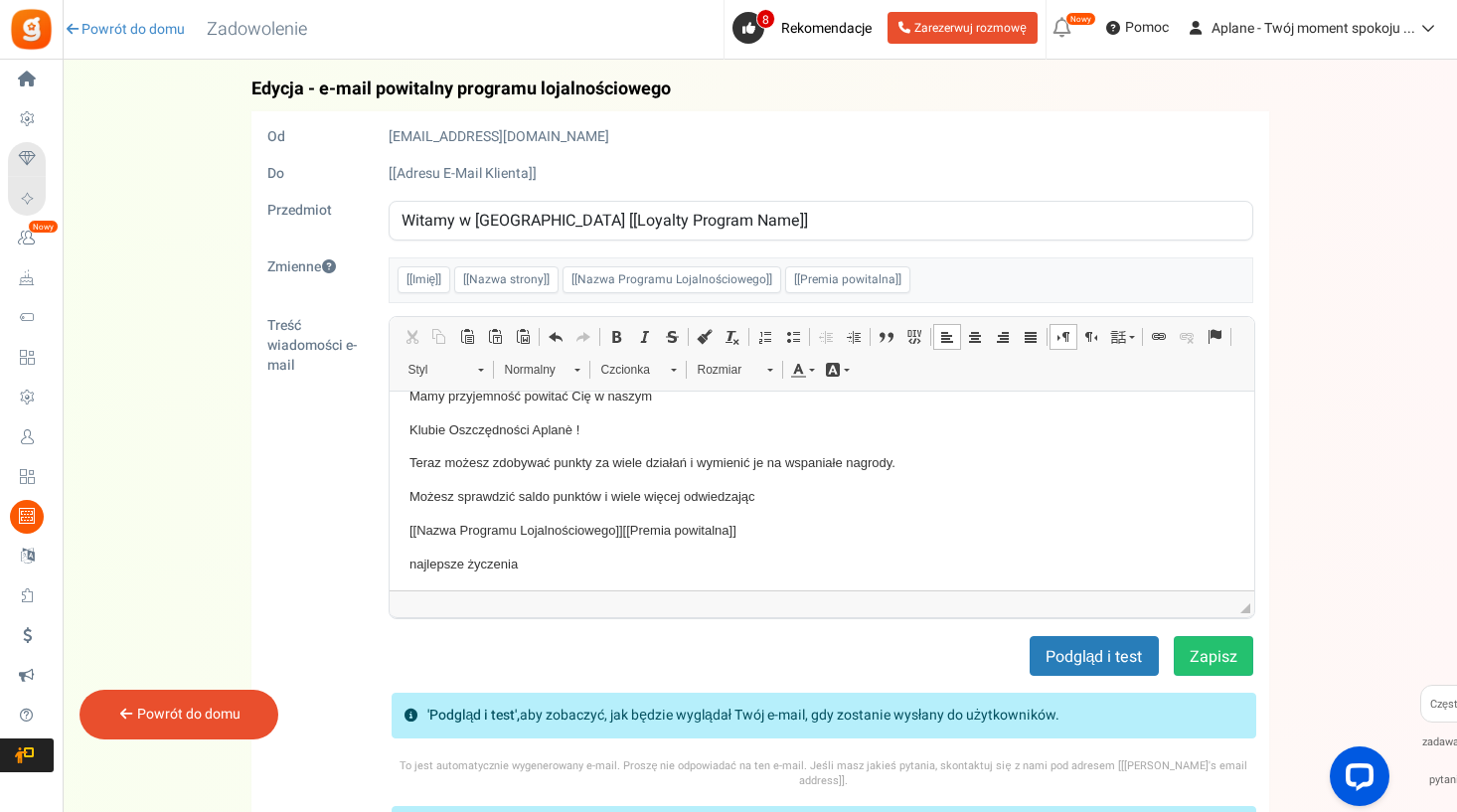 click on "Teraz możesz zdobywać punkty za wiele działań i wymienić je na wspaniałe nagrody." at bounding box center (821, 462) 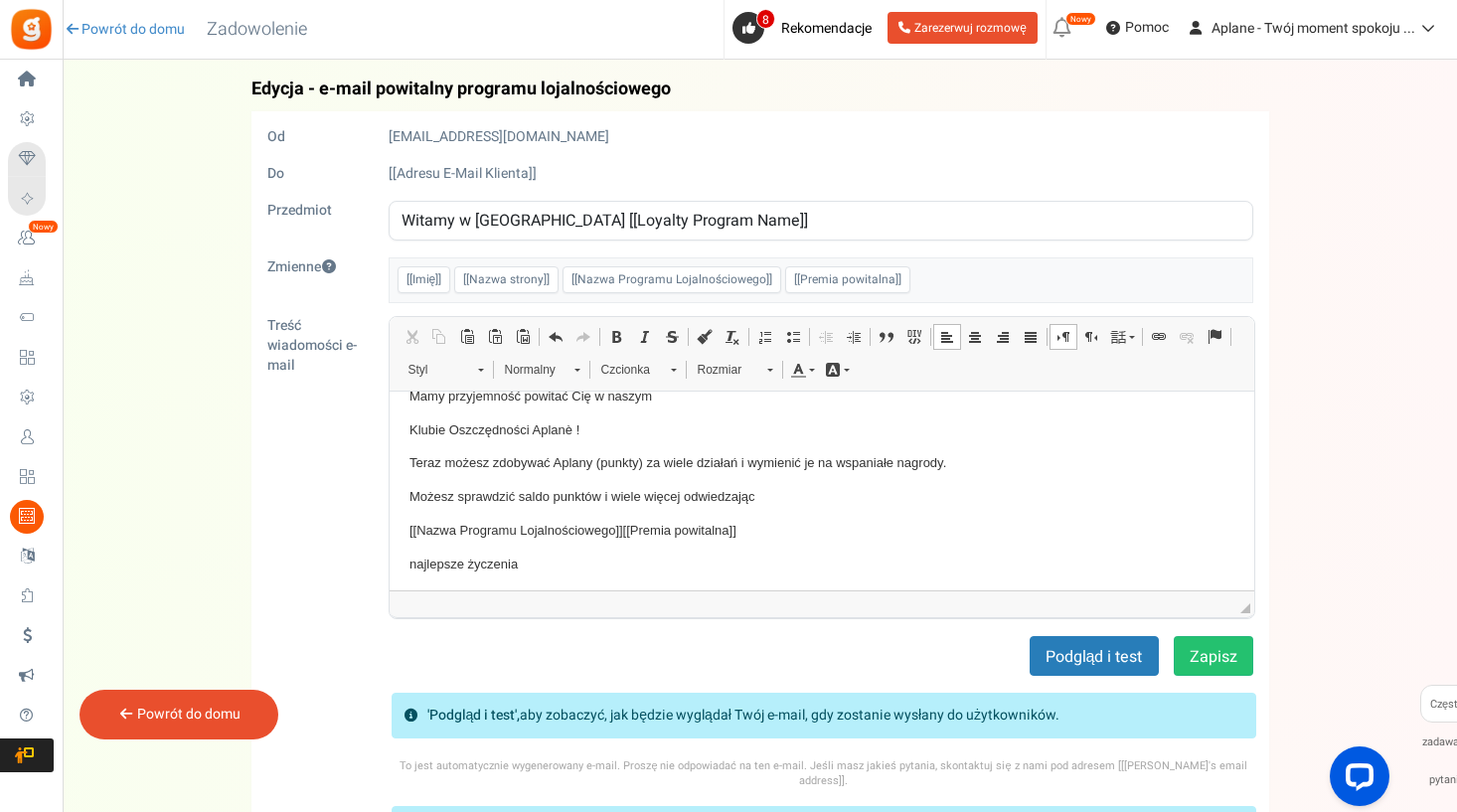 click on "Możesz sprawdzić saldo punktów i wiele więcej odwiedzając" at bounding box center (821, 496) 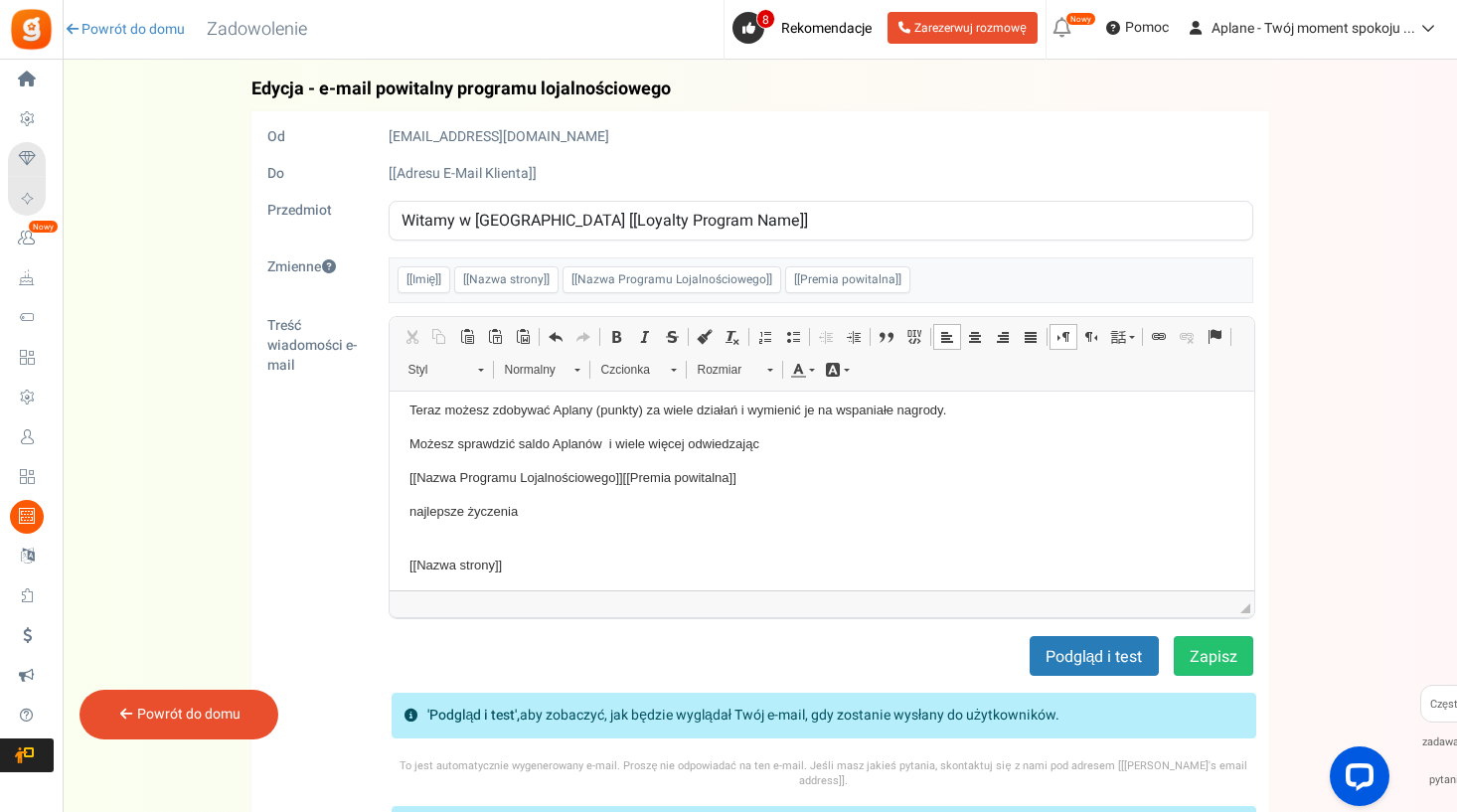scroll, scrollTop: 110, scrollLeft: 0, axis: vertical 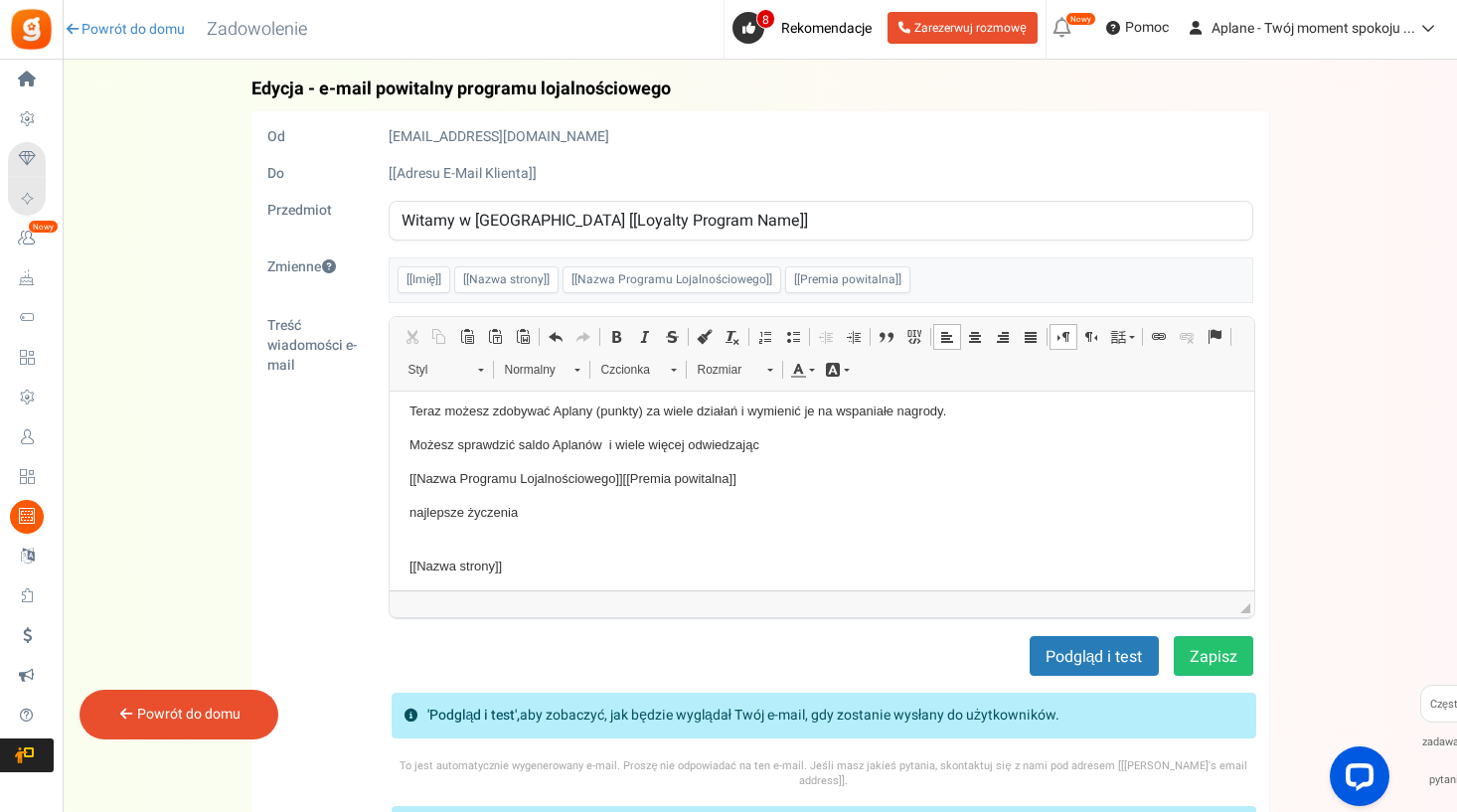 click on "najlepsze życzenia" at bounding box center (821, 523) 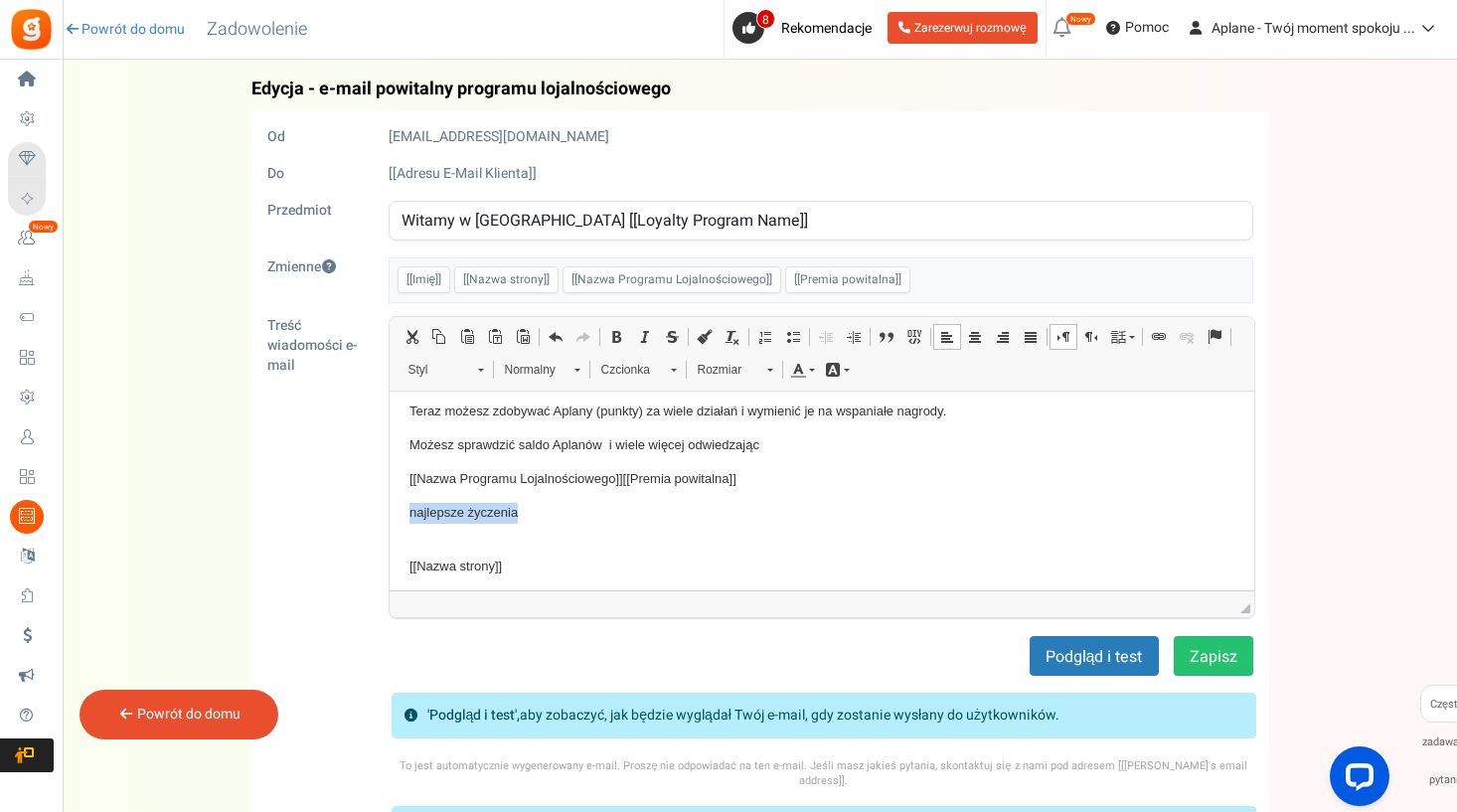 drag, startPoint x: 521, startPoint y: 508, endPoint x: 406, endPoint y: 505, distance: 115.03912 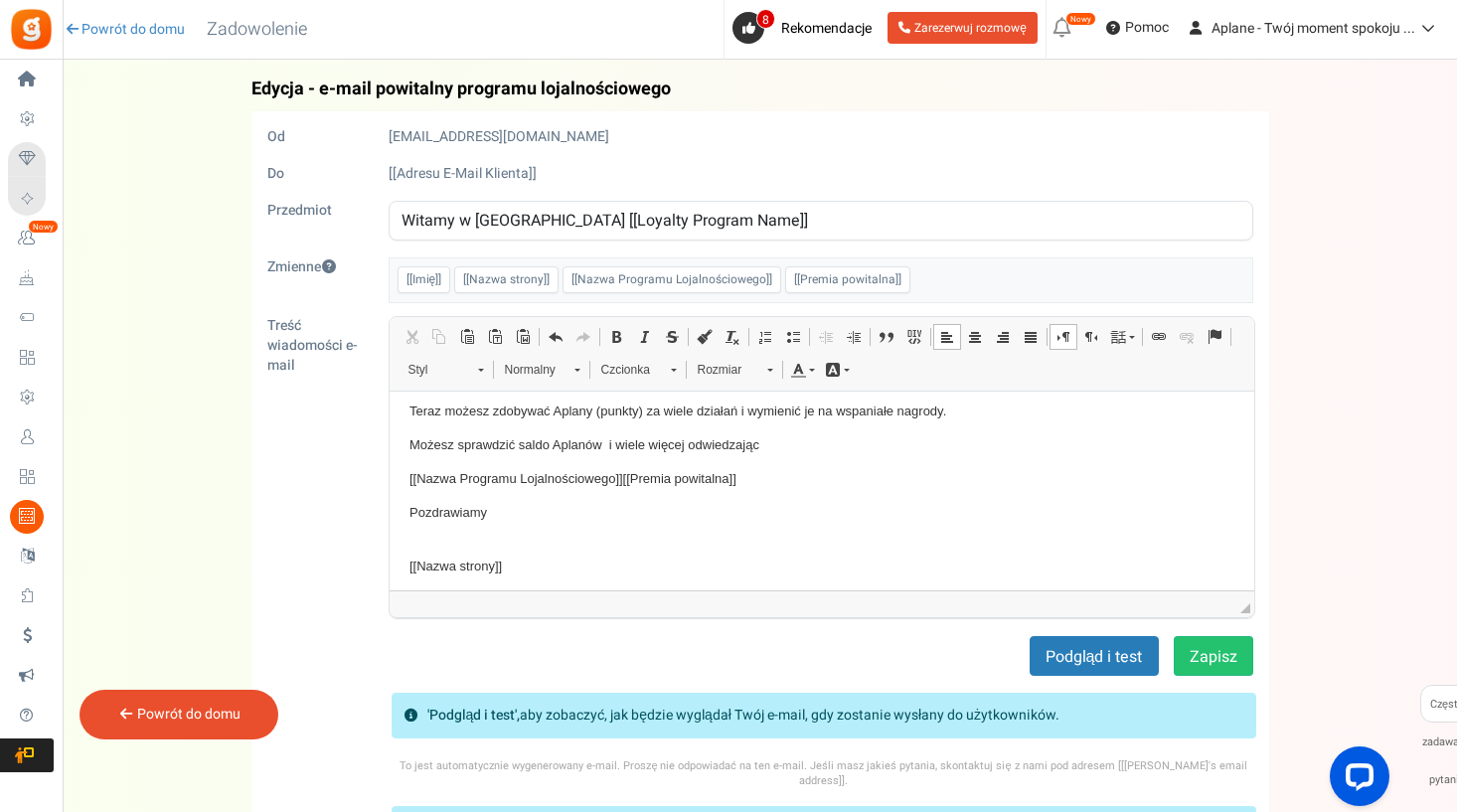 click on "Zapisz" at bounding box center (1214, 656) 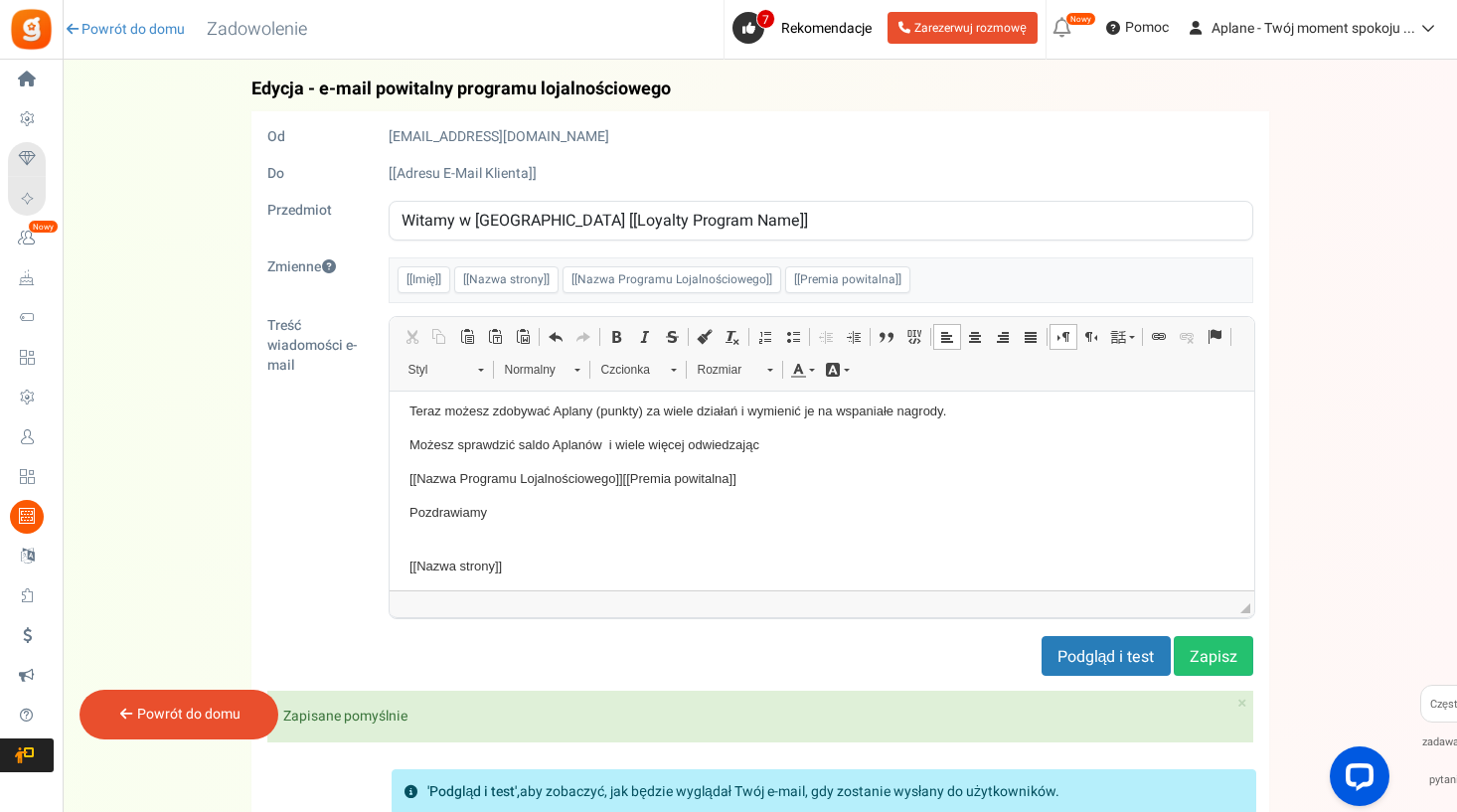 click on "Podgląd i test" at bounding box center [1106, 656] 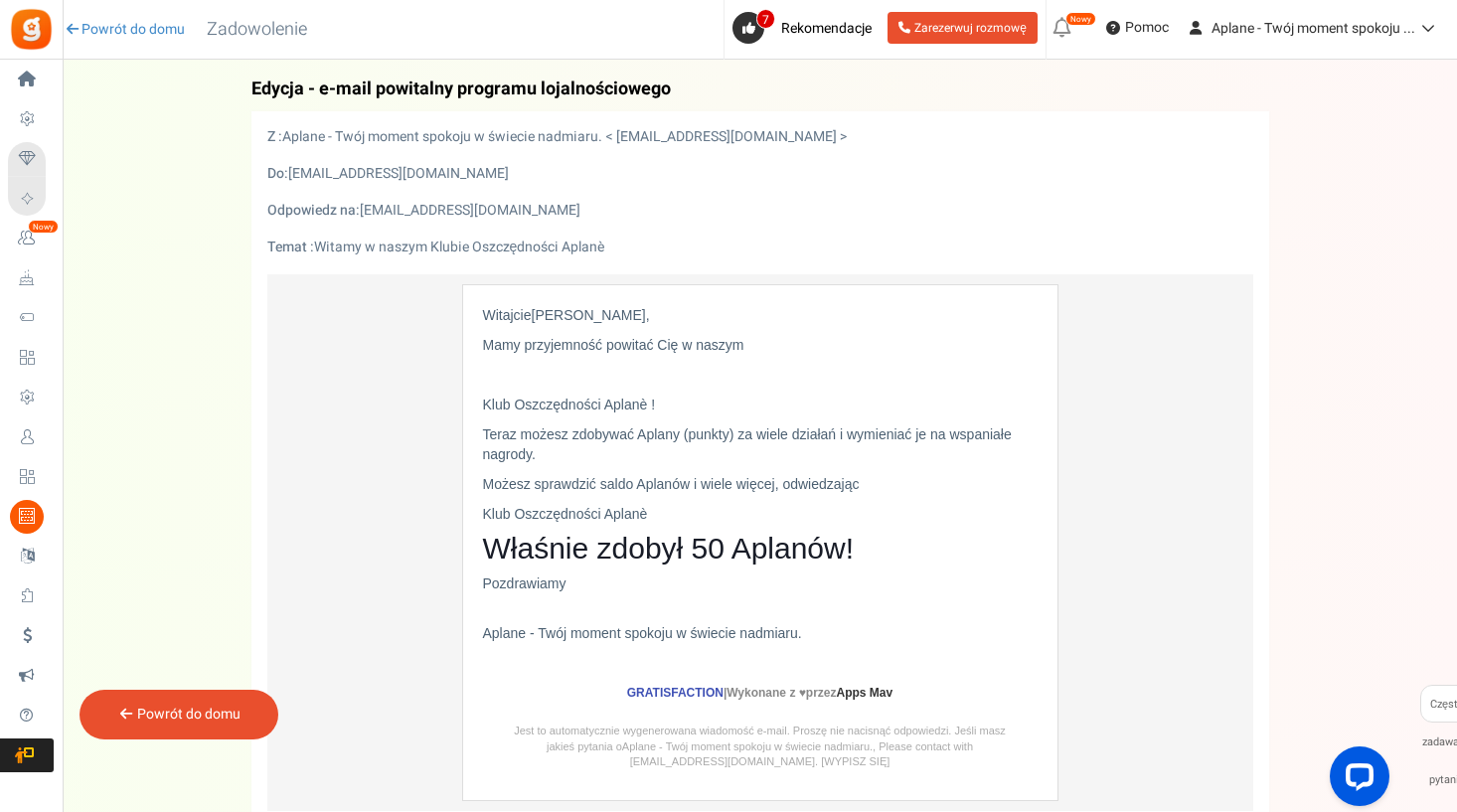 click on "Klub Oszczędności Aplanè !" at bounding box center [760, 405] 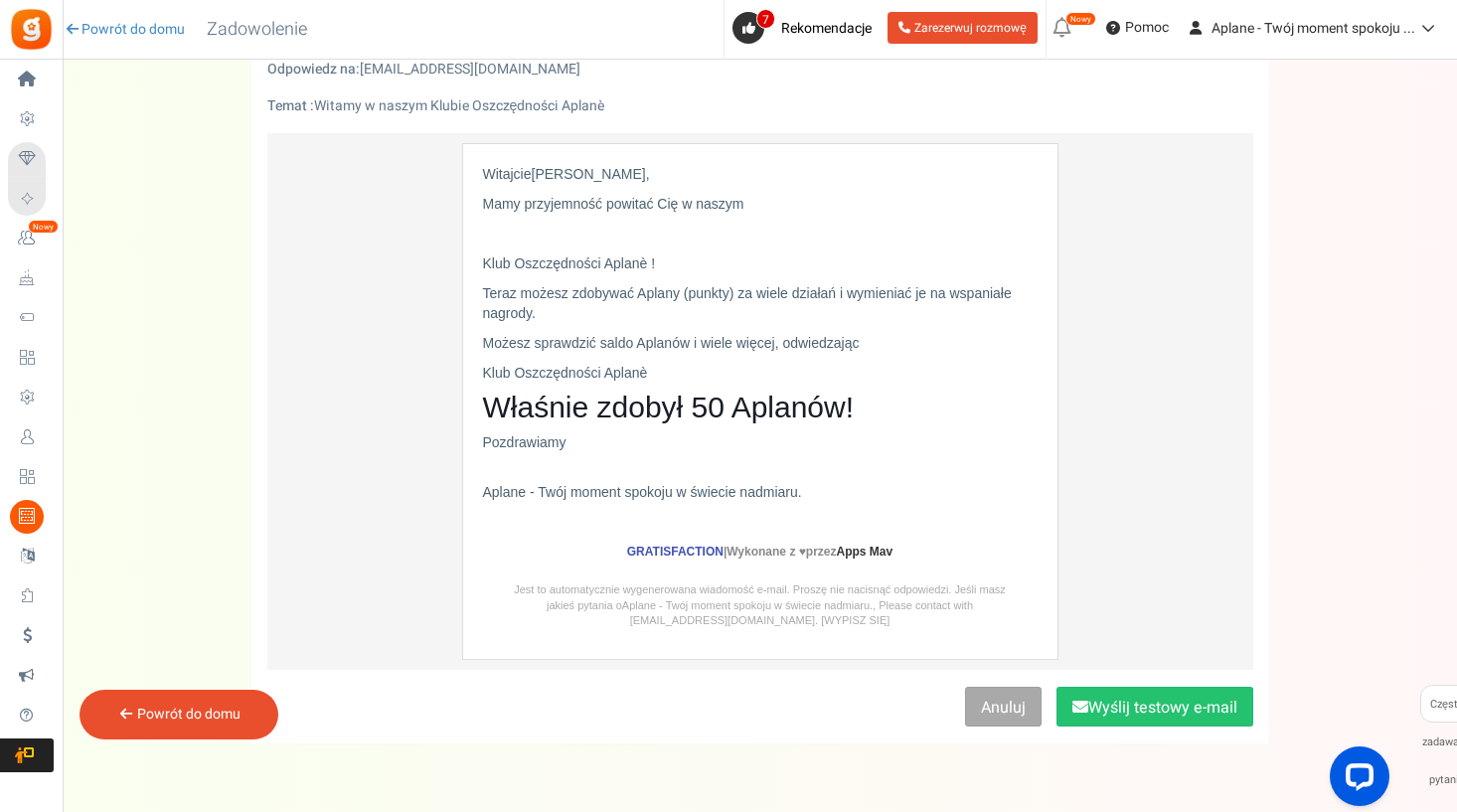 scroll, scrollTop: 147, scrollLeft: 0, axis: vertical 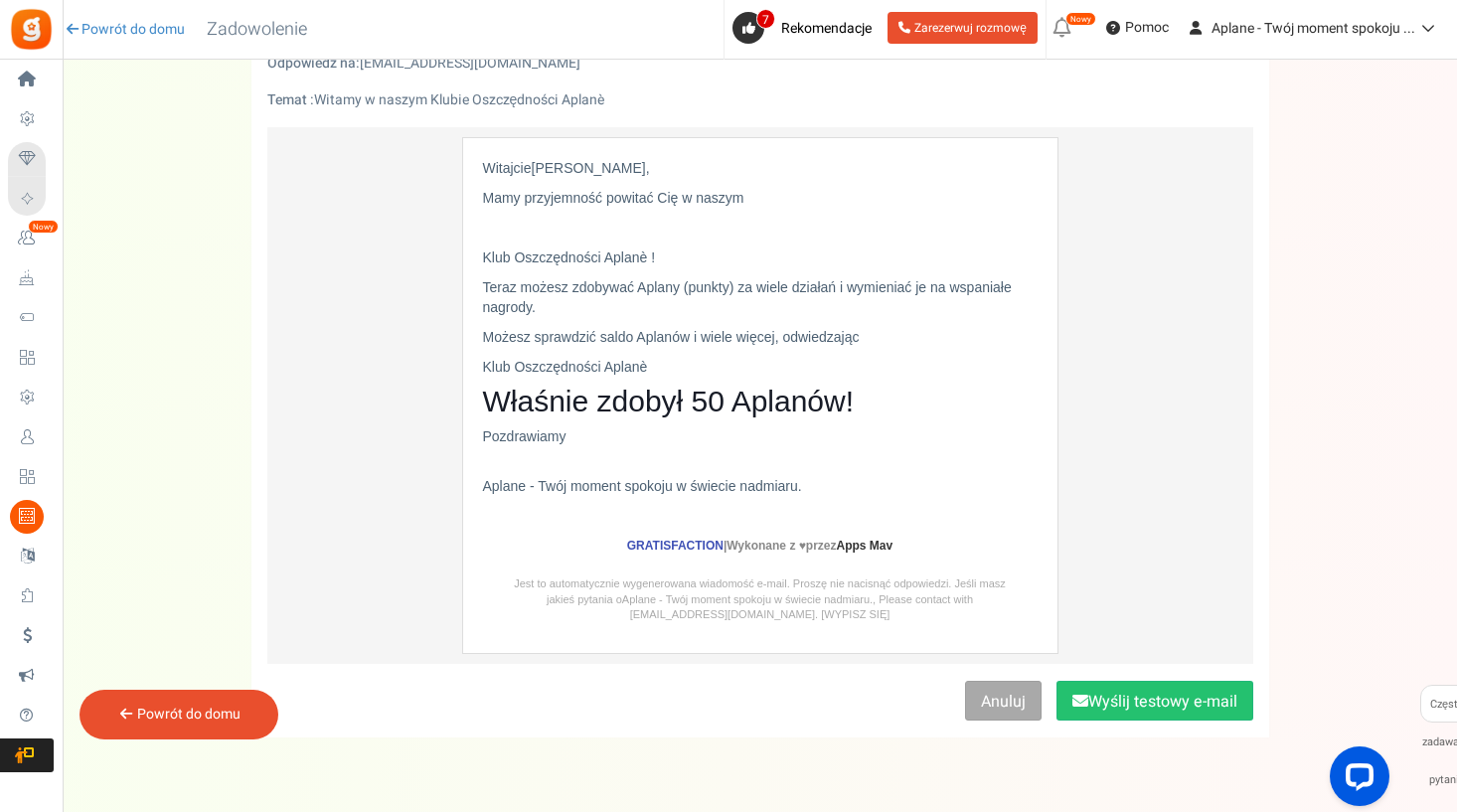 click on "Anuluj" at bounding box center (1003, 701) 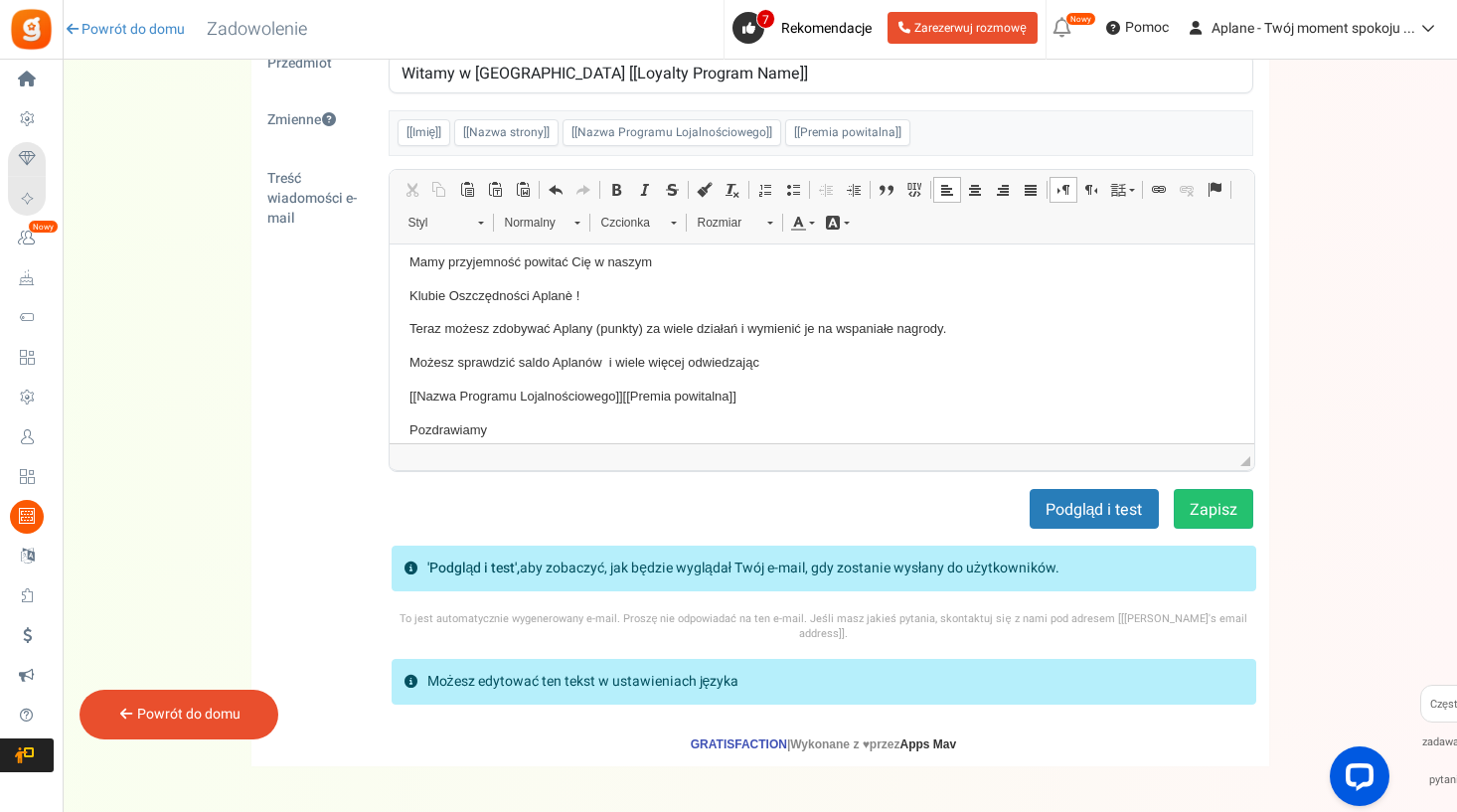 scroll, scrollTop: 44, scrollLeft: 0, axis: vertical 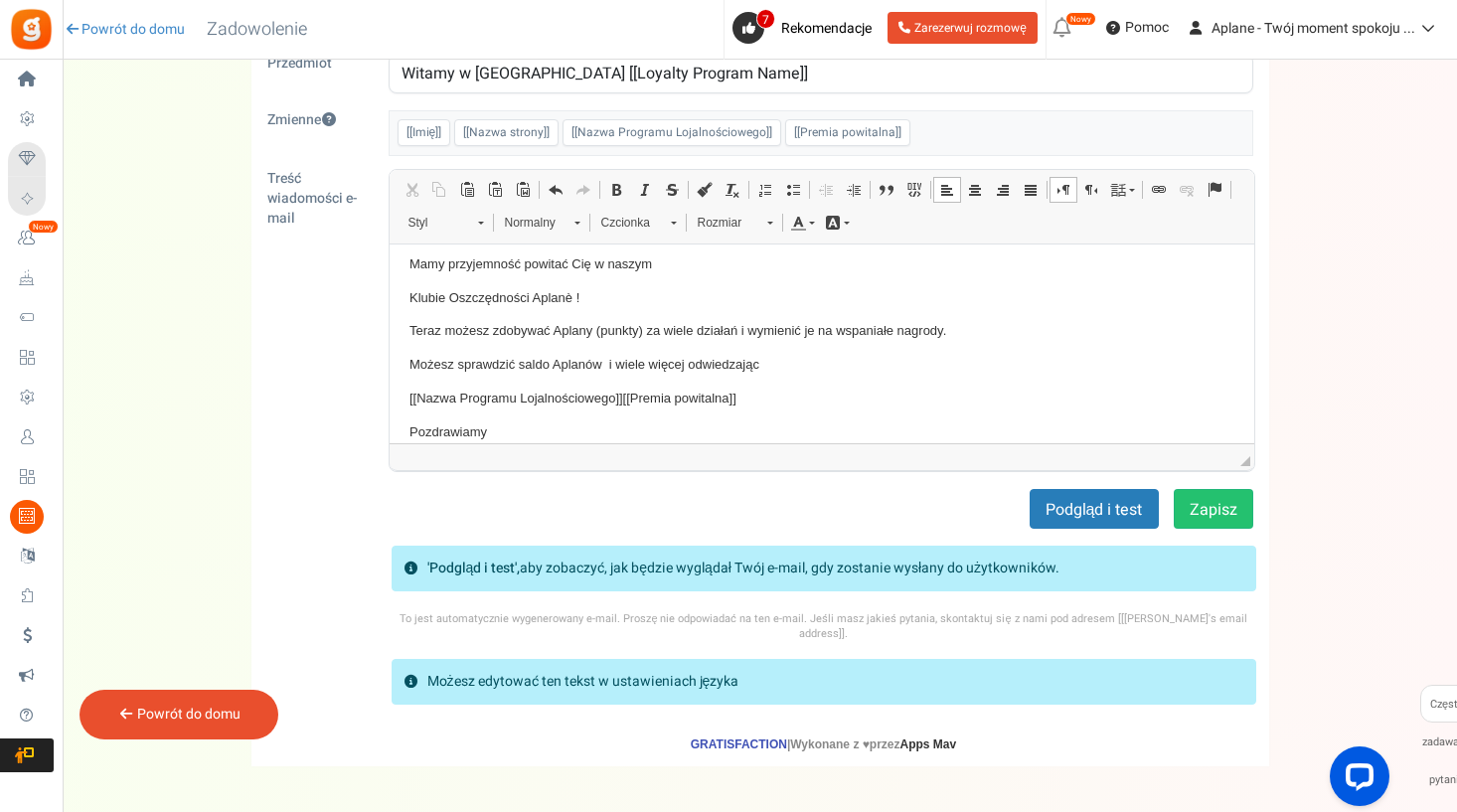 click on "Witajcie  [[Imię]] , Mamy przyjemność powitać Cię w naszym Klubie Oszczędności Aplanè ! Teraz możesz zdobywać Aplany (punkty) za wiele działań i wymienić je na wspaniałe nagrody. Możesz sprawdzić saldo Aplanów  i wiele więcej odwiedzając [[Nazwa Programu Lojalnościowego]] [[Premia powitalna]] Pozdrawiamy [[Nazwa strony]]" at bounding box center [821, 358] 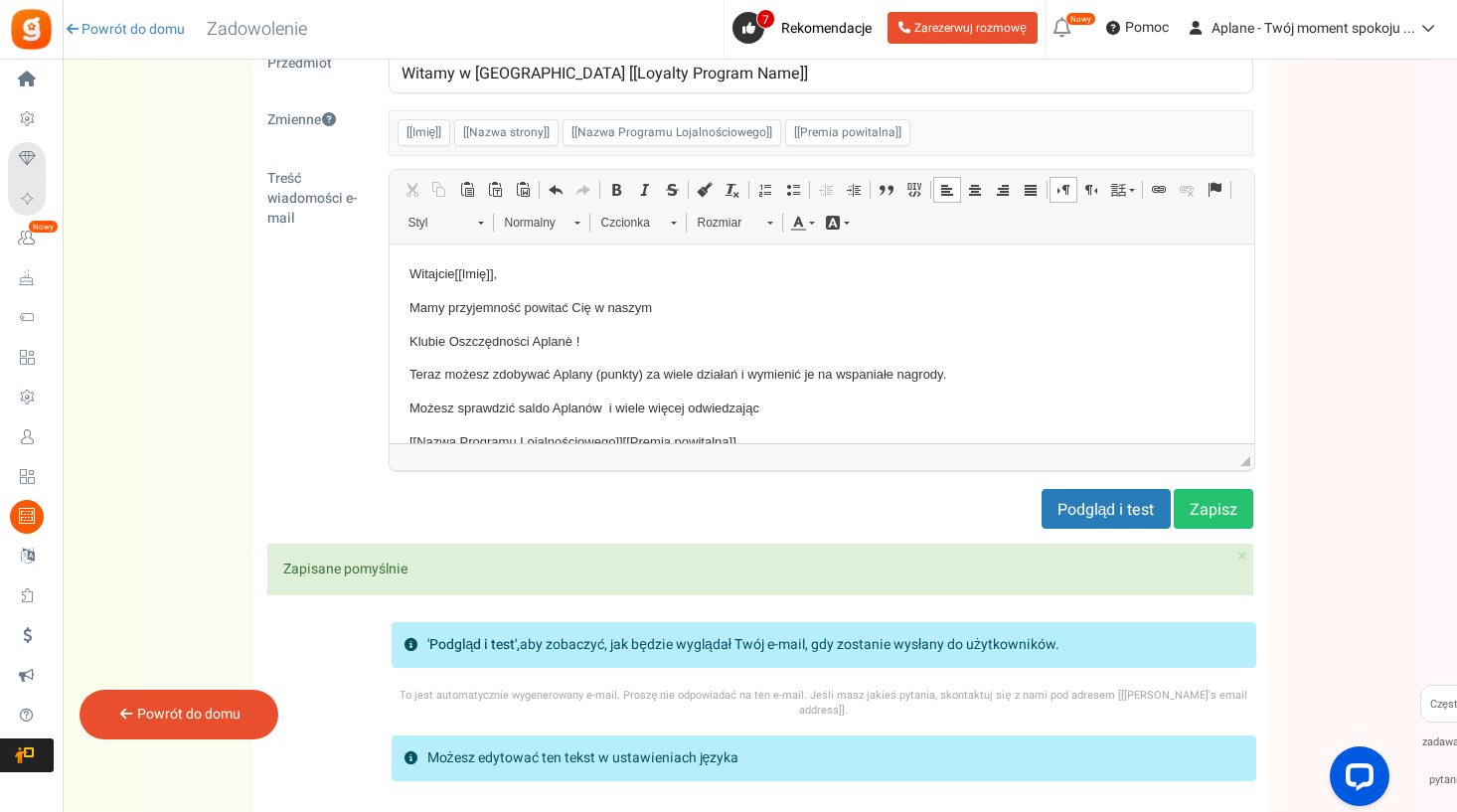 scroll, scrollTop: 0, scrollLeft: 0, axis: both 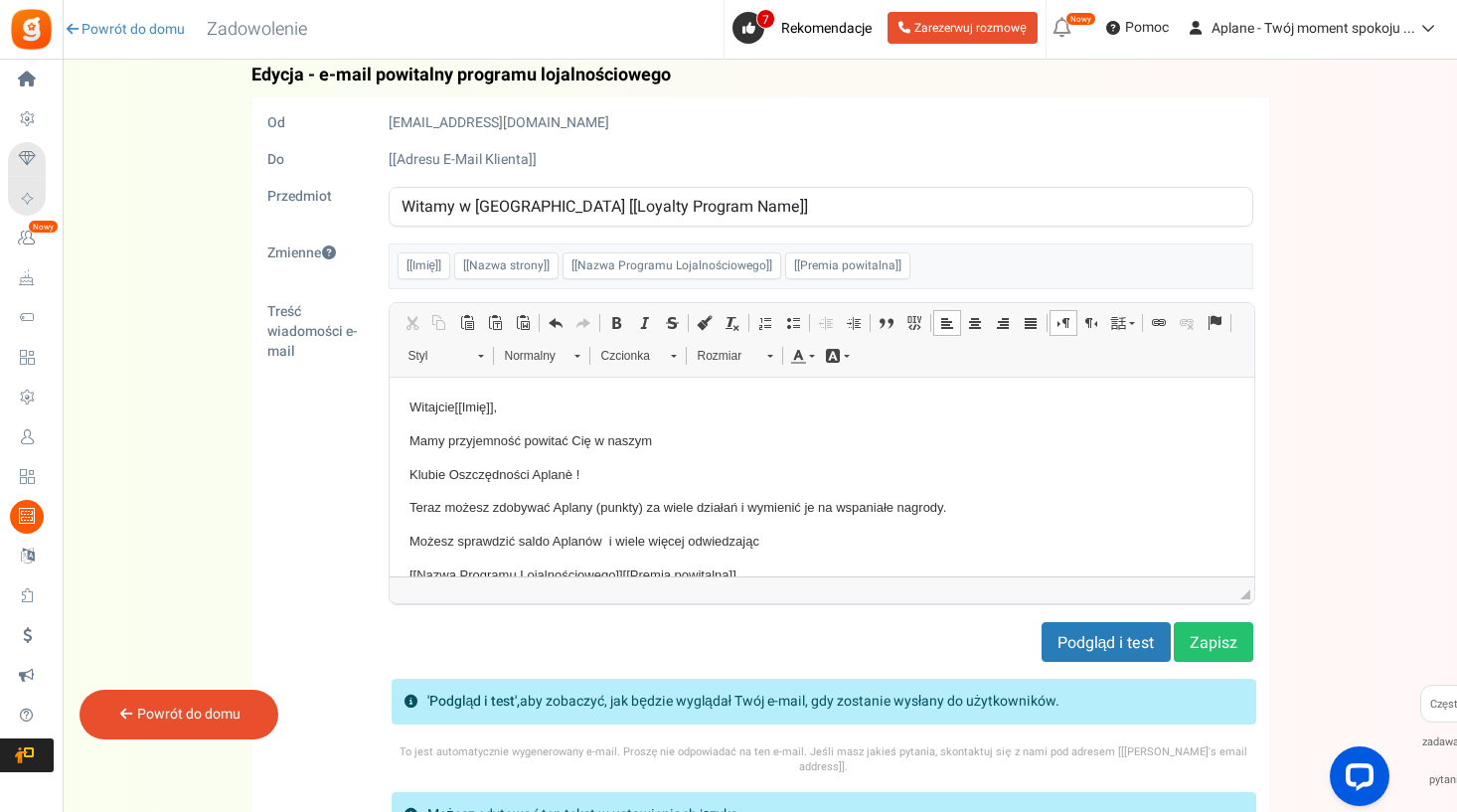 click on "Powrót do domu" at bounding box center (189, 714) 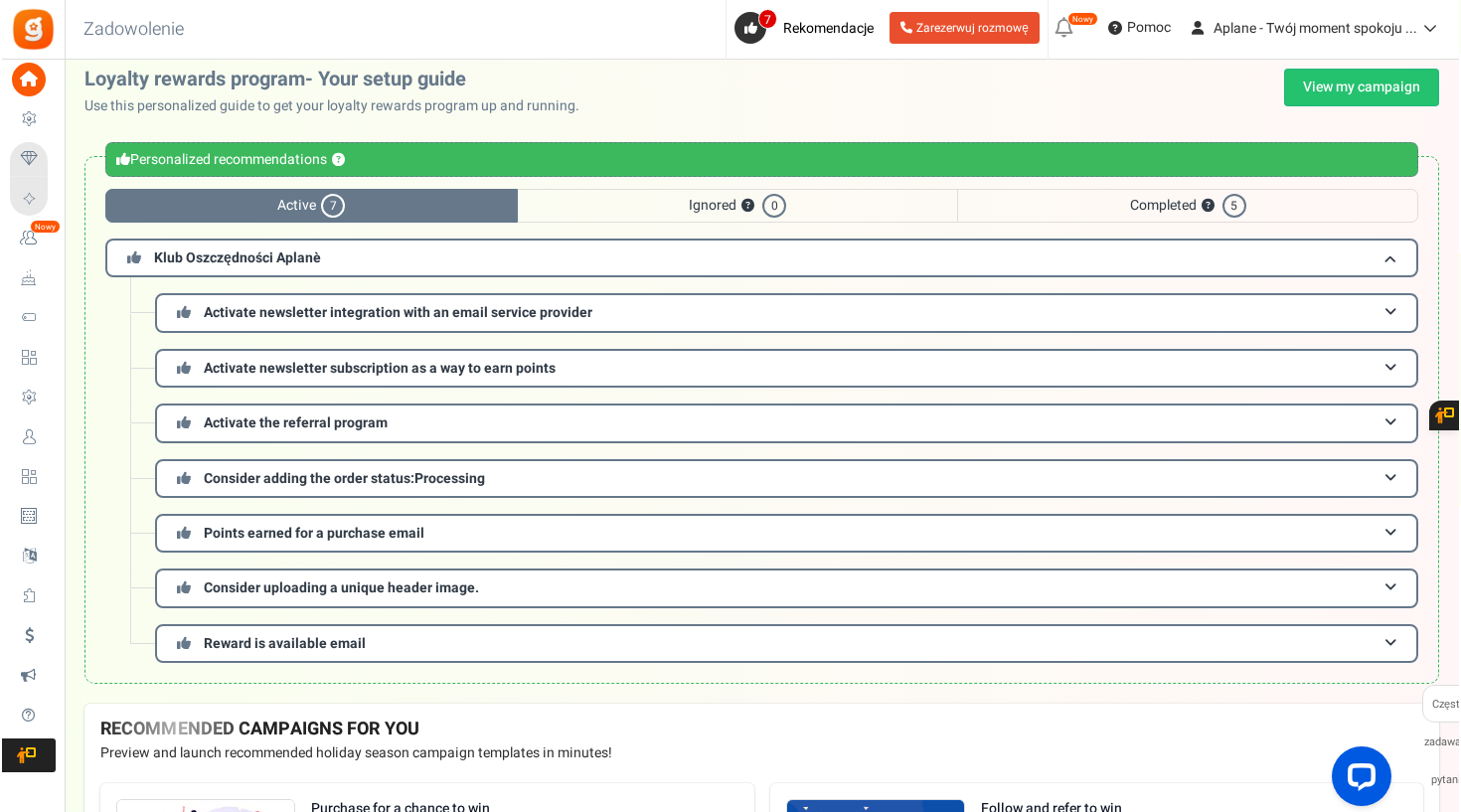 scroll, scrollTop: 0, scrollLeft: 0, axis: both 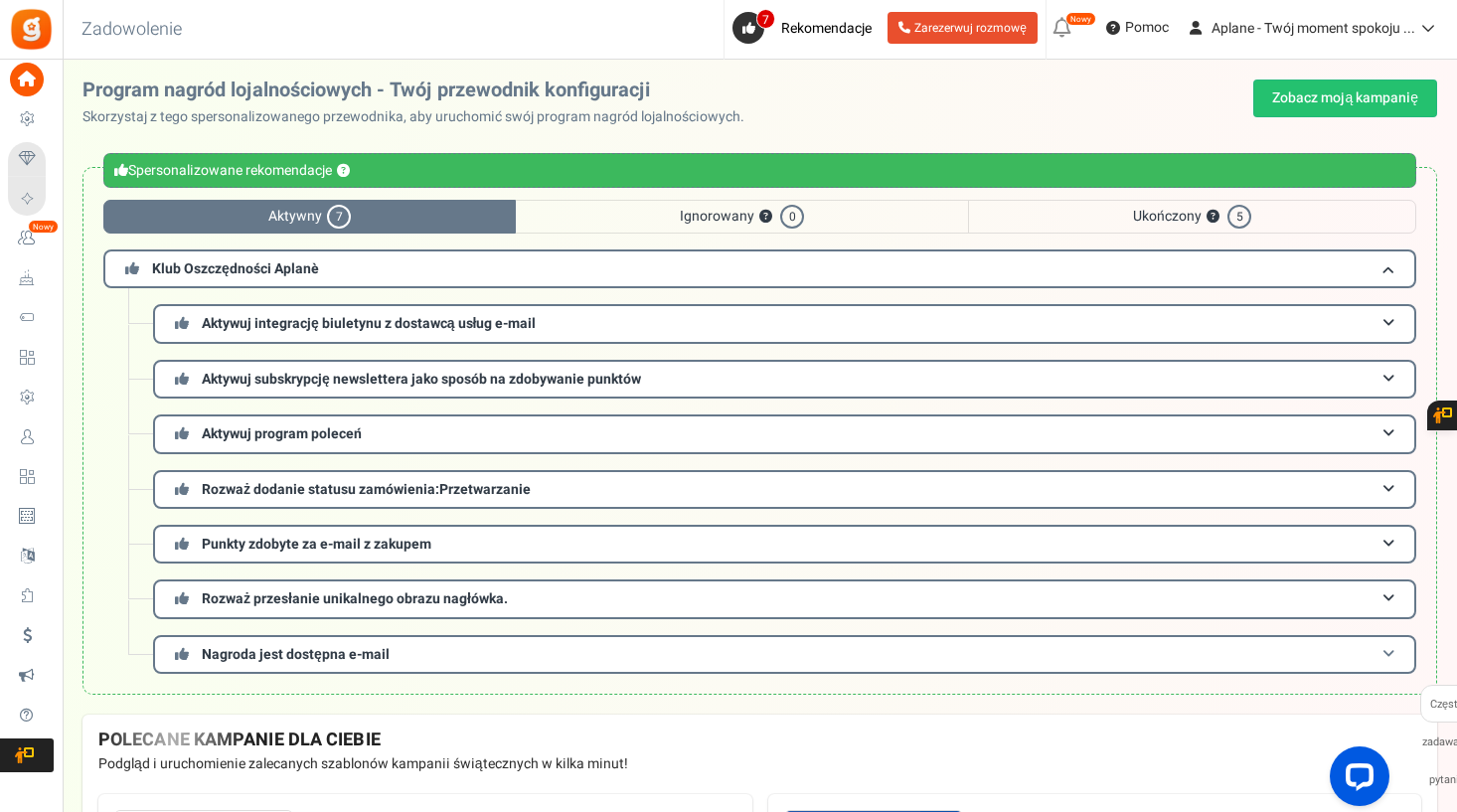 click on "Nagroda jest dostępna e-mail" at bounding box center (784, 654) 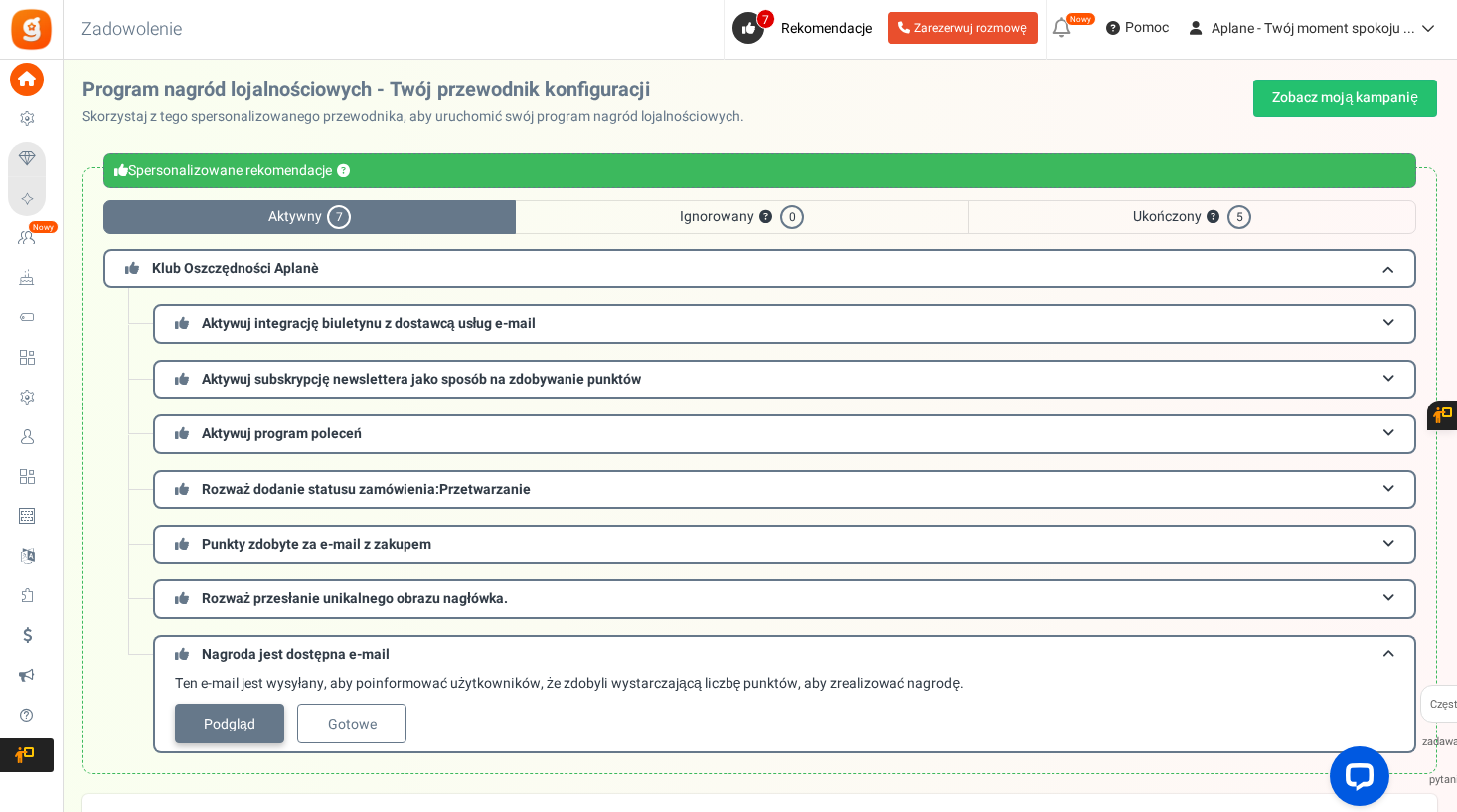 click on "Podgląd" at bounding box center [230, 724] 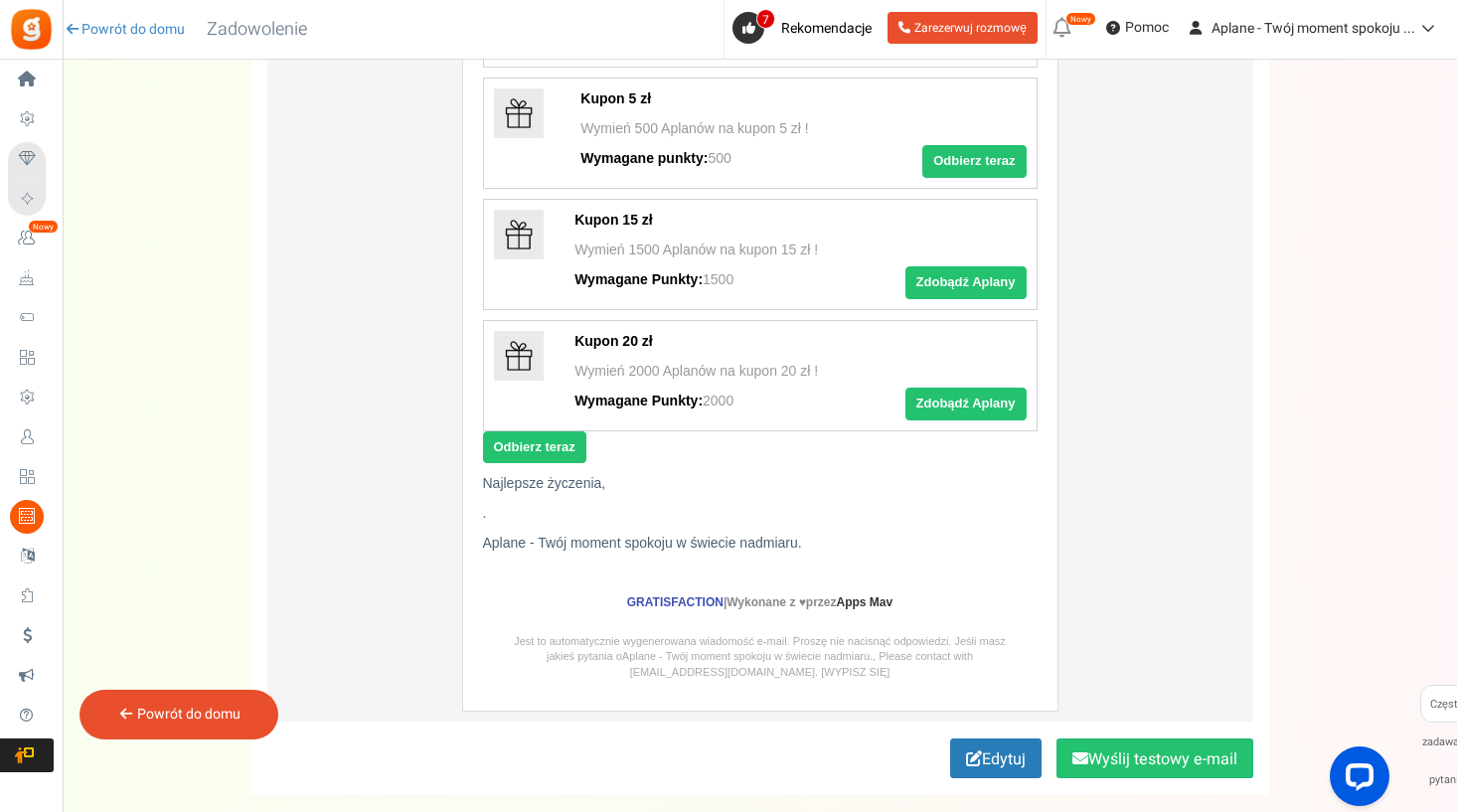 scroll, scrollTop: 660, scrollLeft: 0, axis: vertical 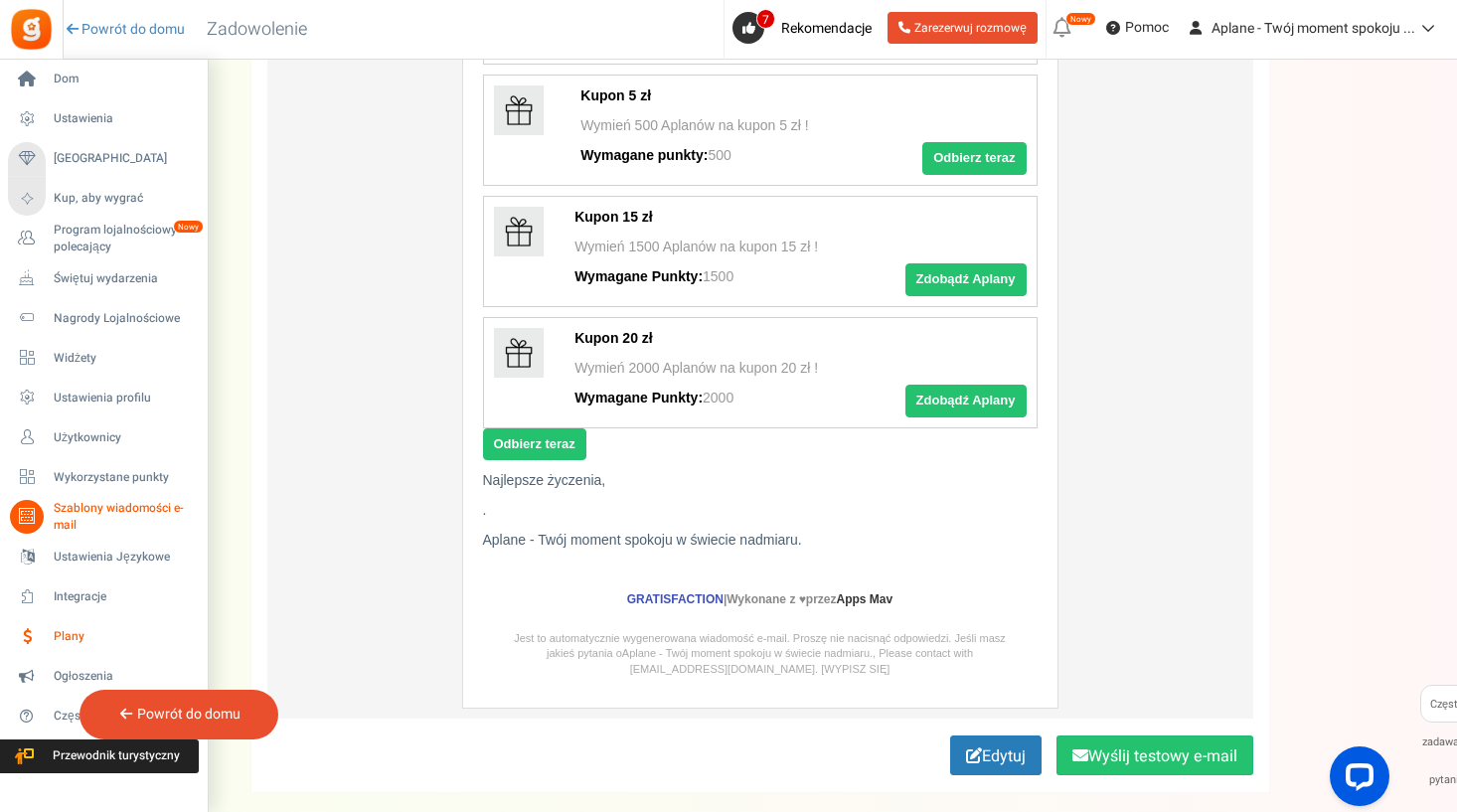 click on "Plany" at bounding box center (123, 636) 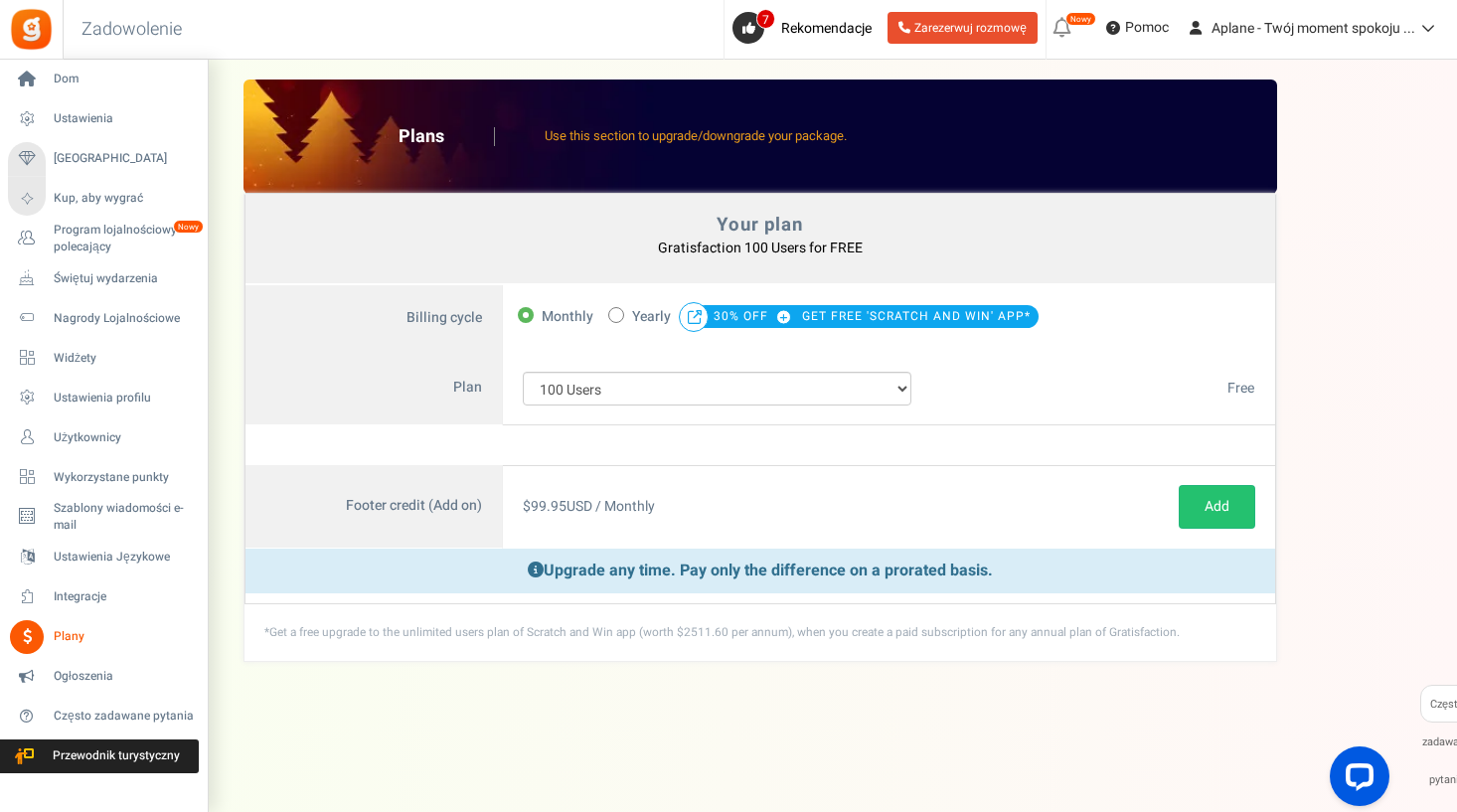scroll, scrollTop: 0, scrollLeft: 0, axis: both 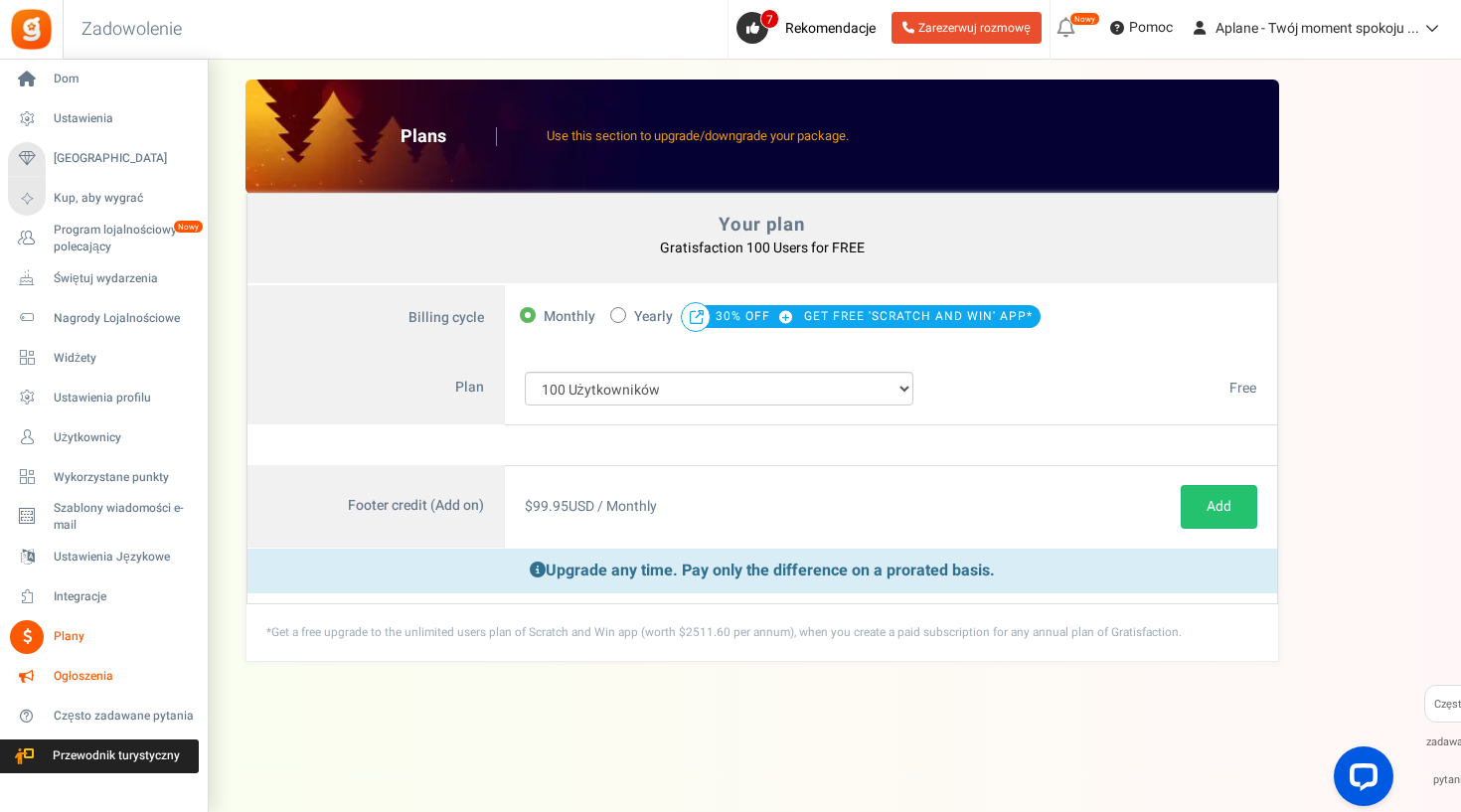 click on "Ogłoszenia" at bounding box center [123, 676] 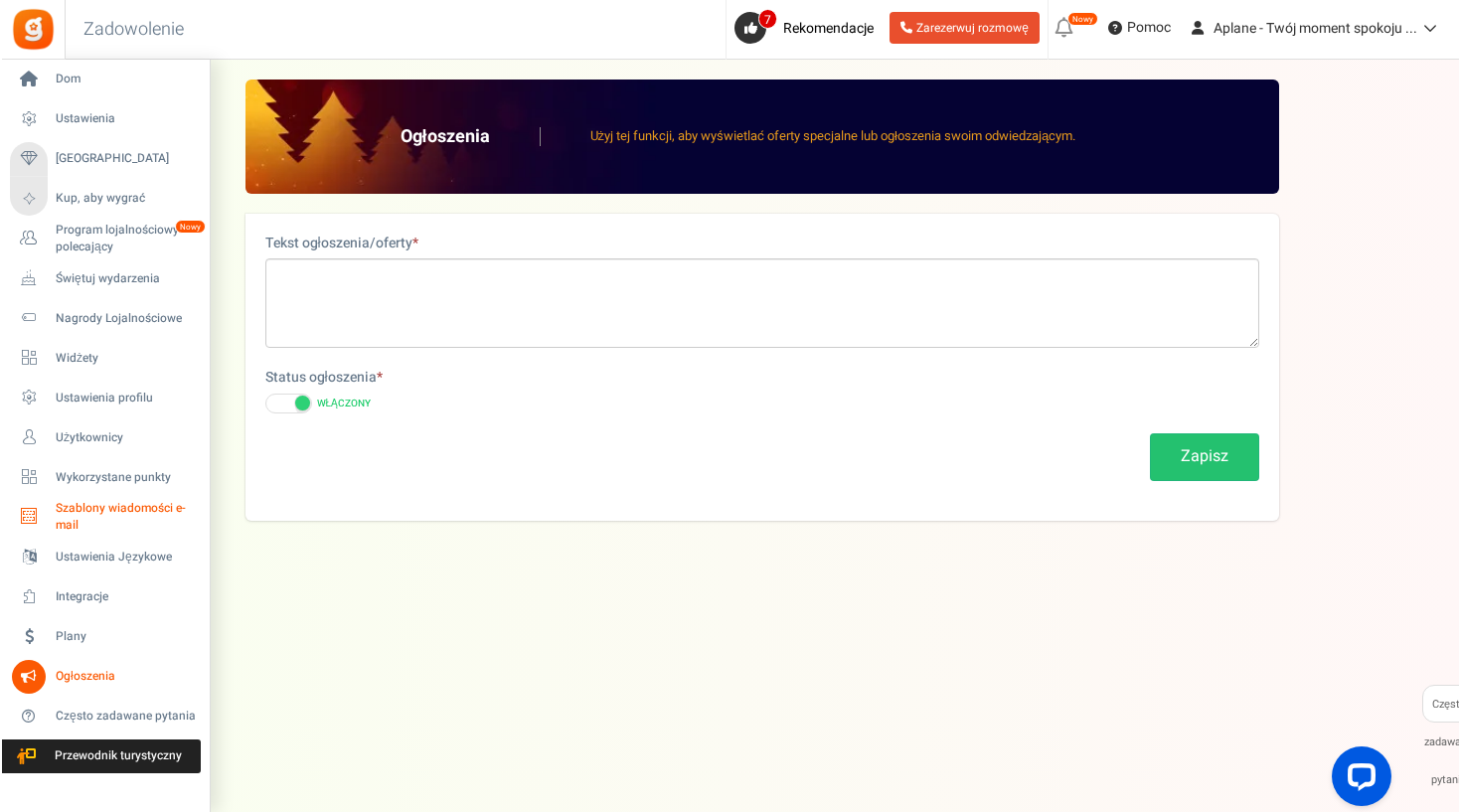 scroll, scrollTop: 0, scrollLeft: 0, axis: both 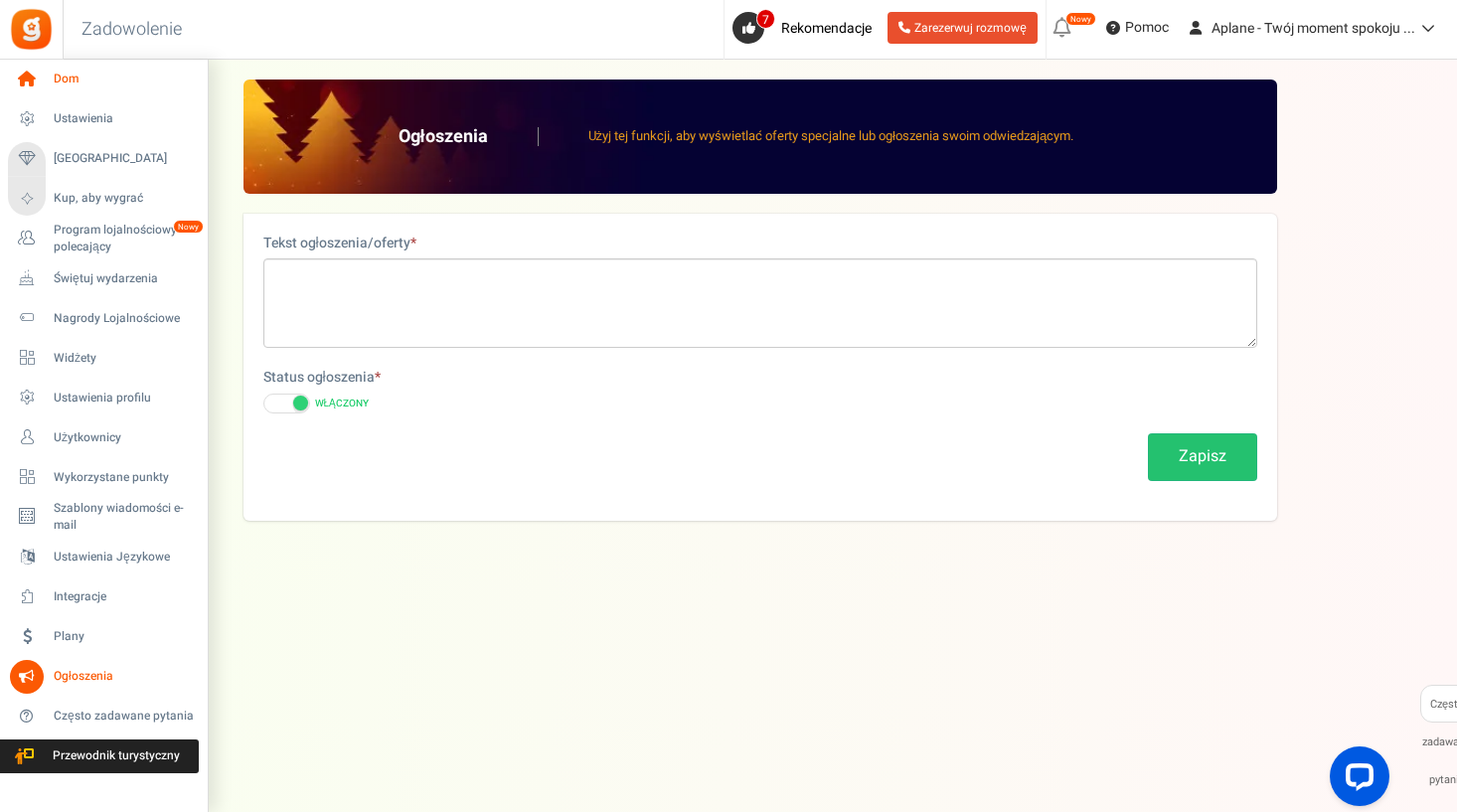 click on "Dom" at bounding box center (123, 79) 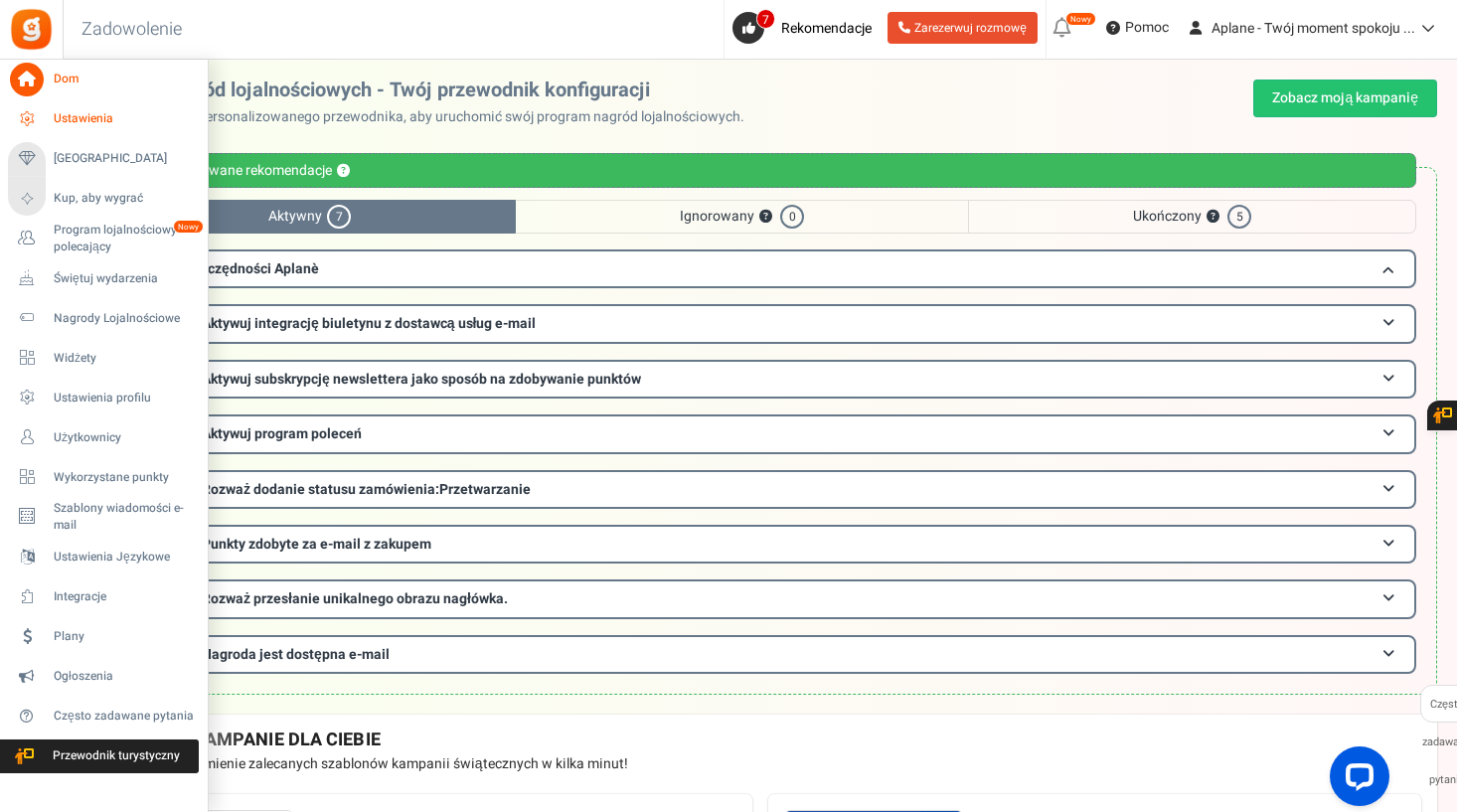 click on "Ustawienia" at bounding box center [123, 118] 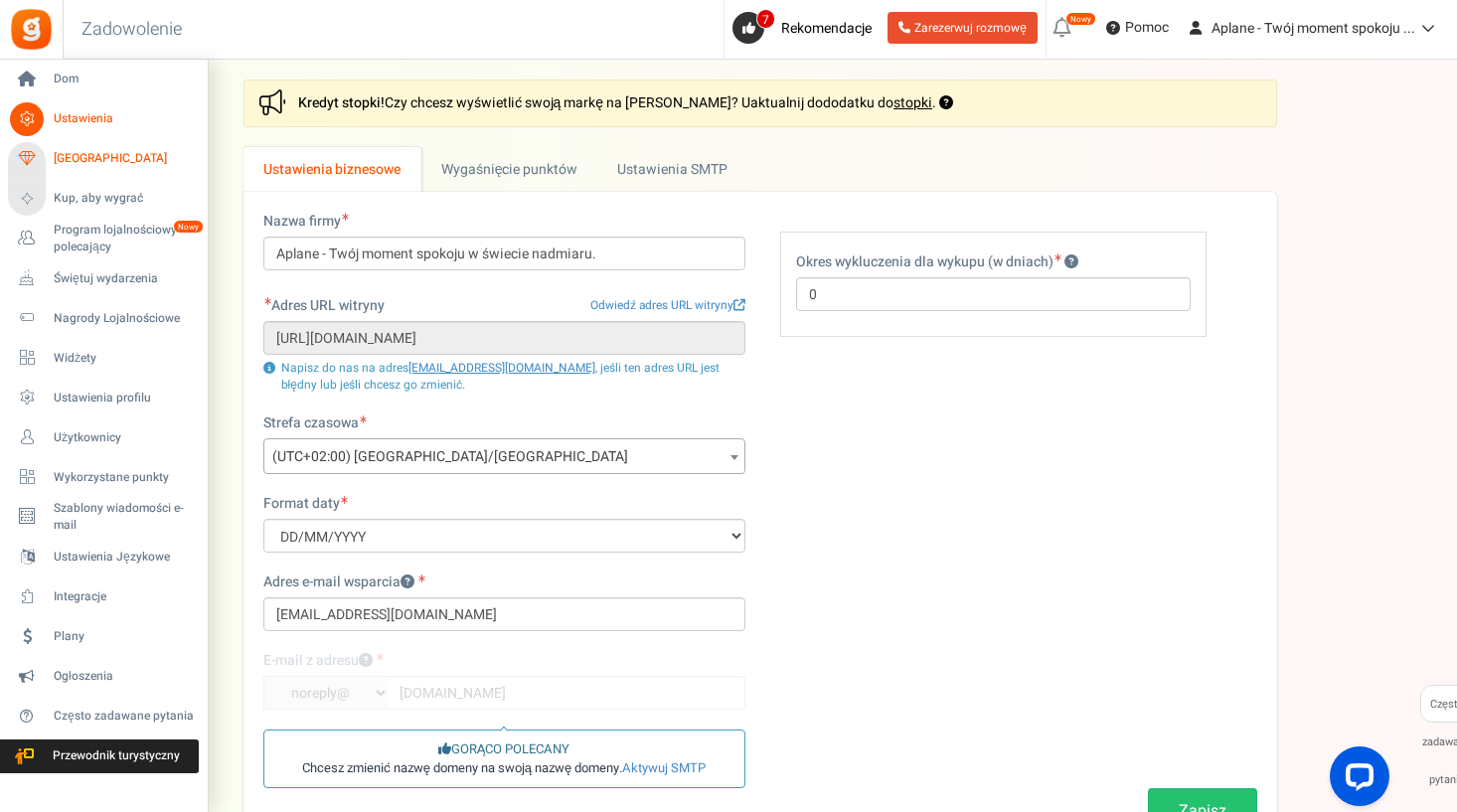 click on "[GEOGRAPHIC_DATA]" at bounding box center [123, 158] 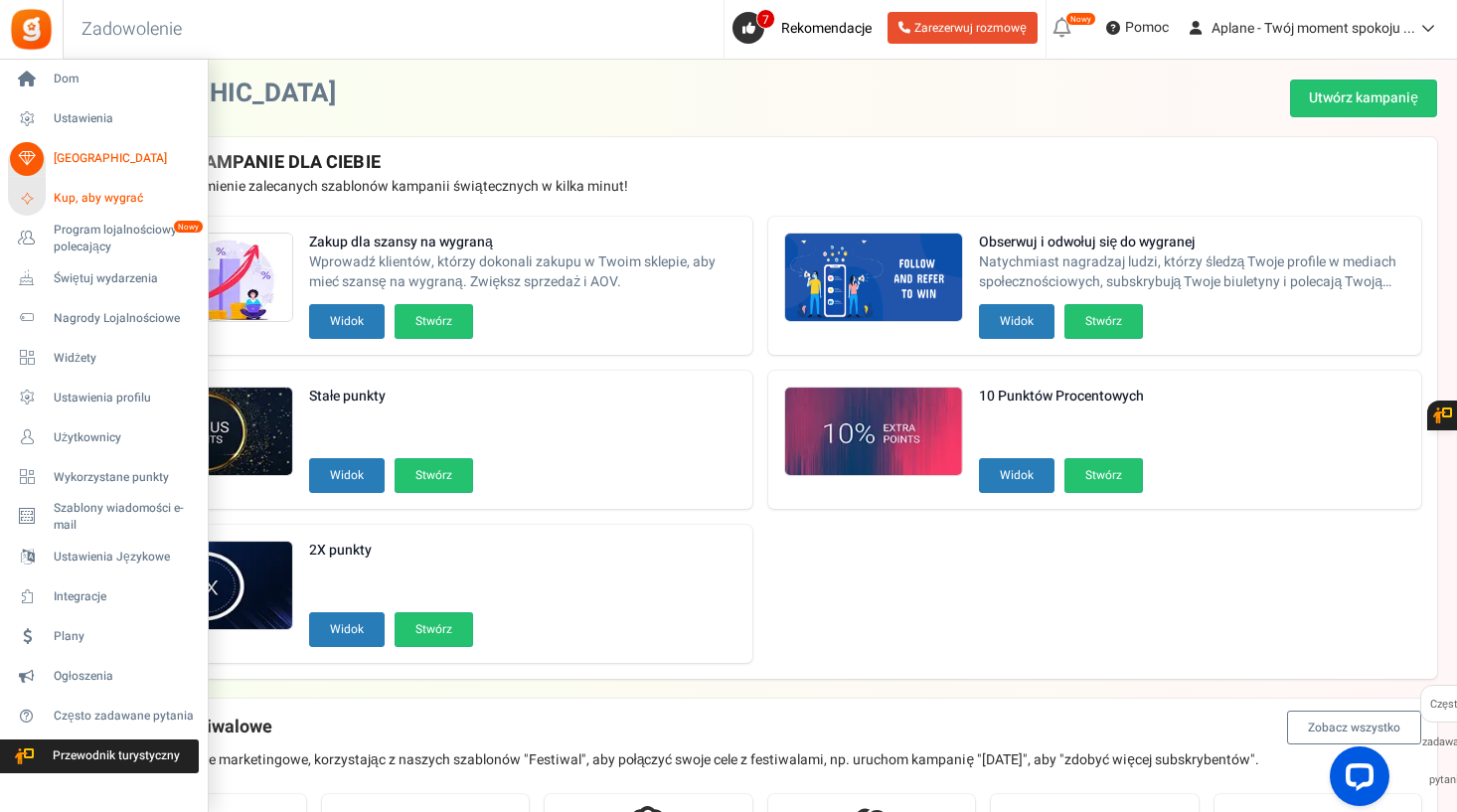 click on "Kup, aby wygrać" at bounding box center [123, 198] 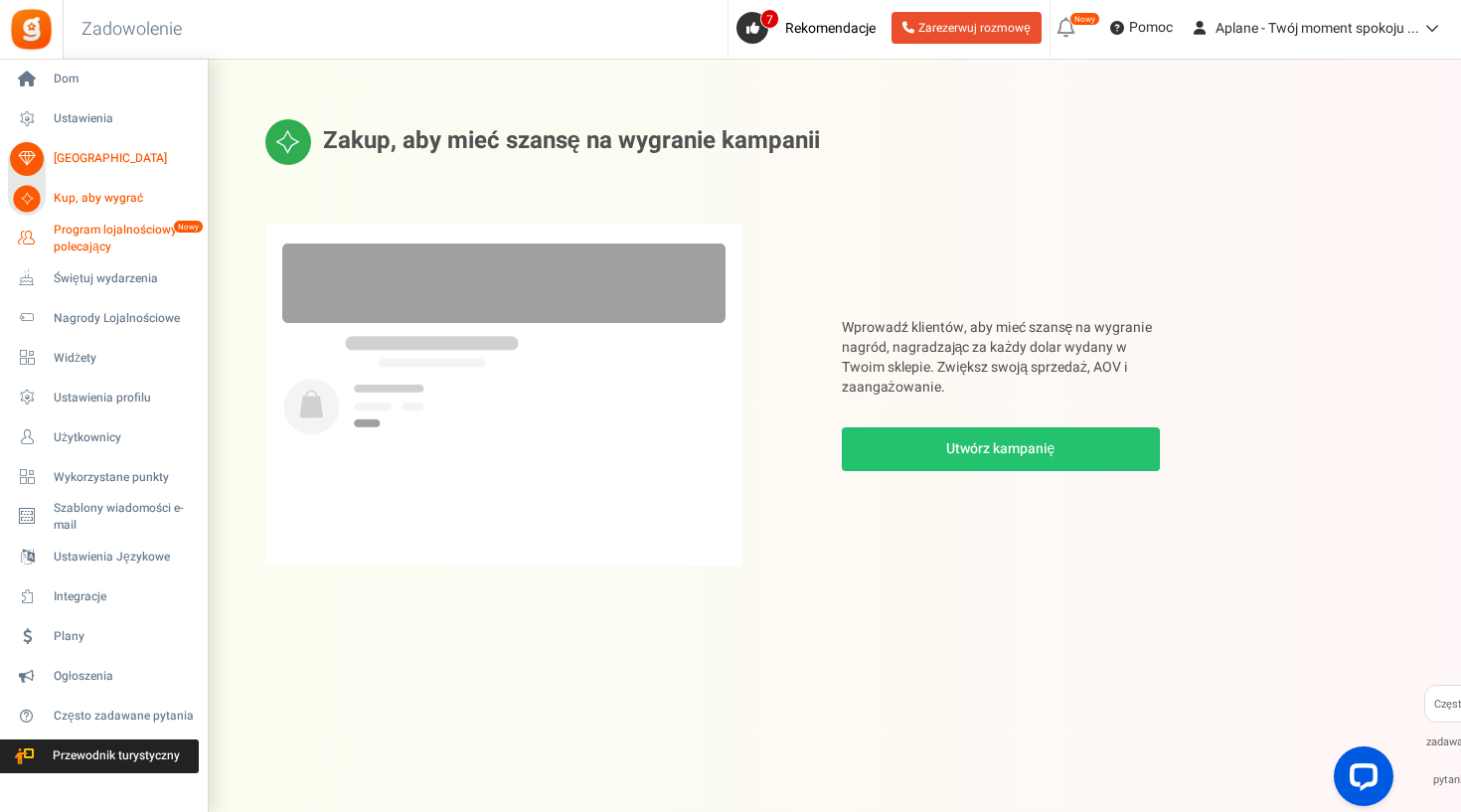 click on "Program lojalnościowy i polecający" at bounding box center [126, 239] 